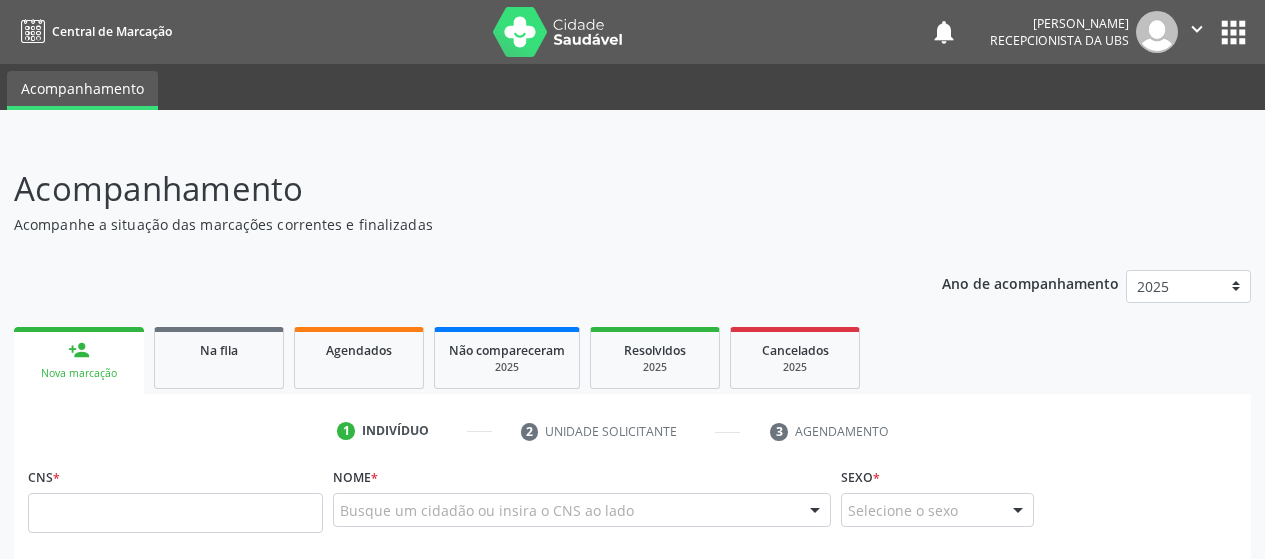 scroll, scrollTop: 335, scrollLeft: 0, axis: vertical 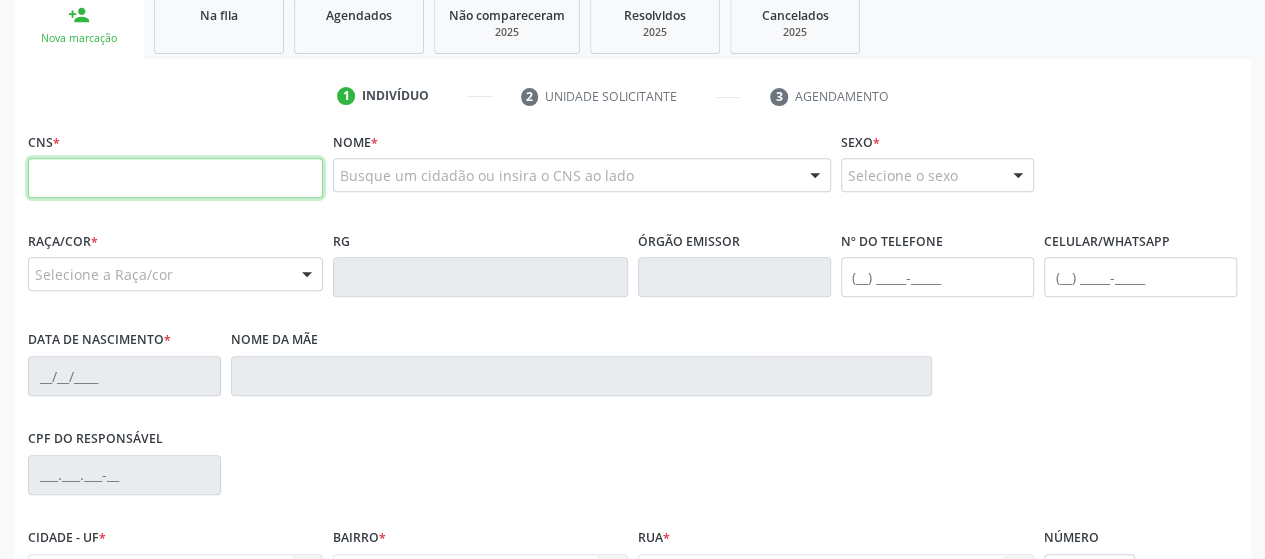 click at bounding box center (175, 178) 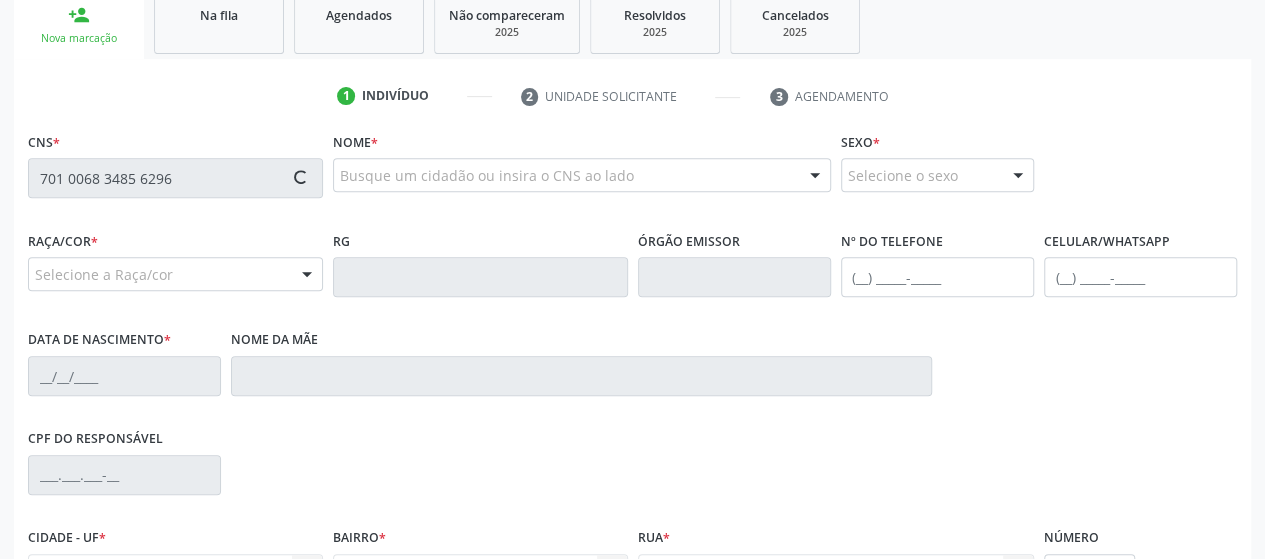 type on "701 0068 3485 6296" 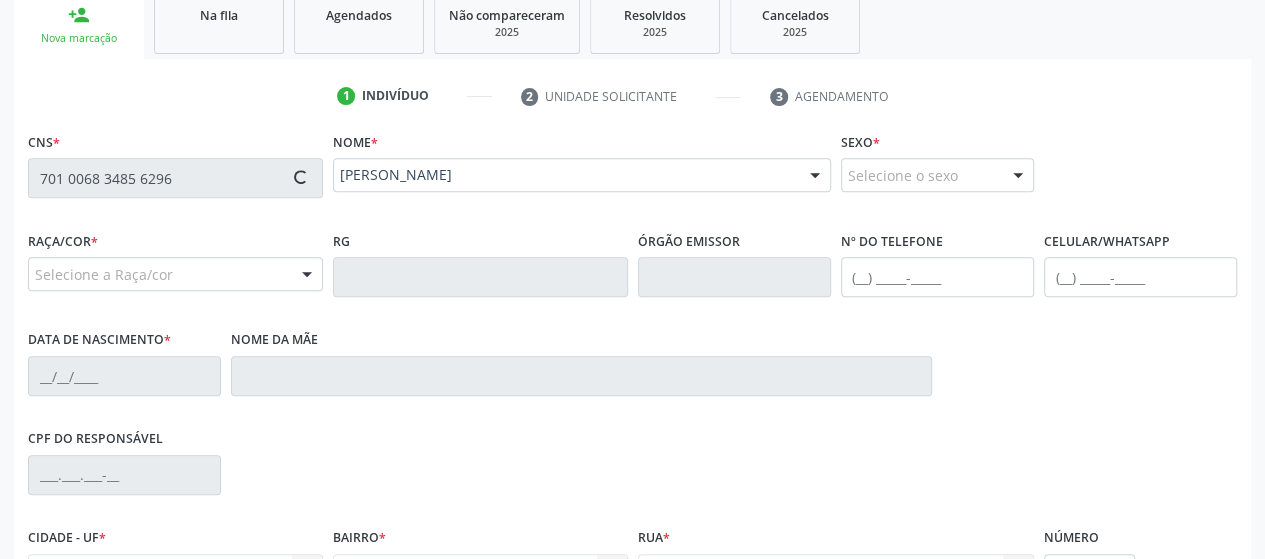 type on "[PHONE_NUMBER]" 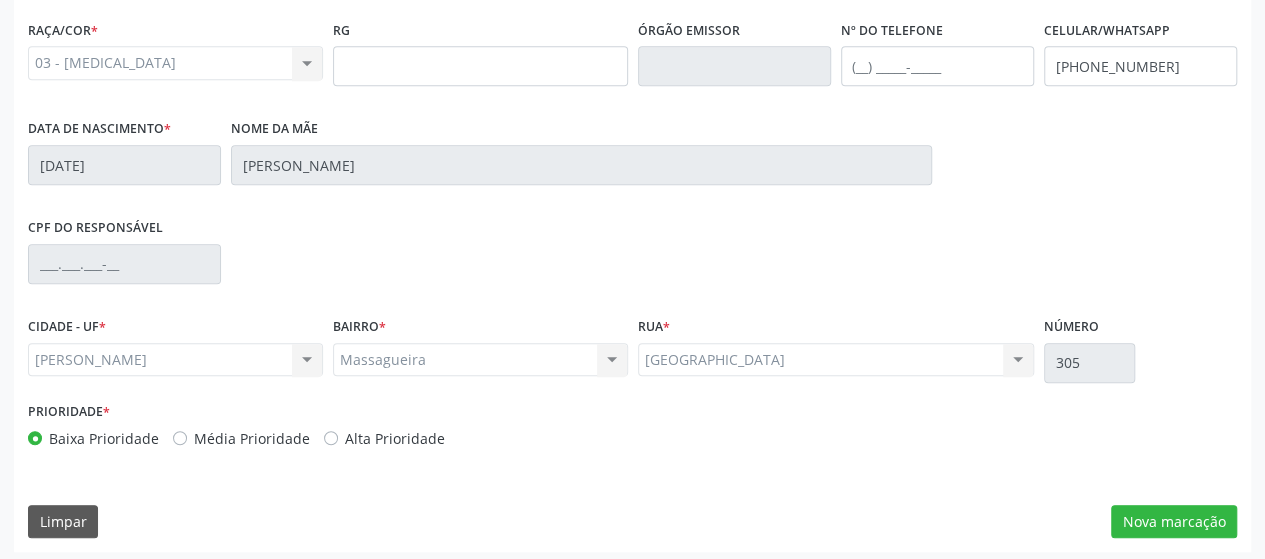scroll, scrollTop: 552, scrollLeft: 0, axis: vertical 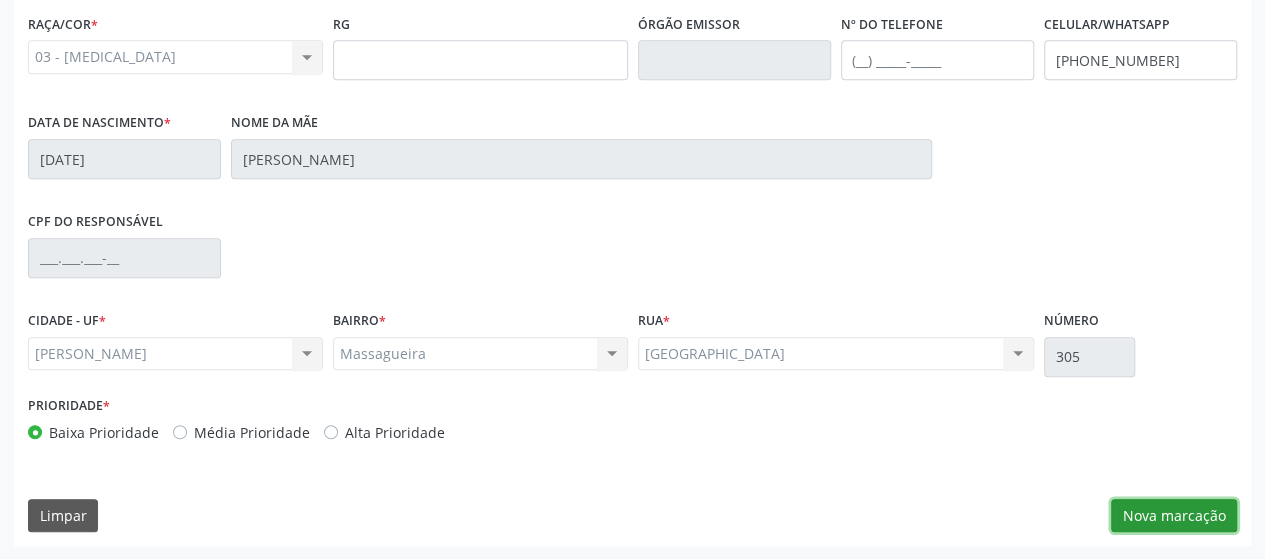 click on "Nova marcação" at bounding box center (1174, 516) 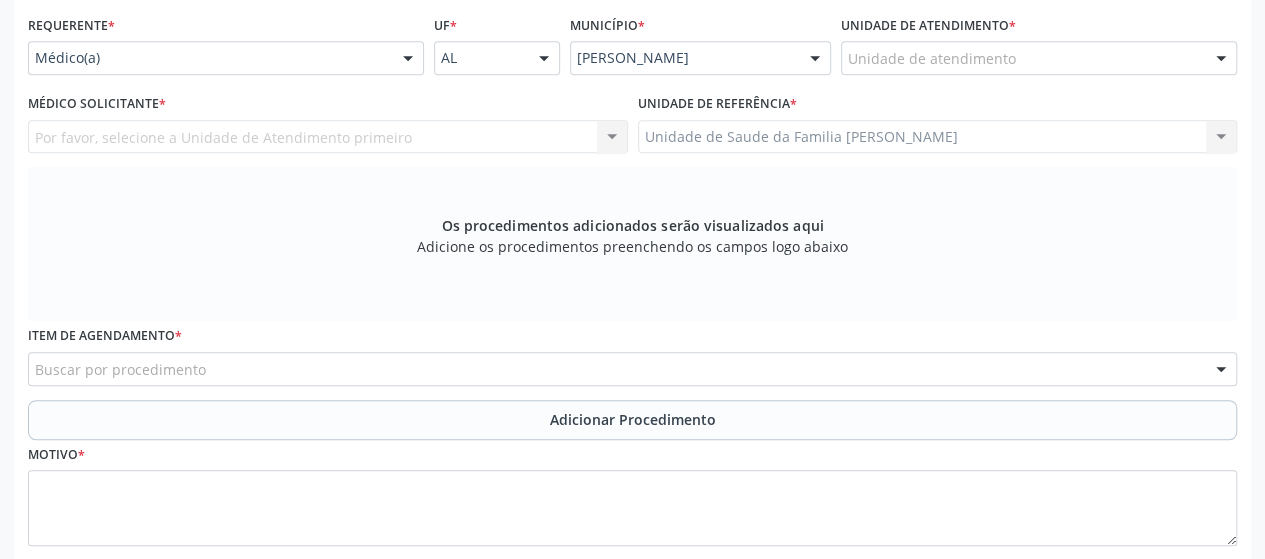 scroll, scrollTop: 152, scrollLeft: 0, axis: vertical 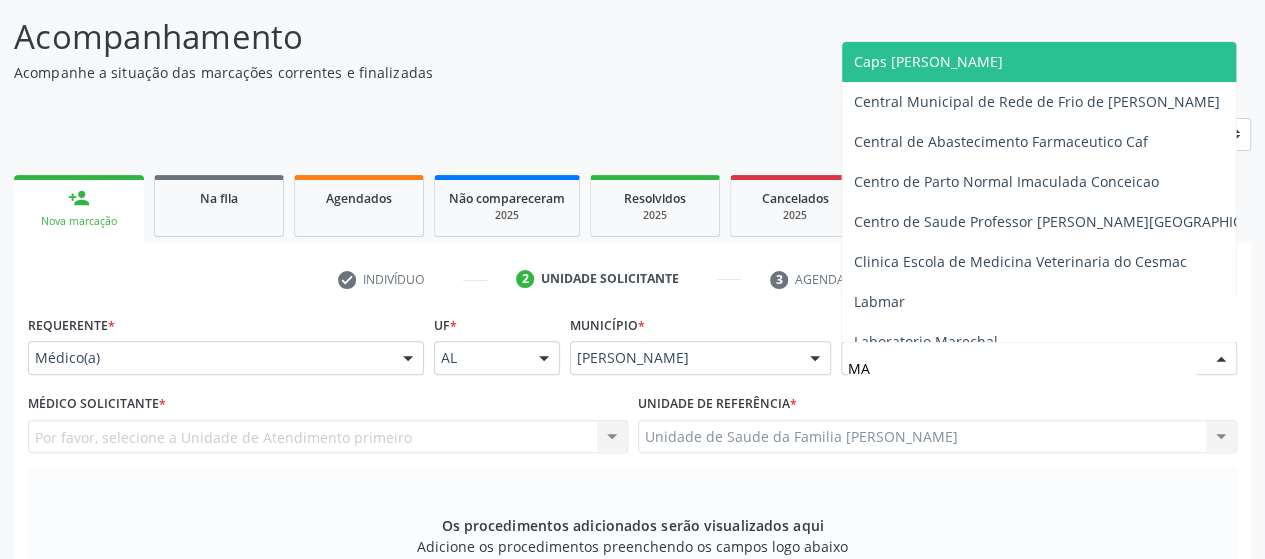 type on "MAS" 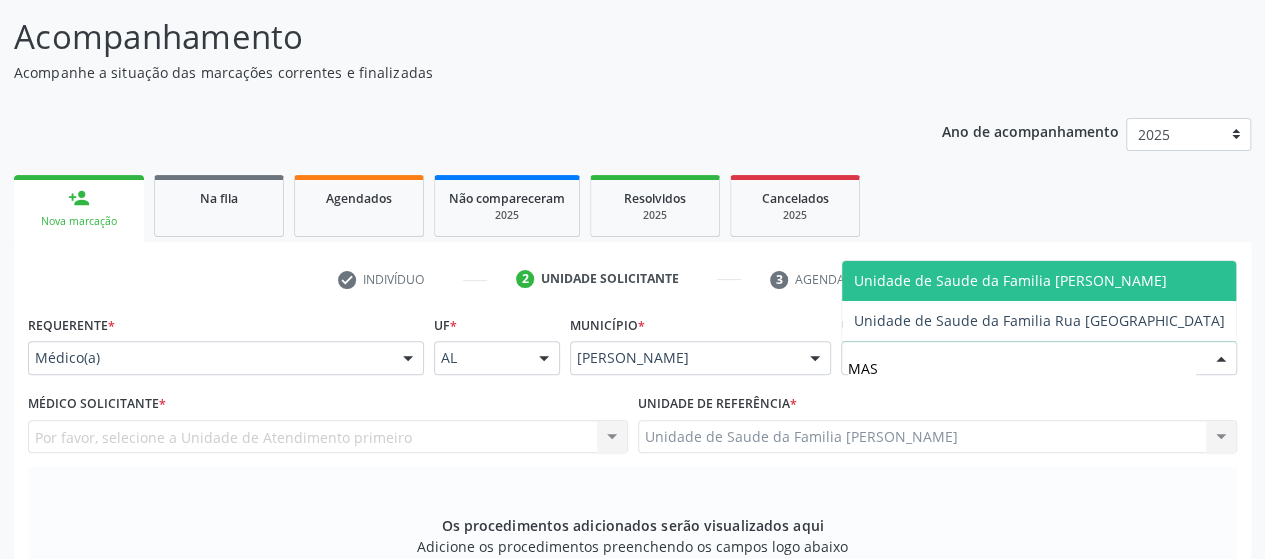 click on "Unidade de Saude da Familia [PERSON_NAME]" at bounding box center [1010, 280] 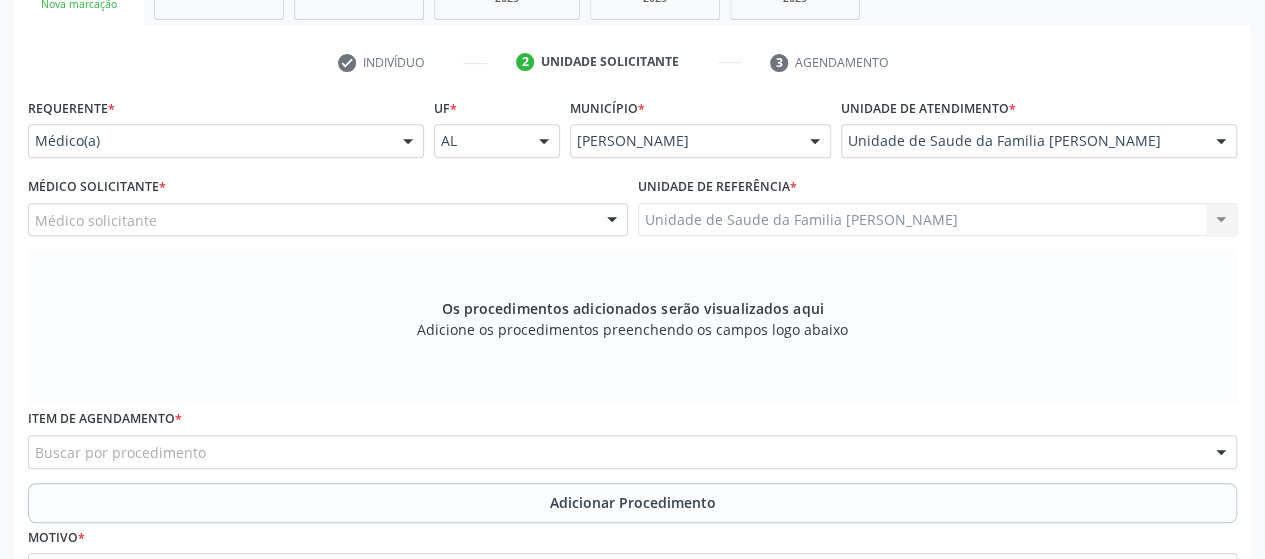 scroll, scrollTop: 352, scrollLeft: 0, axis: vertical 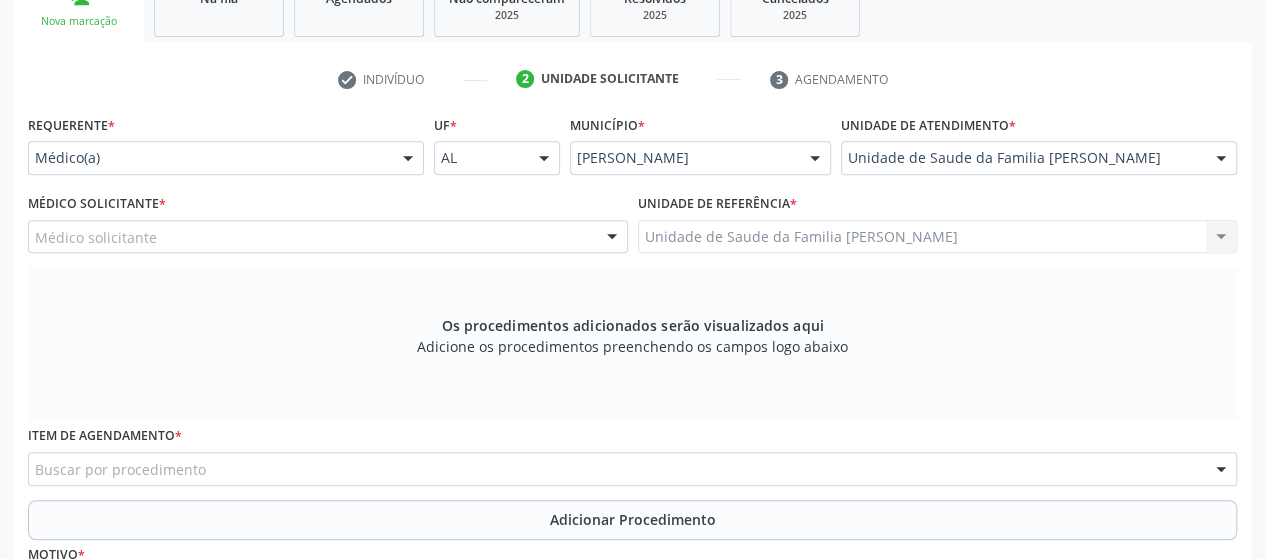 click on "Médico solicitante" at bounding box center (328, 237) 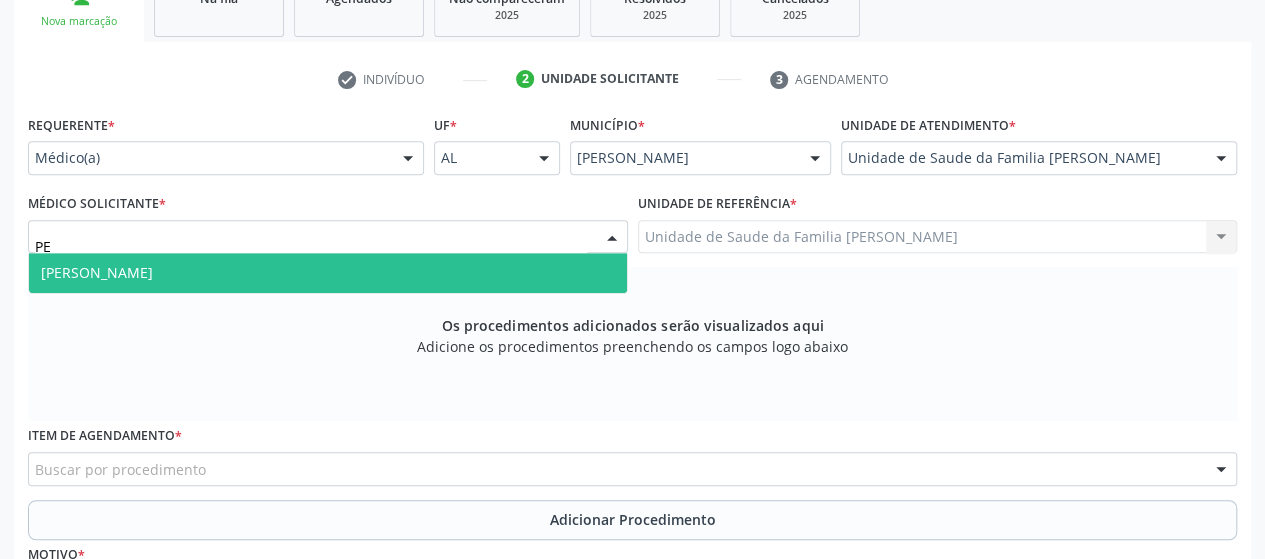 type on "PED" 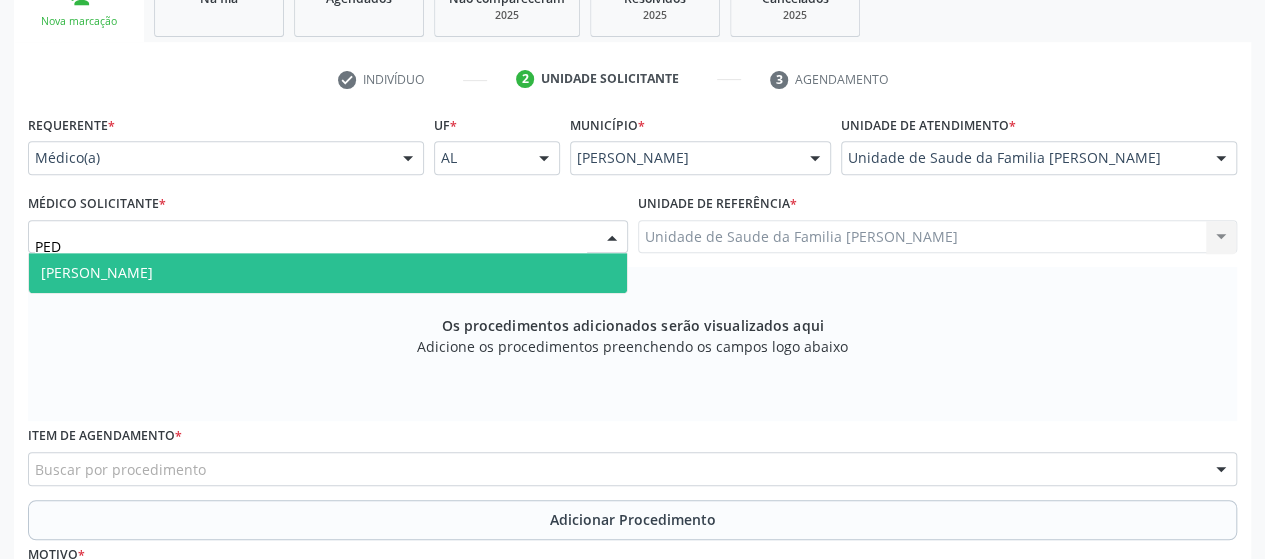 click on "[PERSON_NAME]" at bounding box center (328, 273) 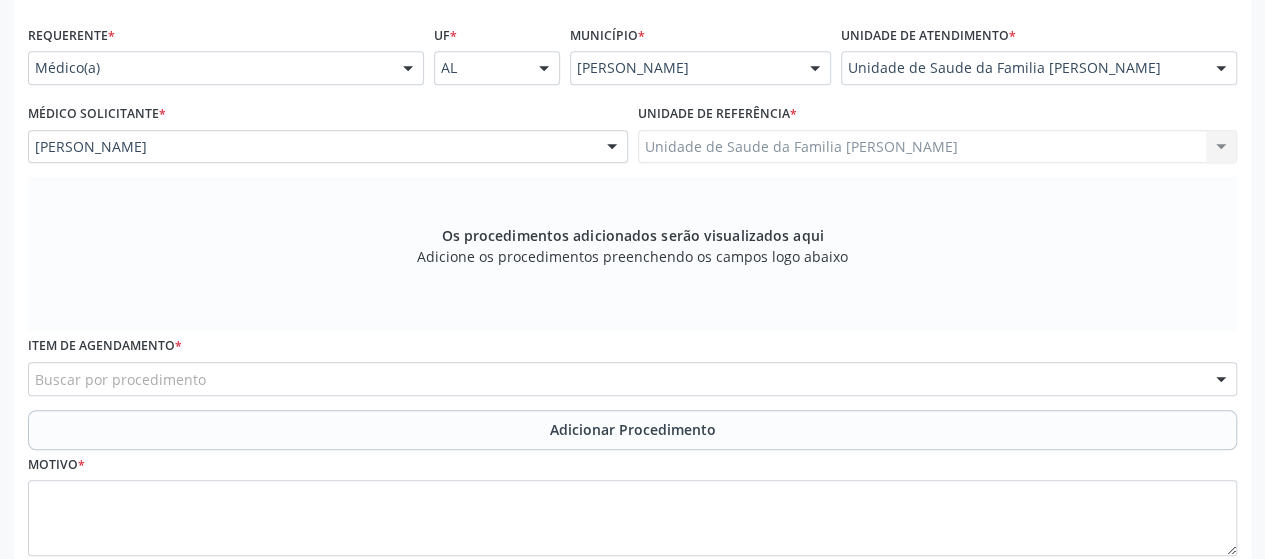 scroll, scrollTop: 452, scrollLeft: 0, axis: vertical 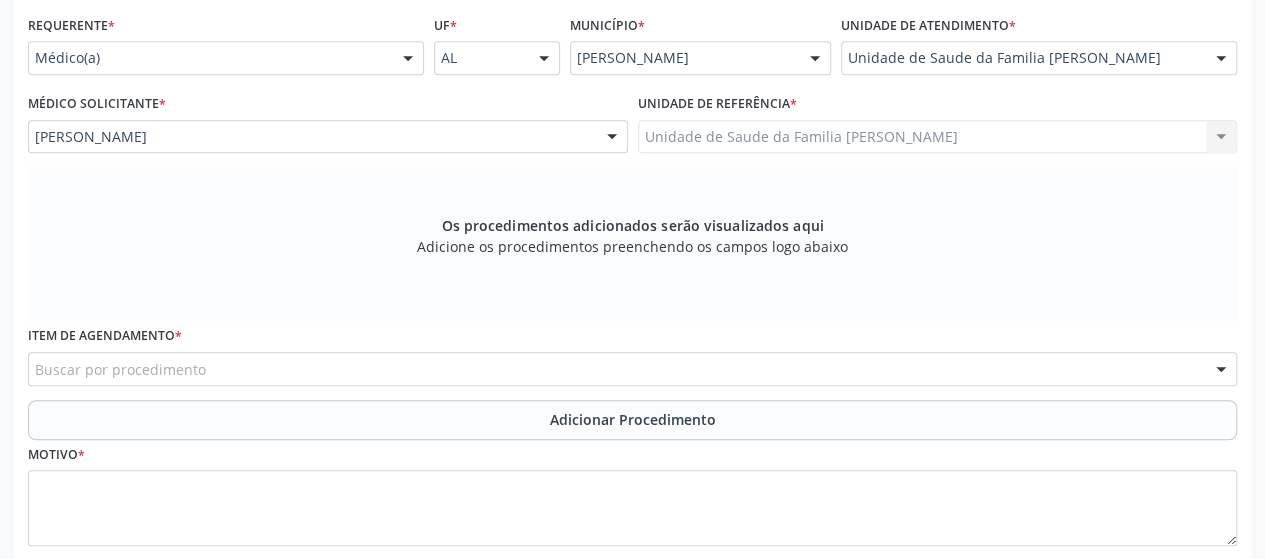 click on "Buscar por procedimento" at bounding box center (632, 369) 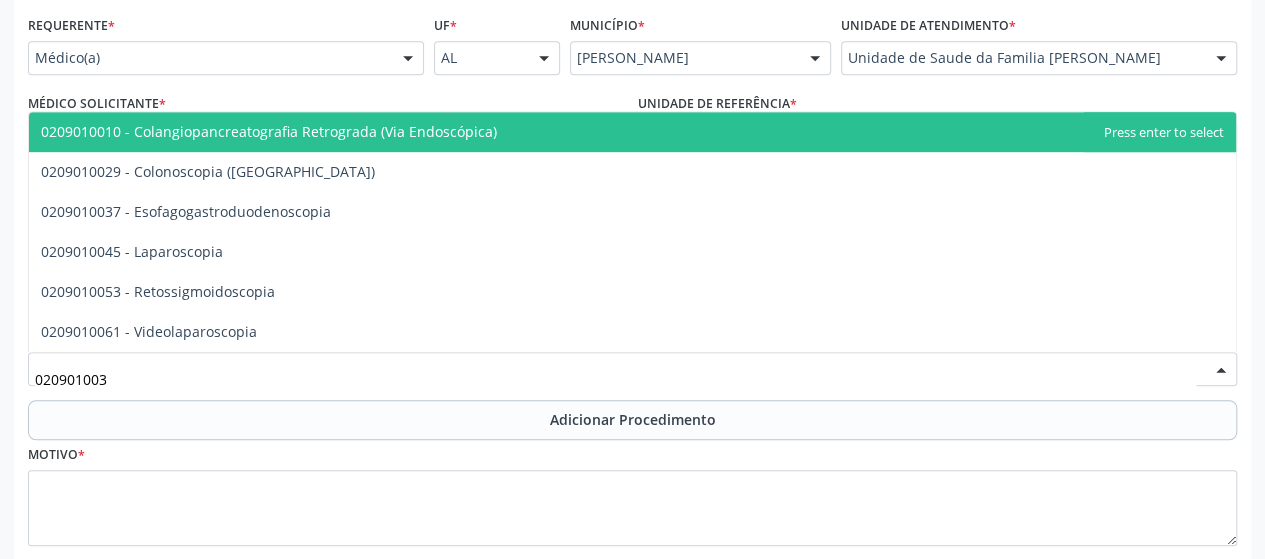type on "0209010037" 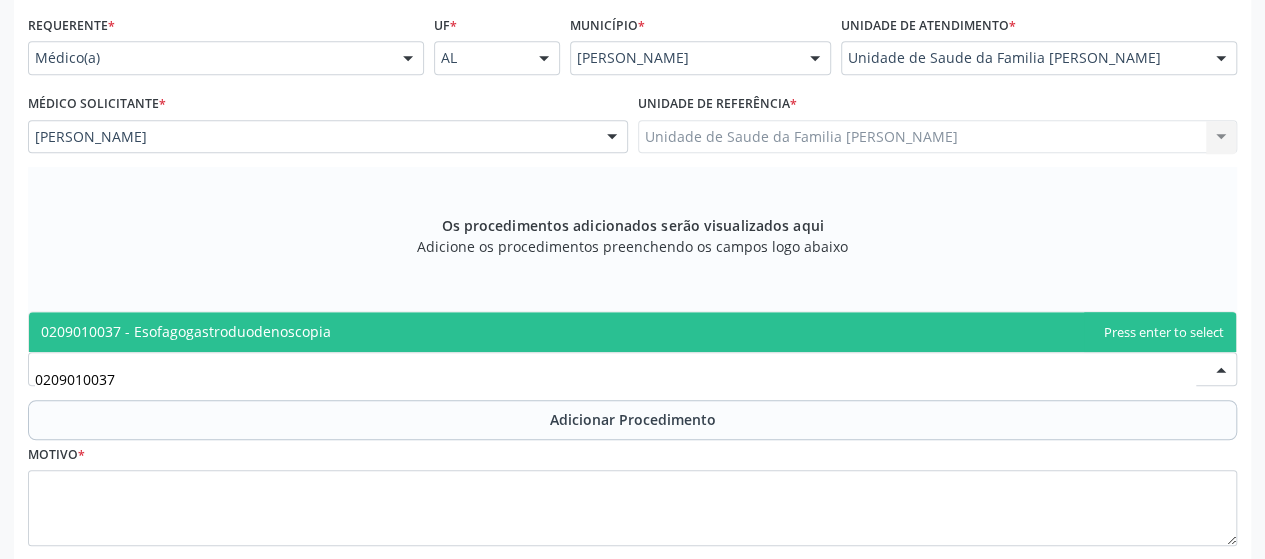 click on "0209010037 - Esofagogastroduodenoscopia" at bounding box center (186, 331) 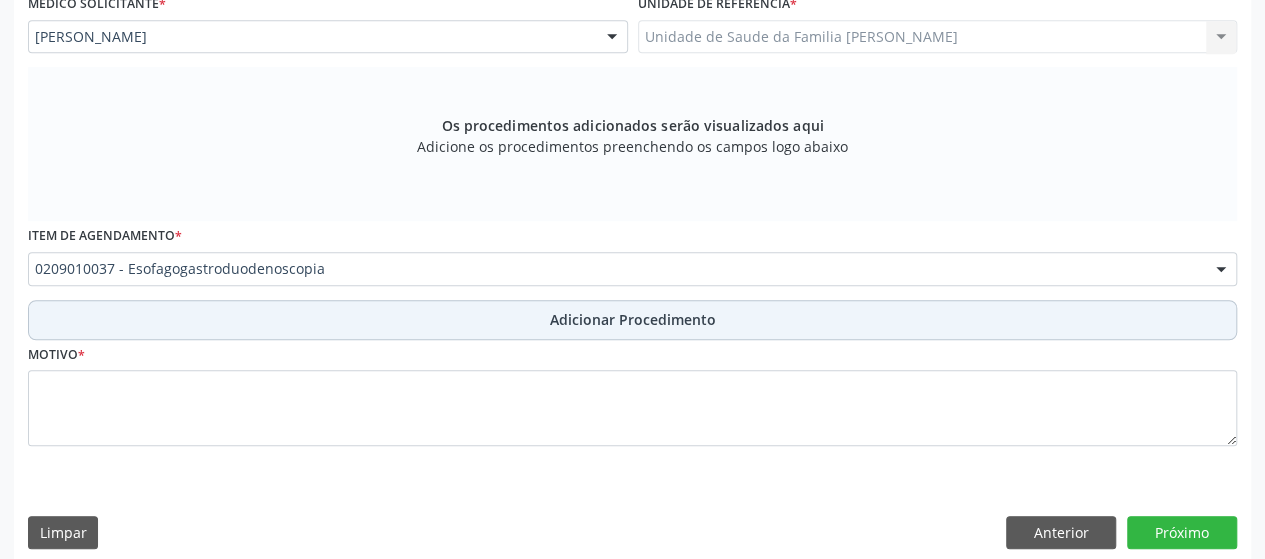 click on "Adicionar Procedimento" at bounding box center [632, 320] 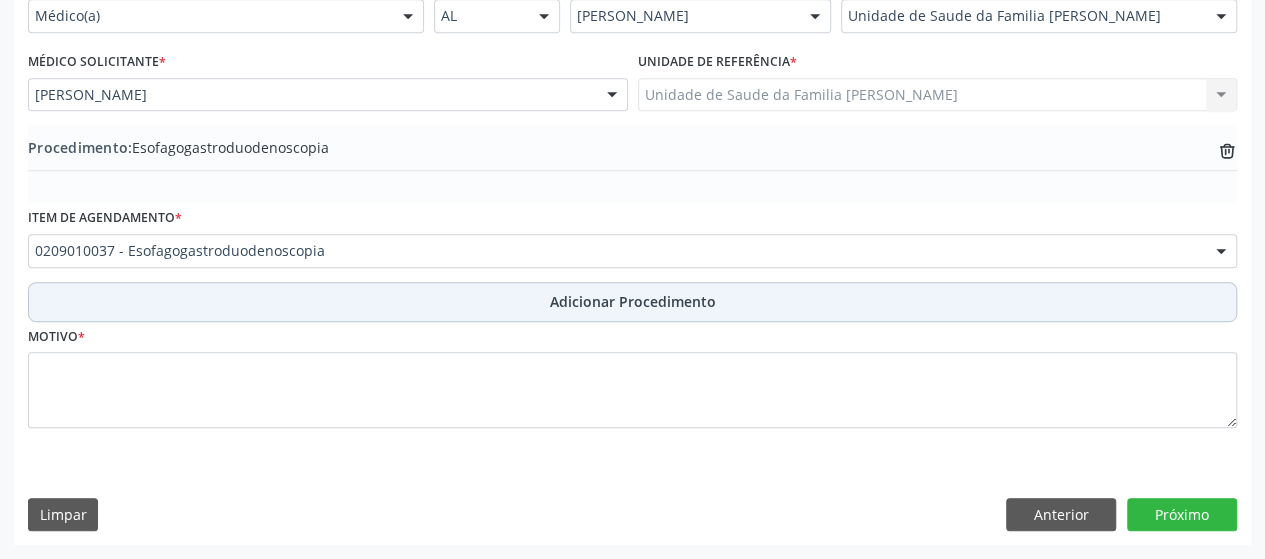 scroll, scrollTop: 492, scrollLeft: 0, axis: vertical 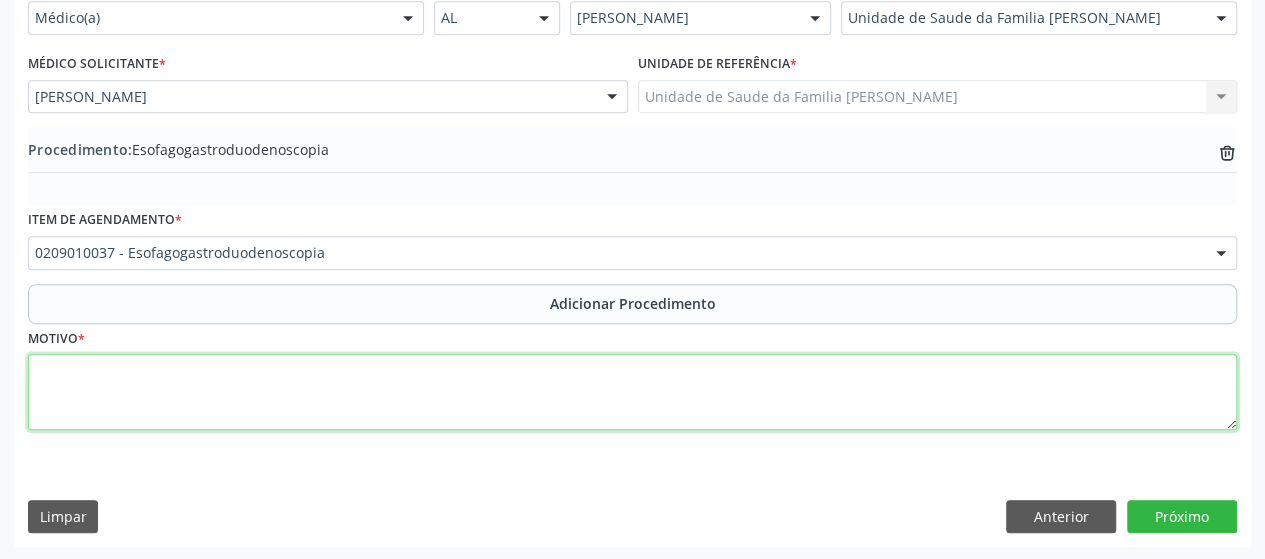 click at bounding box center (632, 392) 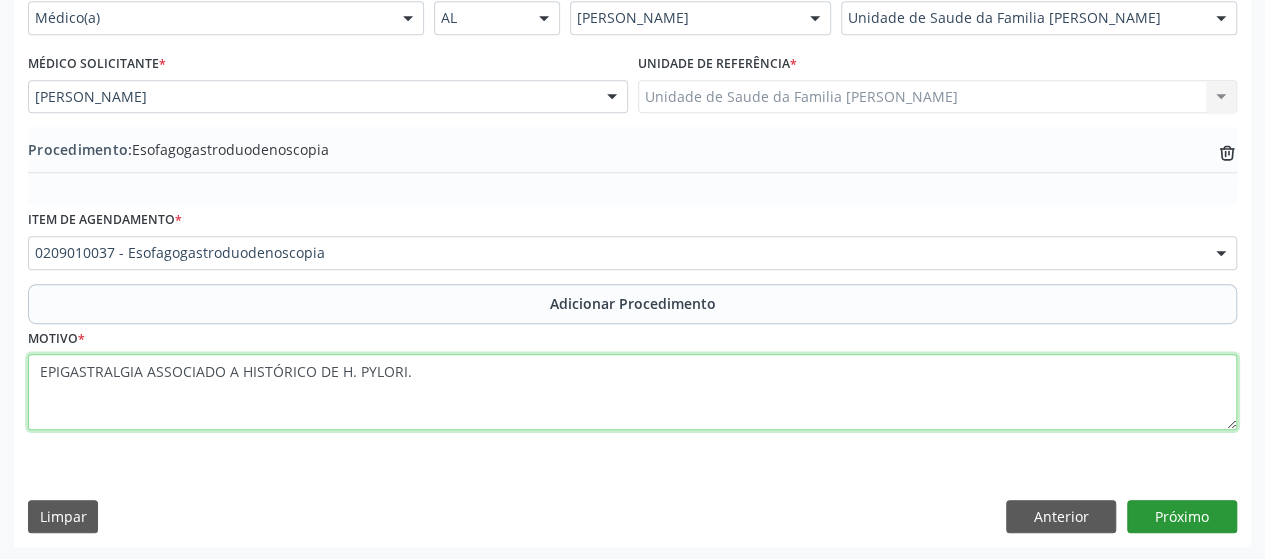type on "EPIGASTRALGIA ASSOCIADO A HISTÓRICO DE H. PYLORI." 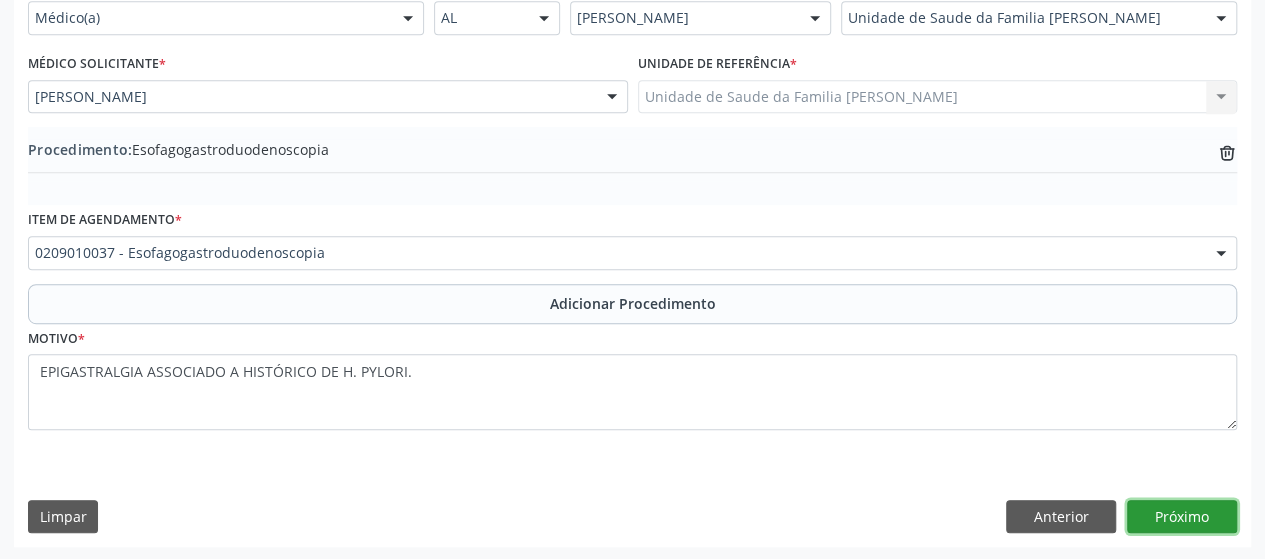 click on "Próximo" at bounding box center (1182, 517) 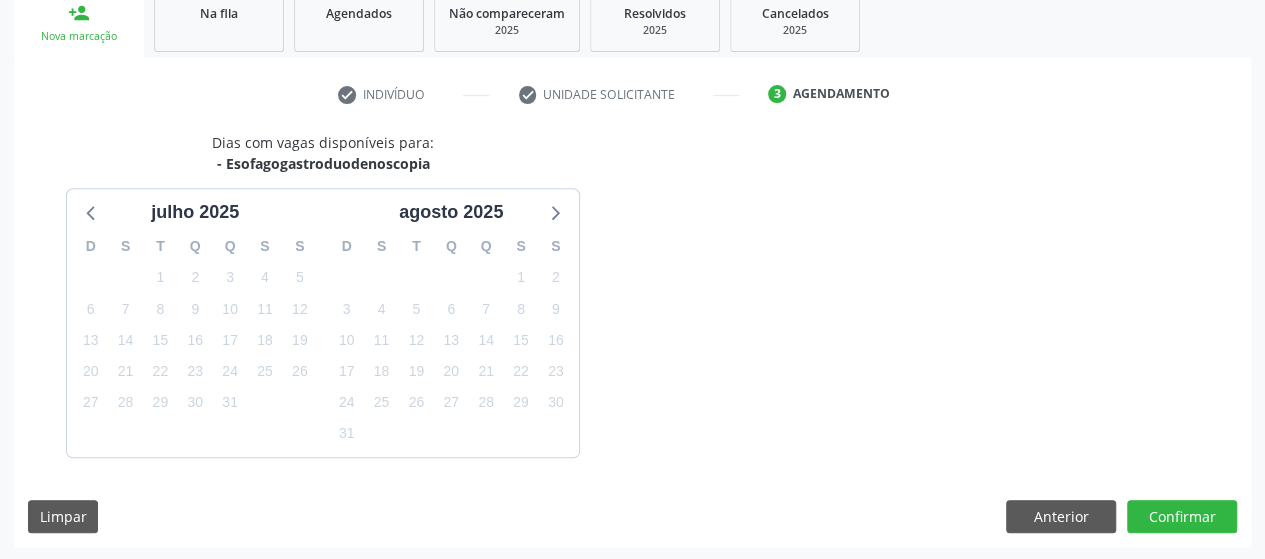 scroll, scrollTop: 396, scrollLeft: 0, axis: vertical 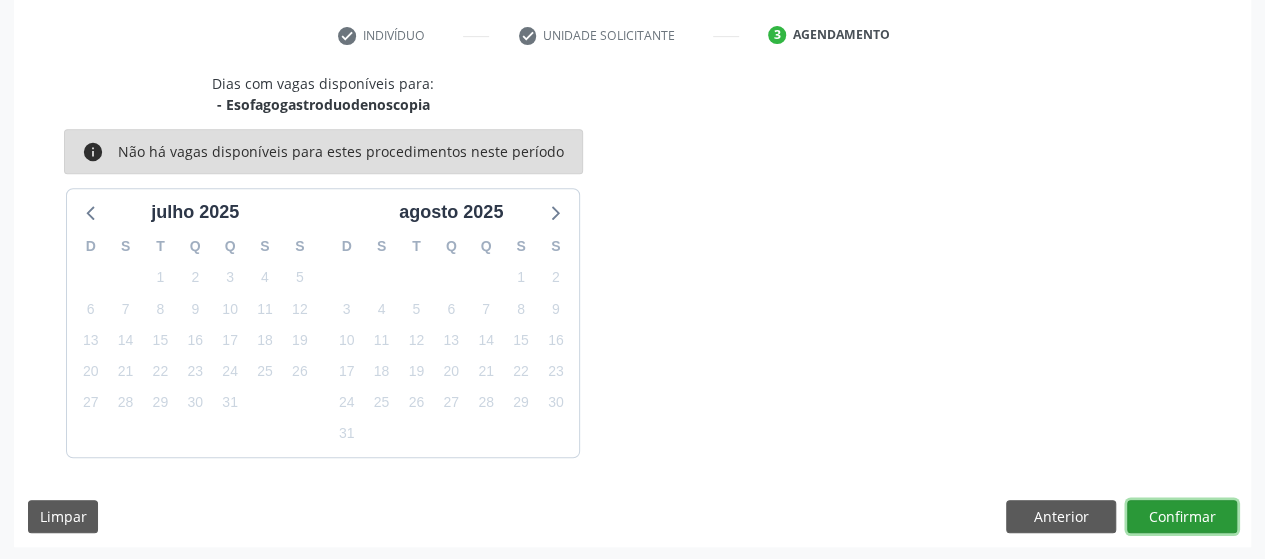 click on "Confirmar" at bounding box center [1182, 517] 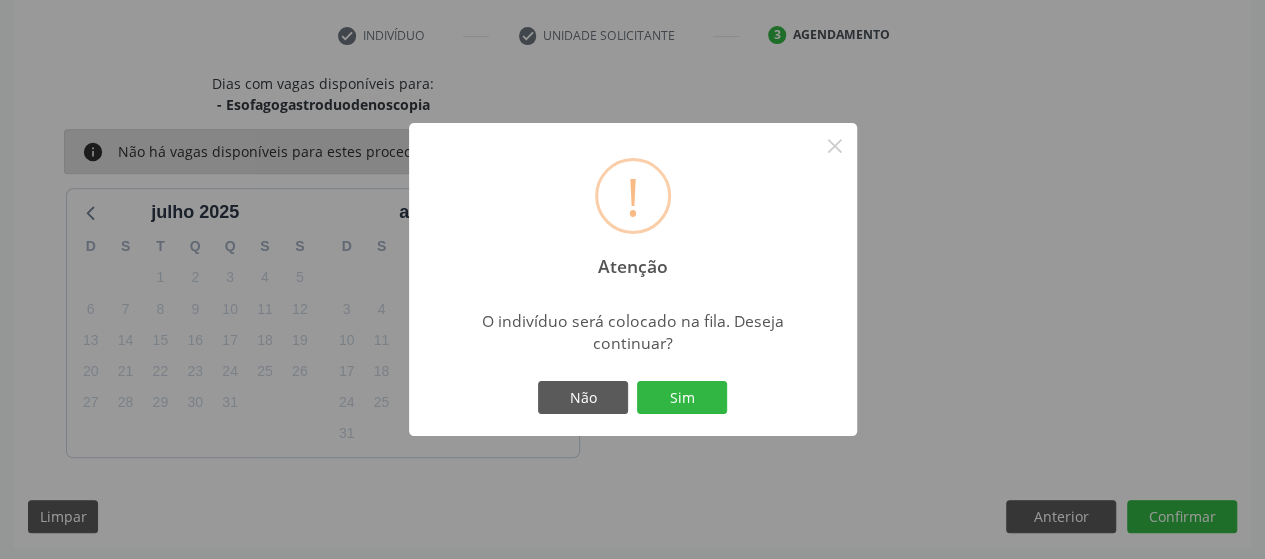 type 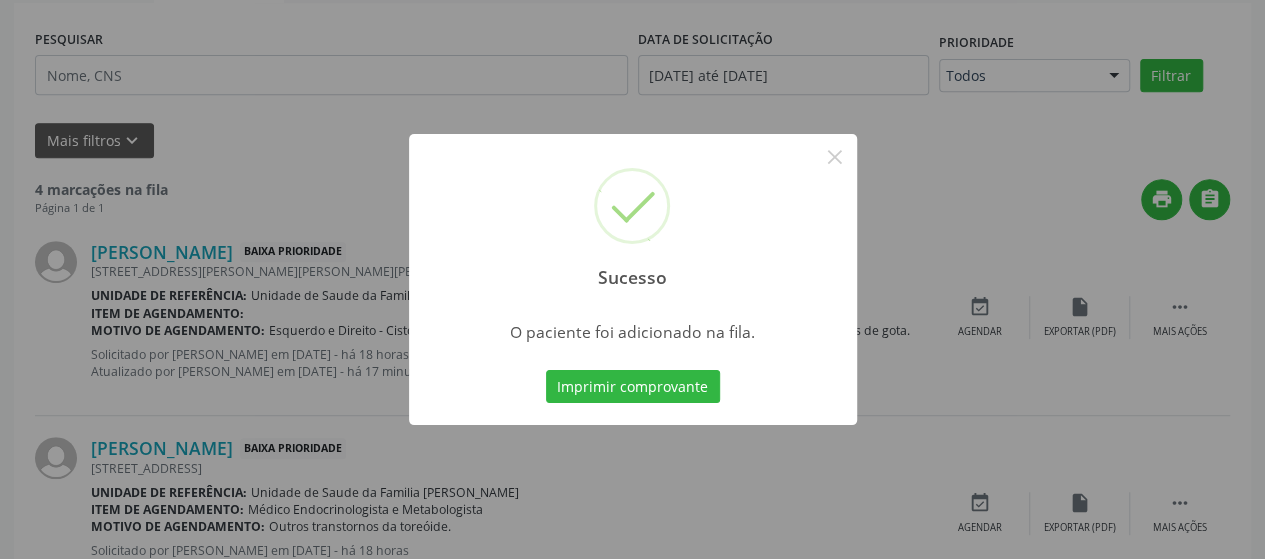 scroll, scrollTop: 134, scrollLeft: 0, axis: vertical 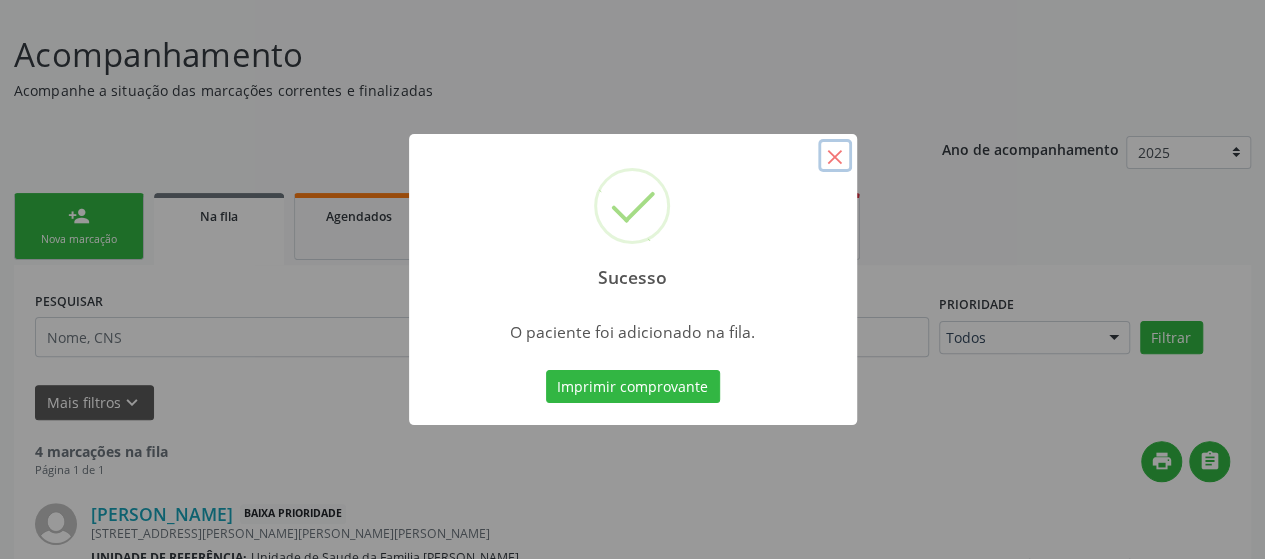 click on "×" at bounding box center [835, 156] 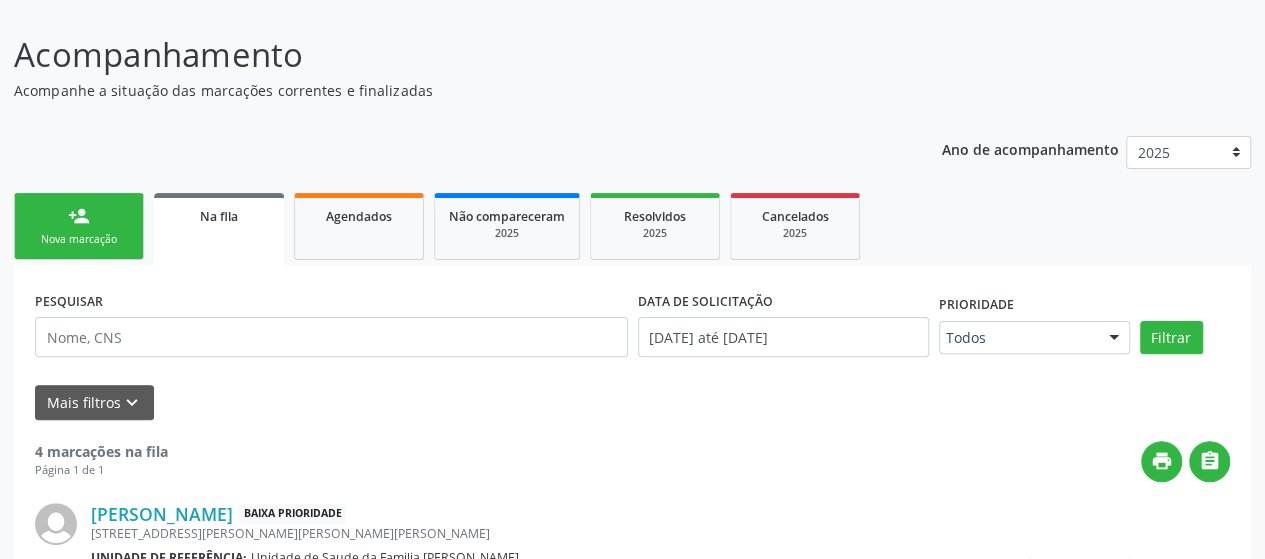 drag, startPoint x: 70, startPoint y: 207, endPoint x: 108, endPoint y: 237, distance: 48.414875 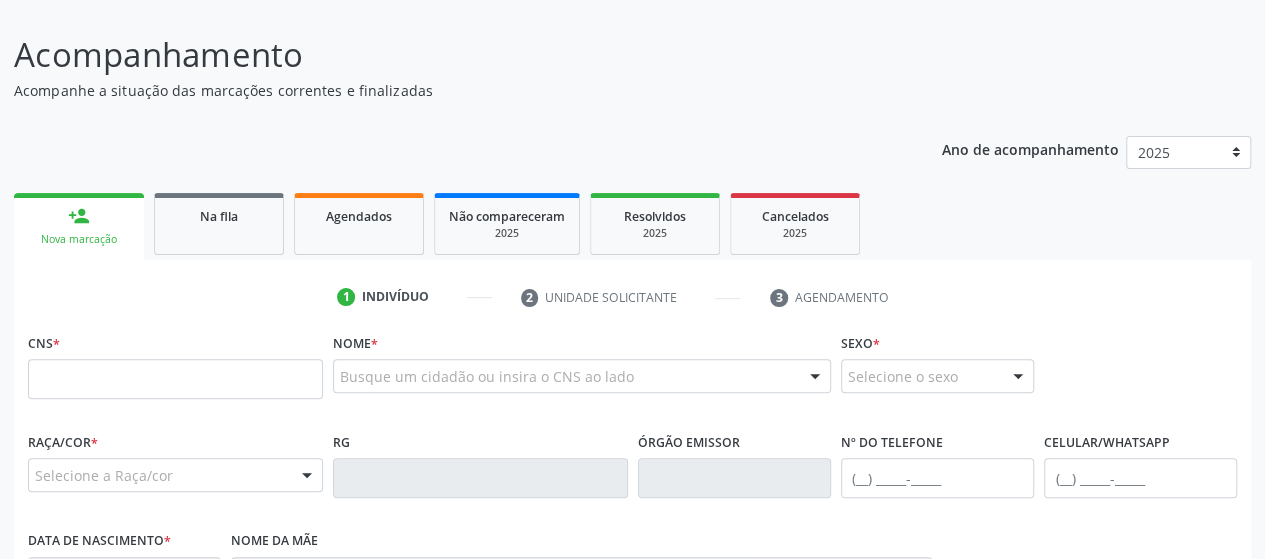 click on "Nova marcação" at bounding box center [79, 239] 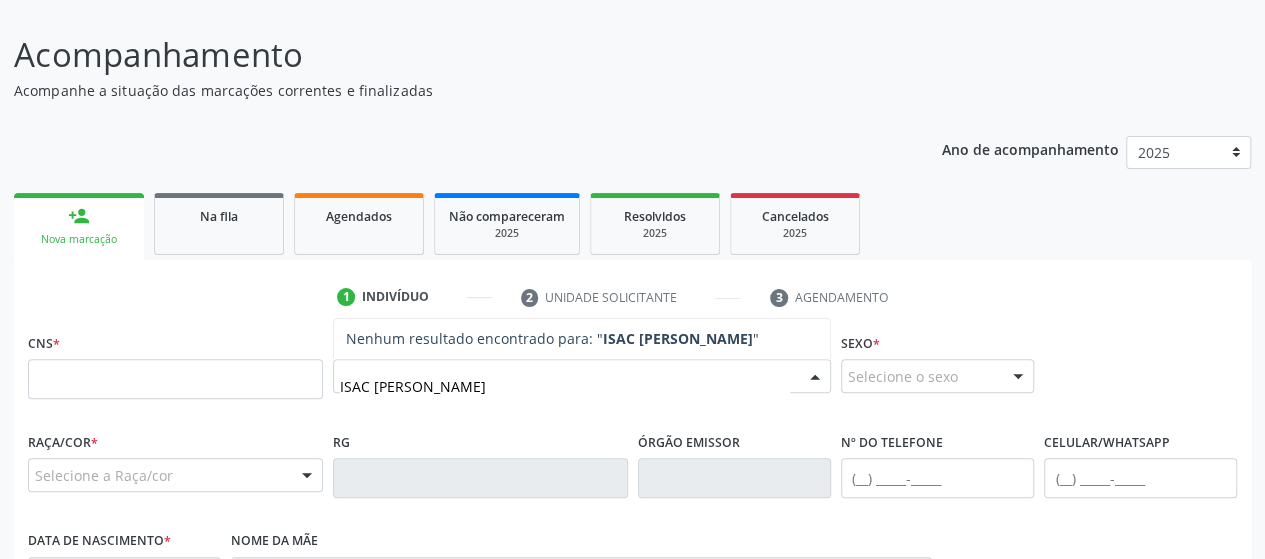 type on "ISAC [PERSON_NAME]" 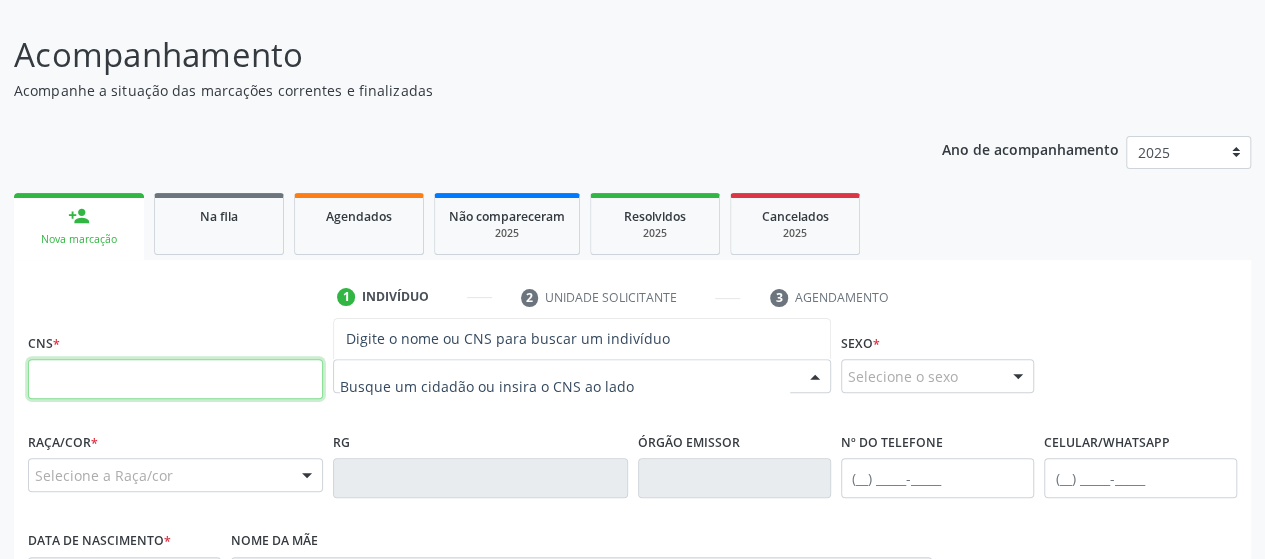 click at bounding box center [175, 379] 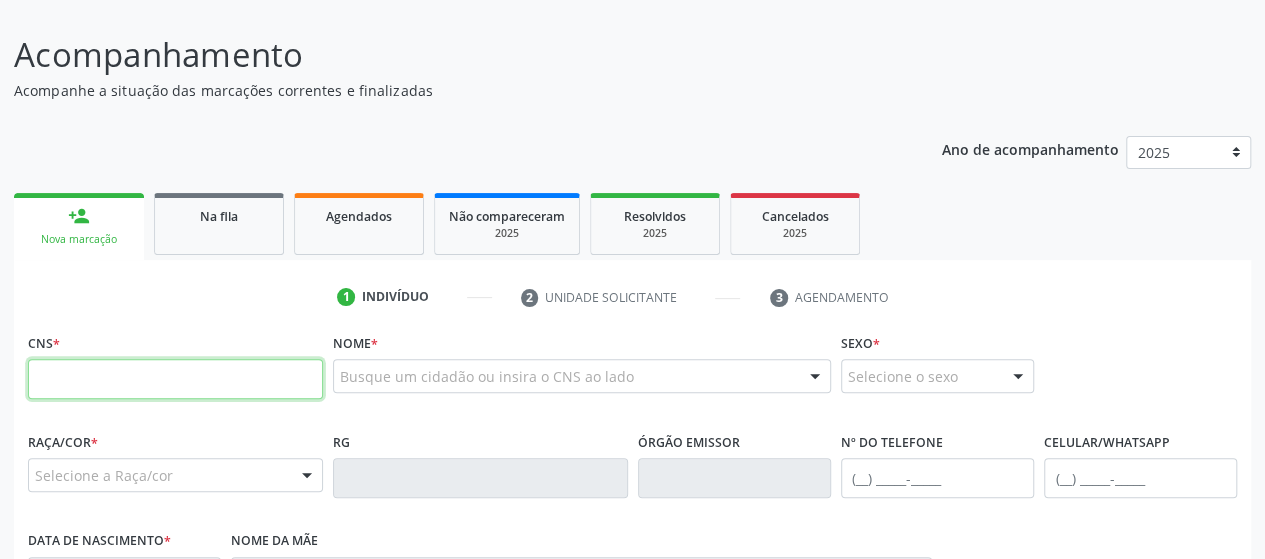paste on "705 [CREDIT_CARD_NUMBER]" 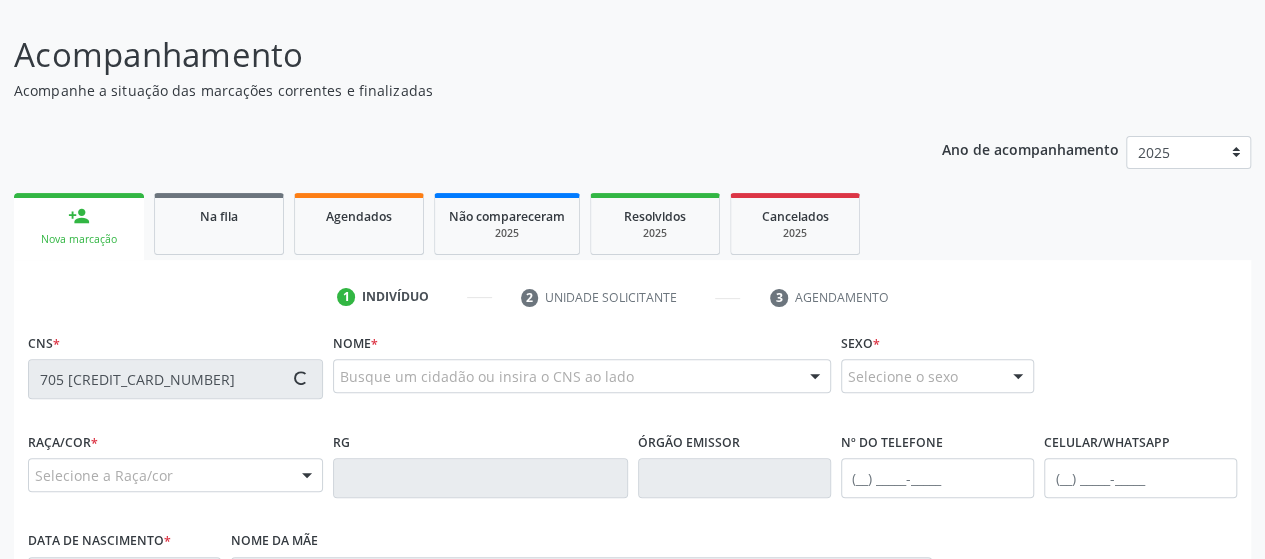 type on "705 [CREDIT_CARD_NUMBER]" 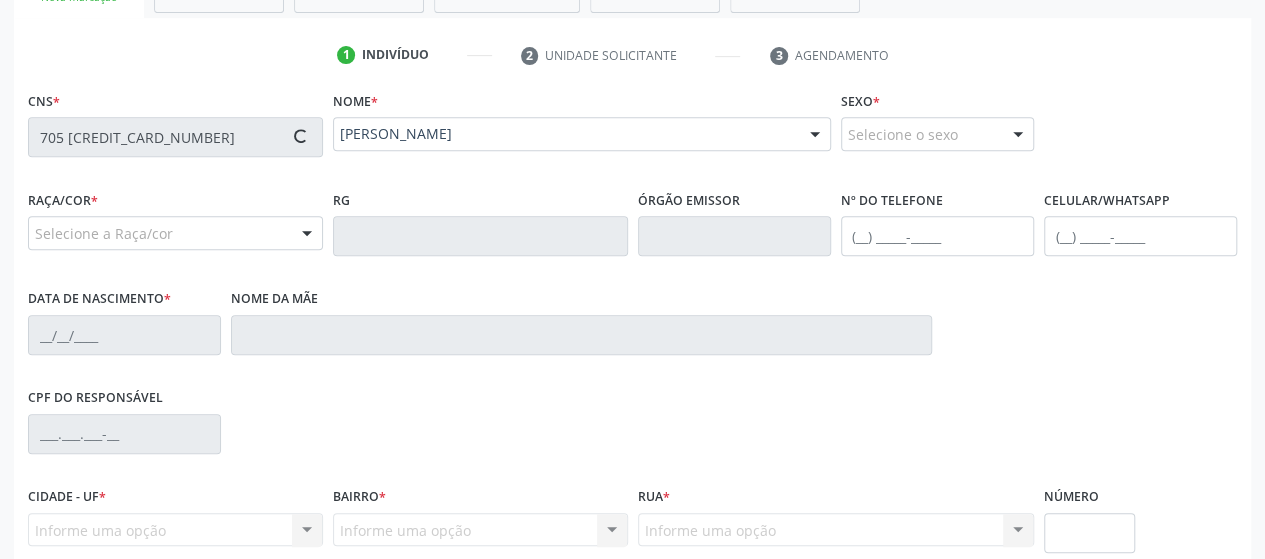 scroll, scrollTop: 434, scrollLeft: 0, axis: vertical 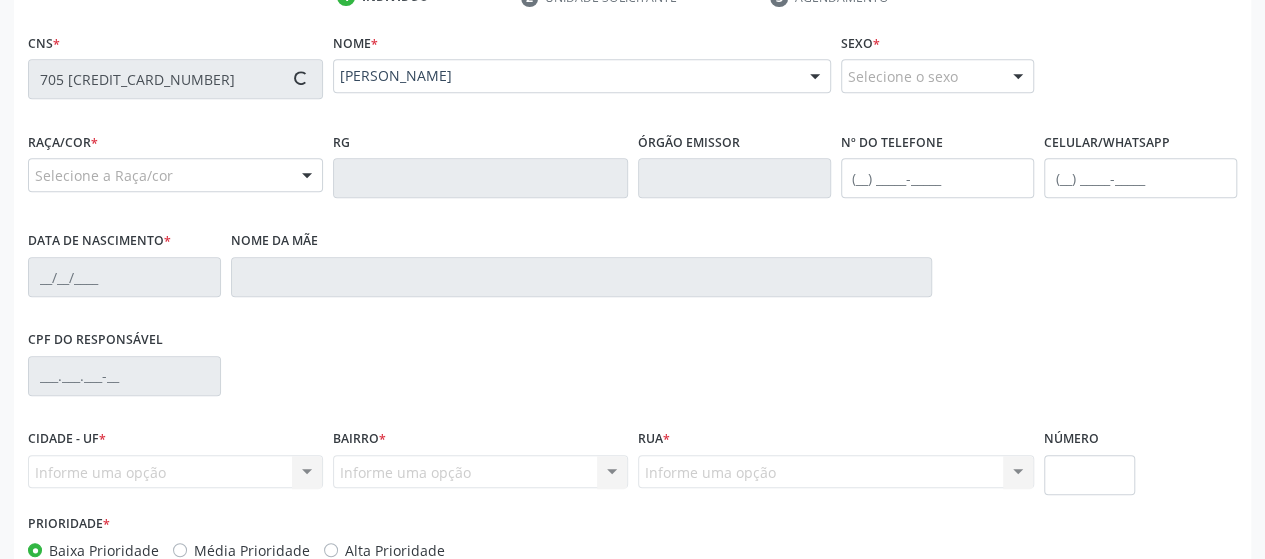 type on "[PHONE_NUMBER]" 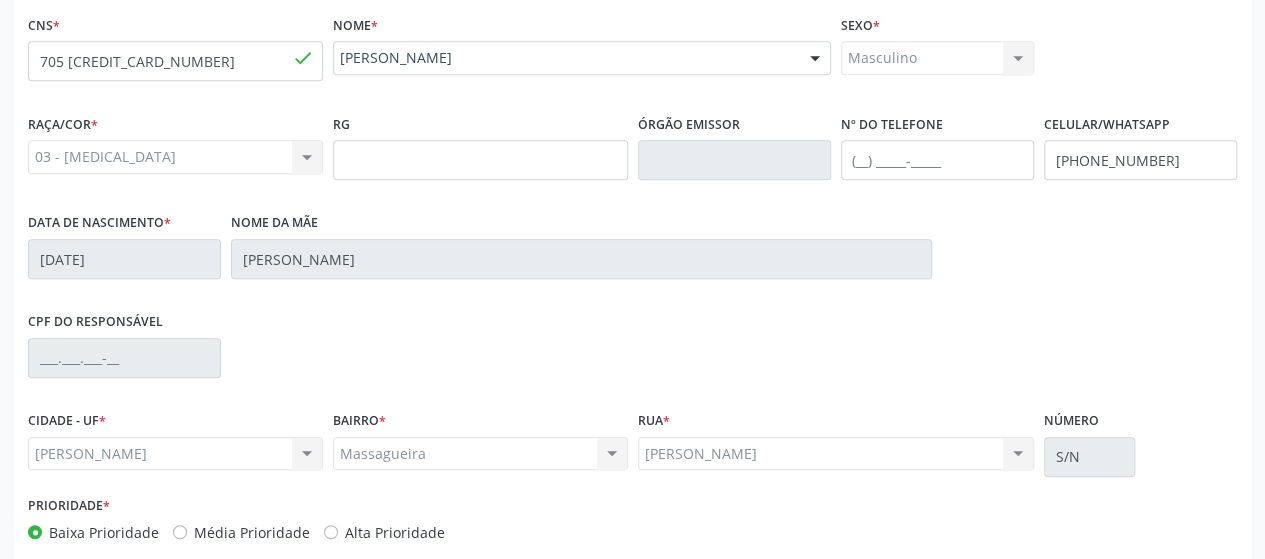 scroll, scrollTop: 552, scrollLeft: 0, axis: vertical 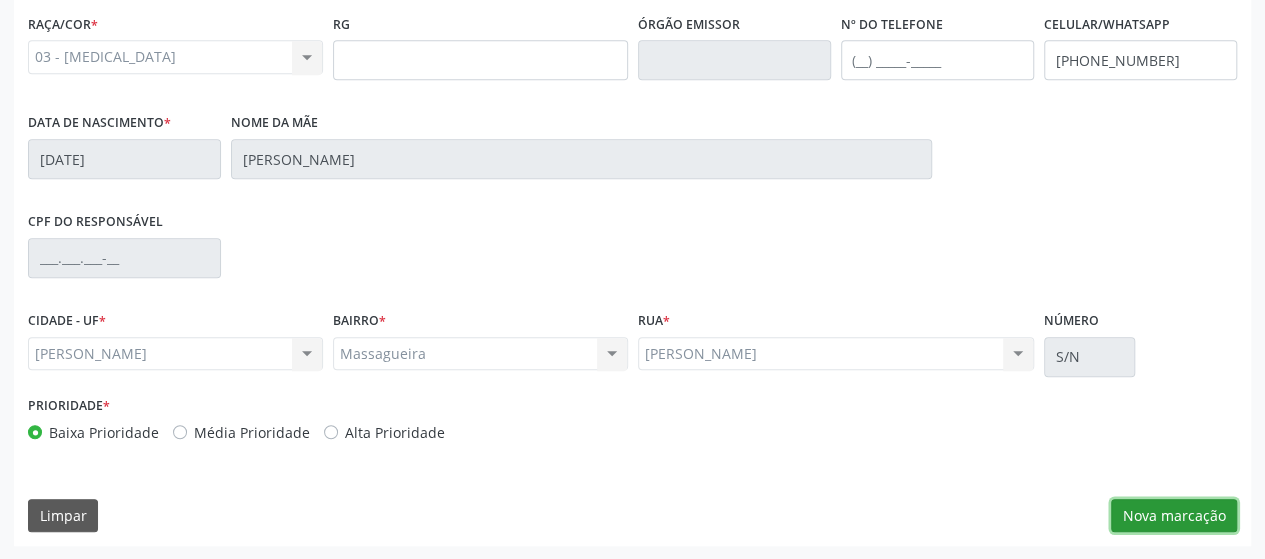 click on "Nova marcação" at bounding box center [1174, 516] 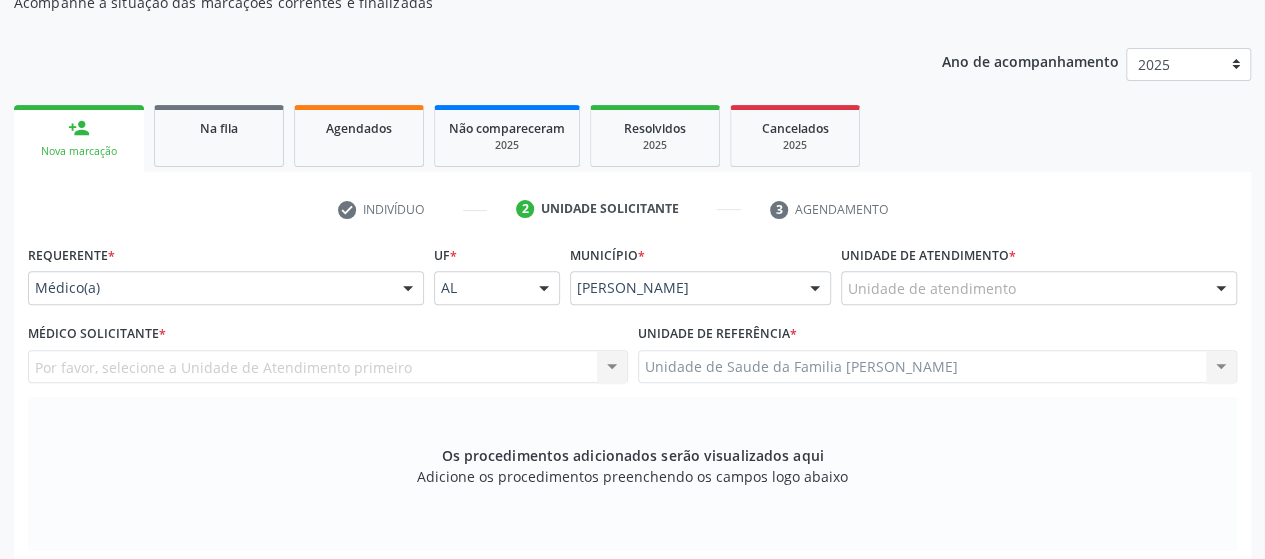 scroll, scrollTop: 252, scrollLeft: 0, axis: vertical 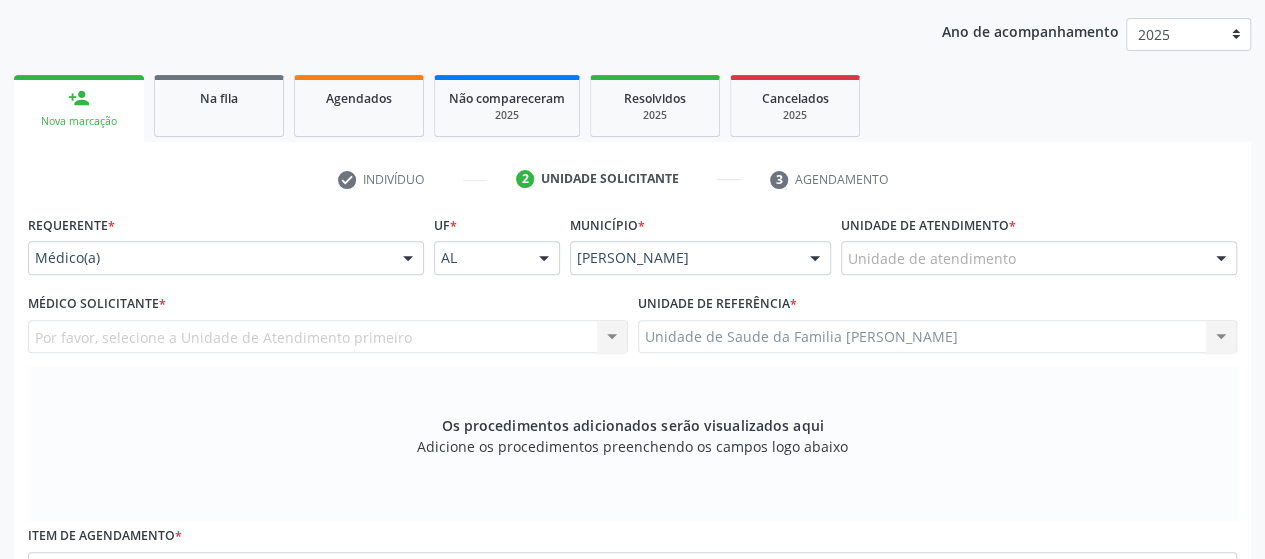 click on "Por favor, selecione a Unidade de Atendimento primeiro
Nenhum resultado encontrado para: "   "
Não há nenhuma opção para ser exibida." at bounding box center (328, 337) 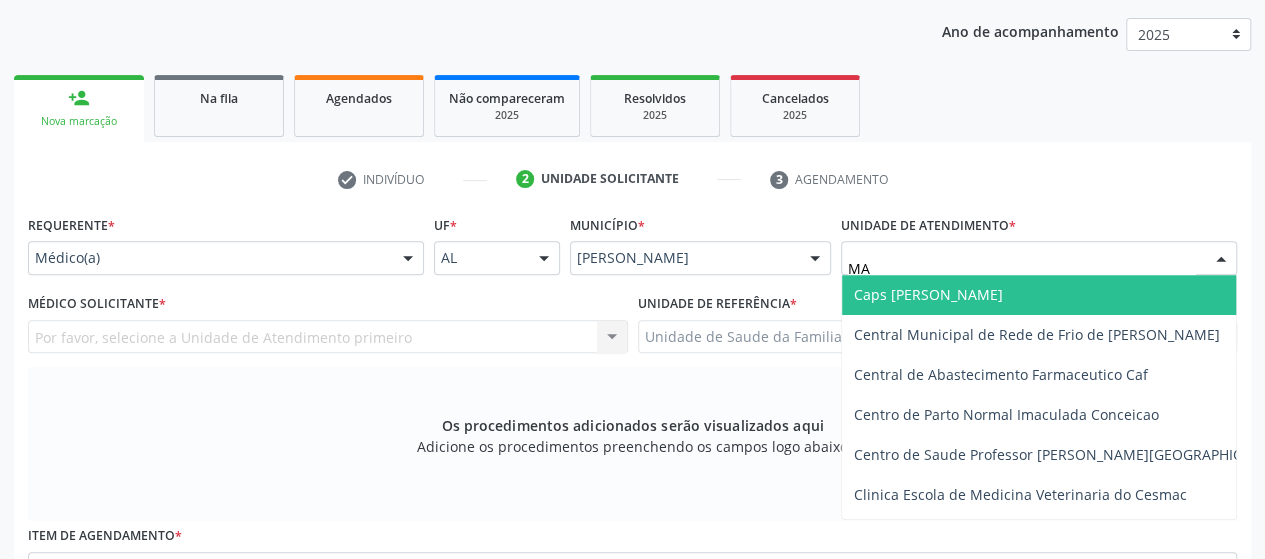 type on "MAS" 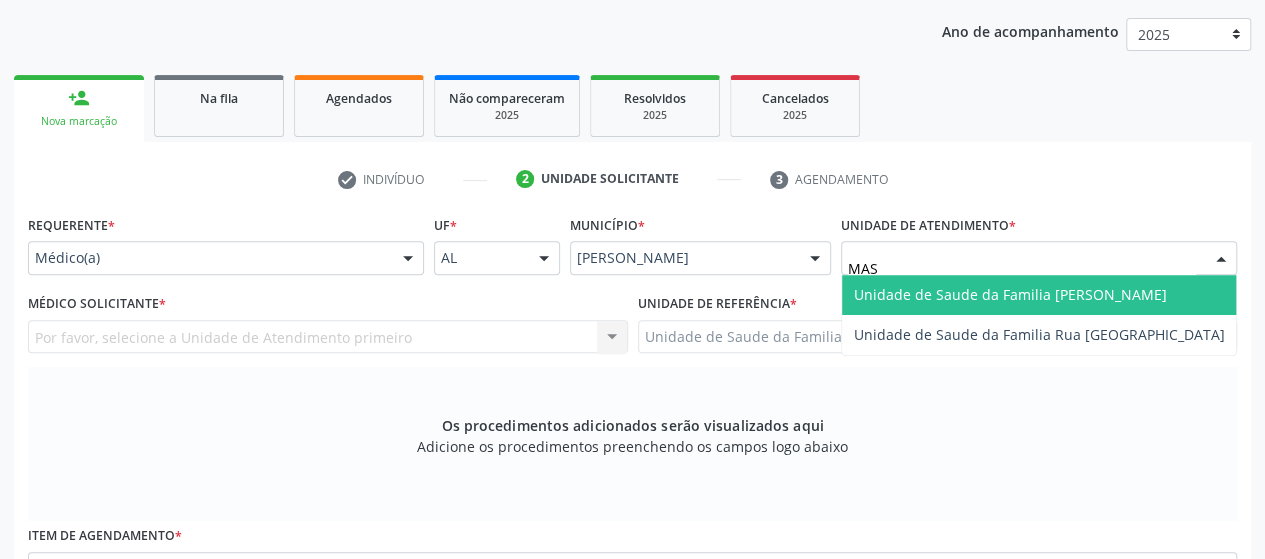 click on "Unidade de Saude da Familia [PERSON_NAME]" at bounding box center [1010, 294] 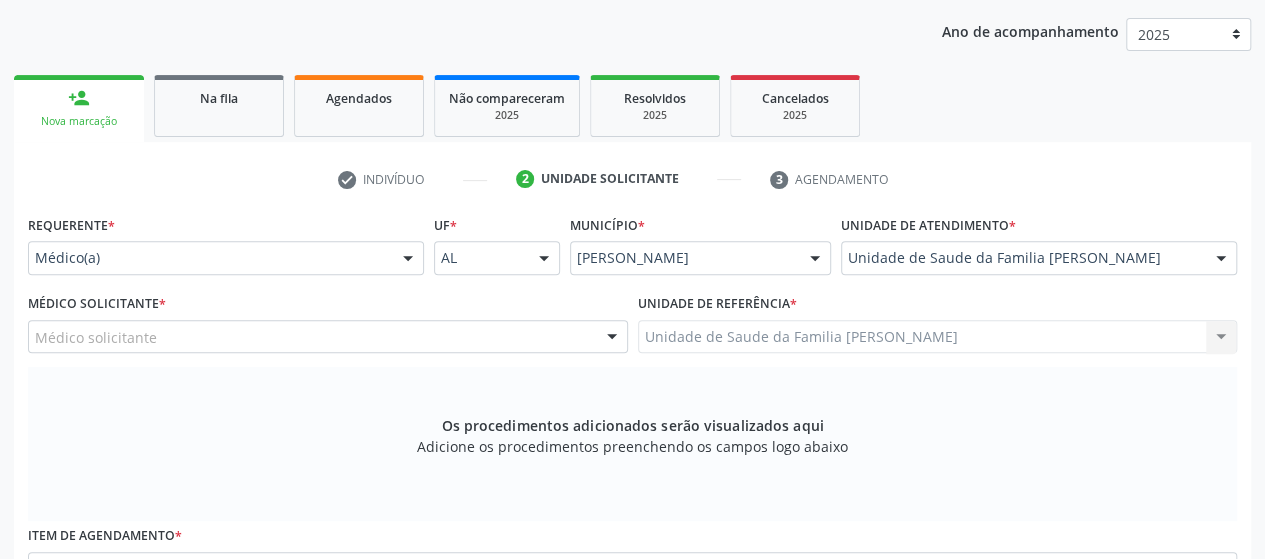 click on "Médico solicitante" at bounding box center [328, 337] 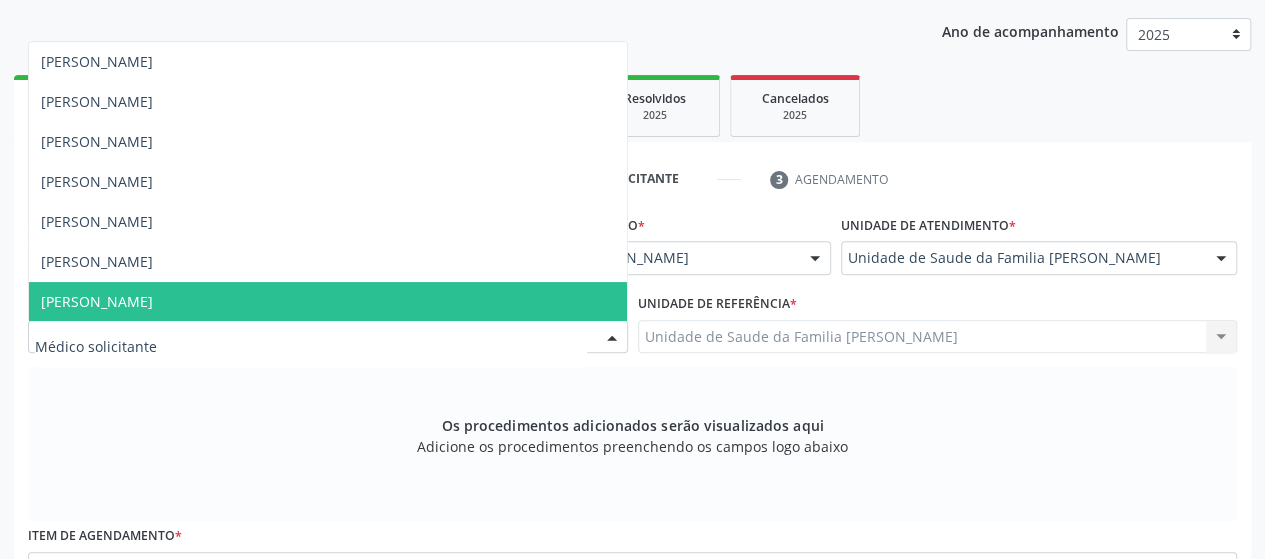 click on "[PERSON_NAME]" at bounding box center (328, 302) 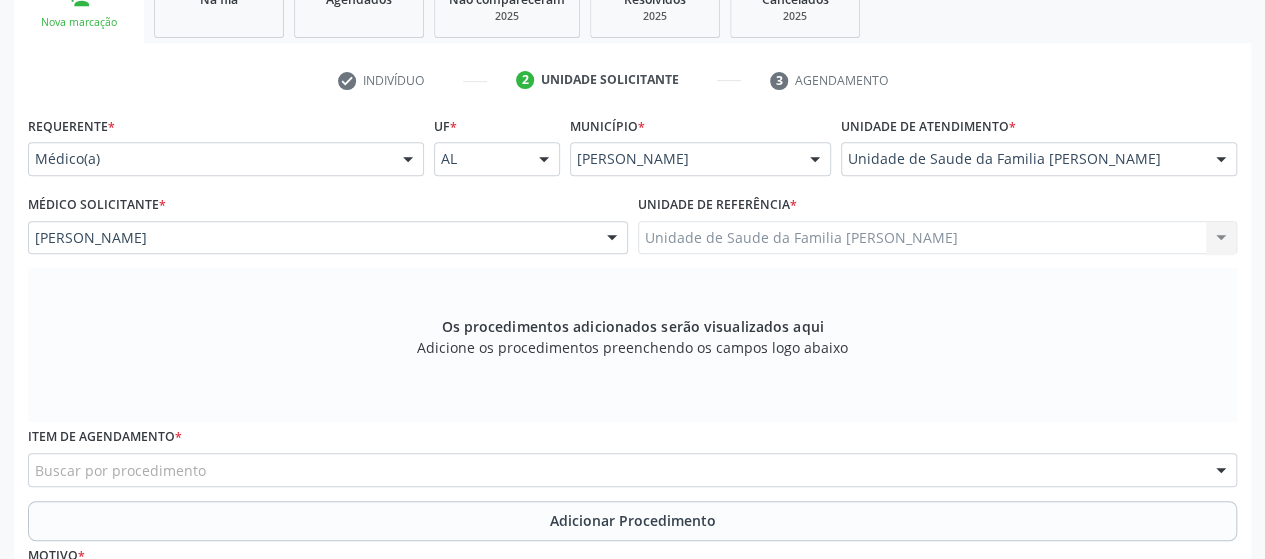 scroll, scrollTop: 552, scrollLeft: 0, axis: vertical 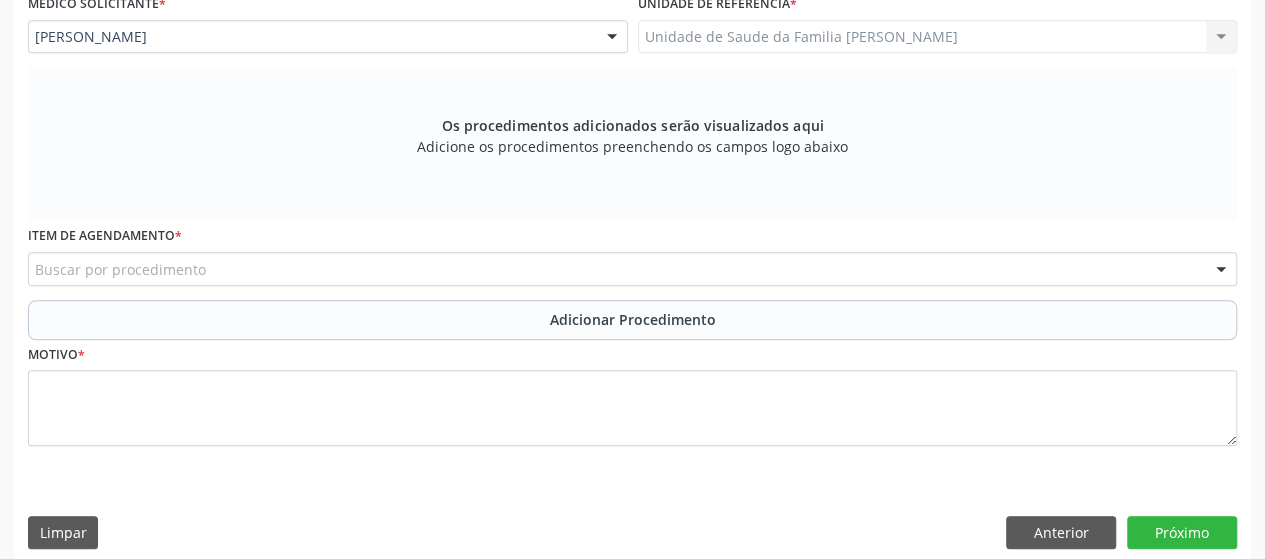 click on "Buscar por procedimento" at bounding box center [632, 269] 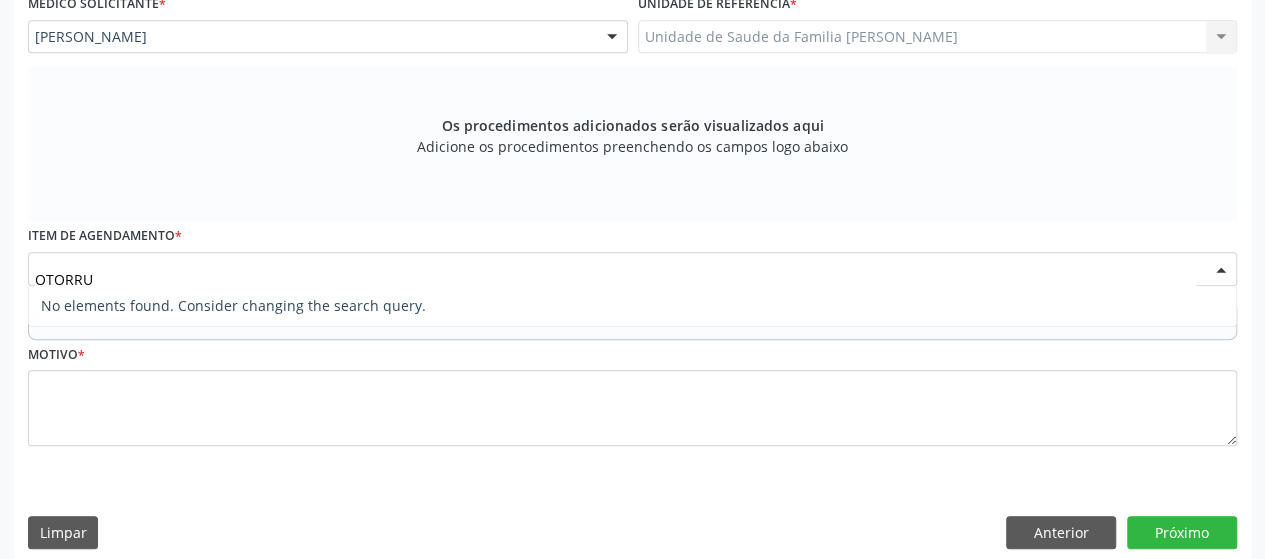 type on "OTORR" 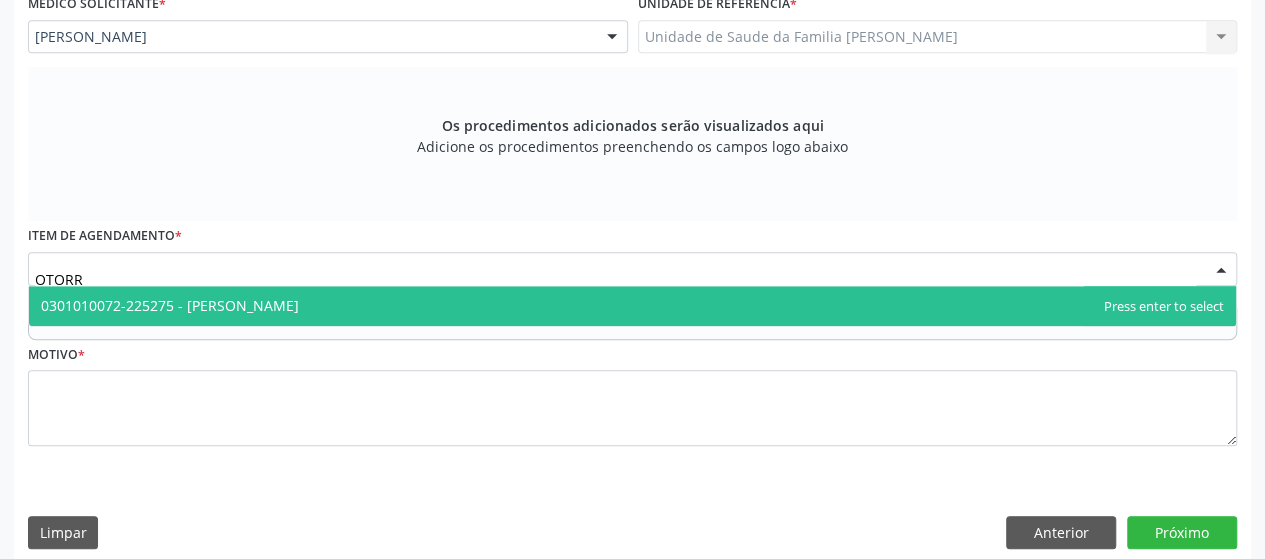 click on "0301010072-225275 - [PERSON_NAME]" at bounding box center (170, 305) 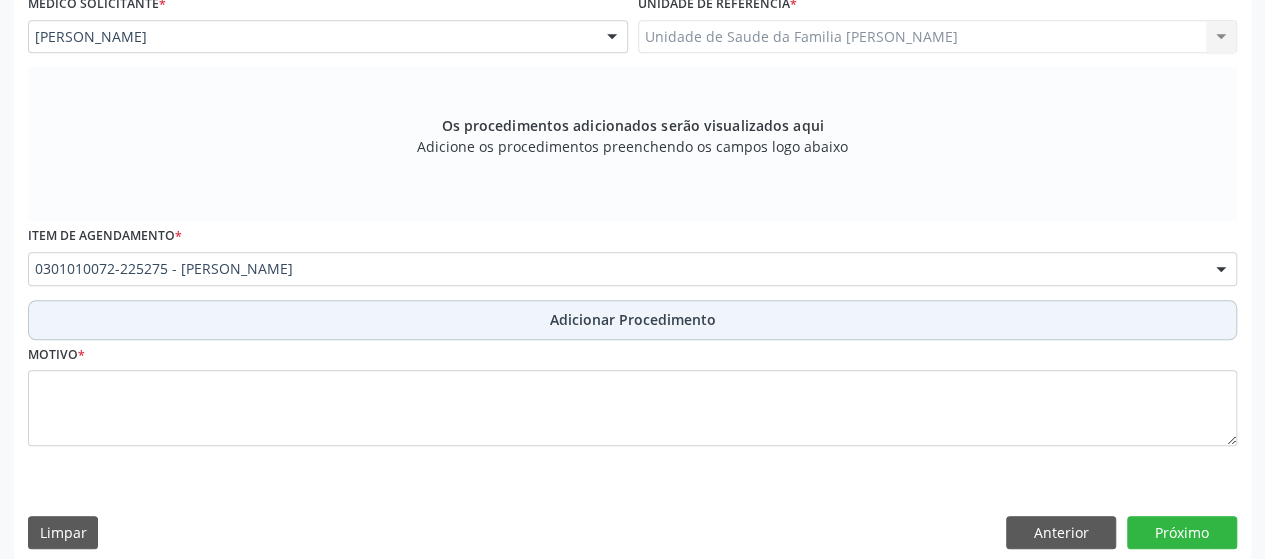 click on "Adicionar Procedimento" at bounding box center (632, 320) 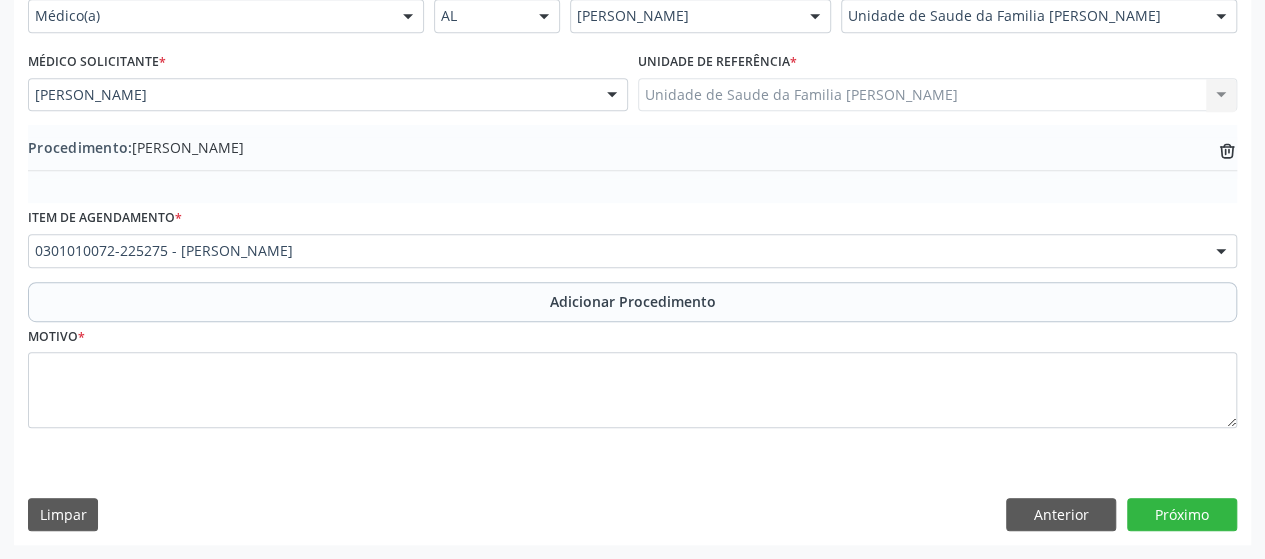 scroll, scrollTop: 492, scrollLeft: 0, axis: vertical 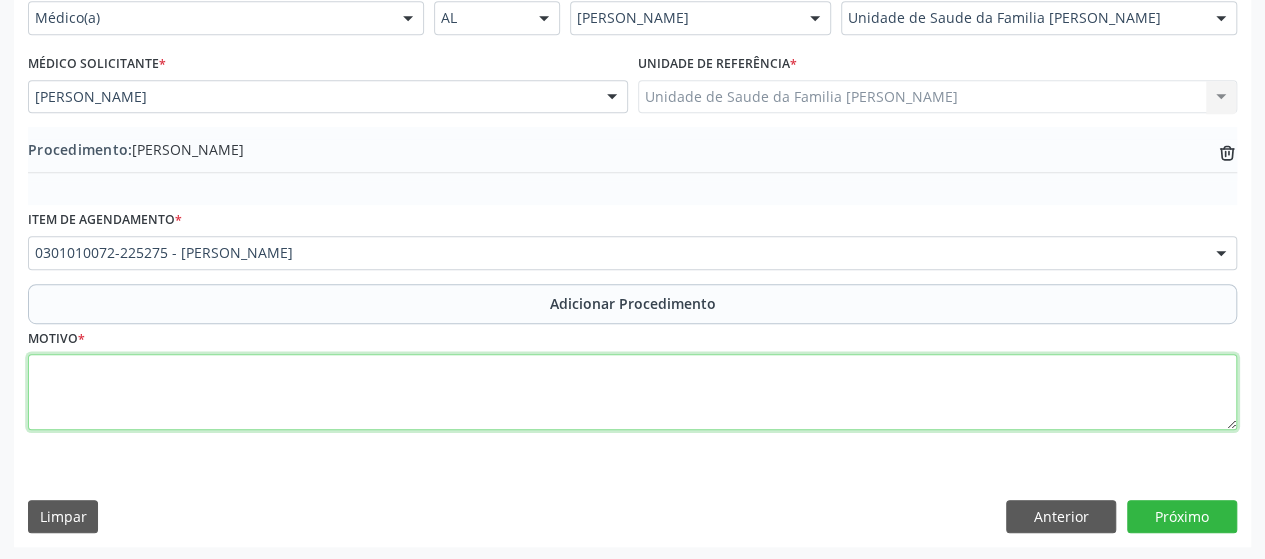 click at bounding box center (632, 392) 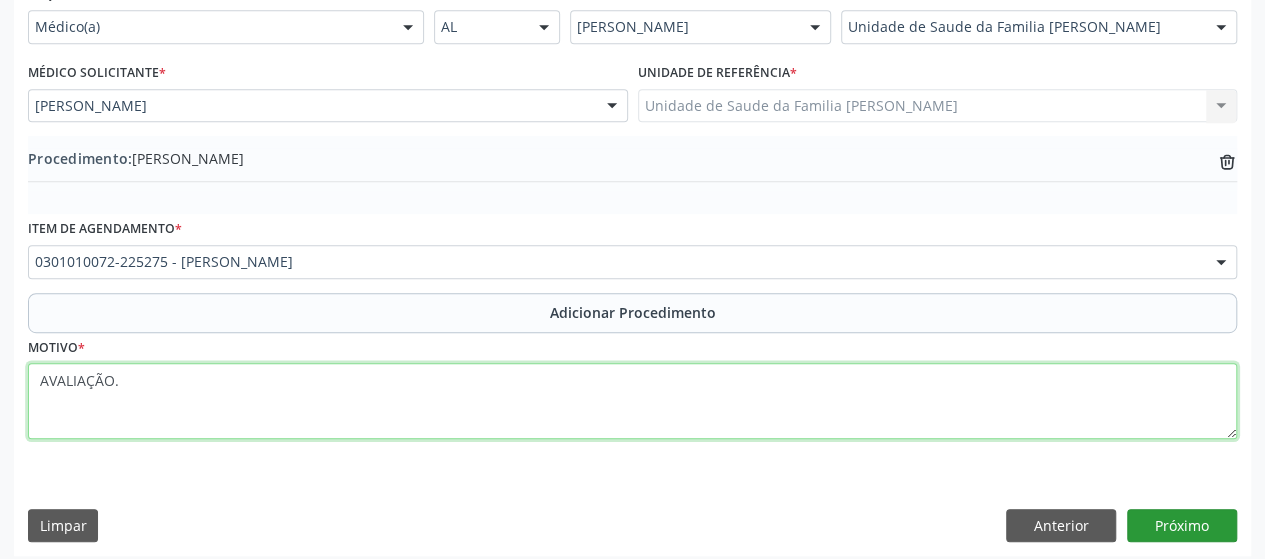 scroll, scrollTop: 492, scrollLeft: 0, axis: vertical 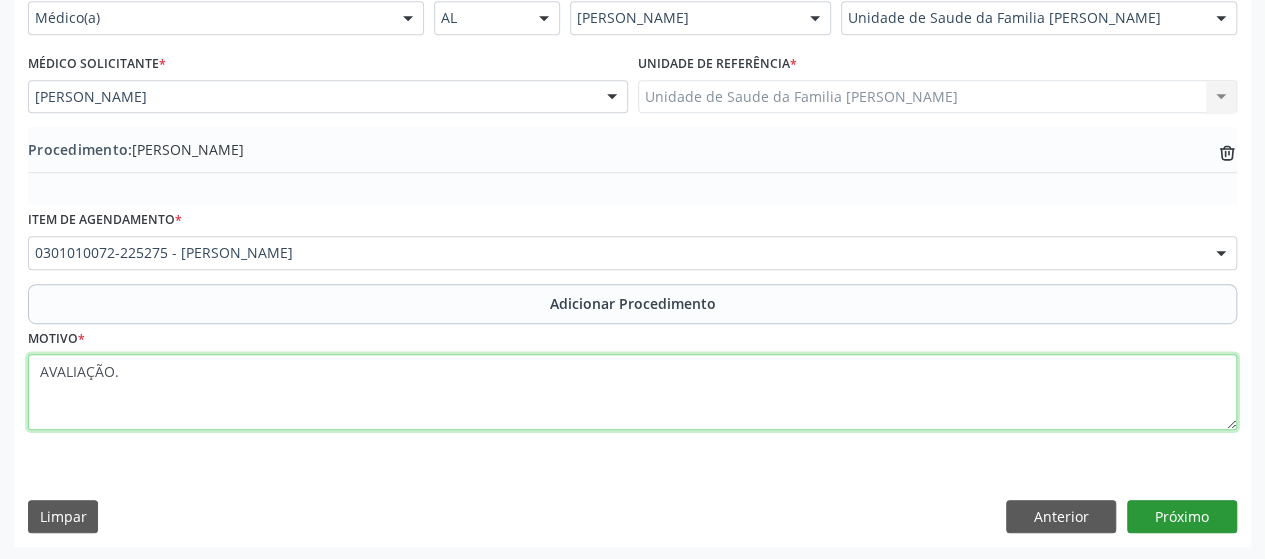 type on "AVALIAÇÃO." 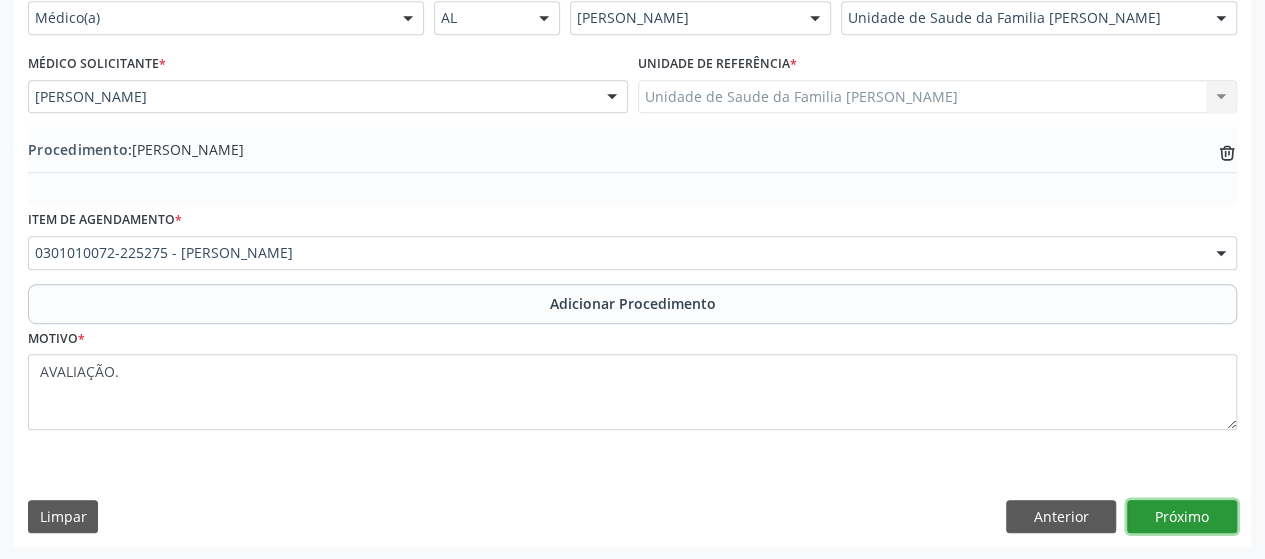 click on "Próximo" at bounding box center [1182, 517] 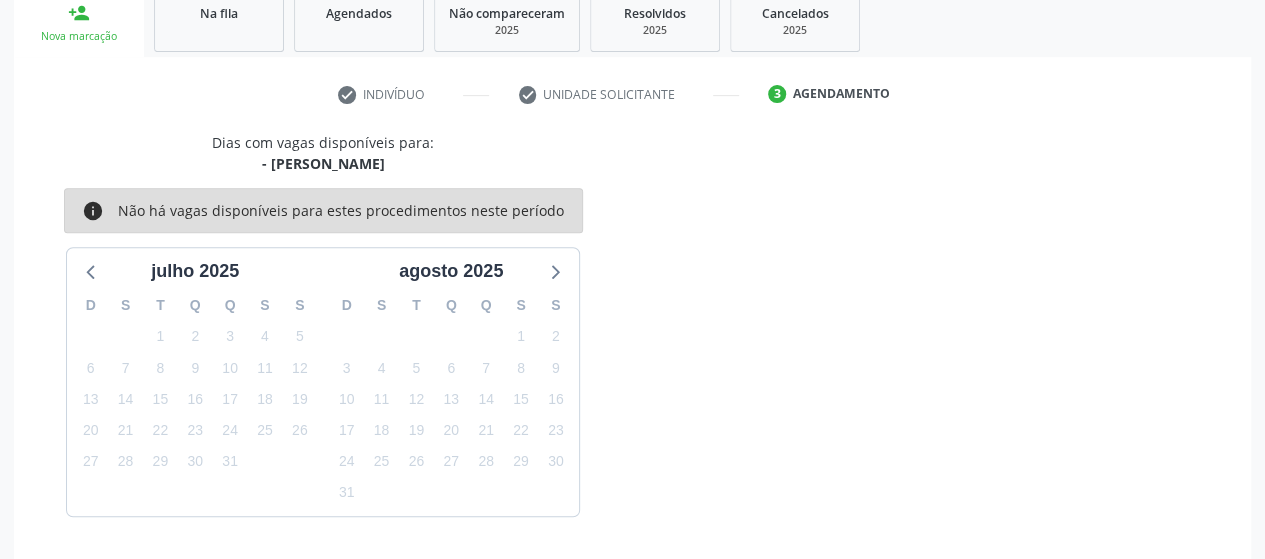 scroll, scrollTop: 396, scrollLeft: 0, axis: vertical 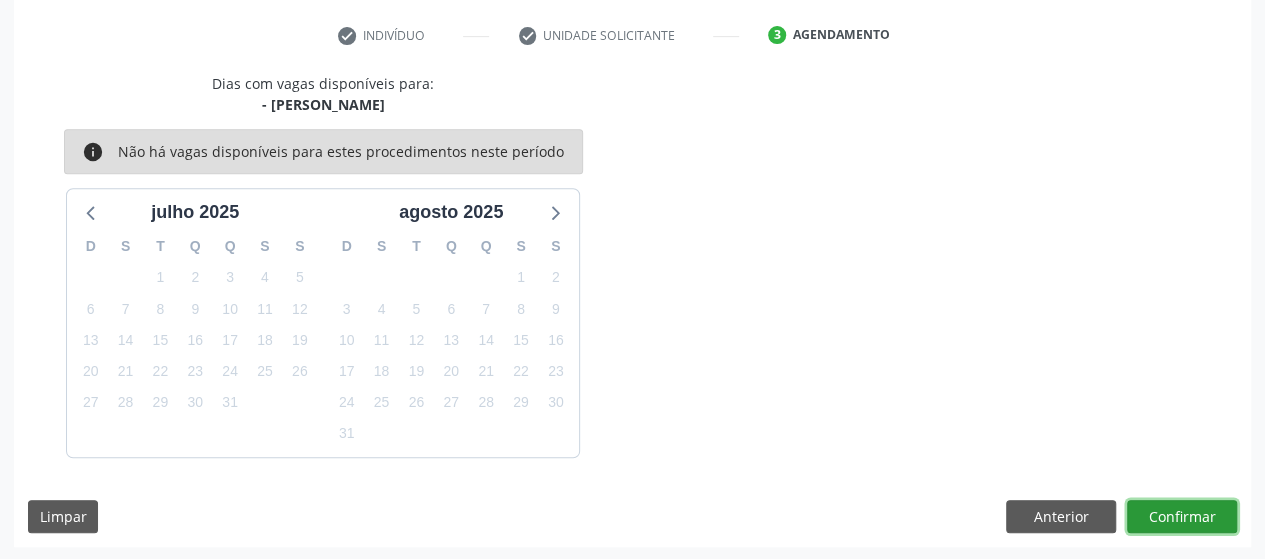 click on "Confirmar" at bounding box center (1182, 517) 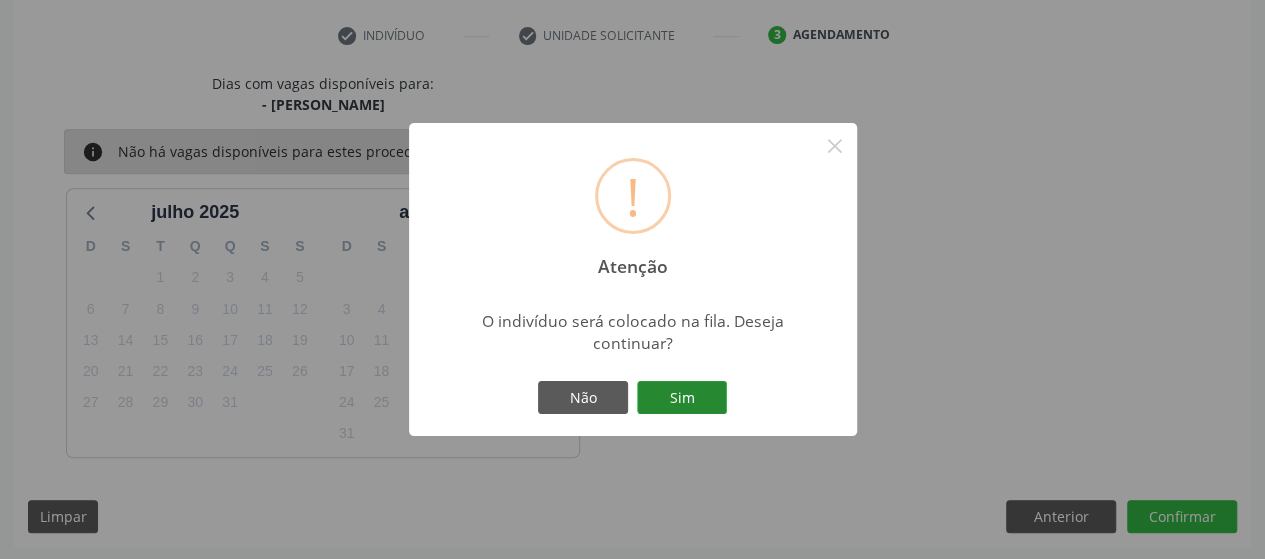 click on "Sim" at bounding box center [682, 398] 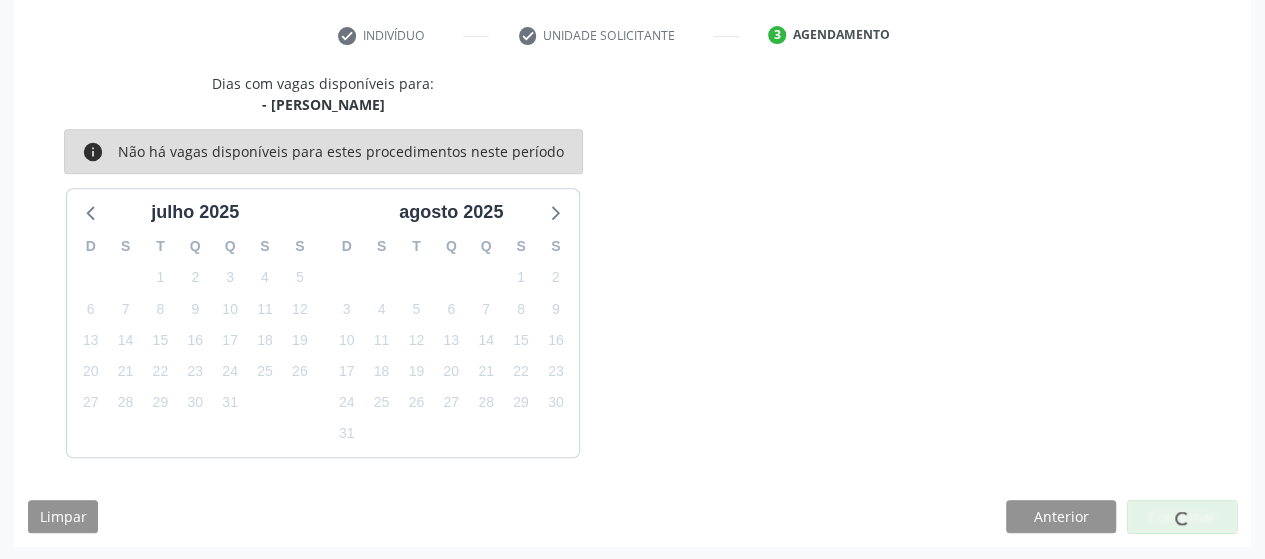 scroll, scrollTop: 134, scrollLeft: 0, axis: vertical 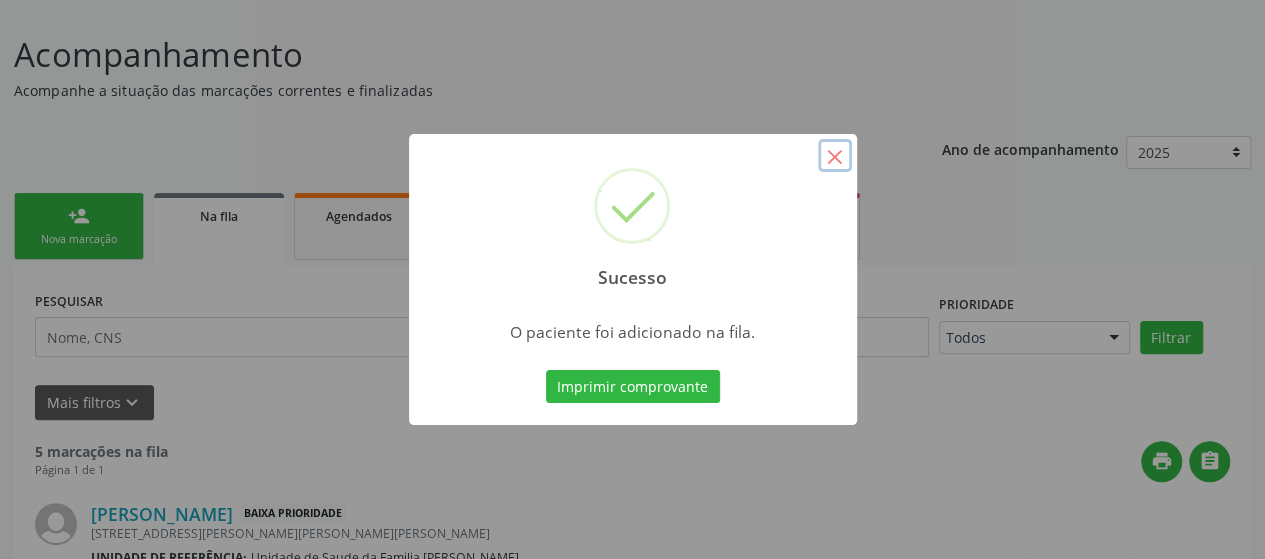 click on "×" at bounding box center [835, 156] 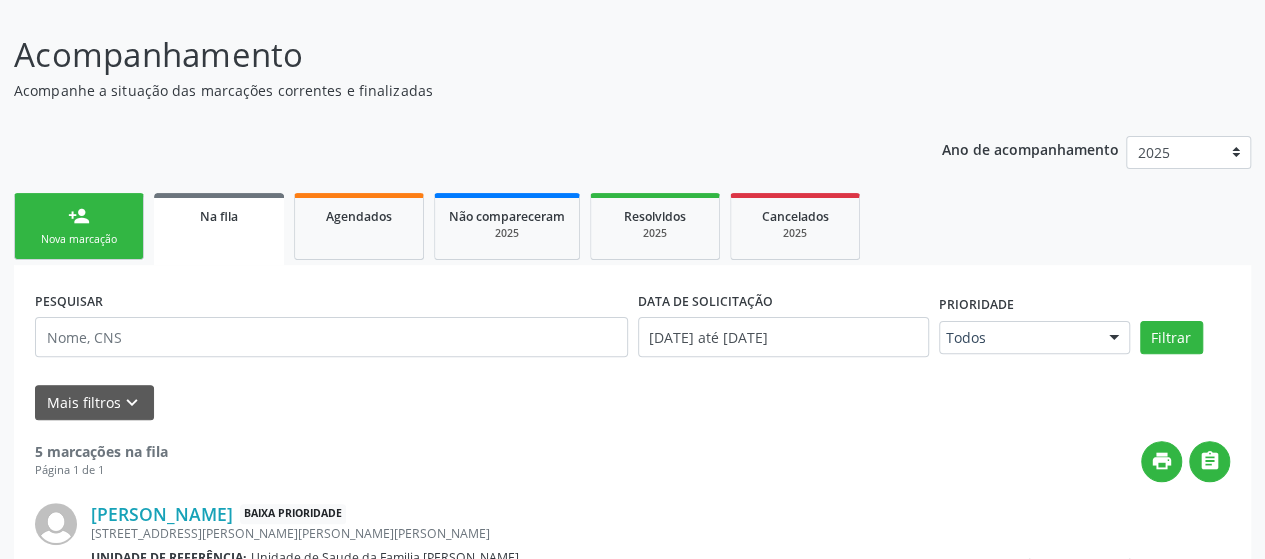 click on "person_add" at bounding box center (79, 216) 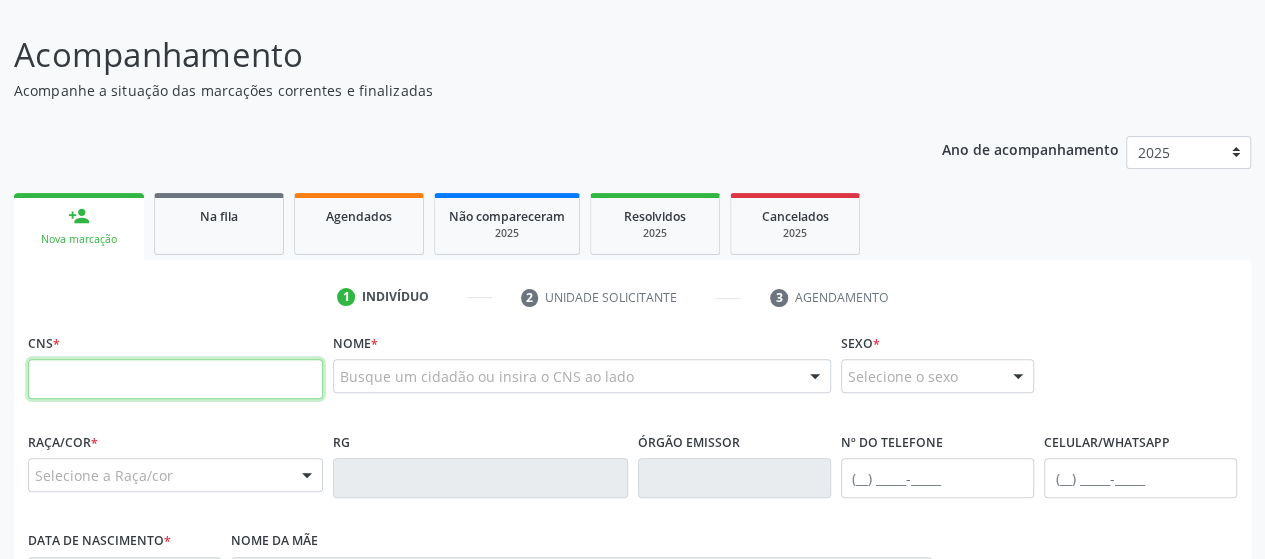 click at bounding box center (175, 379) 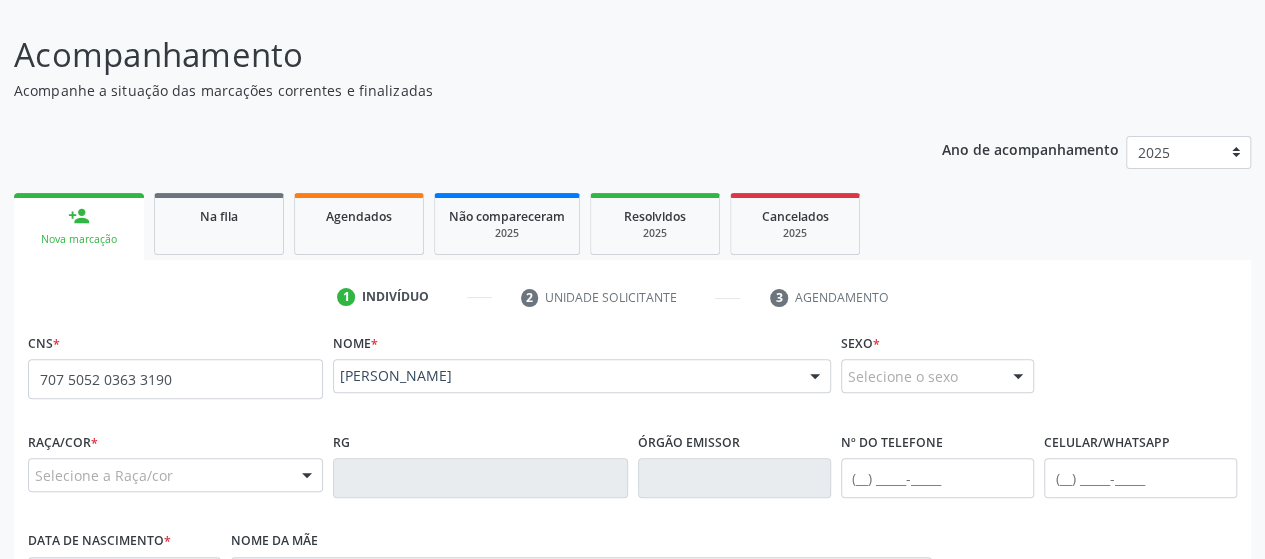 type on "707 5052 0363 3190" 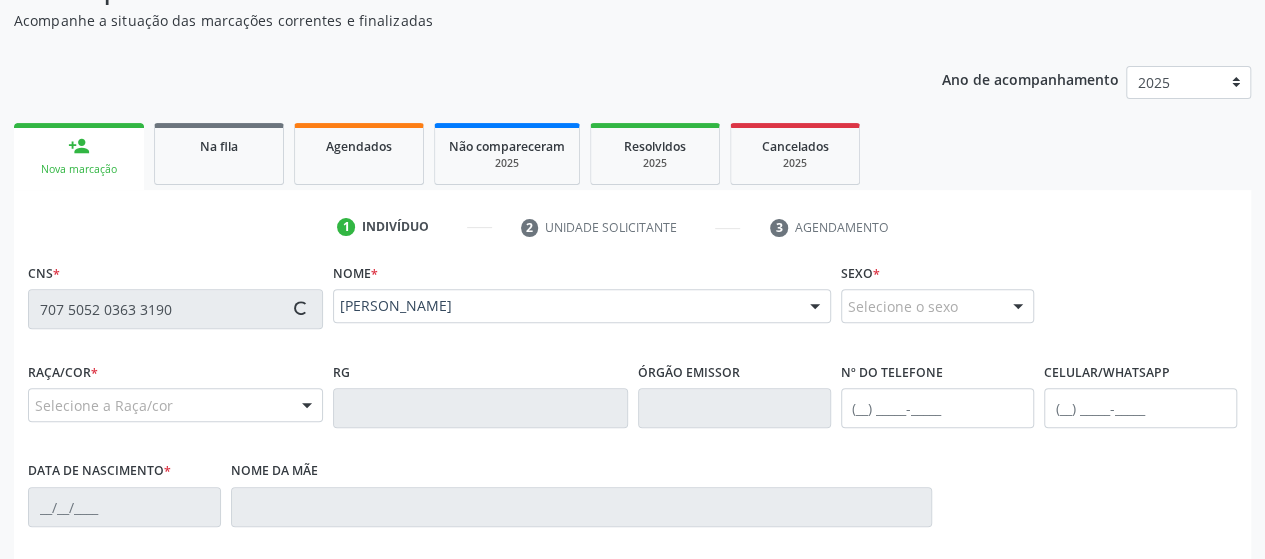 type on "[PHONE_NUMBER]" 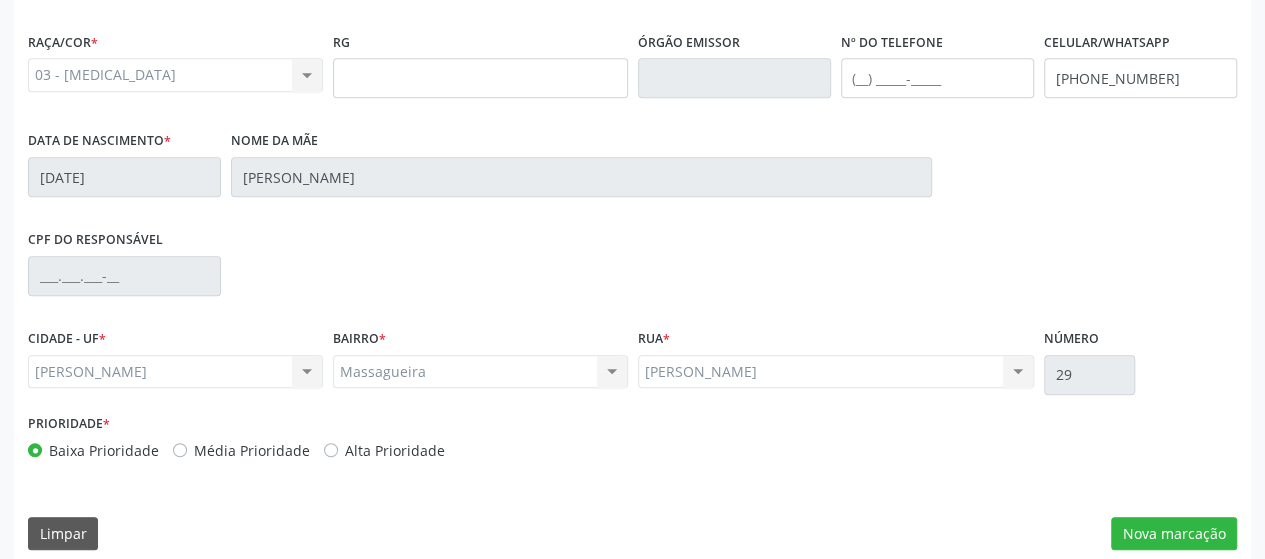 scroll, scrollTop: 552, scrollLeft: 0, axis: vertical 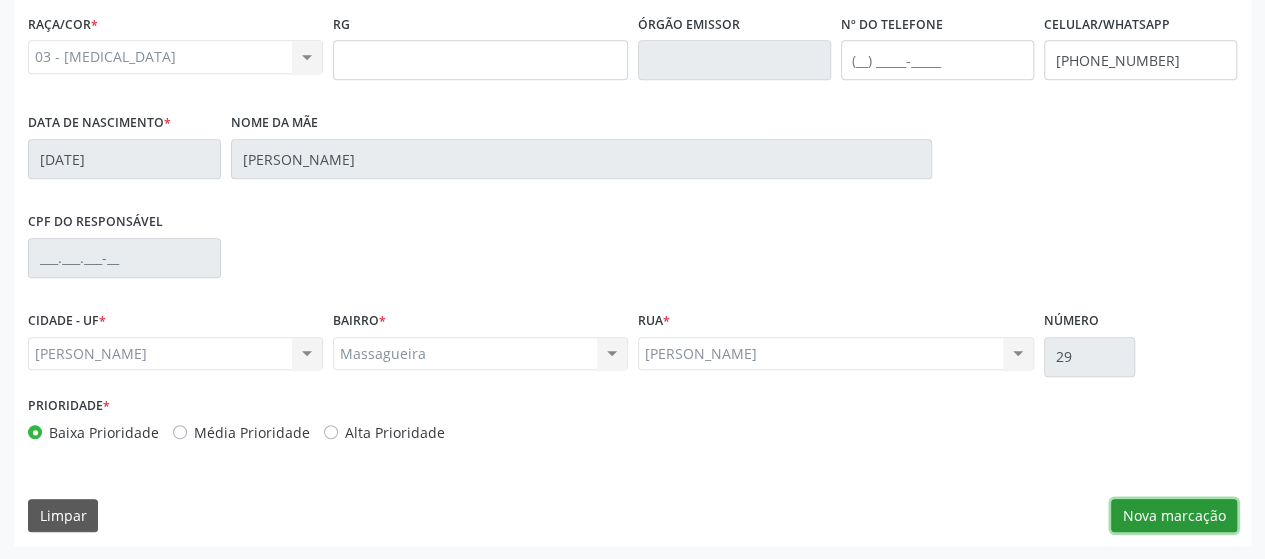 click on "Nova marcação" at bounding box center (1174, 516) 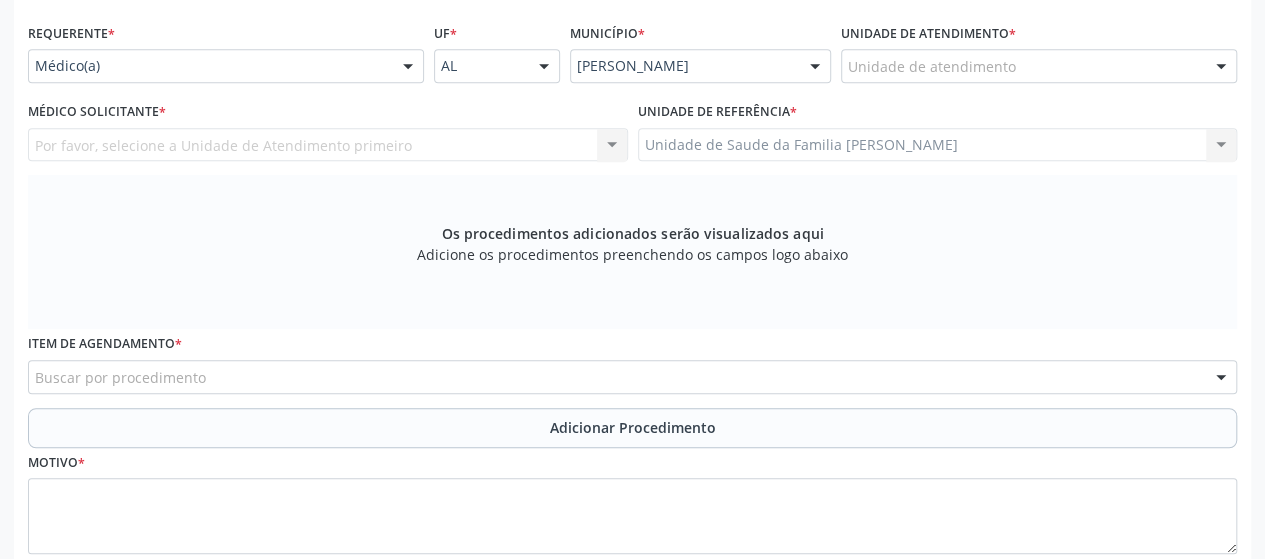 scroll, scrollTop: 352, scrollLeft: 0, axis: vertical 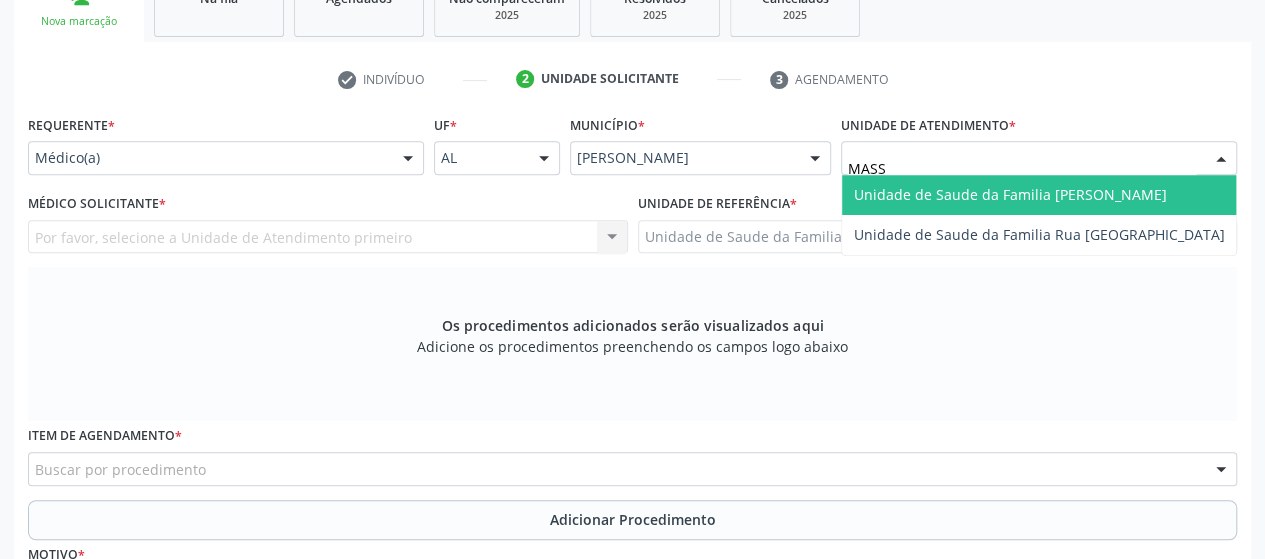 type on "MASSA" 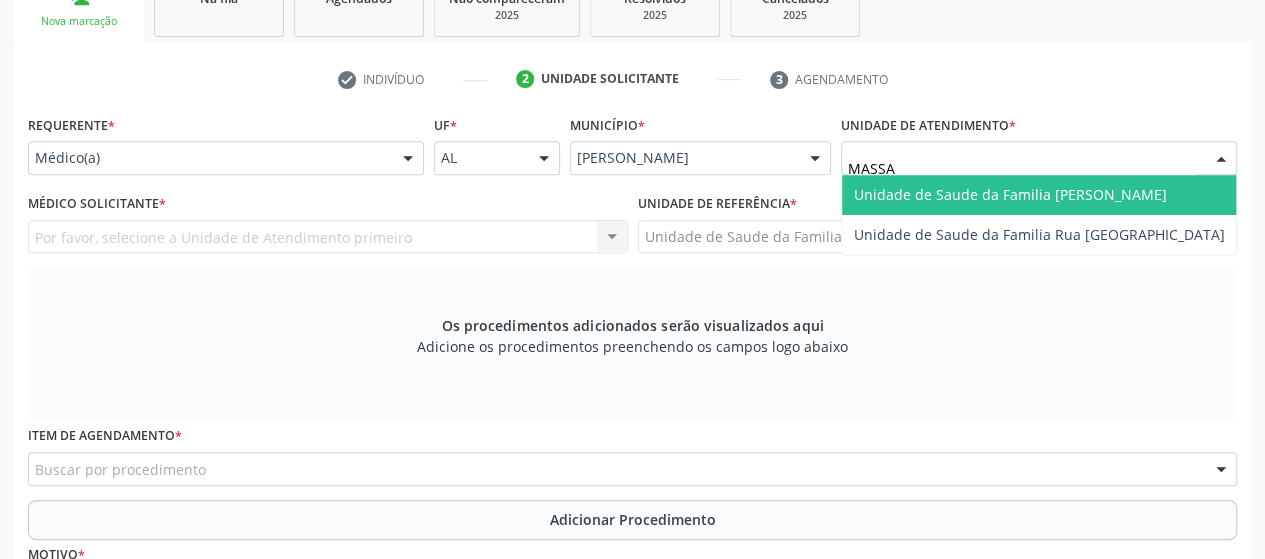 click on "Unidade de Saude da Familia [PERSON_NAME]" at bounding box center [1010, 194] 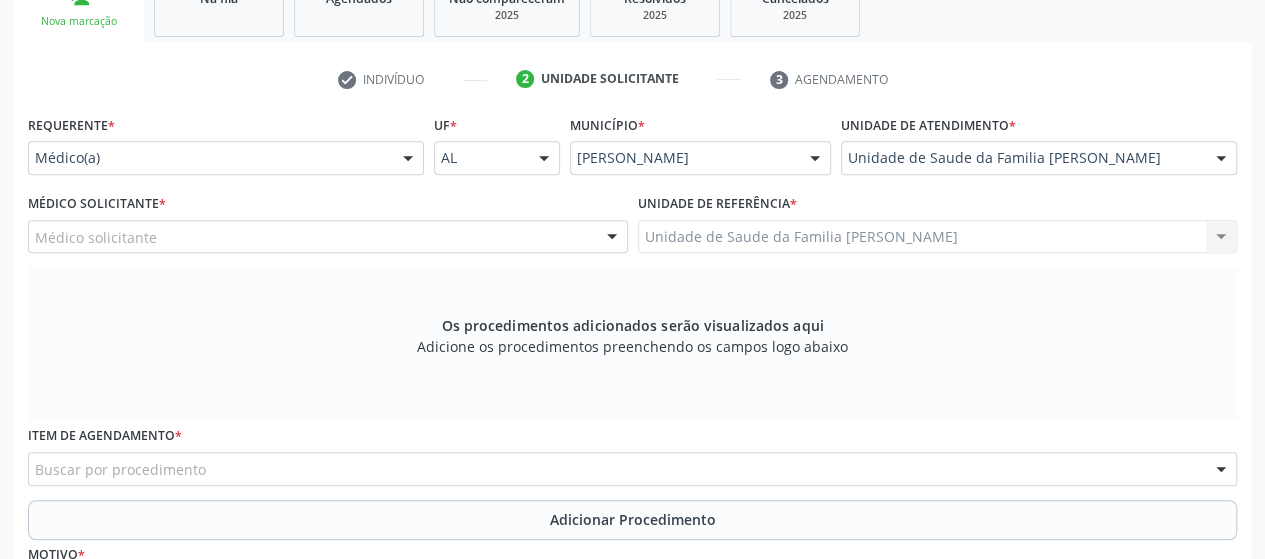 click on "Médico solicitante" at bounding box center [328, 237] 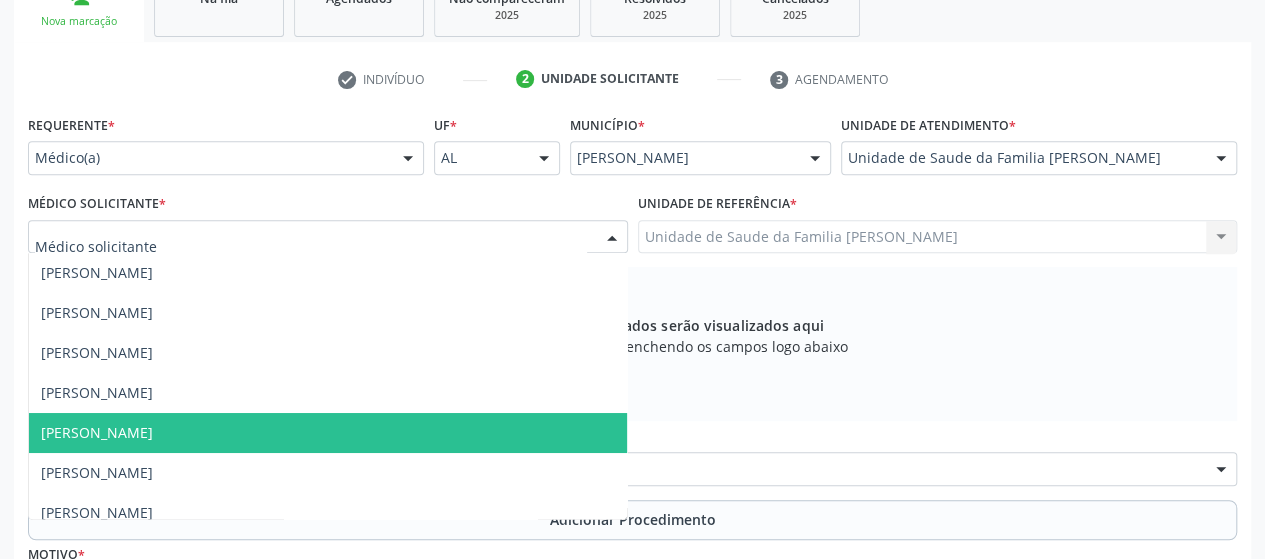scroll, scrollTop: 0, scrollLeft: 0, axis: both 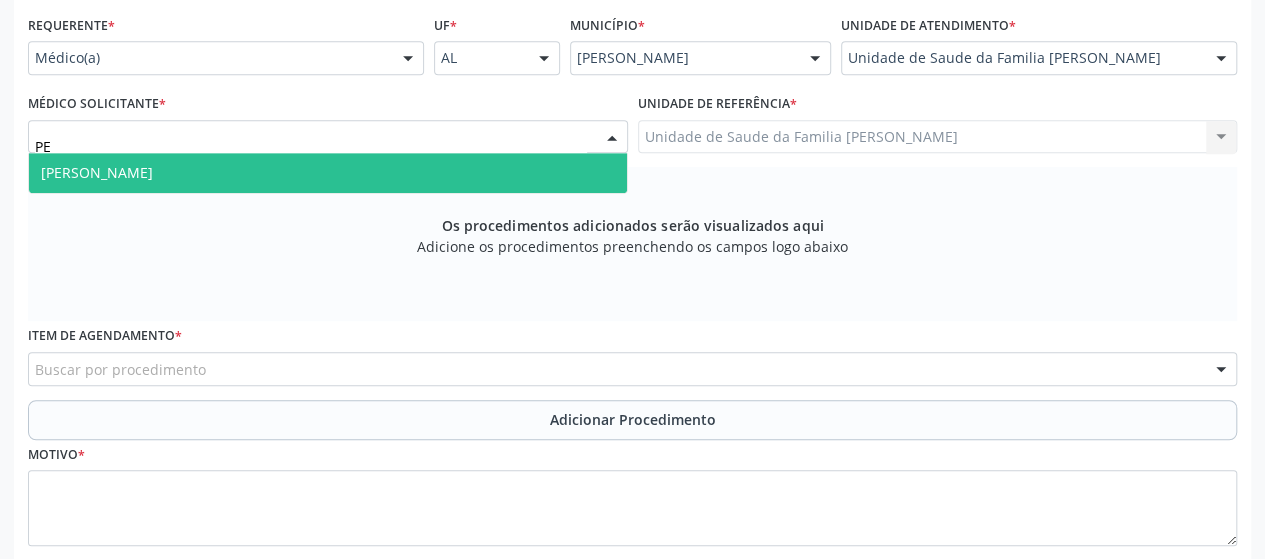 type on "PED" 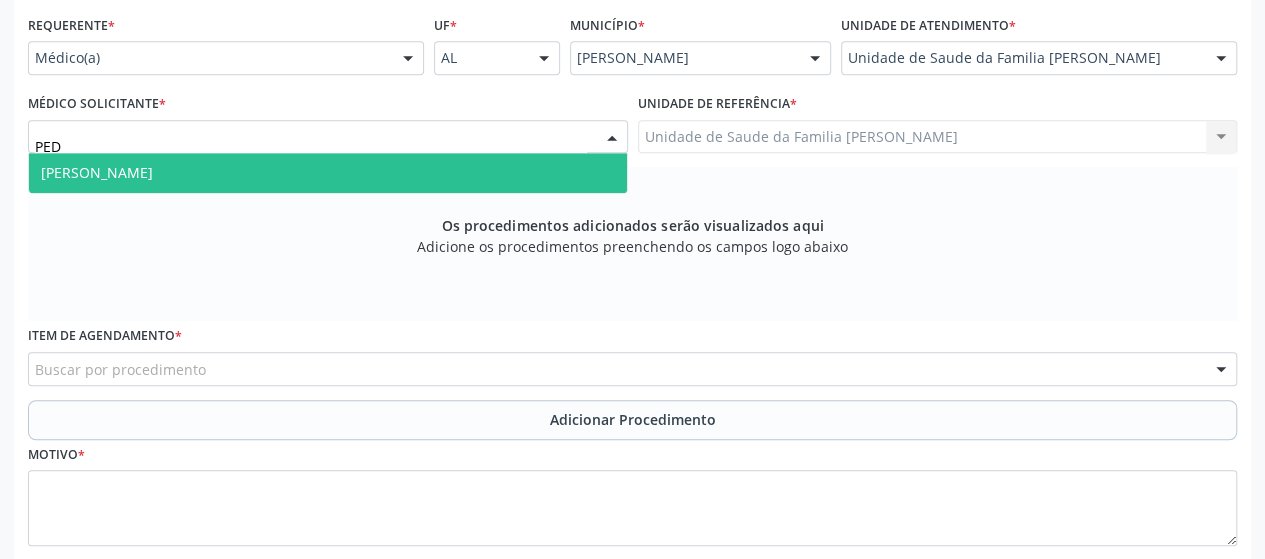 click on "[PERSON_NAME]" at bounding box center (97, 172) 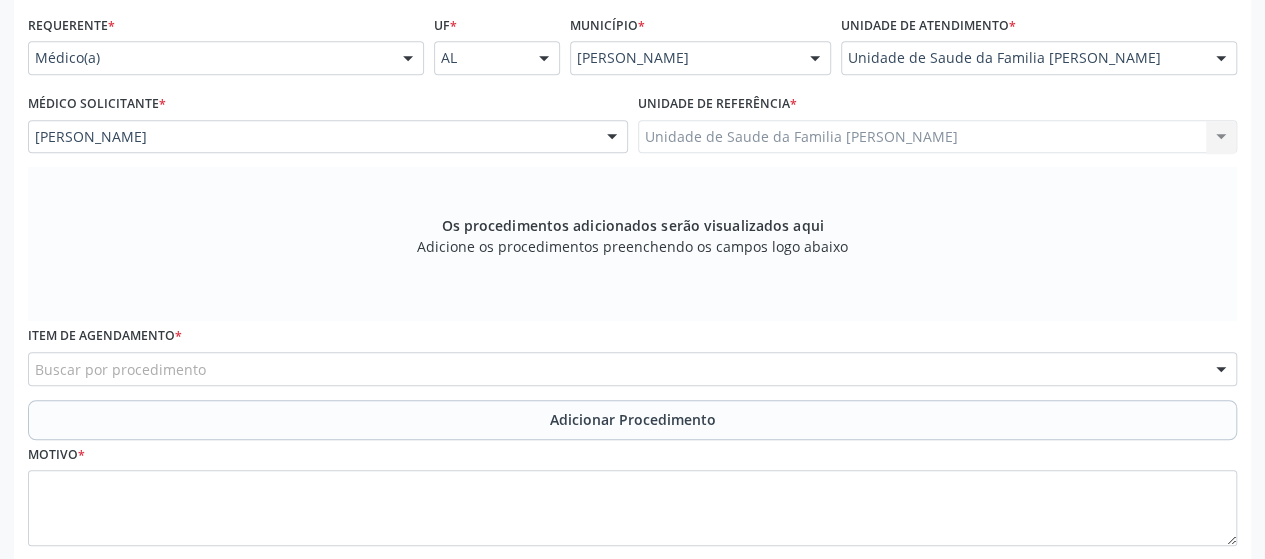 click on "Buscar por procedimento" at bounding box center (632, 369) 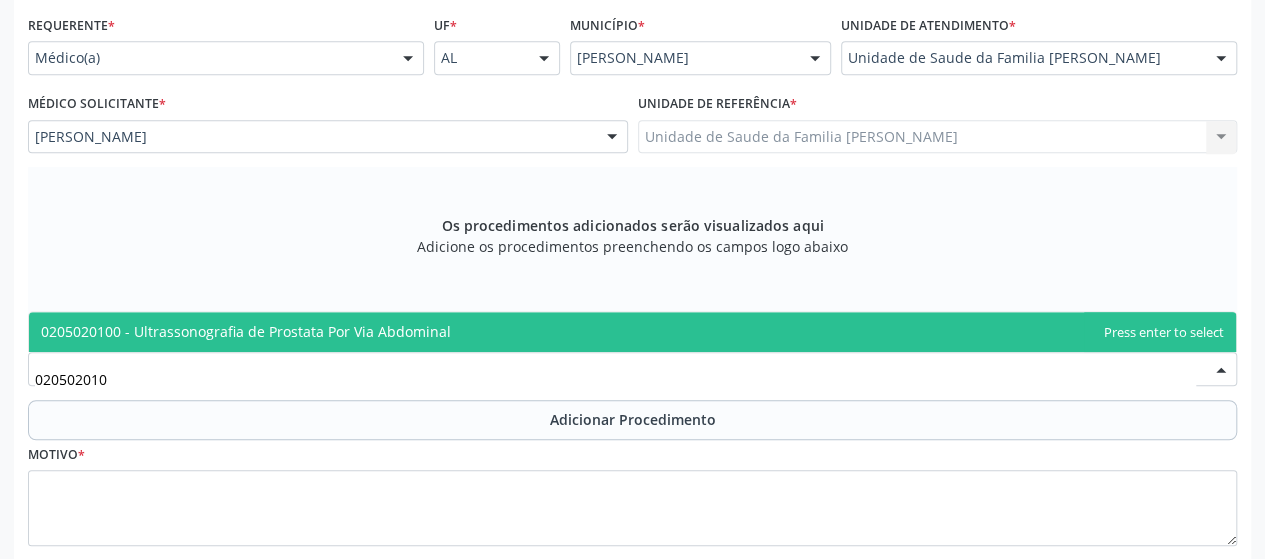 type on "0205020100" 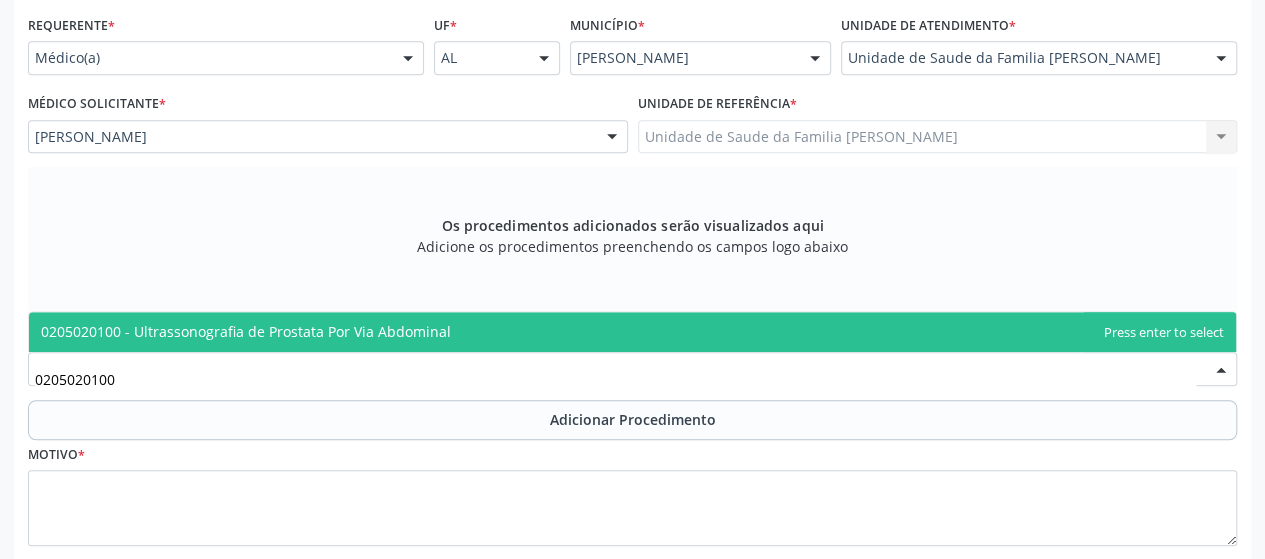 click on "0205020100 - Ultrassonografia de Prostata Por Via Abdominal" at bounding box center (246, 331) 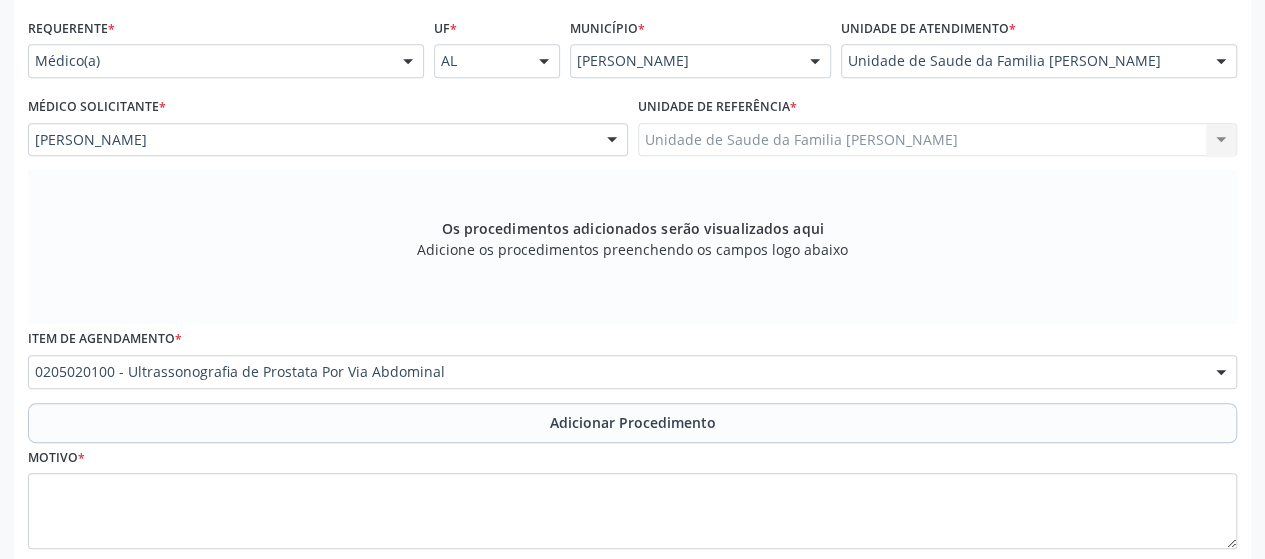 scroll, scrollTop: 452, scrollLeft: 0, axis: vertical 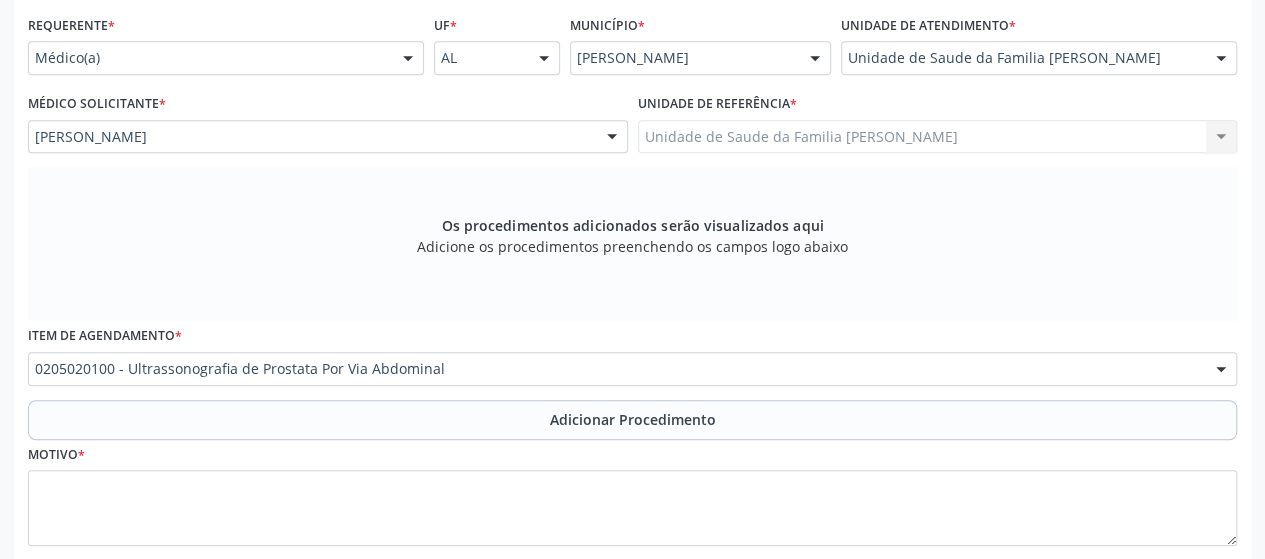 click on "Motivo
*" at bounding box center [632, 493] 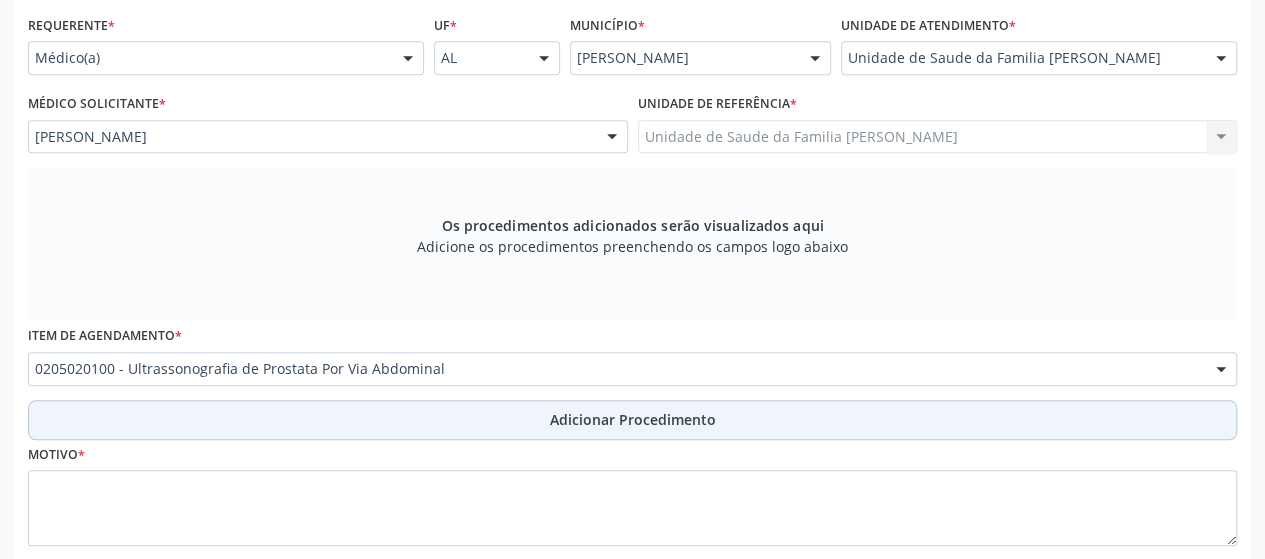 click on "Adicionar Procedimento" at bounding box center (632, 420) 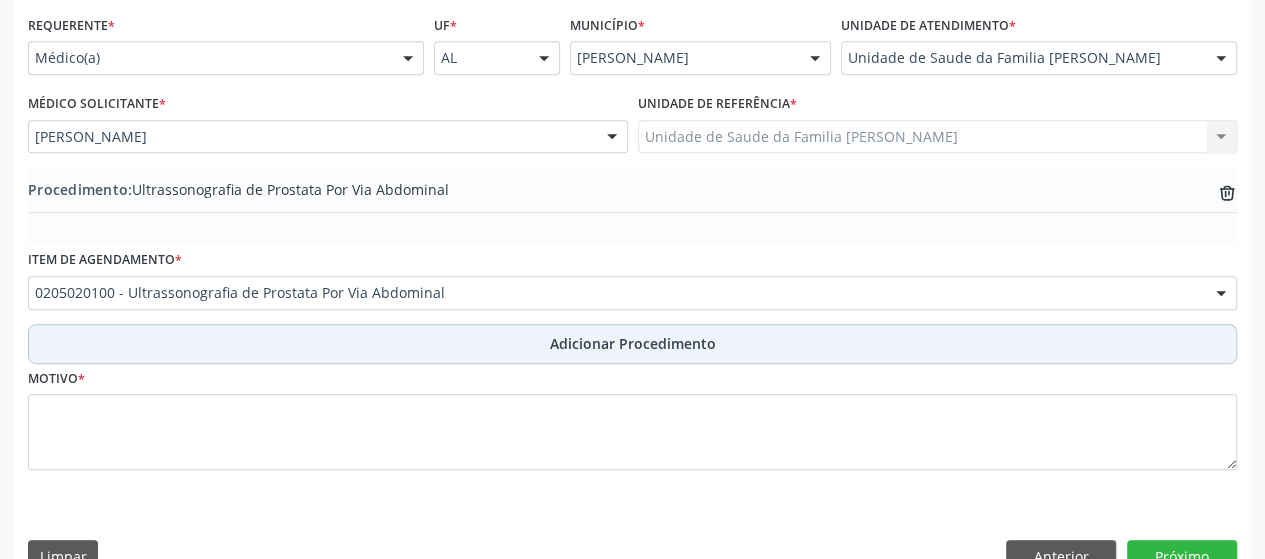scroll, scrollTop: 352, scrollLeft: 0, axis: vertical 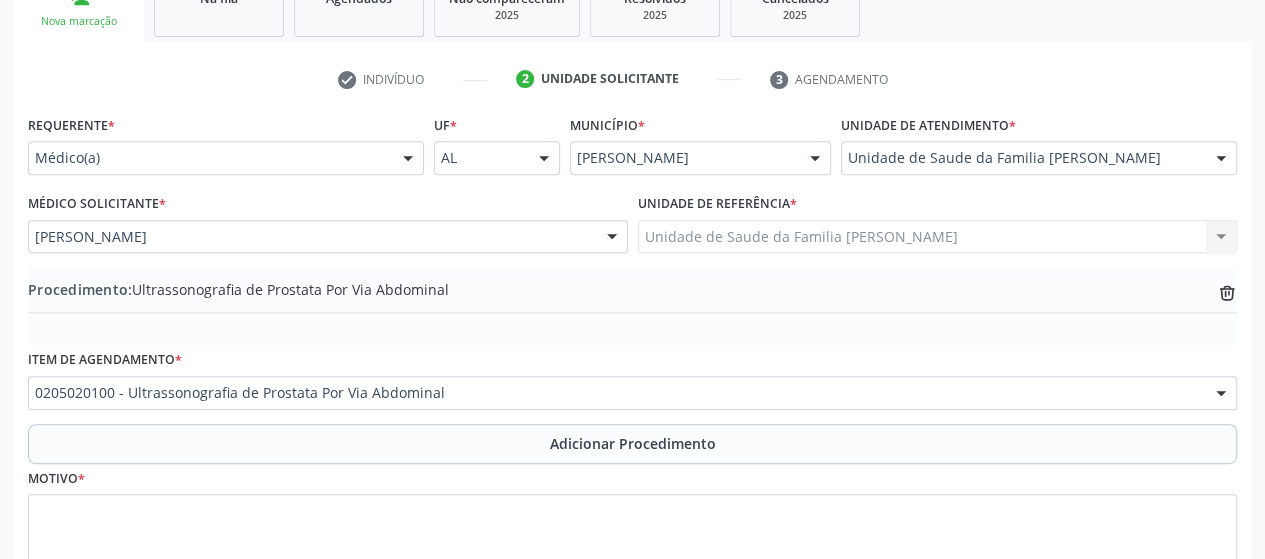 click on "Motivo
*" at bounding box center [632, 517] 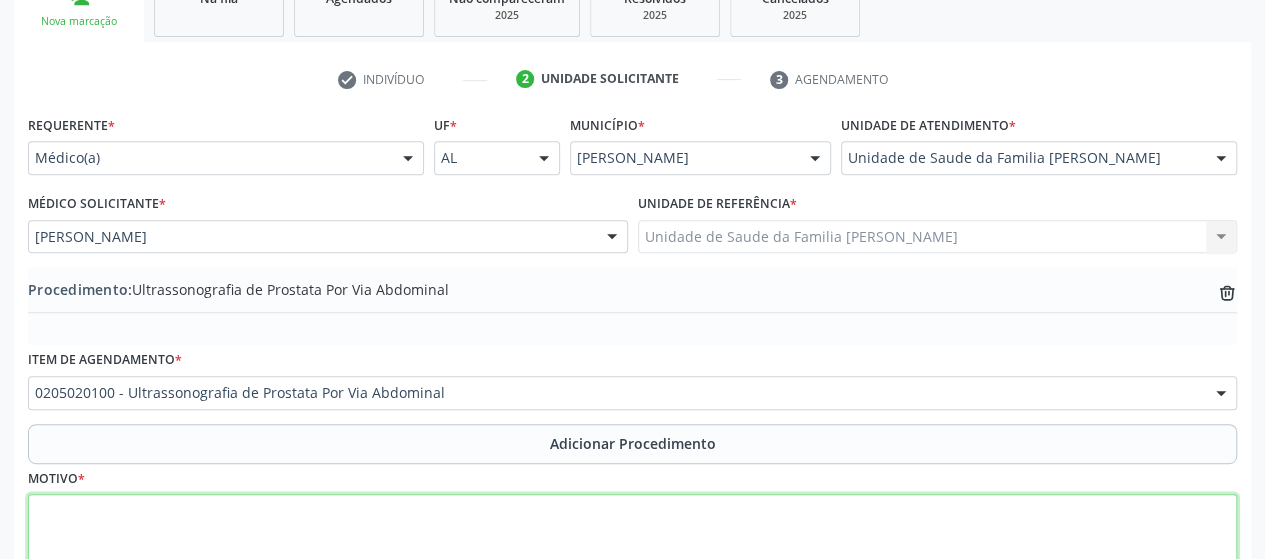 click at bounding box center [632, 532] 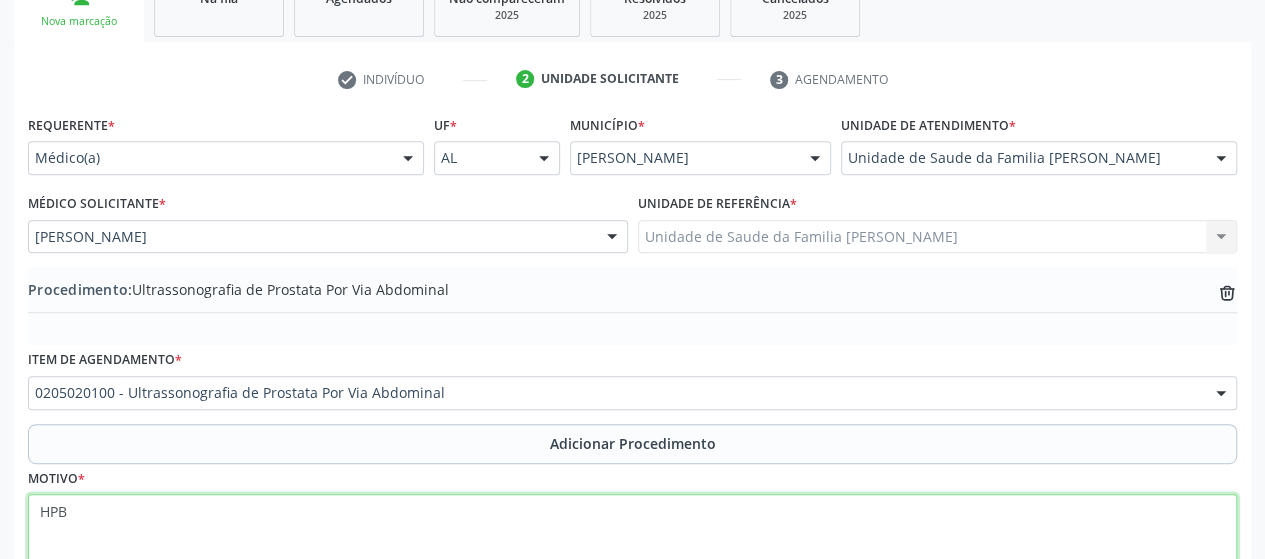 type on "HPB?" 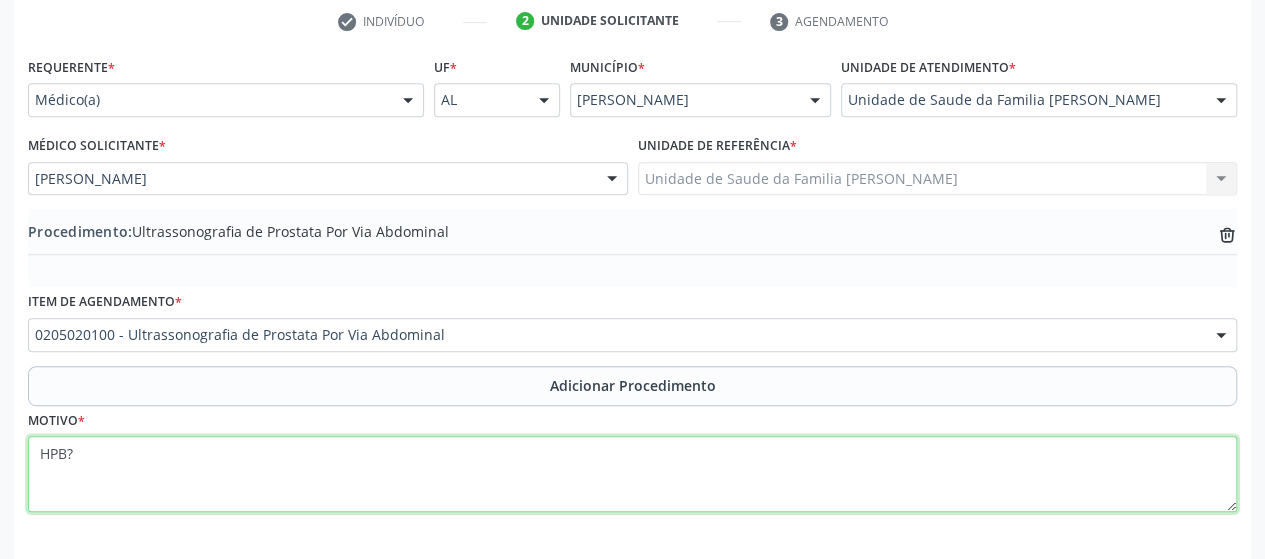 scroll, scrollTop: 492, scrollLeft: 0, axis: vertical 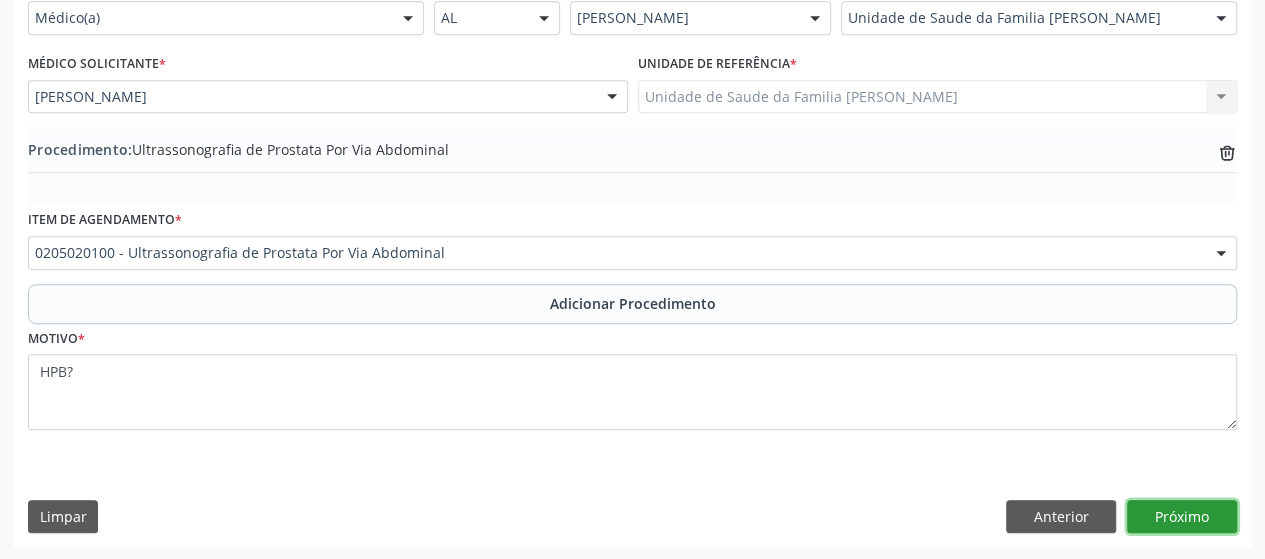 click on "Próximo" at bounding box center (1182, 517) 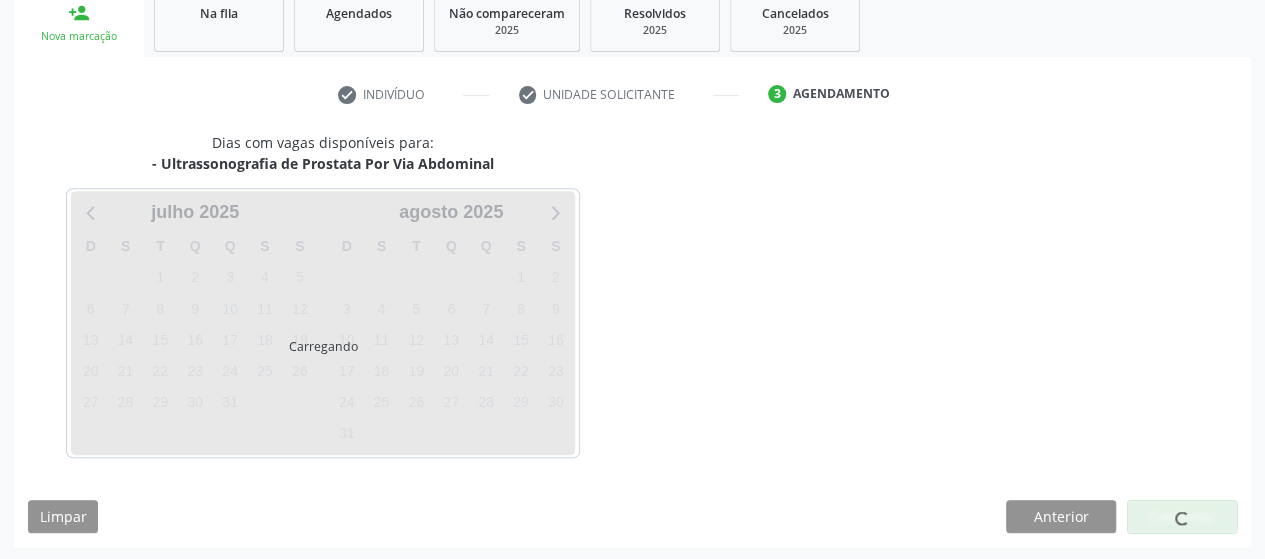 scroll, scrollTop: 396, scrollLeft: 0, axis: vertical 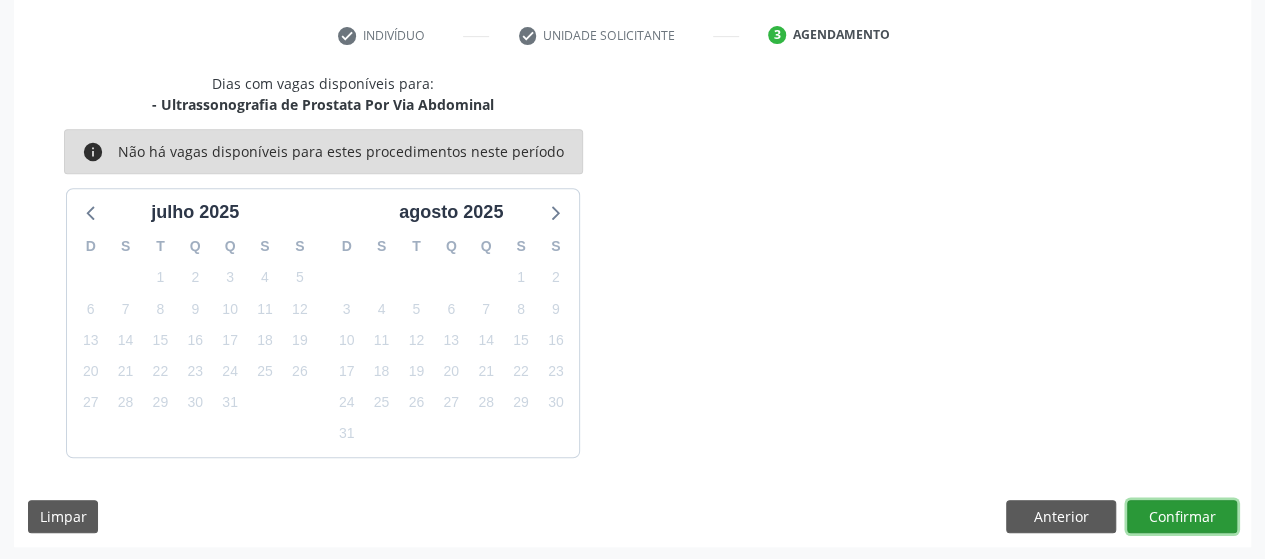 click on "Confirmar" at bounding box center (1182, 517) 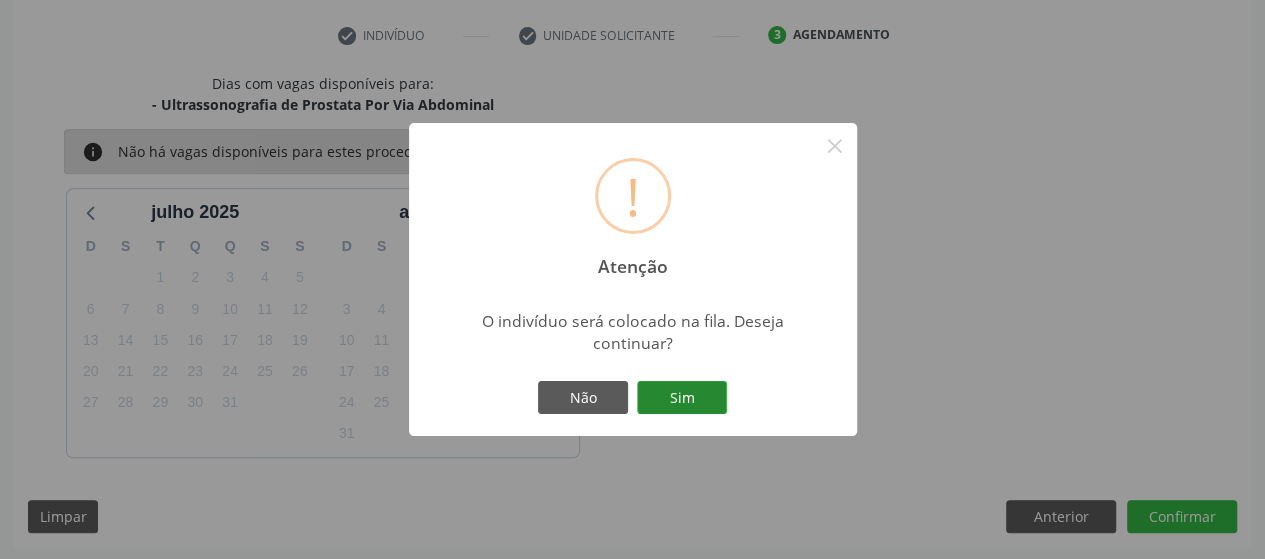 click on "Sim" at bounding box center [682, 398] 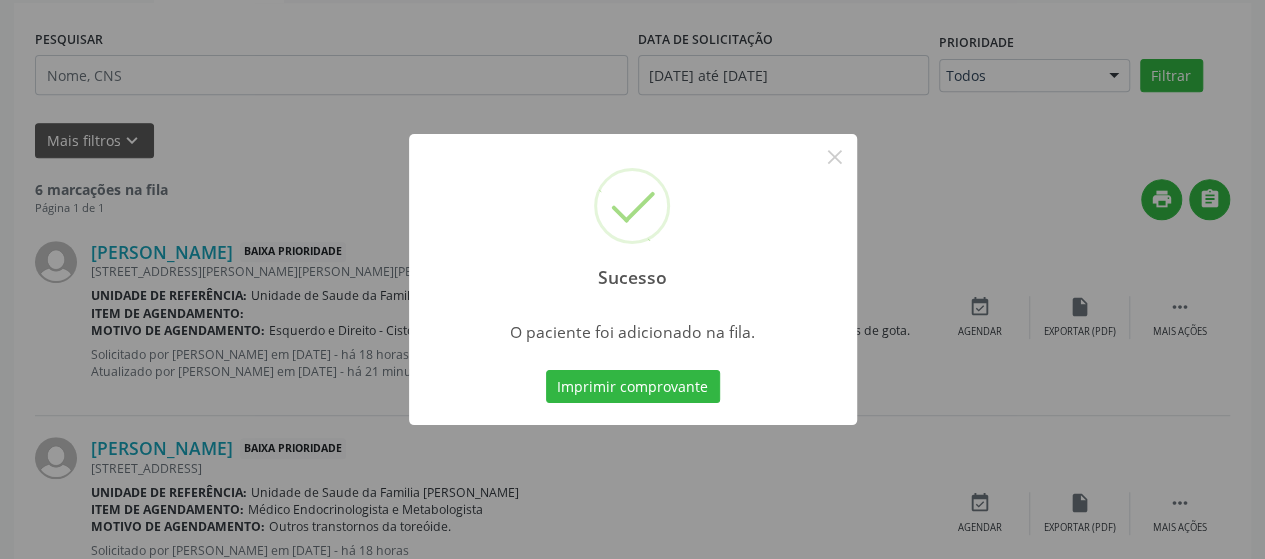 scroll, scrollTop: 134, scrollLeft: 0, axis: vertical 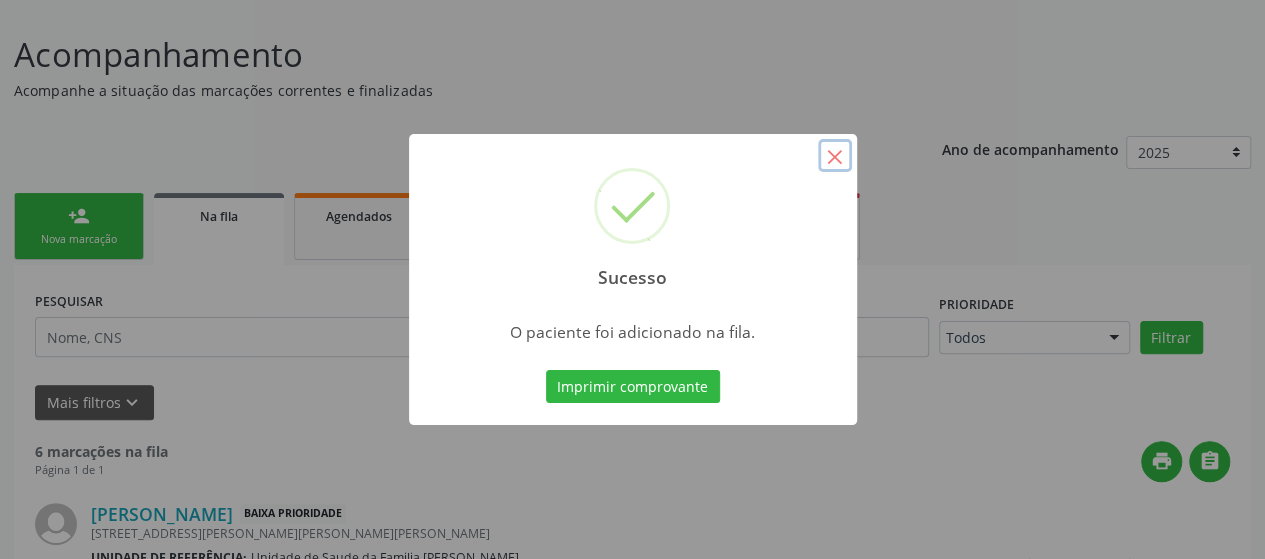 click on "×" at bounding box center (835, 156) 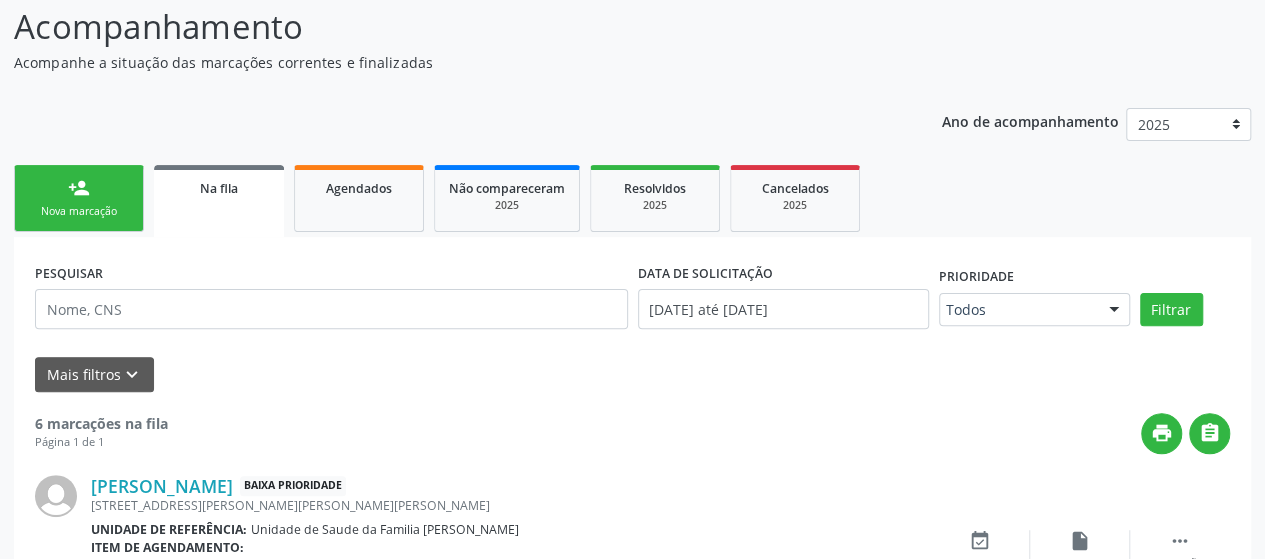 scroll, scrollTop: 134, scrollLeft: 0, axis: vertical 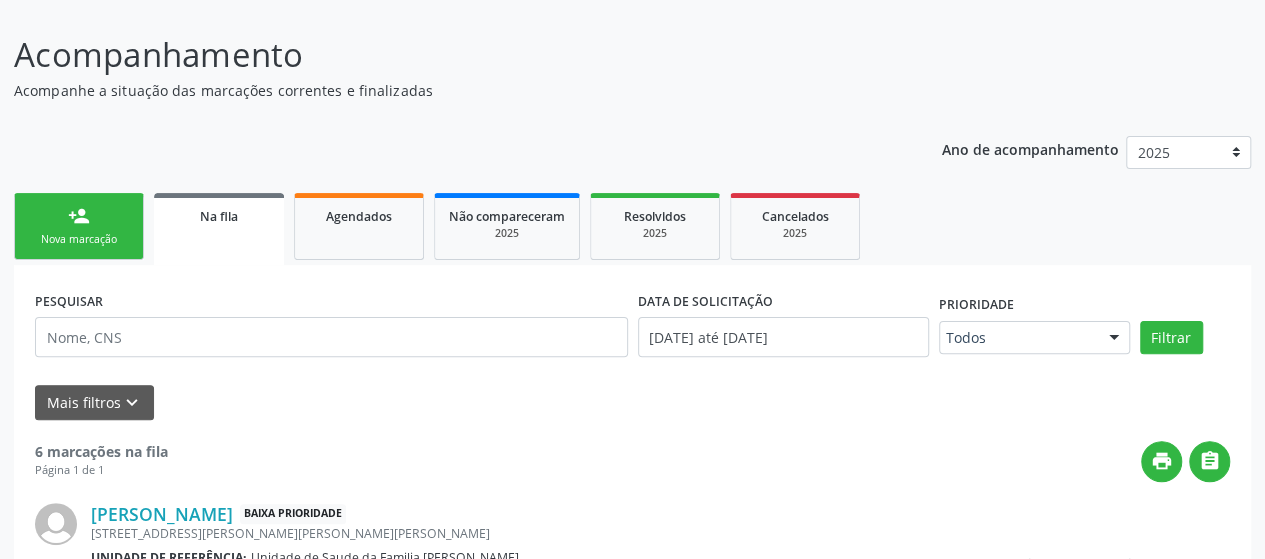 click on "Nova marcação" at bounding box center [79, 239] 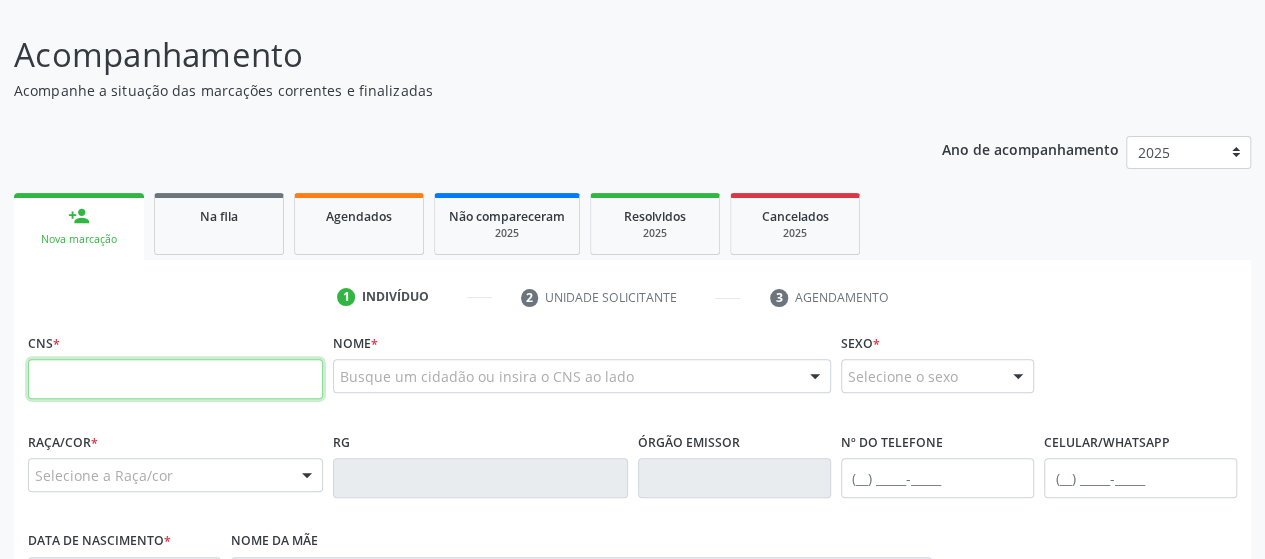 click at bounding box center [175, 379] 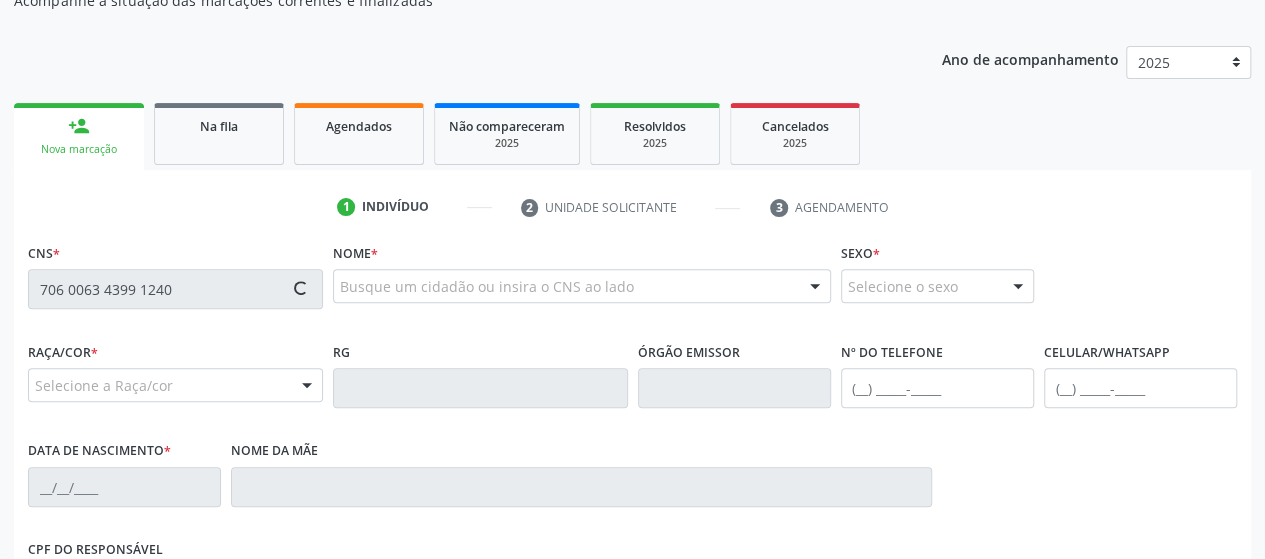 scroll, scrollTop: 234, scrollLeft: 0, axis: vertical 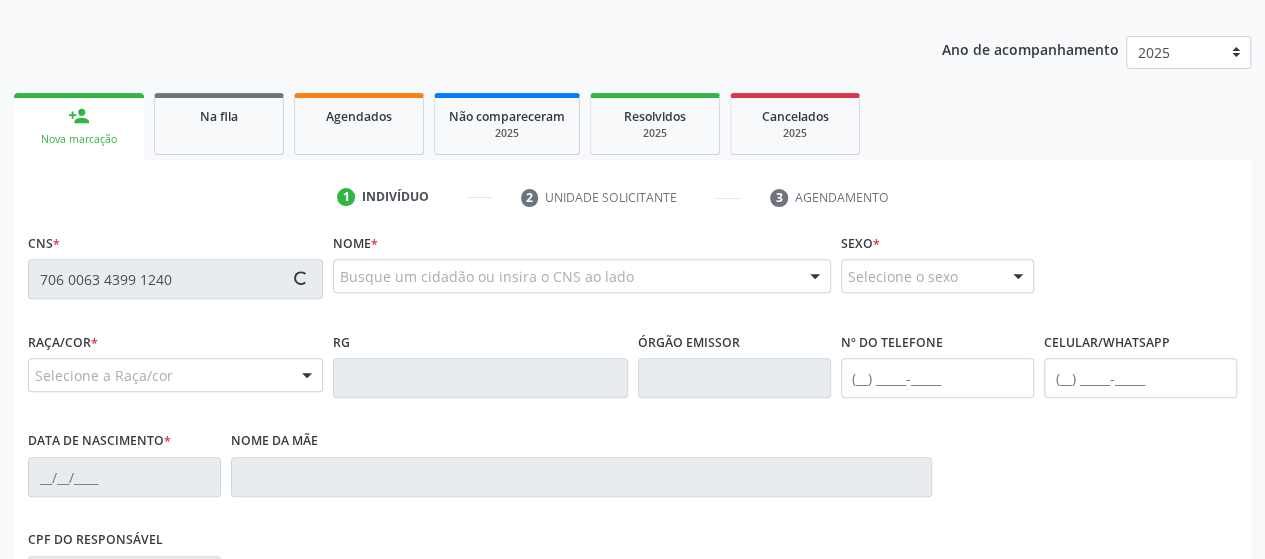 type on "706 0063 4399 1240" 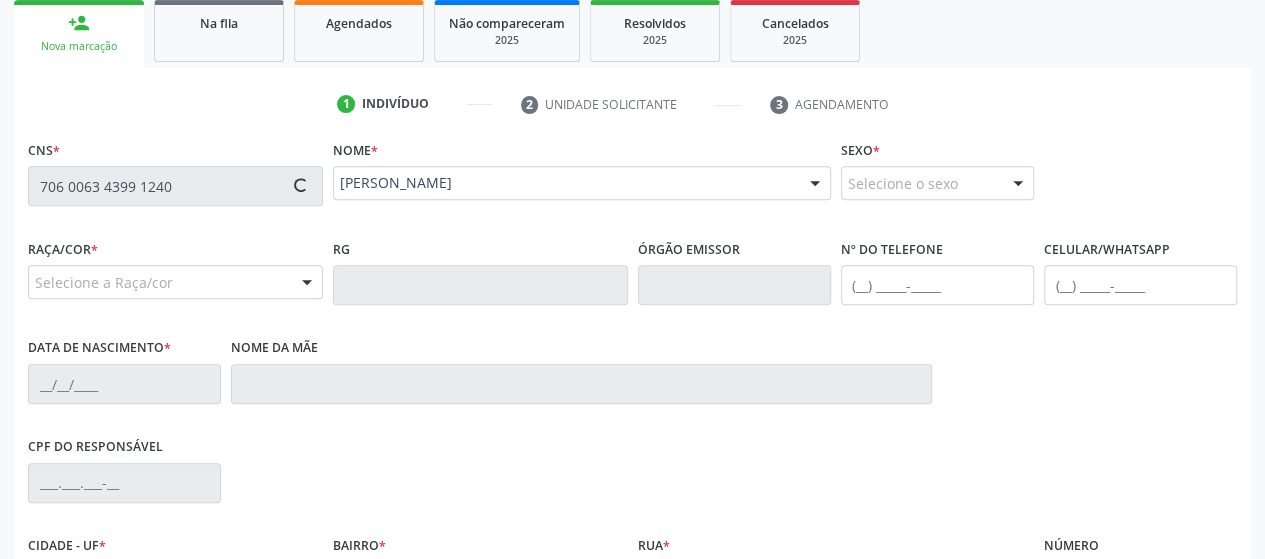 scroll, scrollTop: 434, scrollLeft: 0, axis: vertical 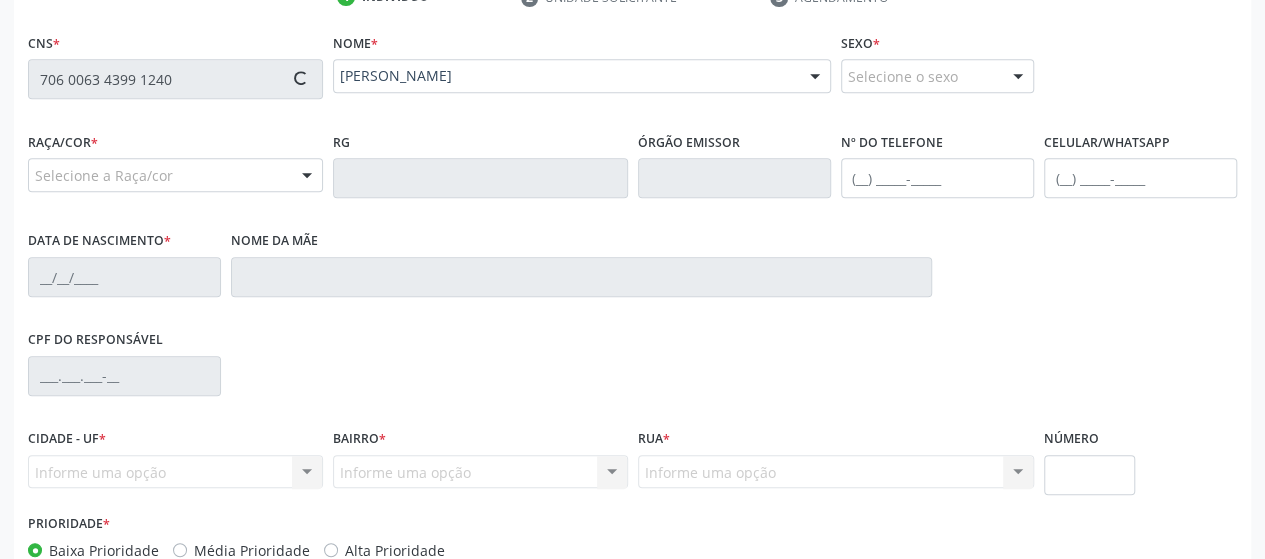 type on "[PHONE_NUMBER]" 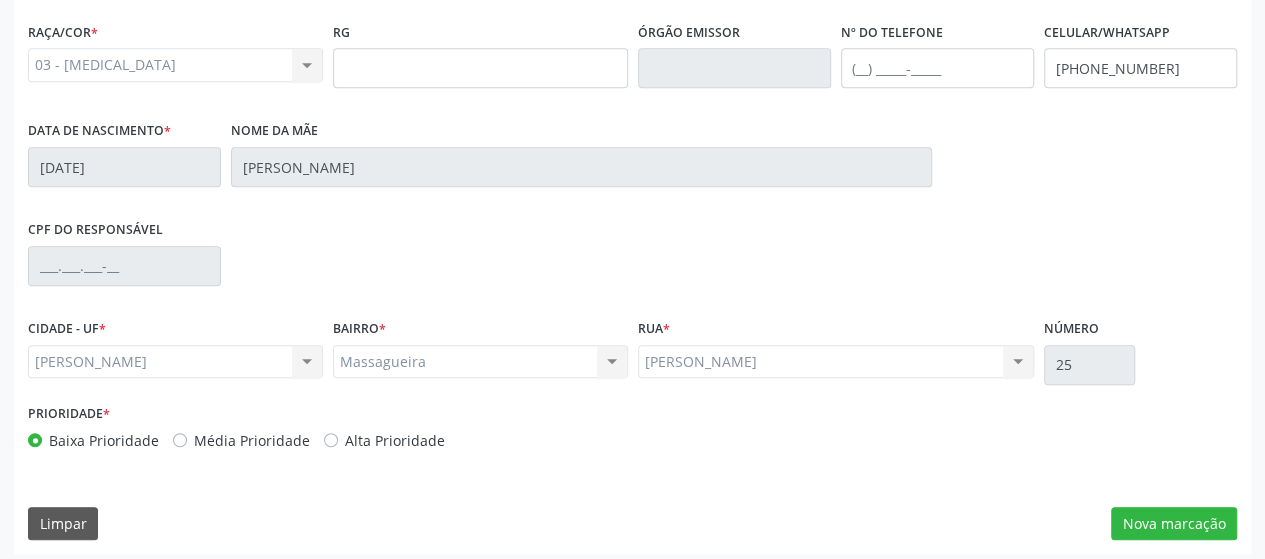 scroll, scrollTop: 552, scrollLeft: 0, axis: vertical 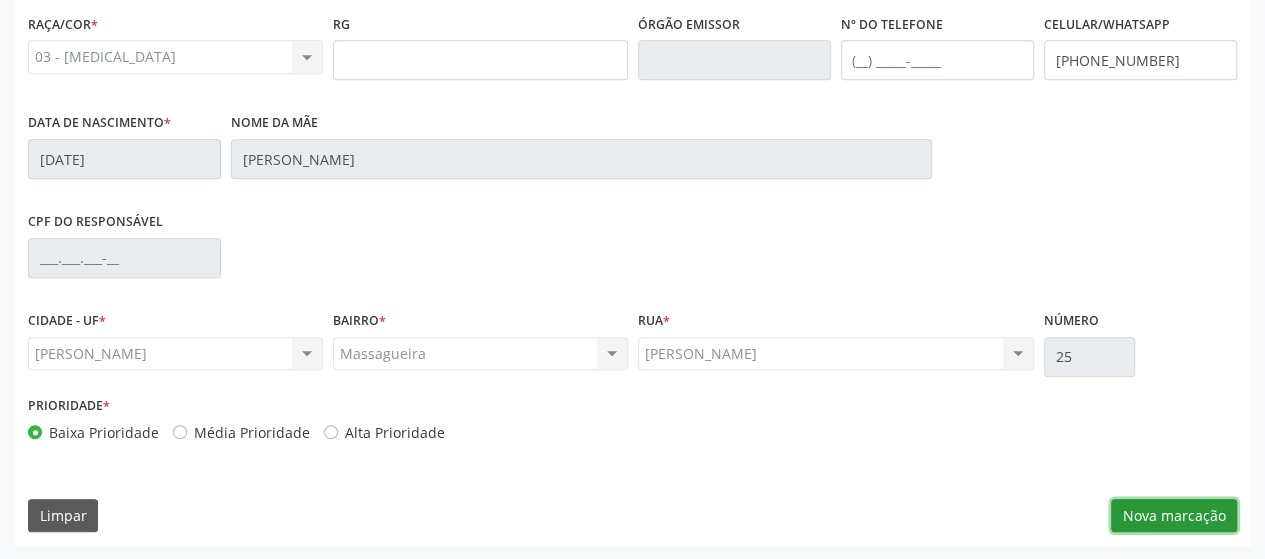 click on "Nova marcação" at bounding box center [1174, 516] 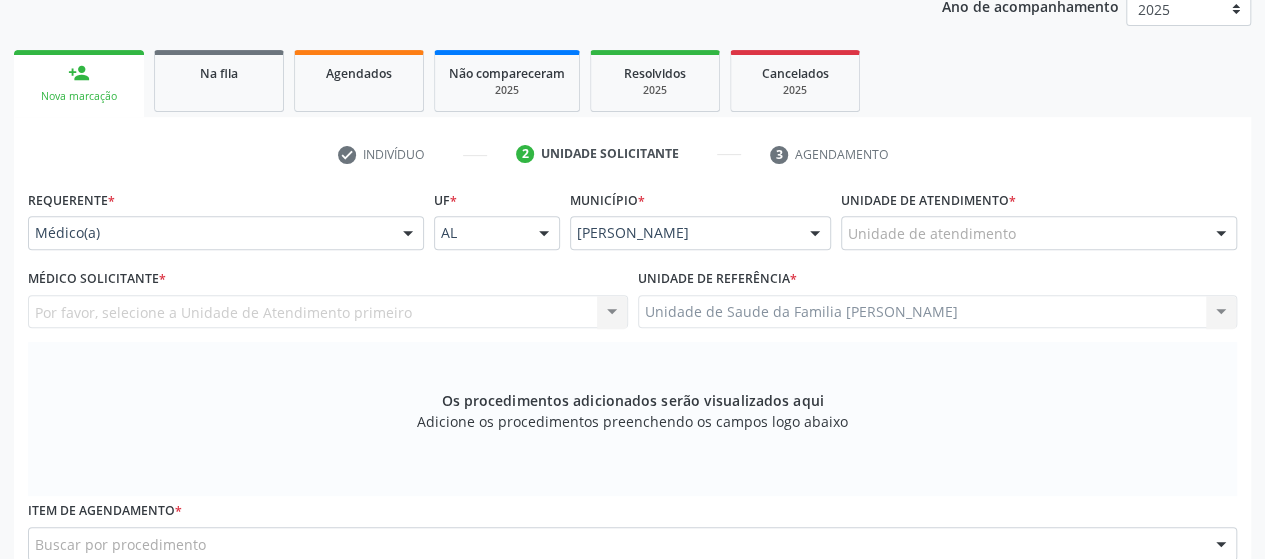 scroll, scrollTop: 152, scrollLeft: 0, axis: vertical 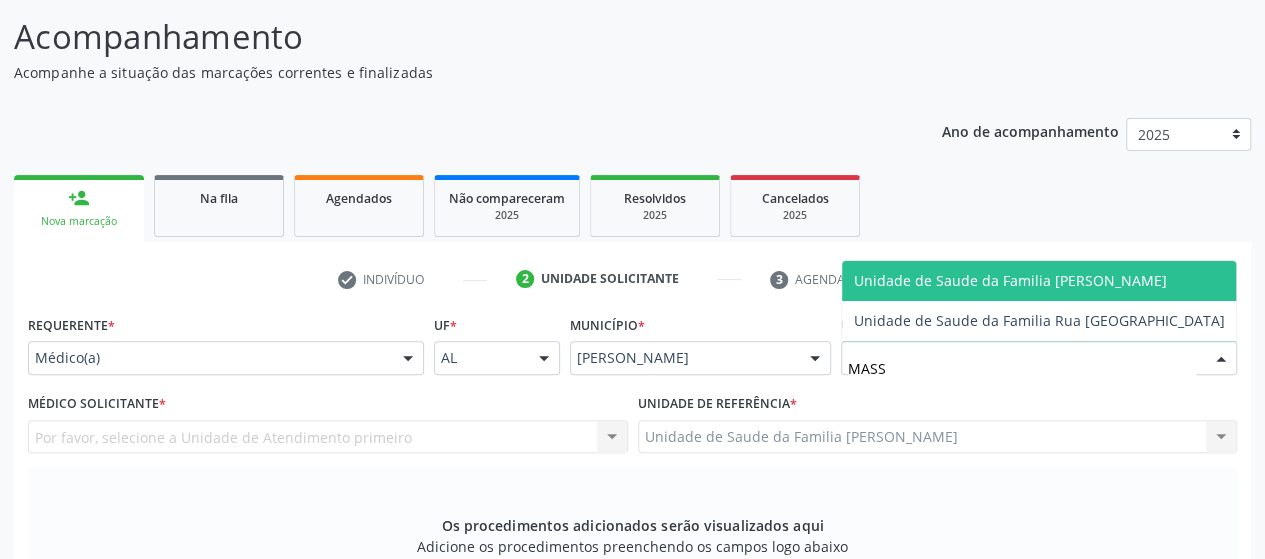 type on "MASSA" 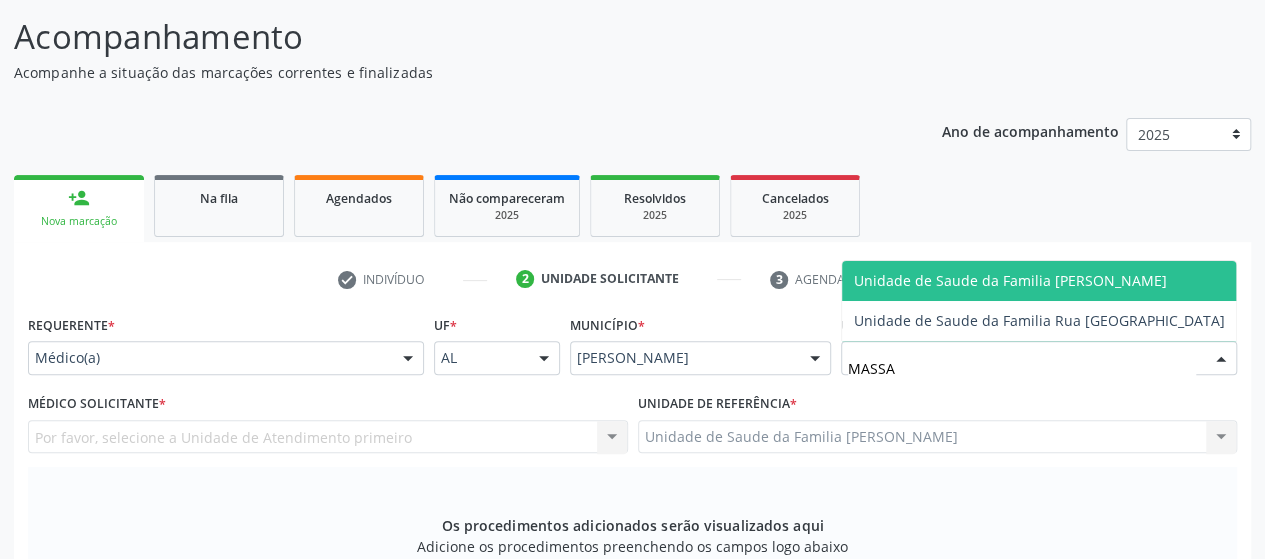 click on "Unidade de Saude da Familia [PERSON_NAME]" at bounding box center [1010, 280] 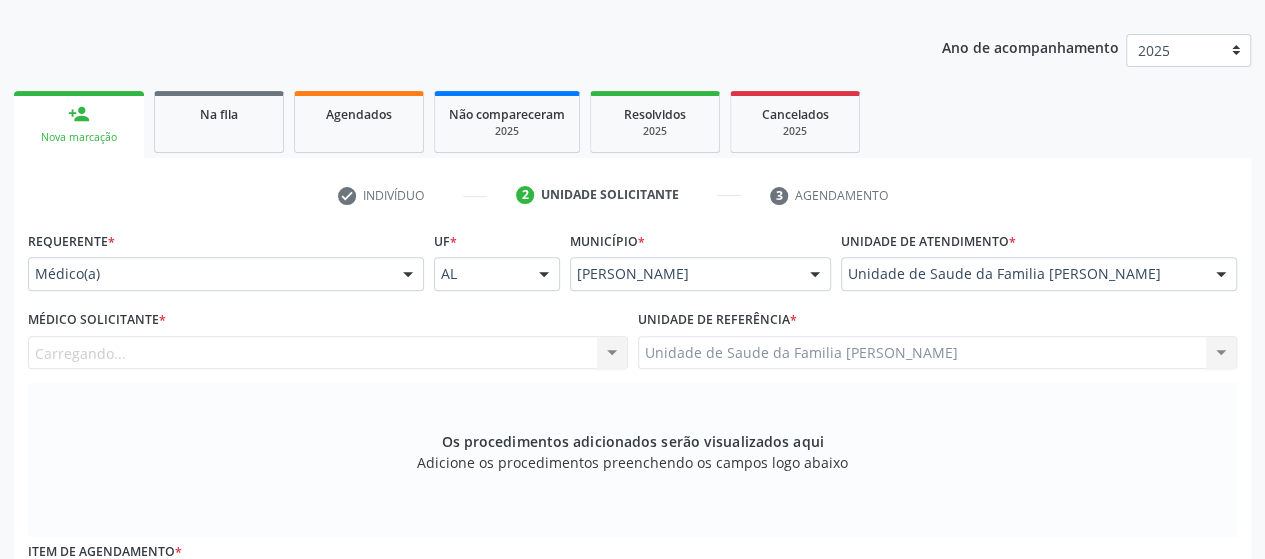 scroll, scrollTop: 252, scrollLeft: 0, axis: vertical 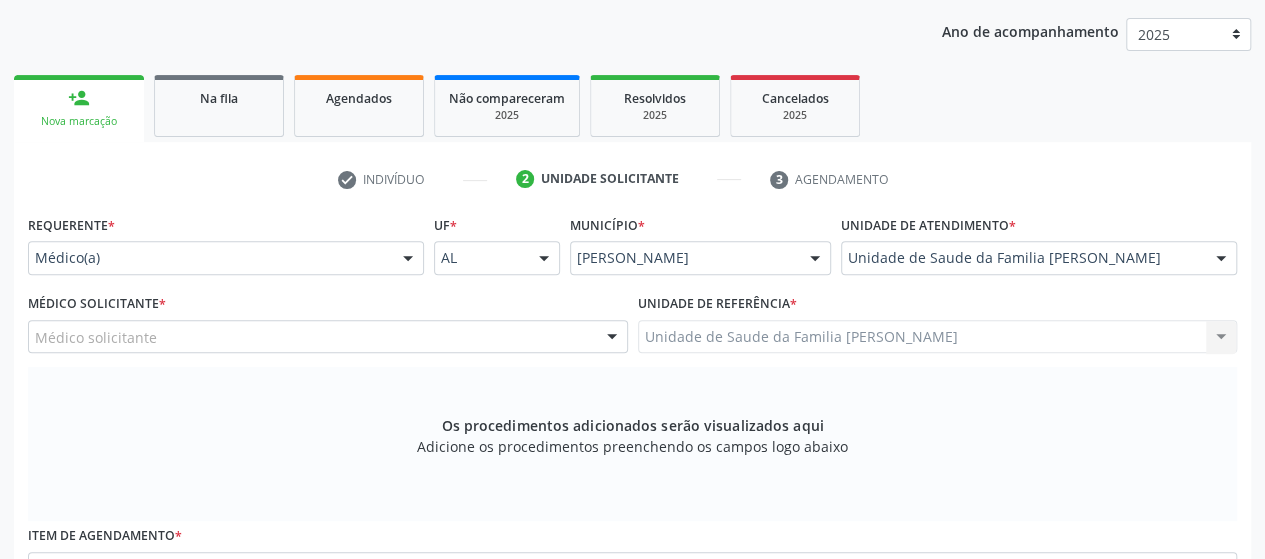 click on "Médico Solicitante
*" at bounding box center (97, 304) 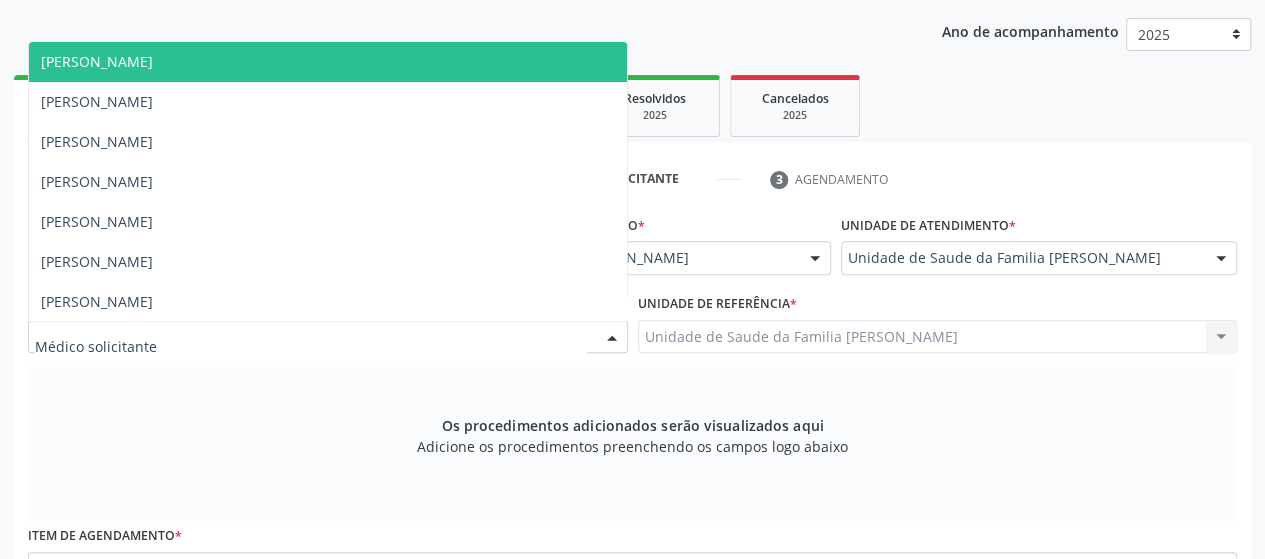 click at bounding box center [328, 337] 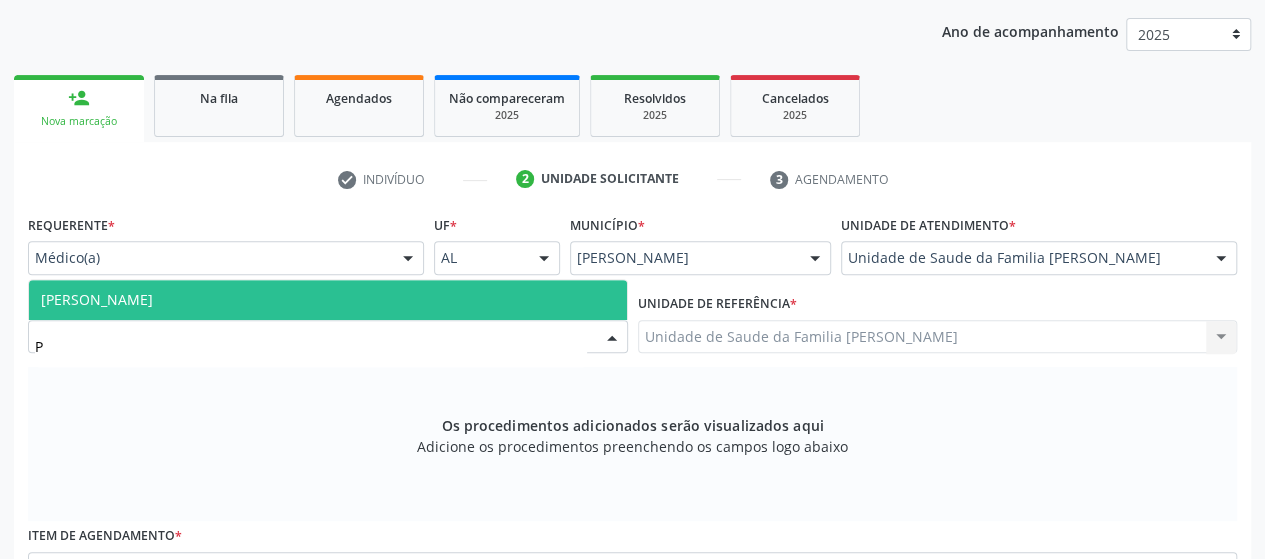 type on "PE" 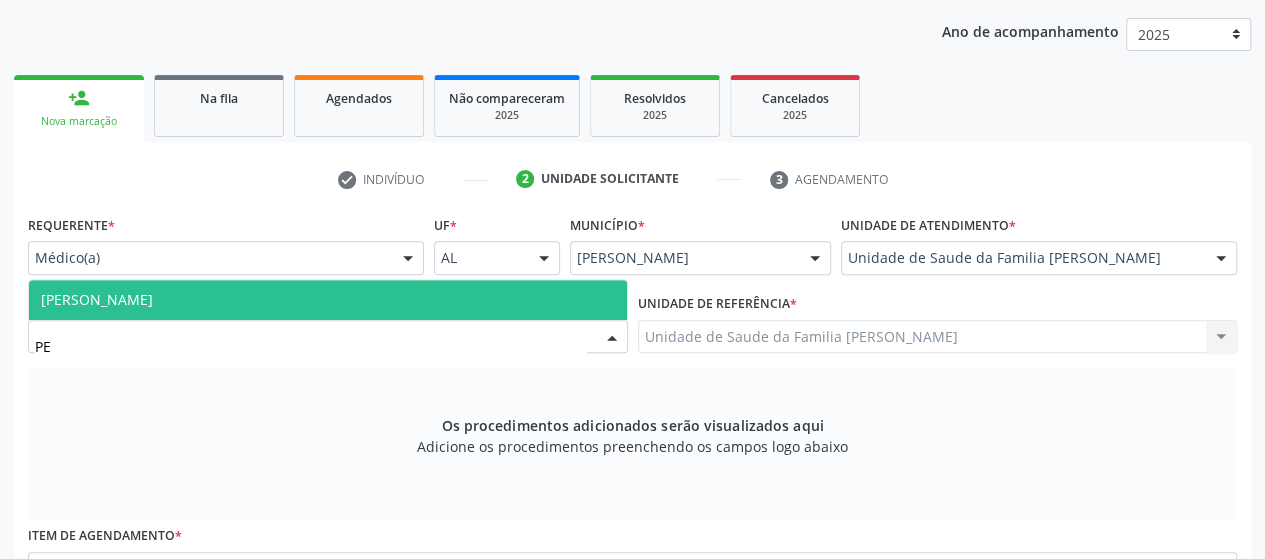 click on "[PERSON_NAME]" at bounding box center (97, 299) 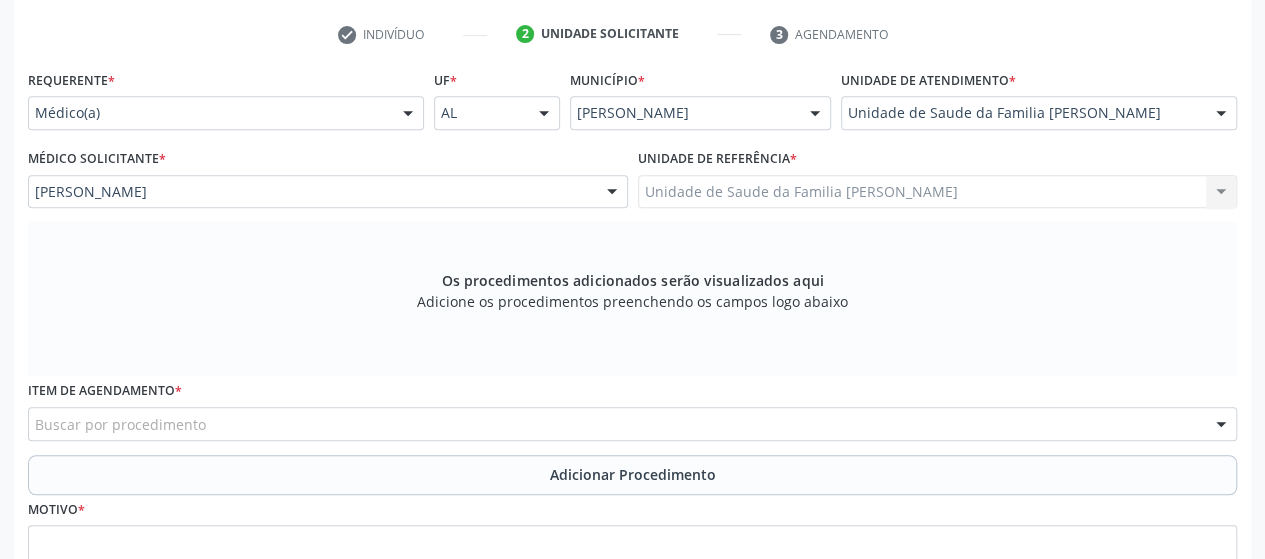 scroll, scrollTop: 352, scrollLeft: 0, axis: vertical 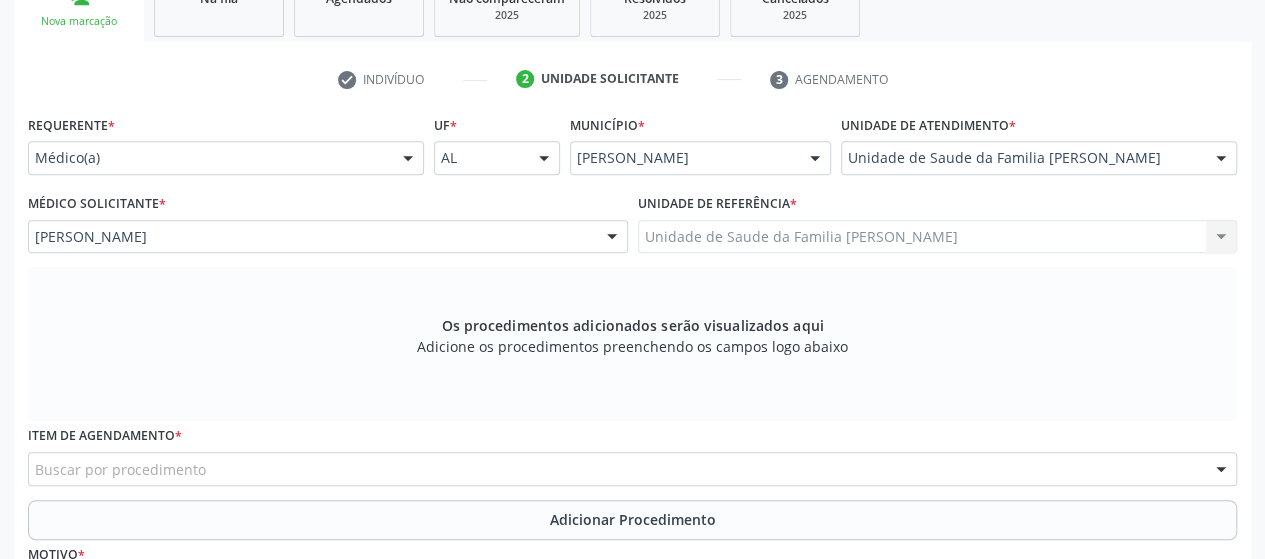 click on "Buscar por procedimento" at bounding box center [632, 469] 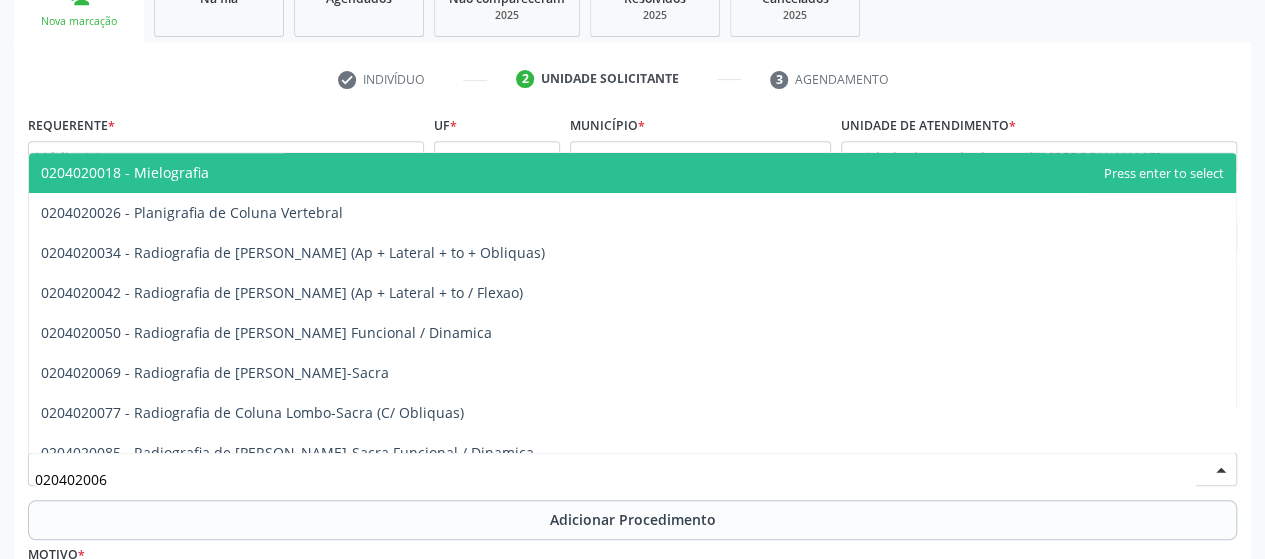 type on "0204020069" 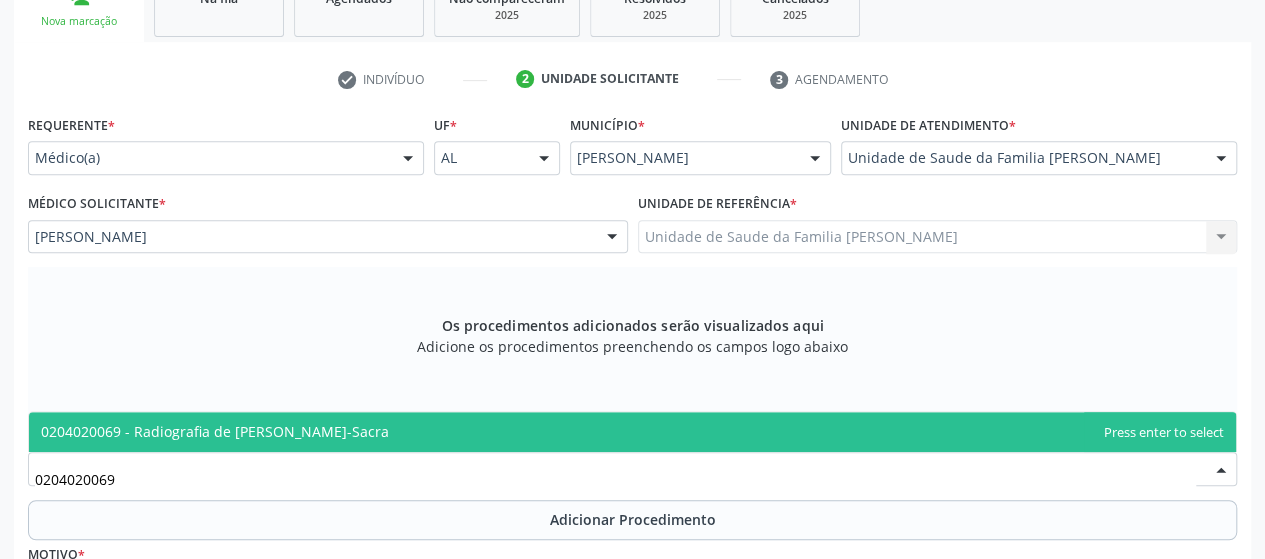 click on "0204020069 - Radiografia de [PERSON_NAME]-Sacra" at bounding box center [215, 431] 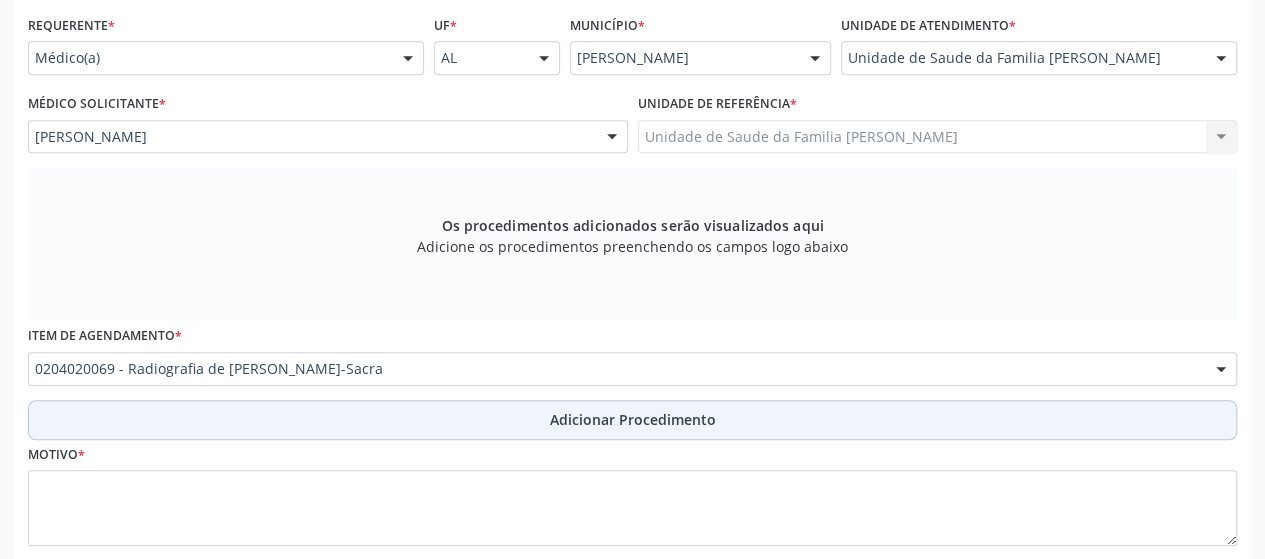 click on "Adicionar Procedimento" at bounding box center [632, 420] 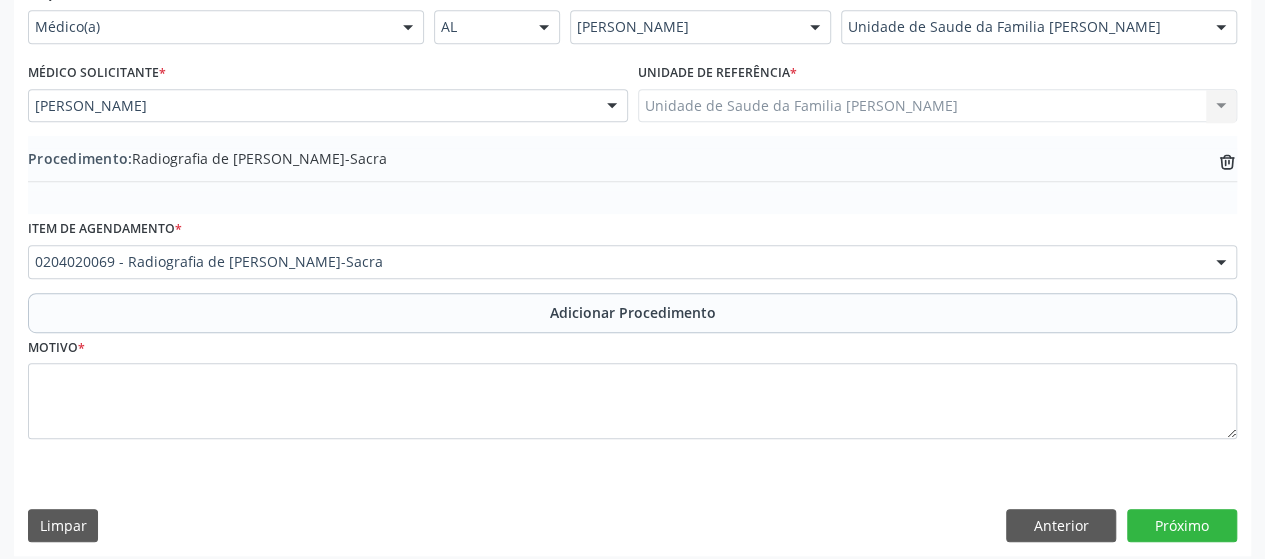 scroll, scrollTop: 492, scrollLeft: 0, axis: vertical 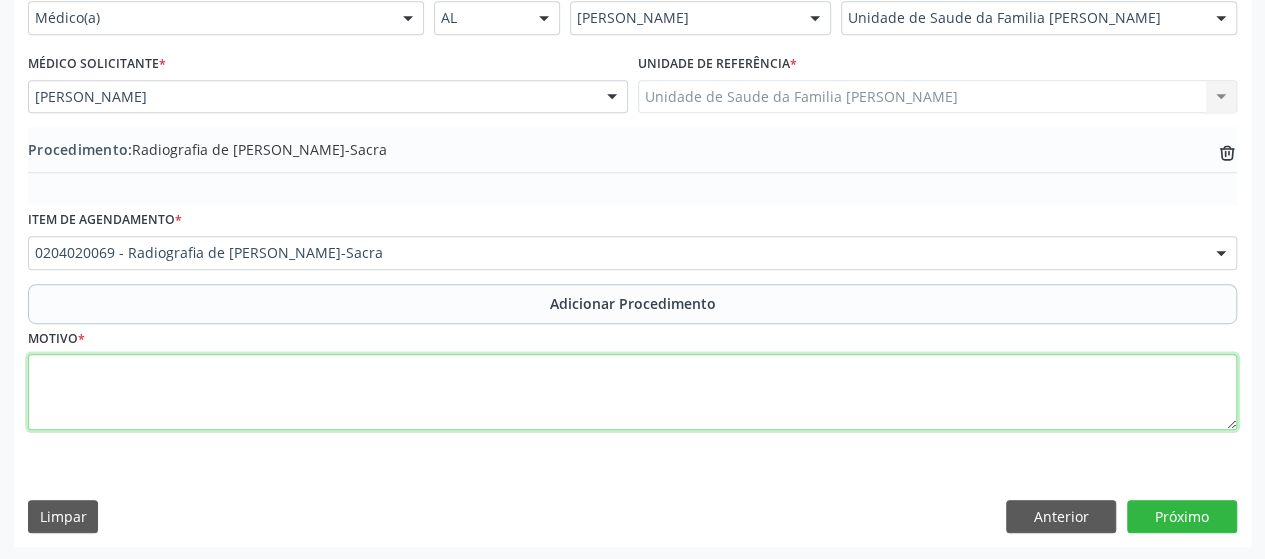 click at bounding box center (632, 392) 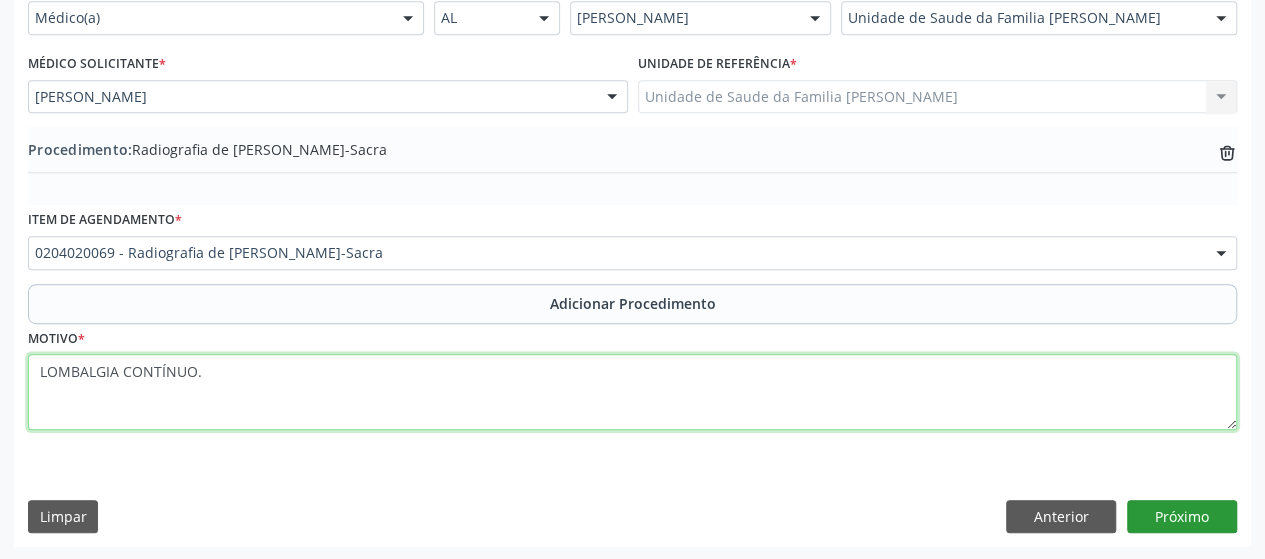 type on "LOMBALGIA CONTÍNUO." 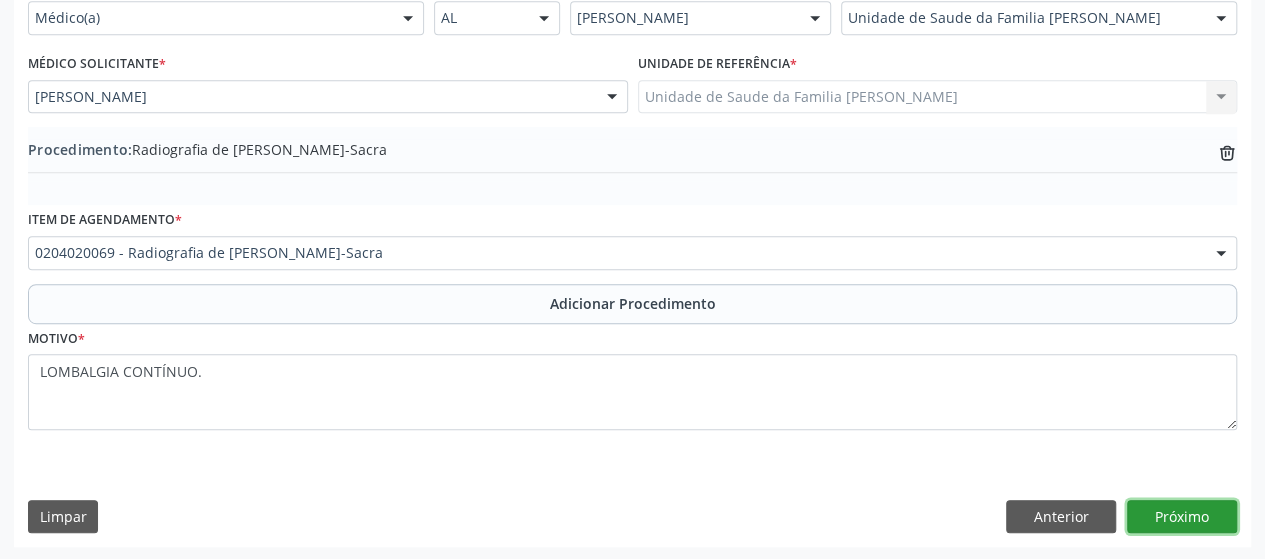 click on "Próximo" at bounding box center [1182, 517] 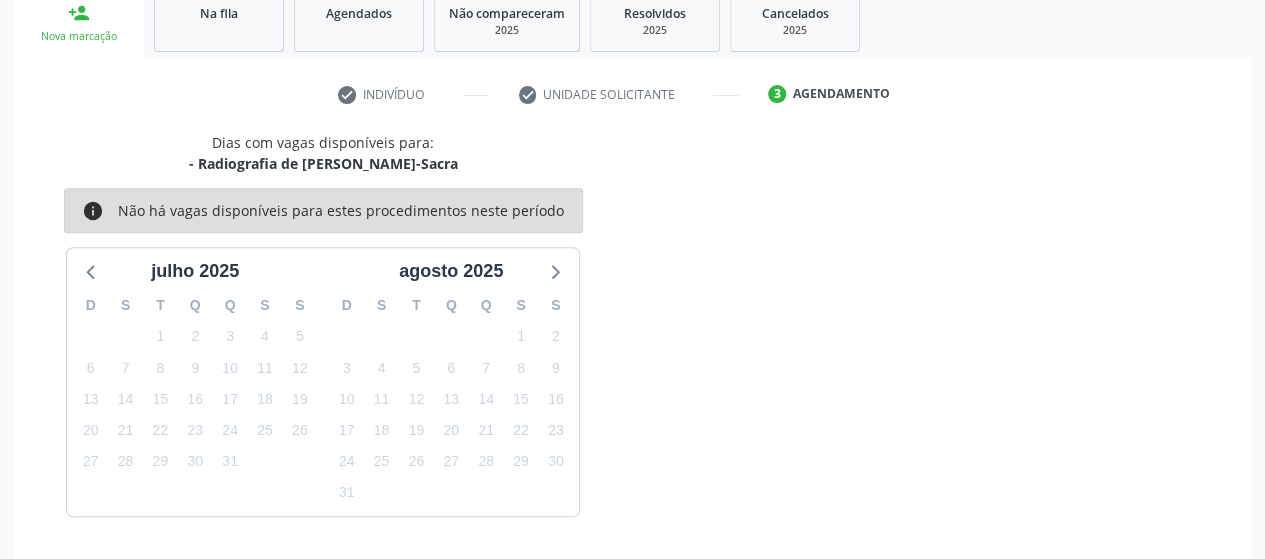 scroll, scrollTop: 396, scrollLeft: 0, axis: vertical 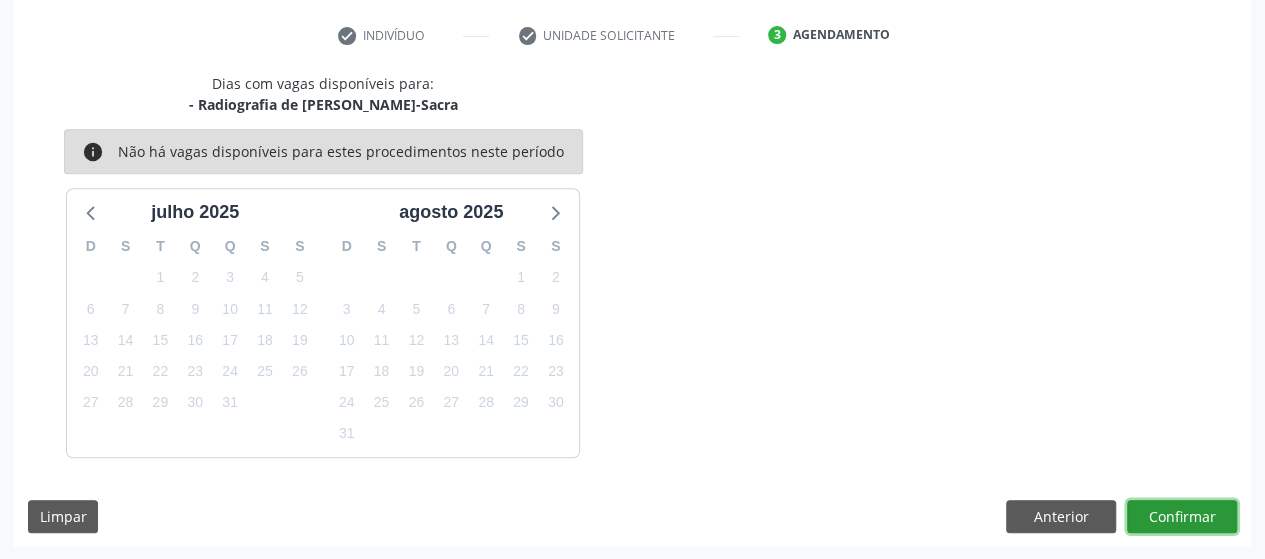 click on "Confirmar" at bounding box center [1182, 517] 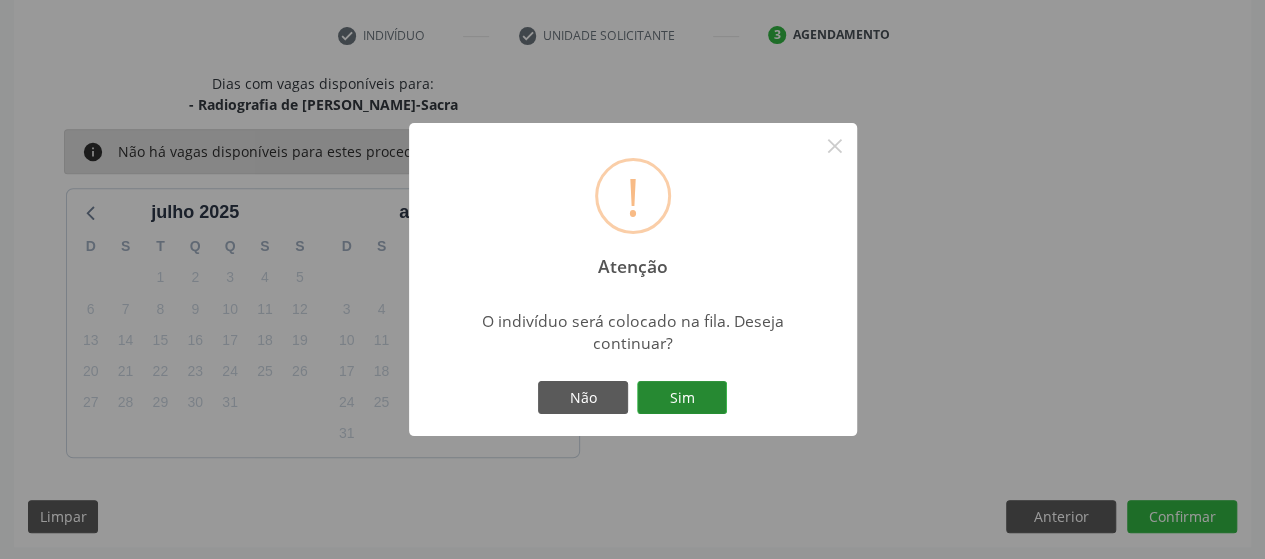 click on "Sim" at bounding box center [682, 398] 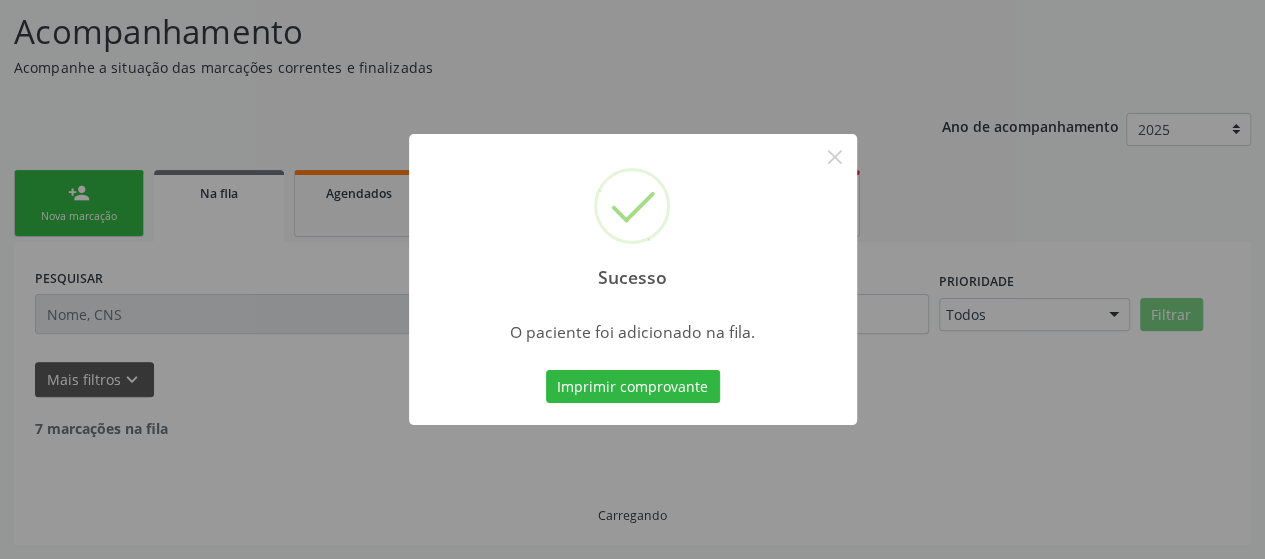 scroll, scrollTop: 134, scrollLeft: 0, axis: vertical 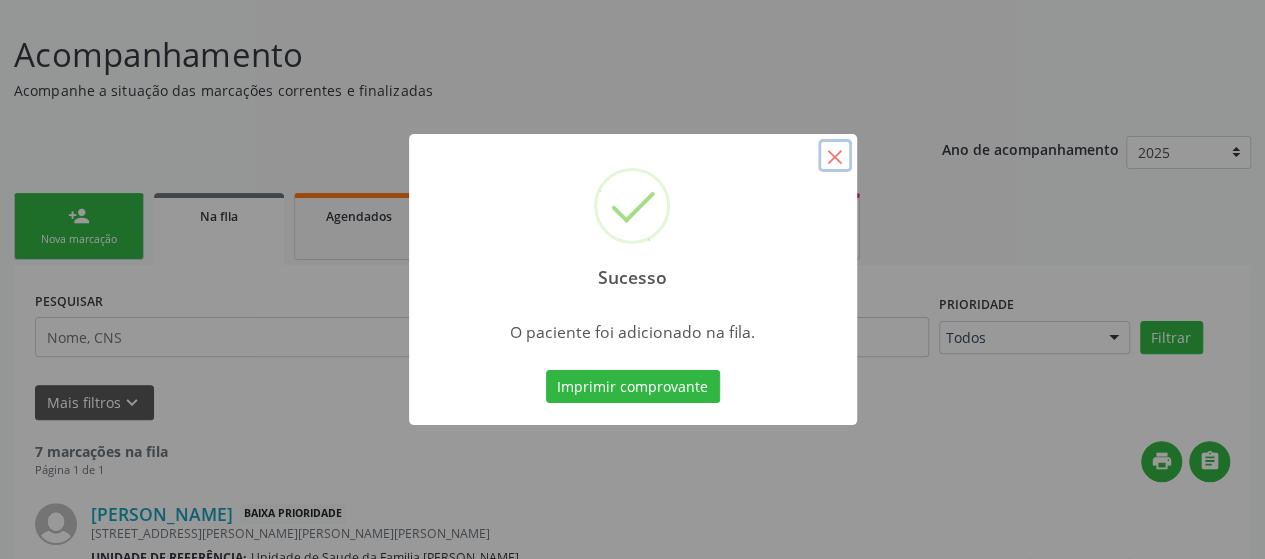 click on "×" at bounding box center [835, 156] 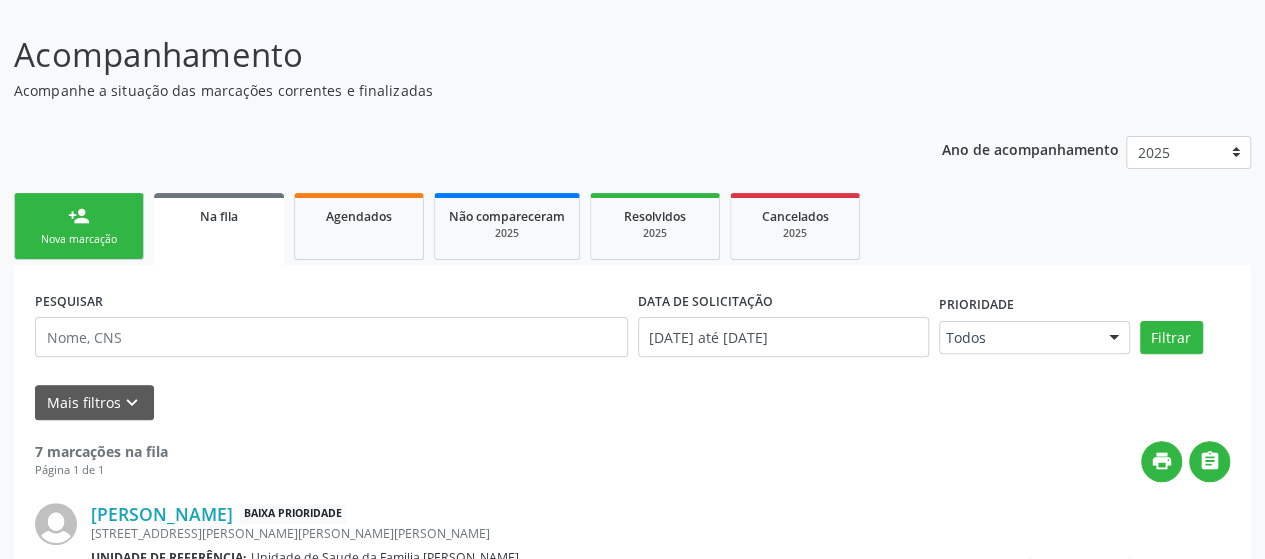 click on "person_add
Nova marcação" at bounding box center (79, 226) 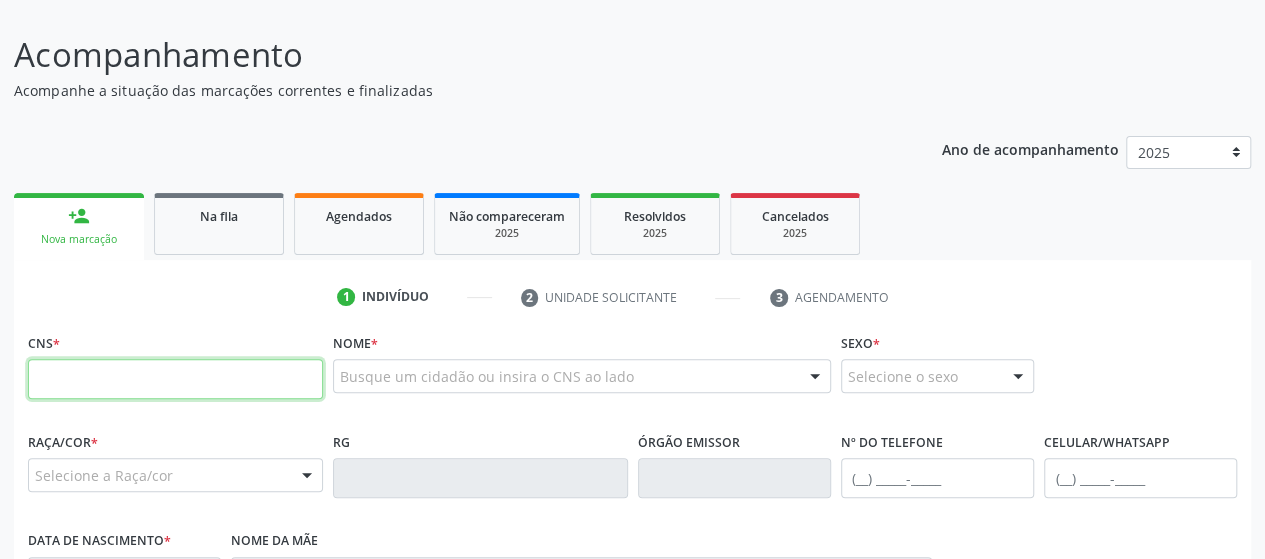 click at bounding box center [175, 379] 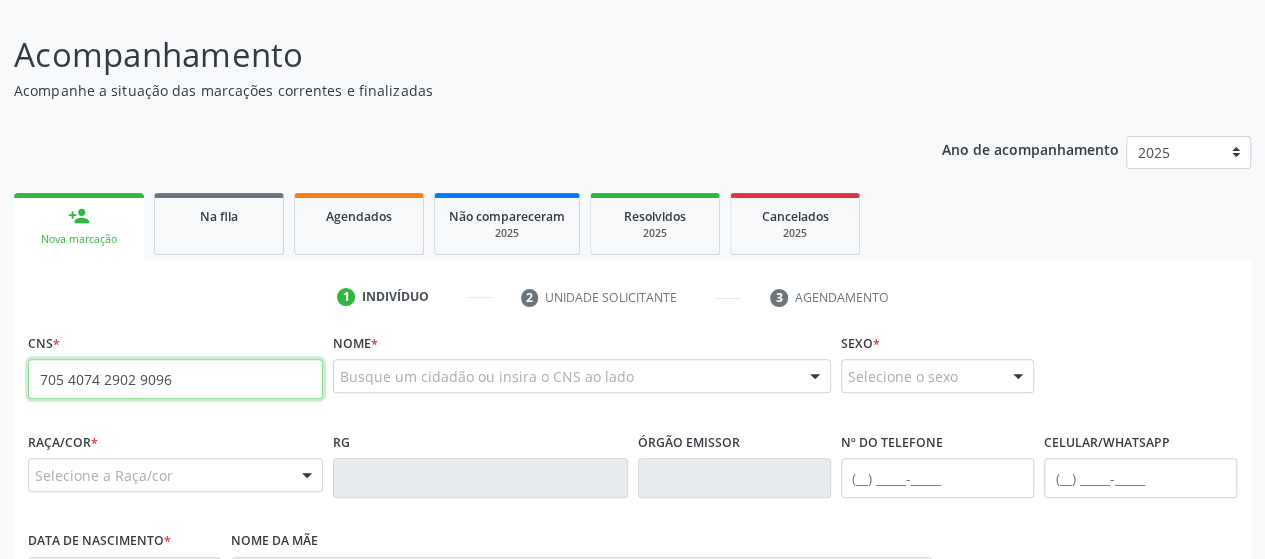 type on "705 4074 2902 9096" 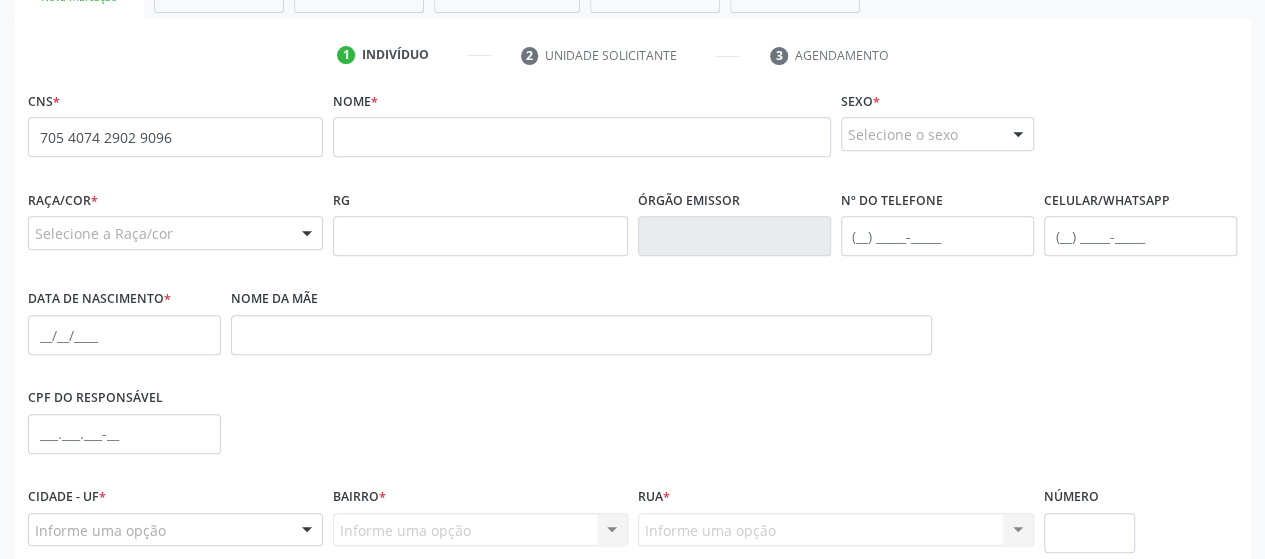 scroll, scrollTop: 334, scrollLeft: 0, axis: vertical 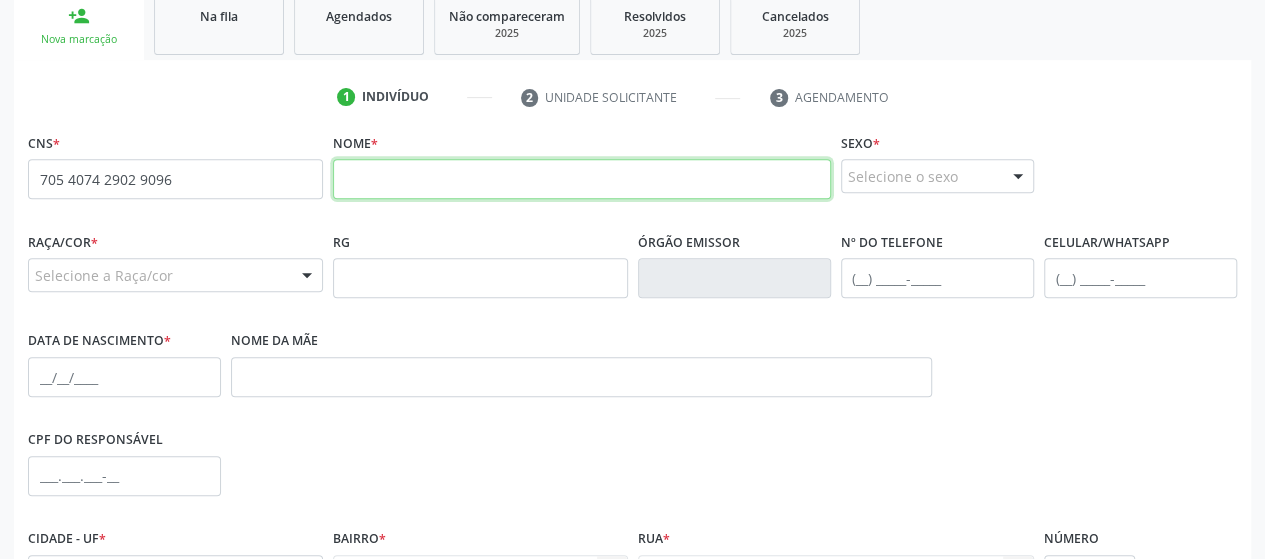 click at bounding box center [582, 179] 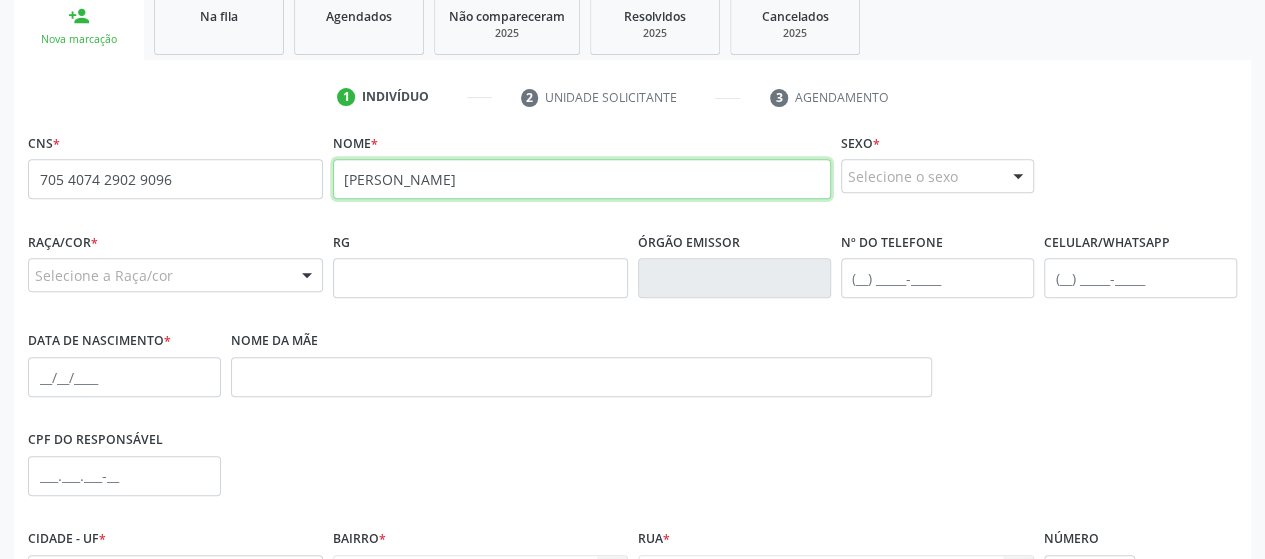 type on "[PERSON_NAME]" 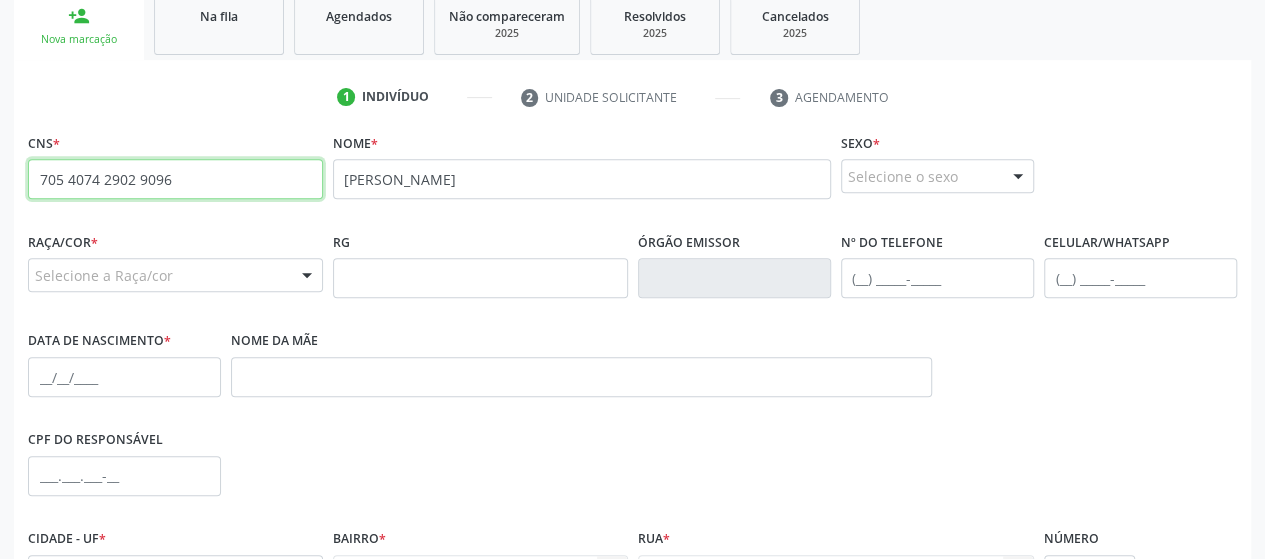 click on "705 4074 2902 9096" at bounding box center (175, 179) 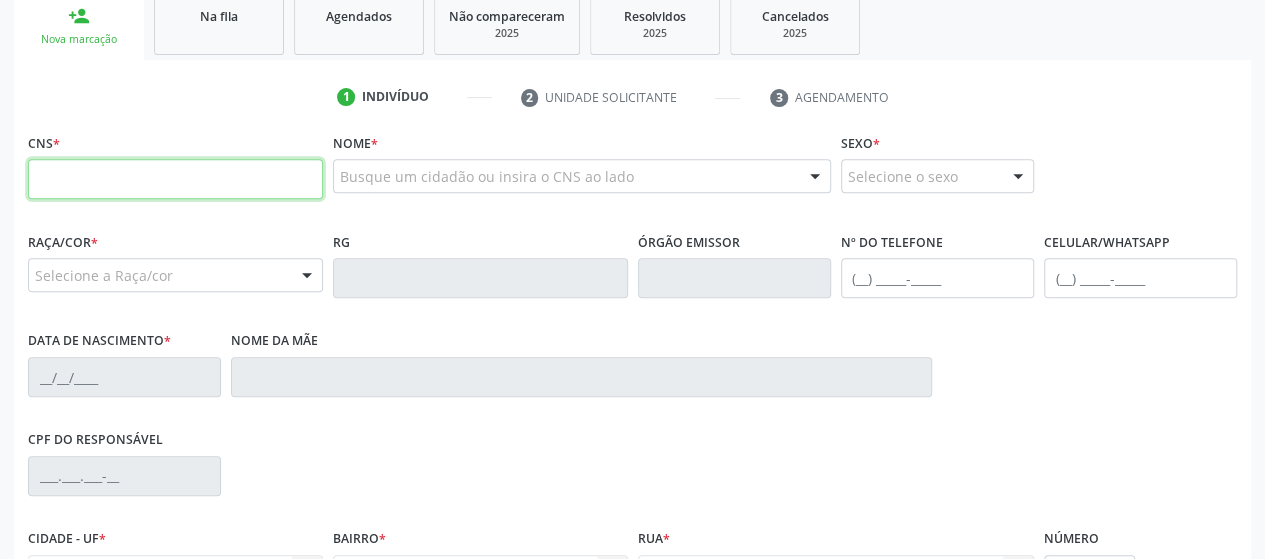 type 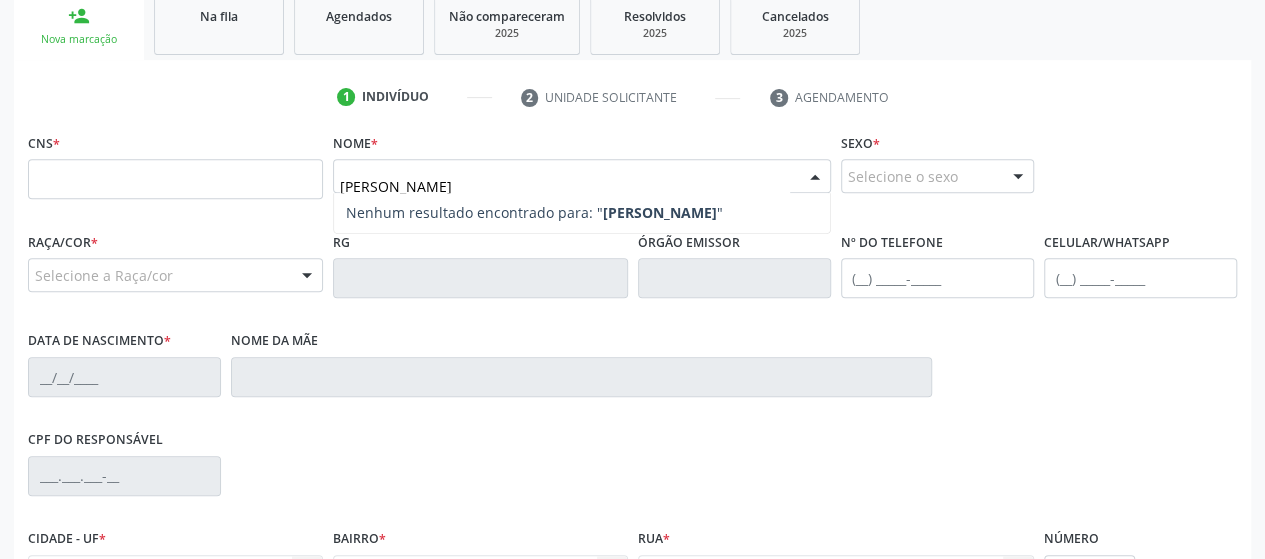 type on "[PERSON_NAME]" 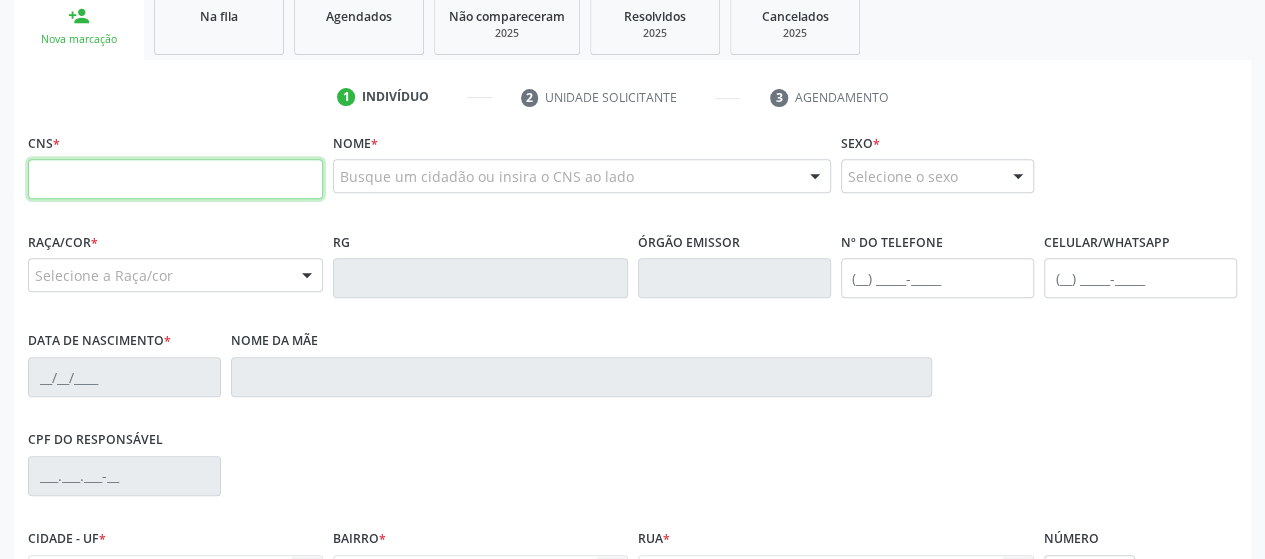 click at bounding box center (175, 179) 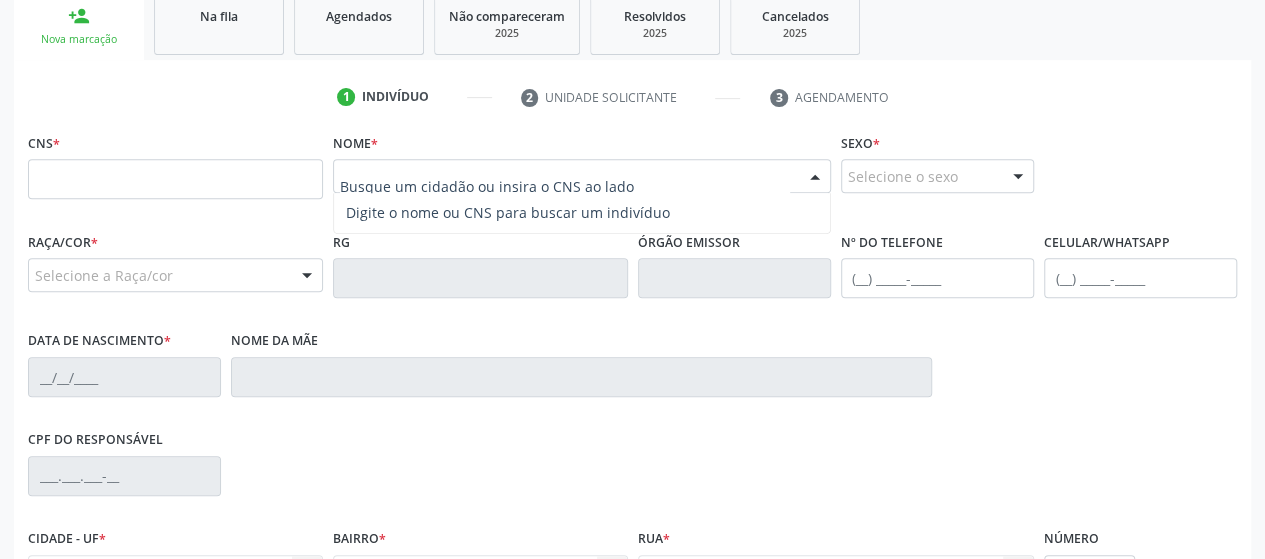 click at bounding box center (582, 176) 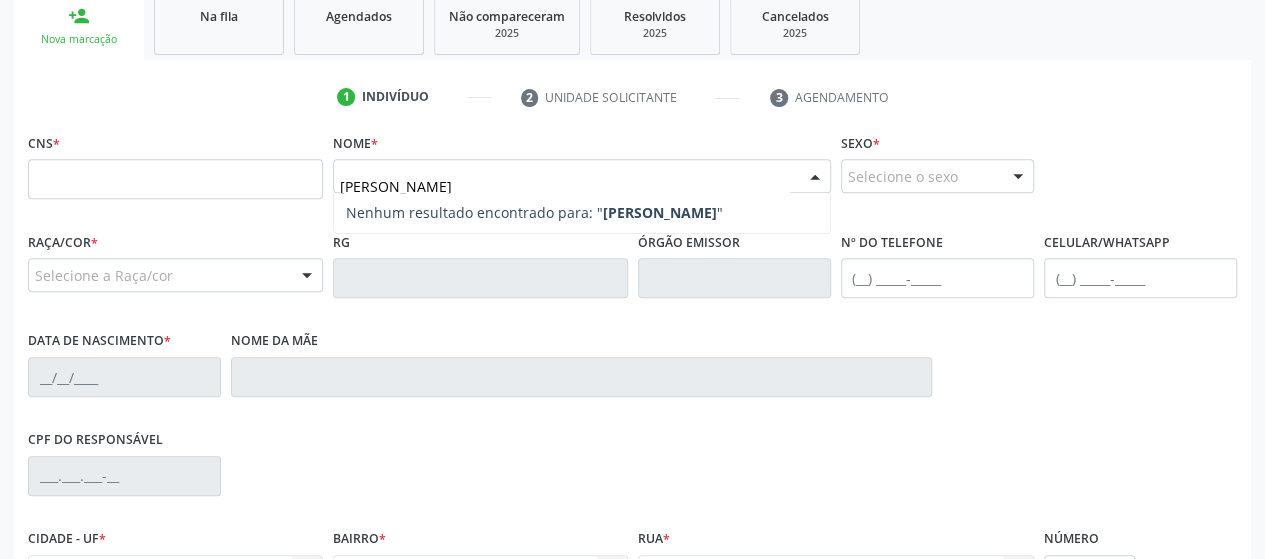 type on "[PERSON_NAME]" 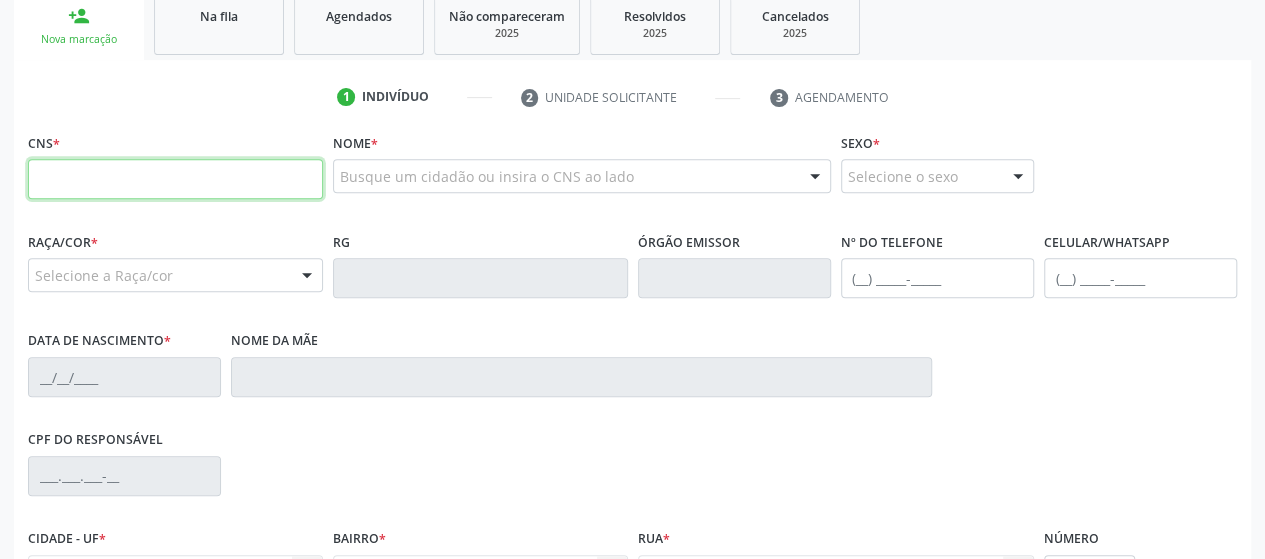 click at bounding box center [175, 179] 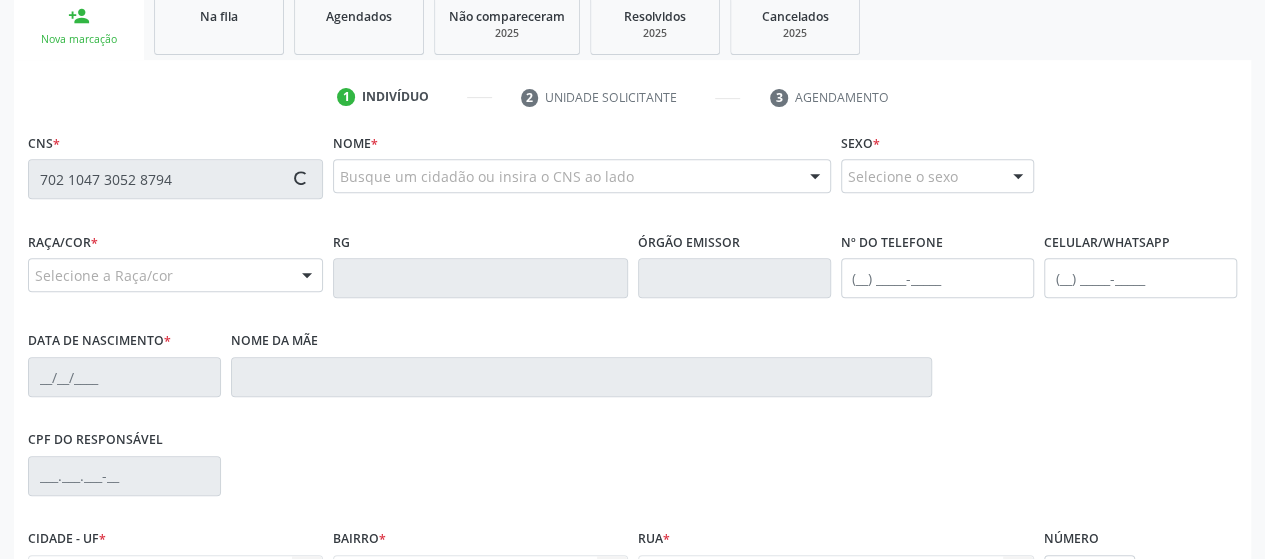 type on "702 1047 3052 8794" 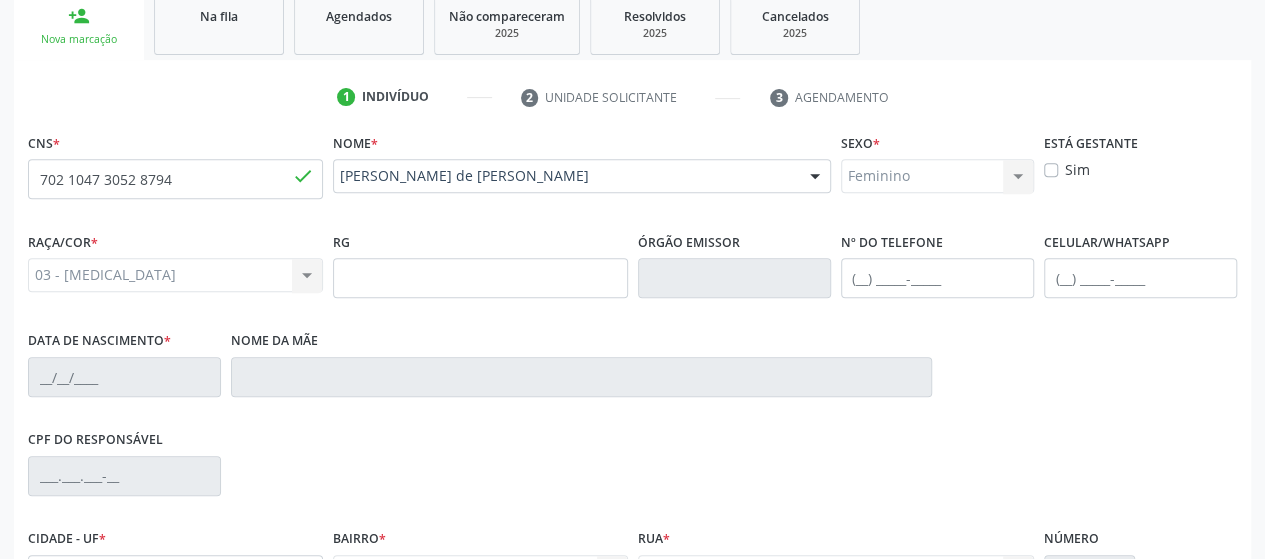 type on "[PHONE_NUMBER]" 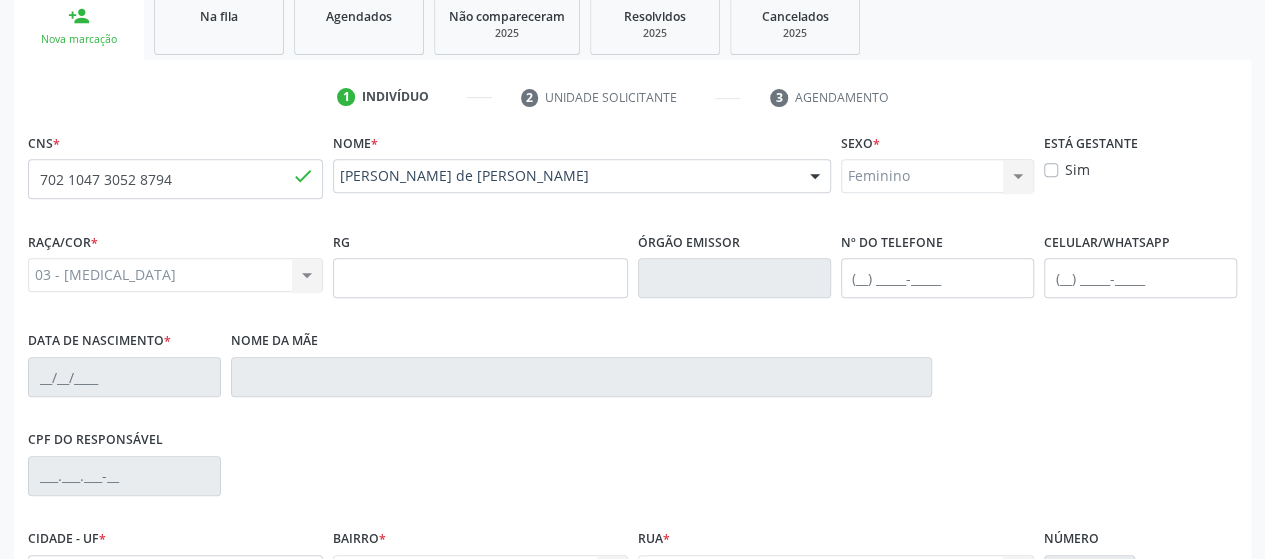 type on "27[DATE]" 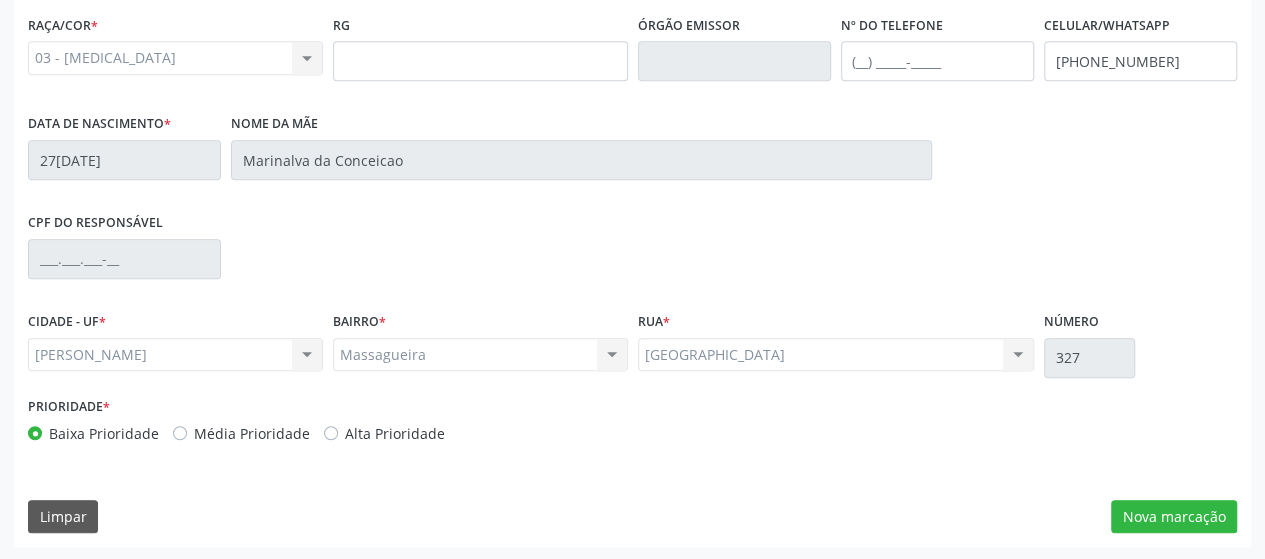 scroll, scrollTop: 552, scrollLeft: 0, axis: vertical 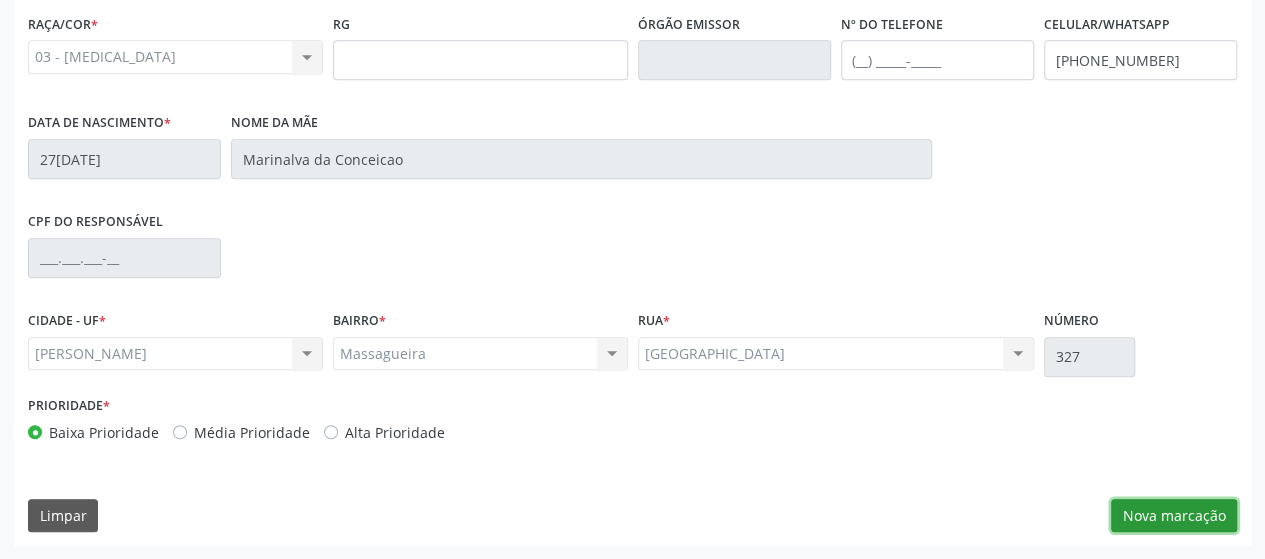 click on "Nova marcação" at bounding box center (1174, 516) 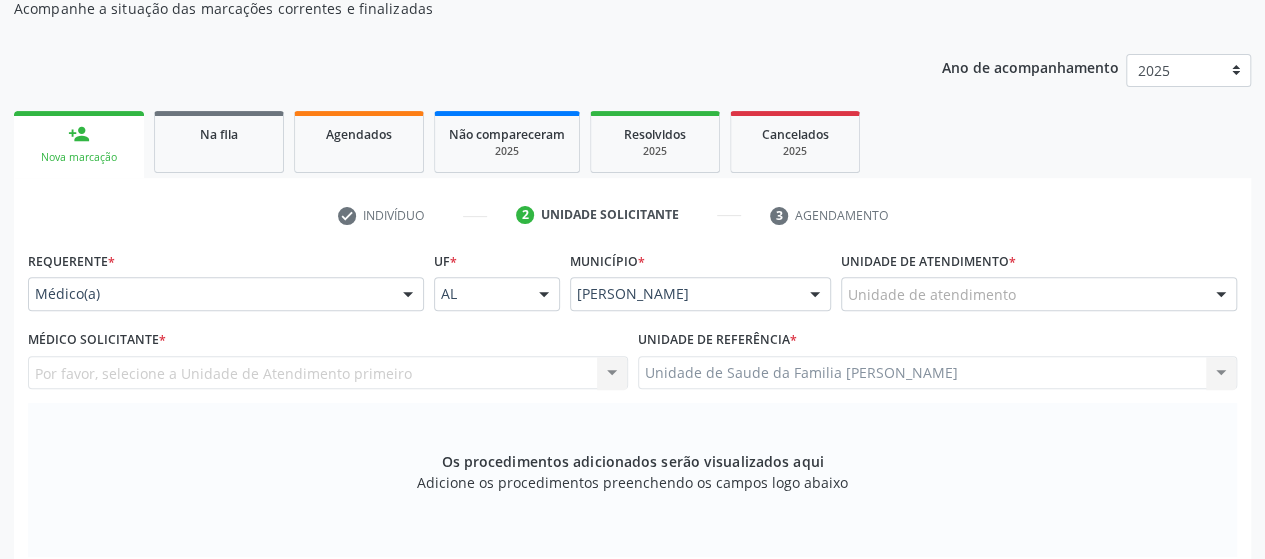 scroll, scrollTop: 352, scrollLeft: 0, axis: vertical 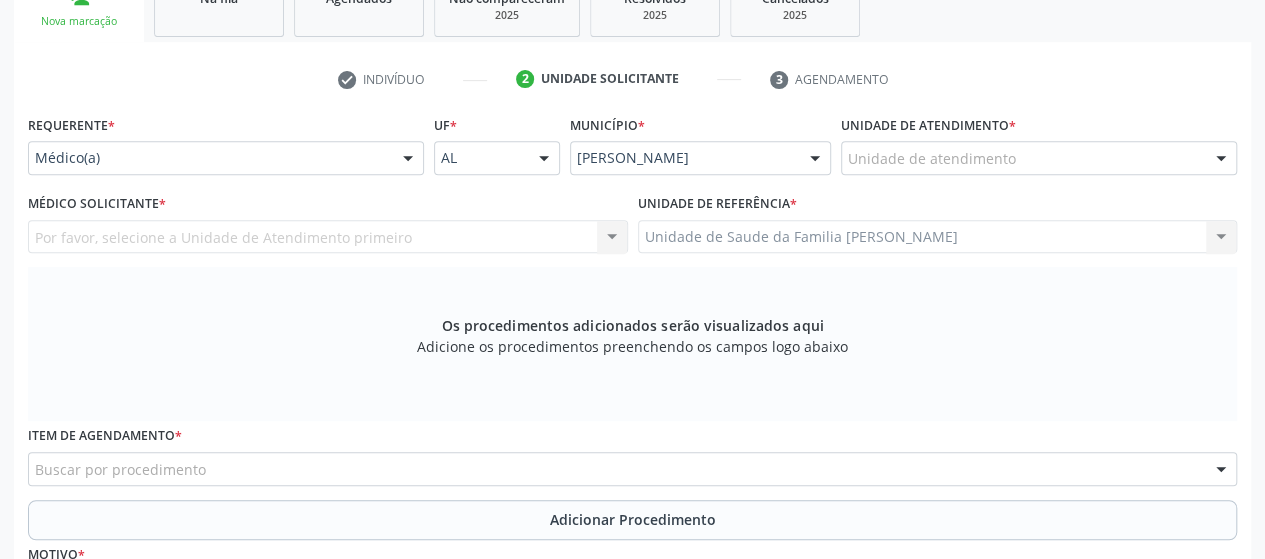 click on "Unidade de atendimento" at bounding box center [1039, 158] 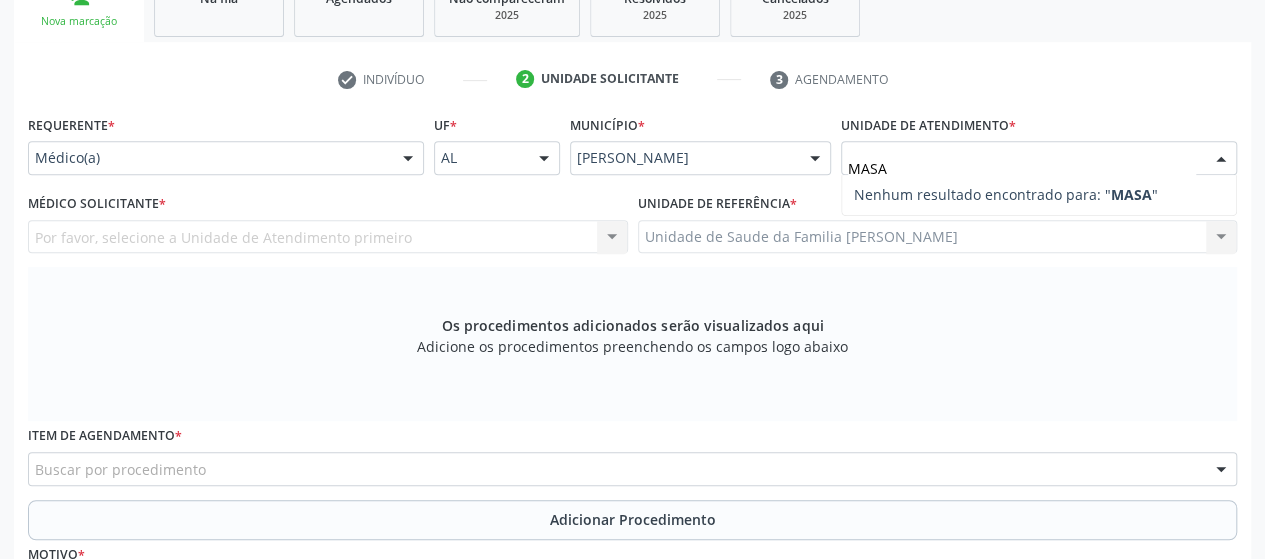 type on "MAS" 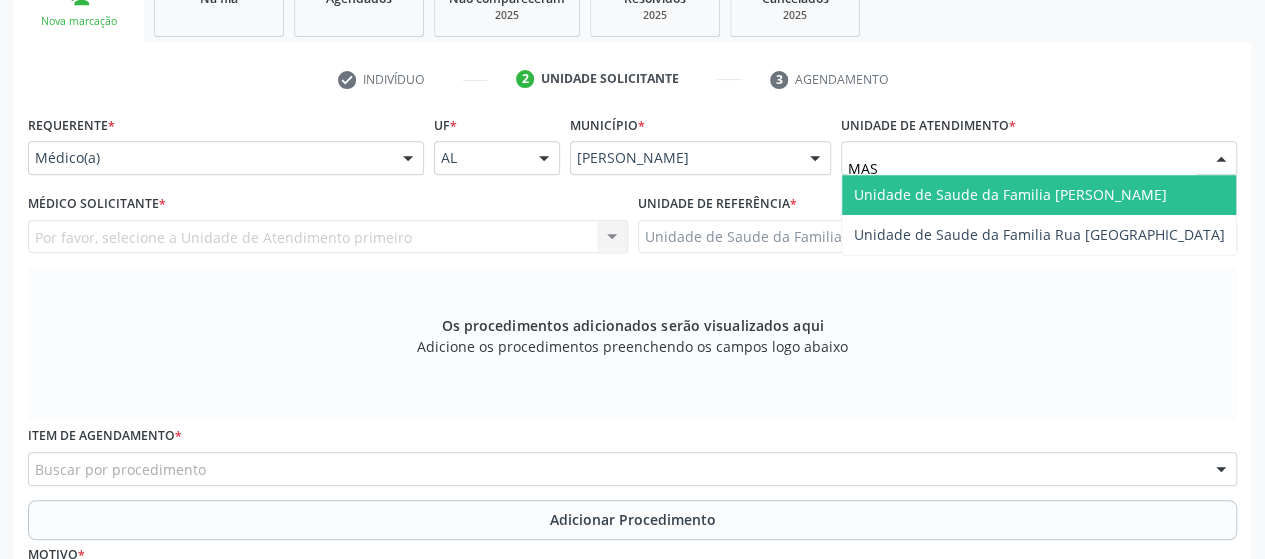 click on "Unidade de Saude da Familia [PERSON_NAME]" at bounding box center [1010, 194] 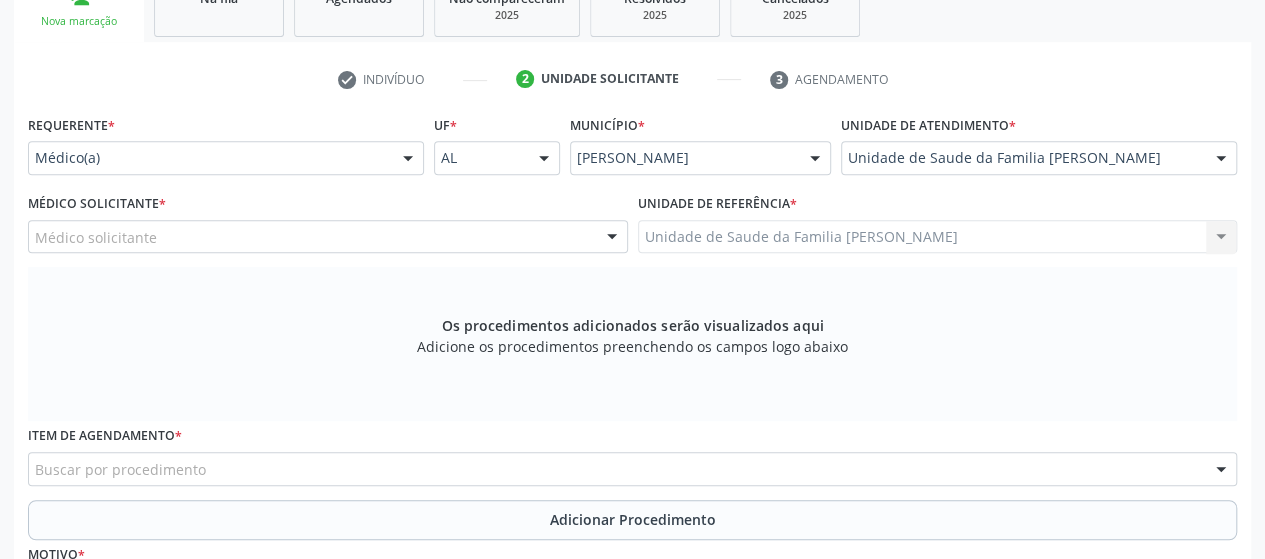 click on "Médico solicitante" at bounding box center (328, 237) 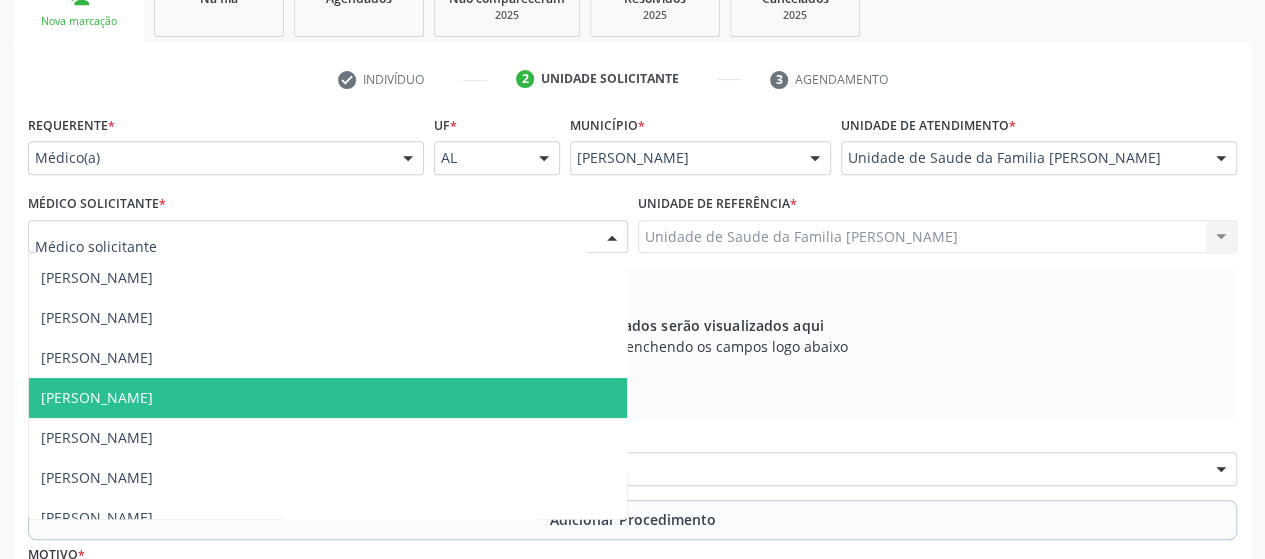 scroll, scrollTop: 54, scrollLeft: 0, axis: vertical 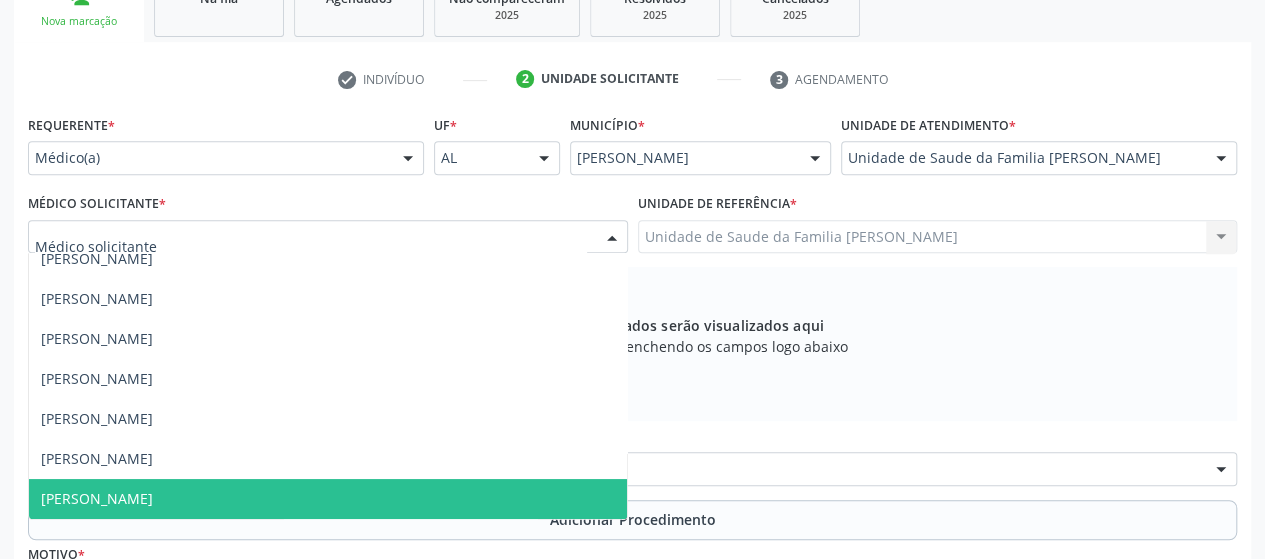 click on "[PERSON_NAME]" at bounding box center [328, 499] 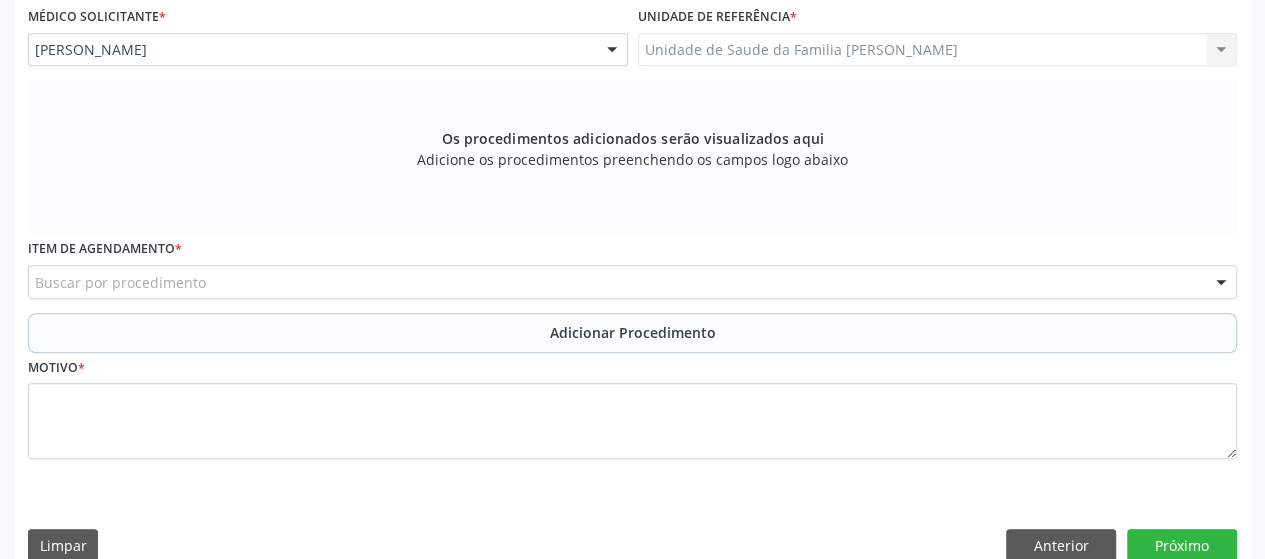scroll, scrollTop: 552, scrollLeft: 0, axis: vertical 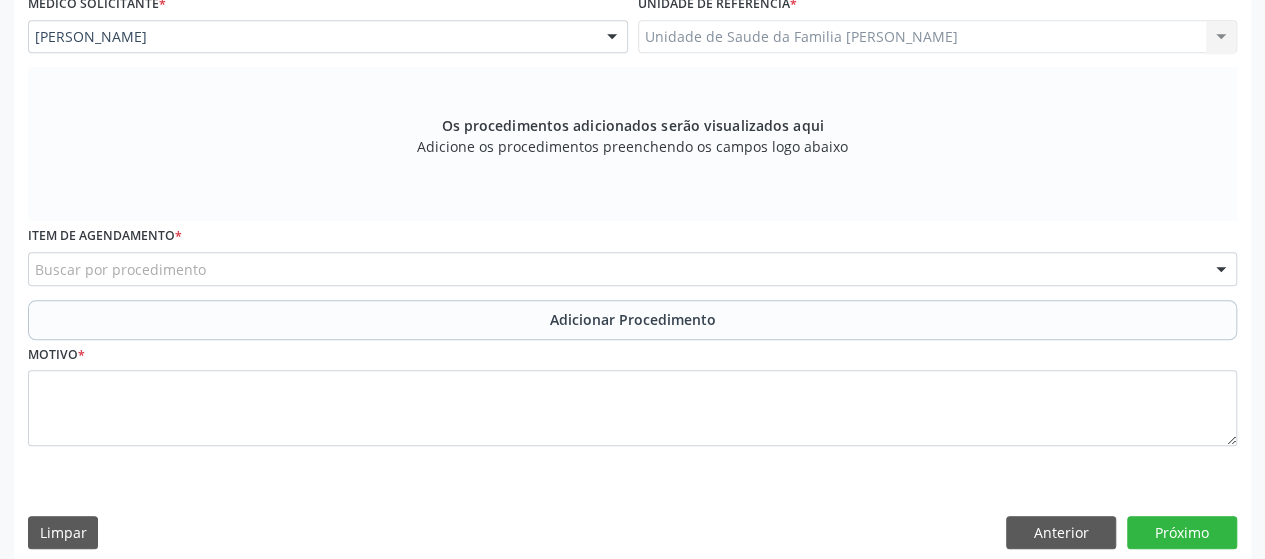 click on "Buscar por procedimento" at bounding box center [632, 269] 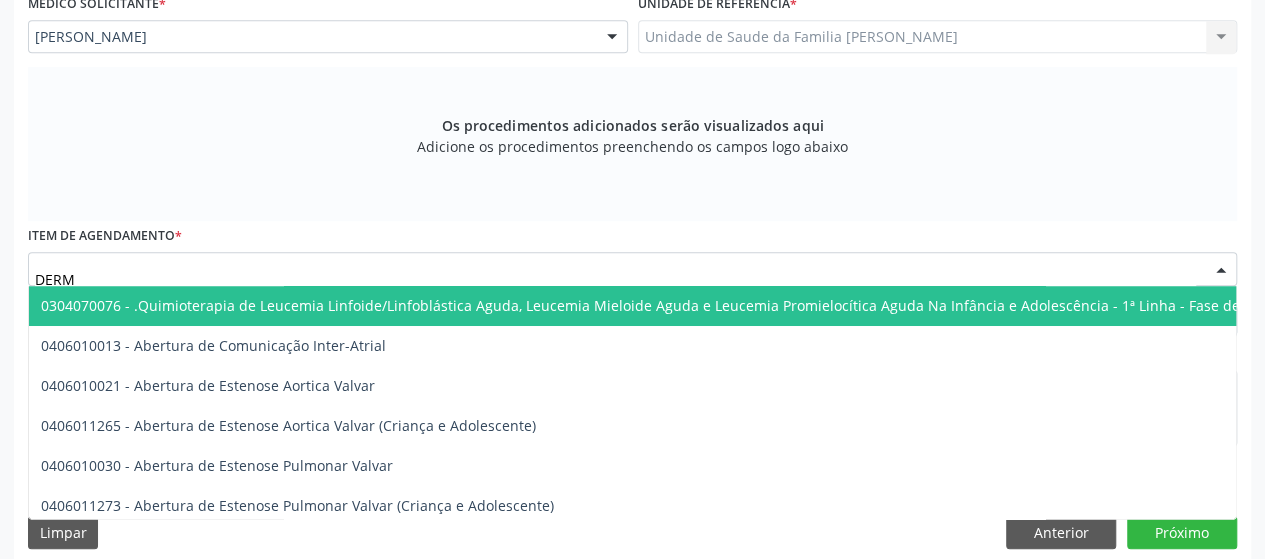 type on "DERMA" 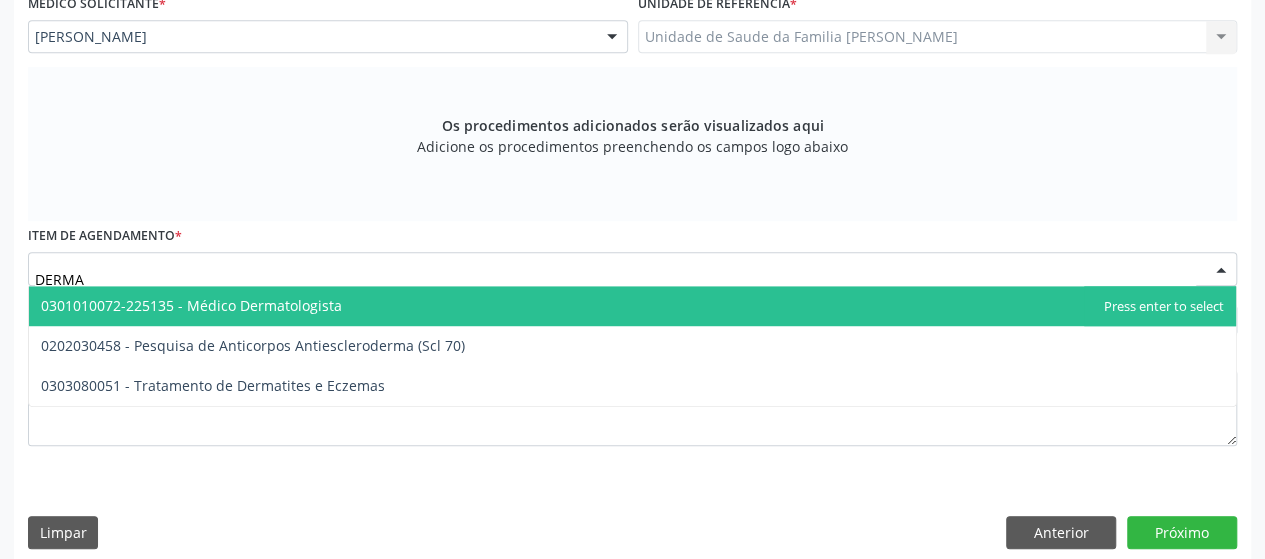 click on "0301010072-225135 - Médico Dermatologista" at bounding box center [191, 305] 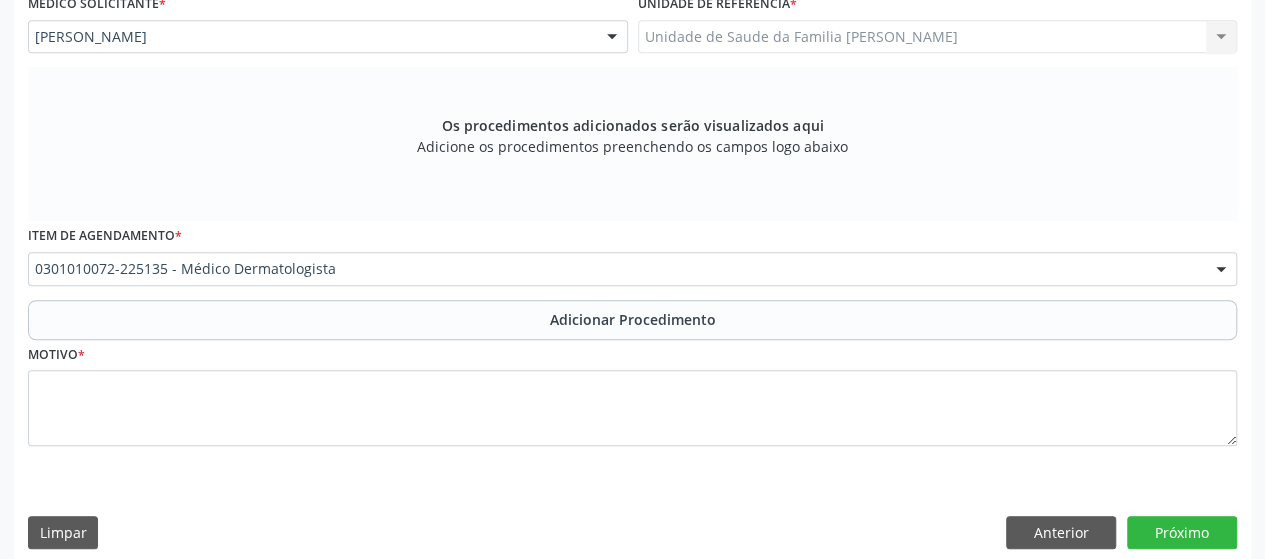 click on "Motivo
*" at bounding box center (632, 393) 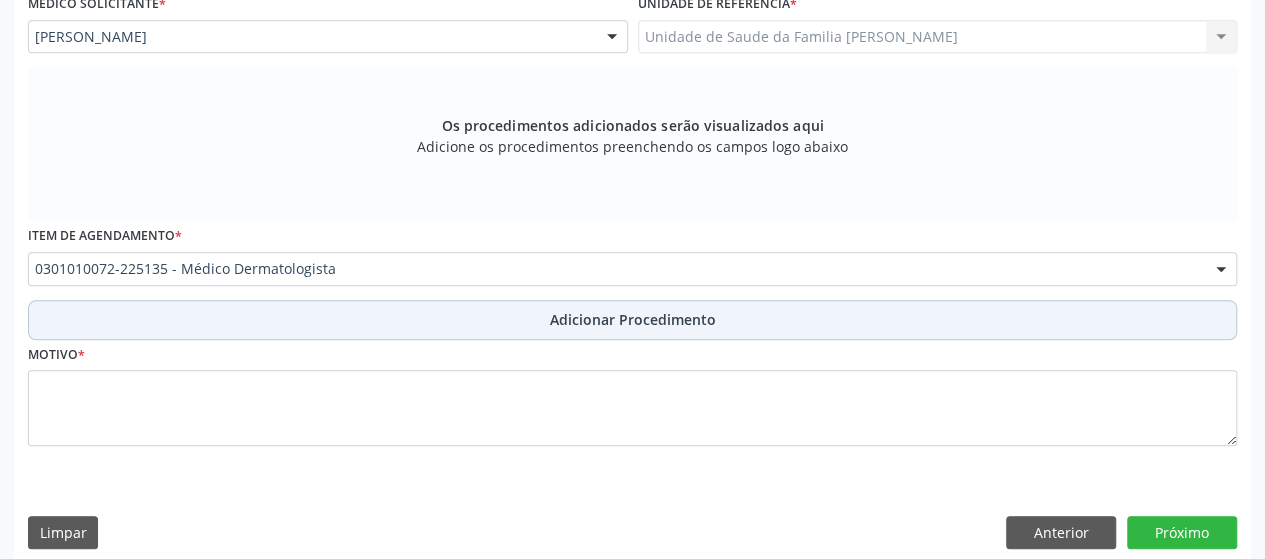click on "Adicionar Procedimento" at bounding box center (632, 320) 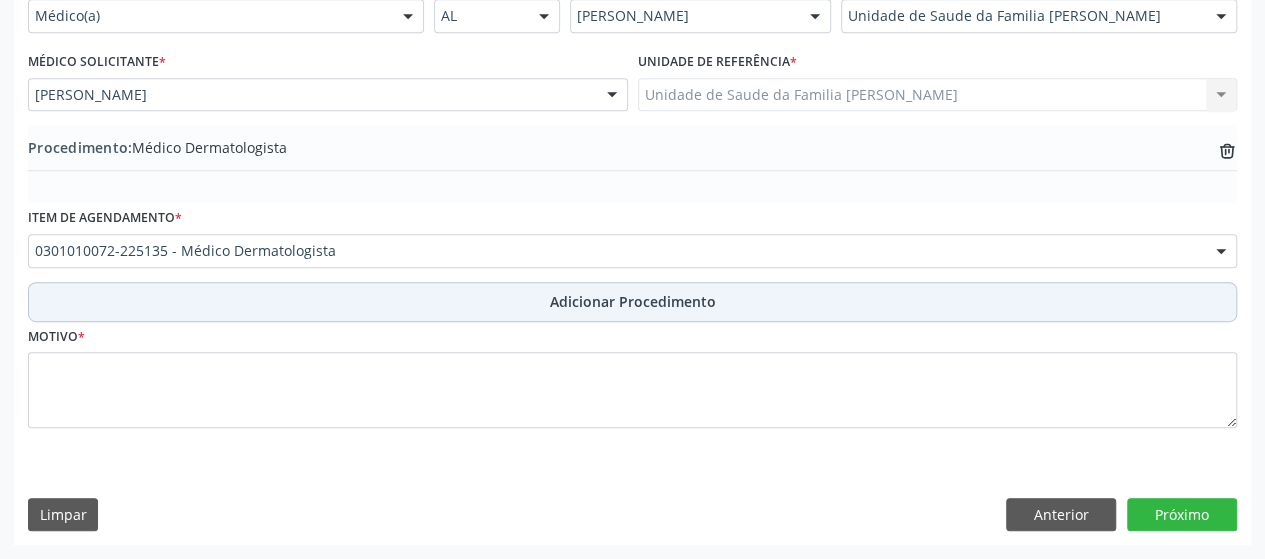 scroll, scrollTop: 492, scrollLeft: 0, axis: vertical 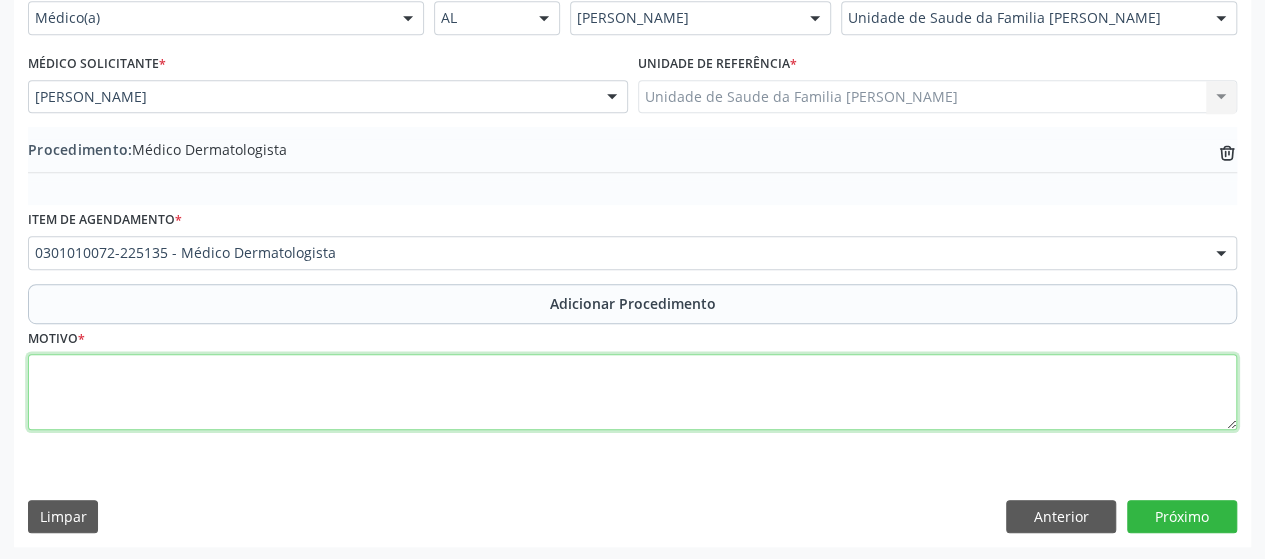 click at bounding box center (632, 392) 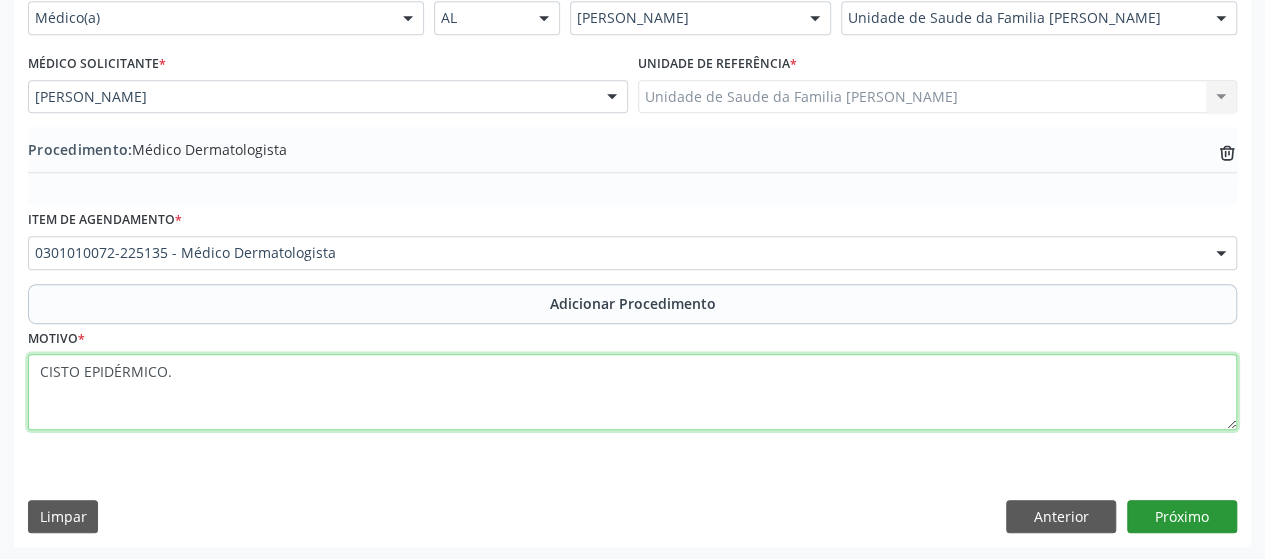 type on "CISTO EPIDÉRMICO." 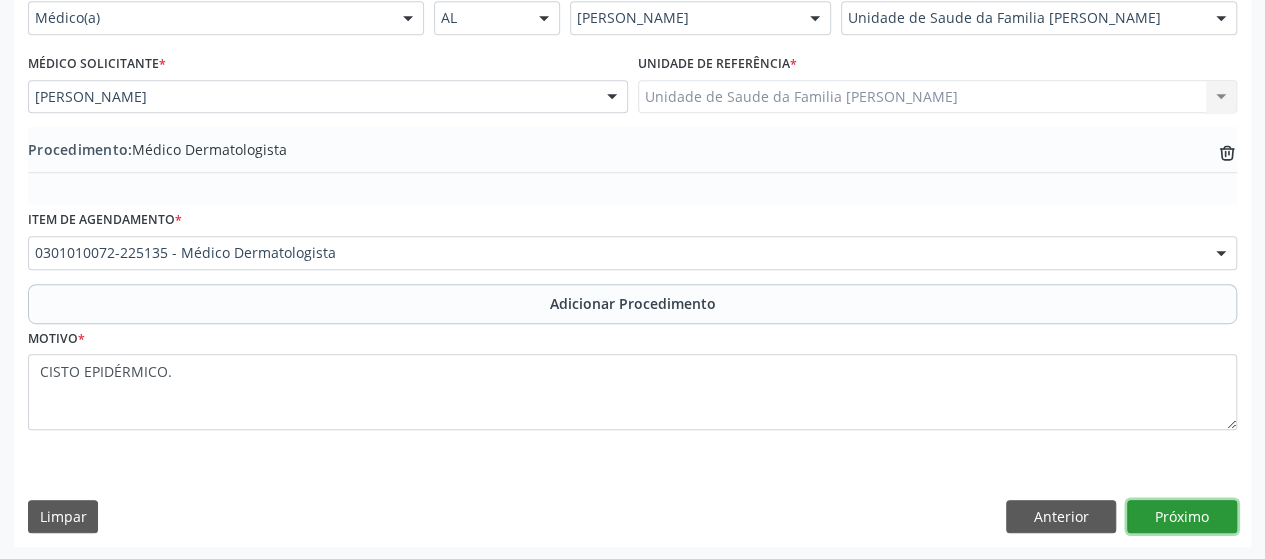 click on "Próximo" at bounding box center [1182, 517] 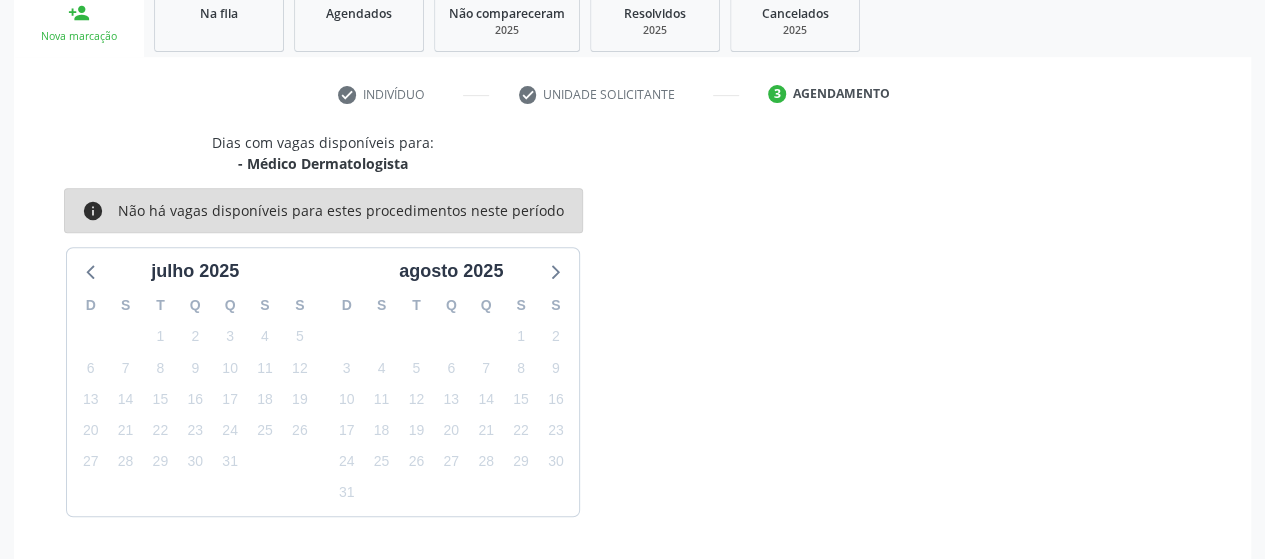 scroll, scrollTop: 396, scrollLeft: 0, axis: vertical 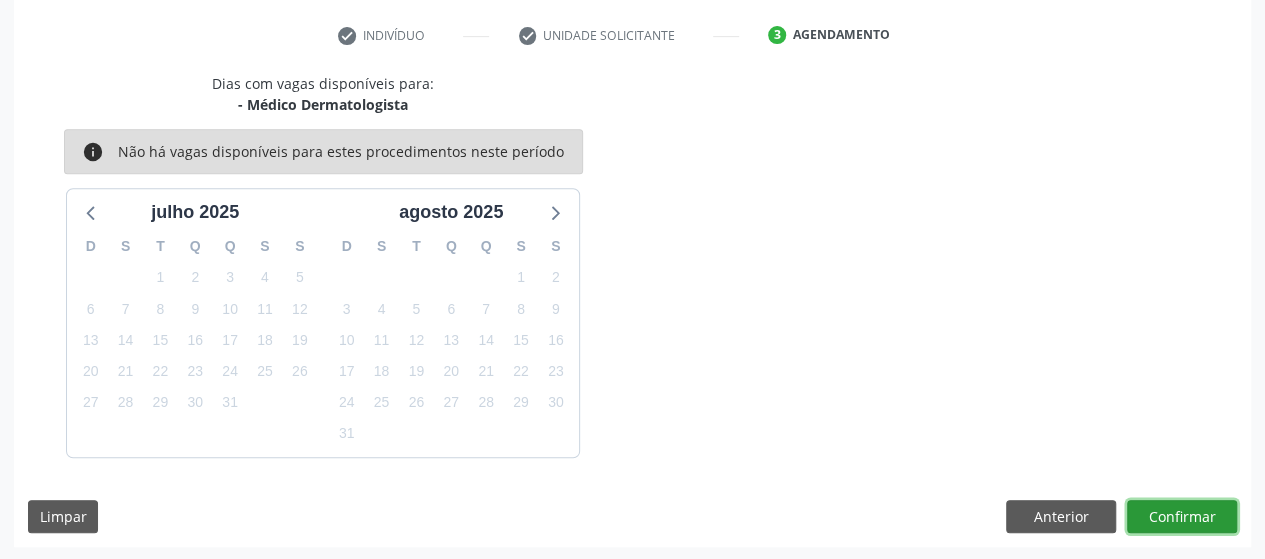 click on "Confirmar" at bounding box center (1182, 517) 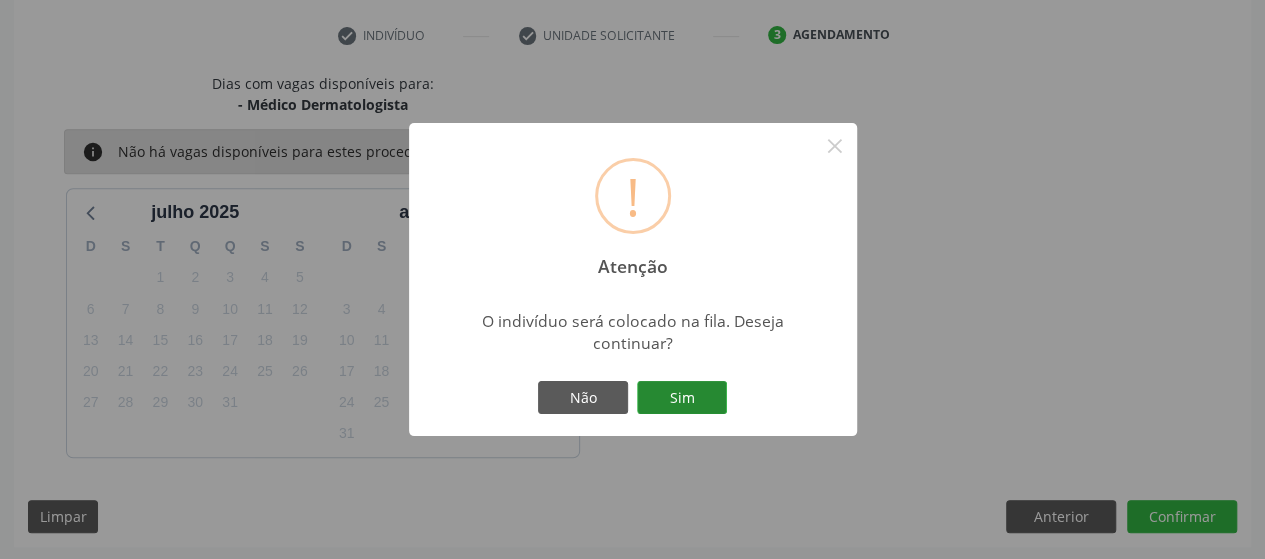 click on "Sim" at bounding box center [682, 398] 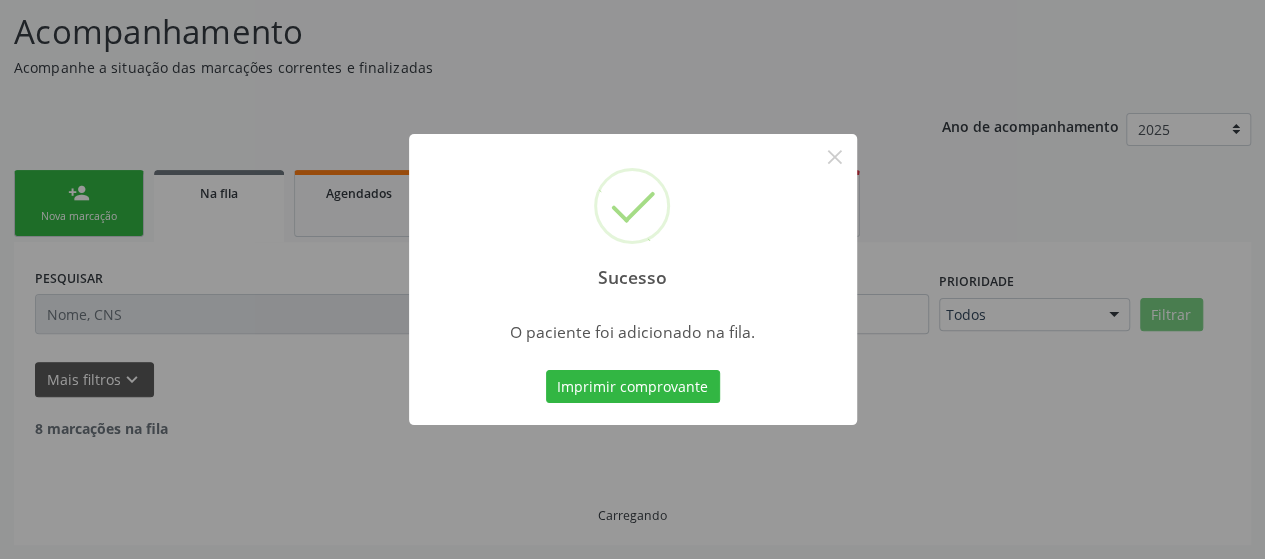 scroll, scrollTop: 134, scrollLeft: 0, axis: vertical 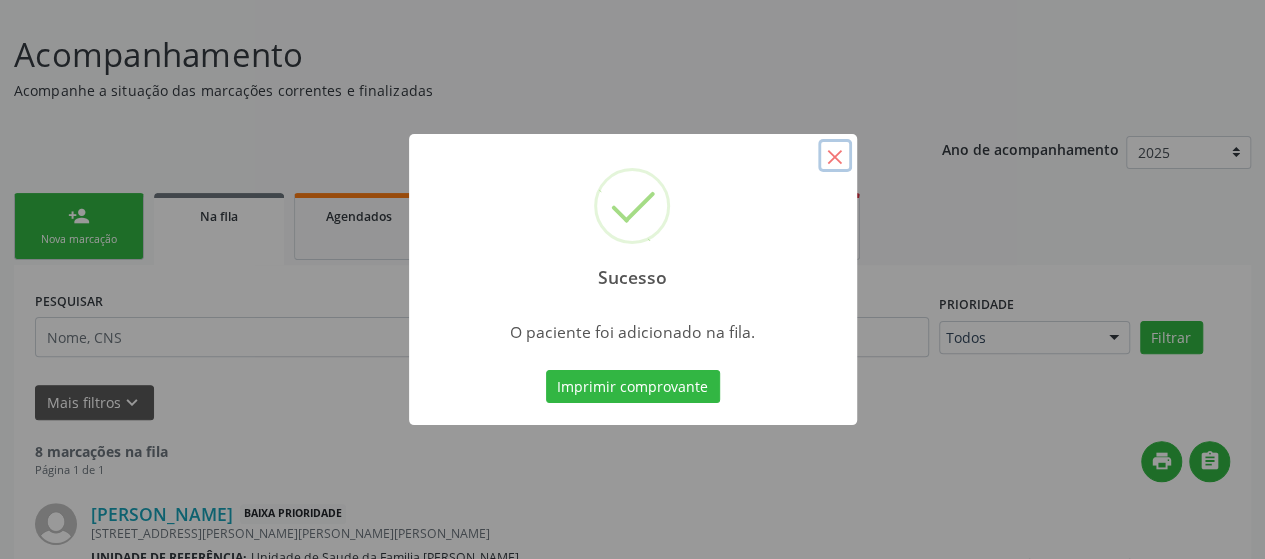 click on "×" at bounding box center (835, 156) 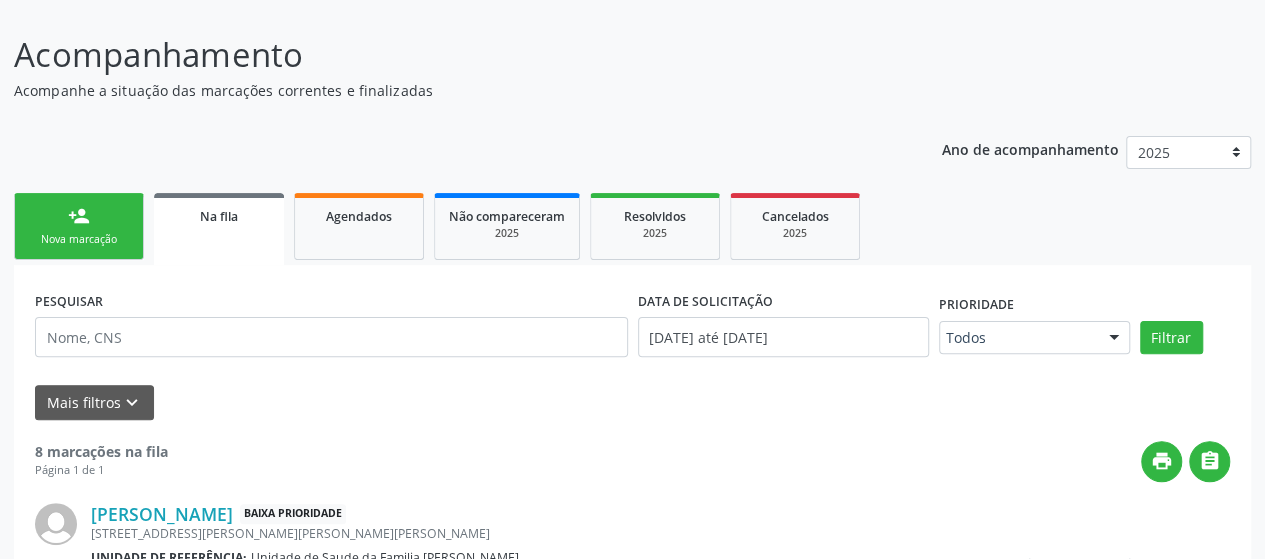click on "person_add
Nova marcação" at bounding box center [79, 226] 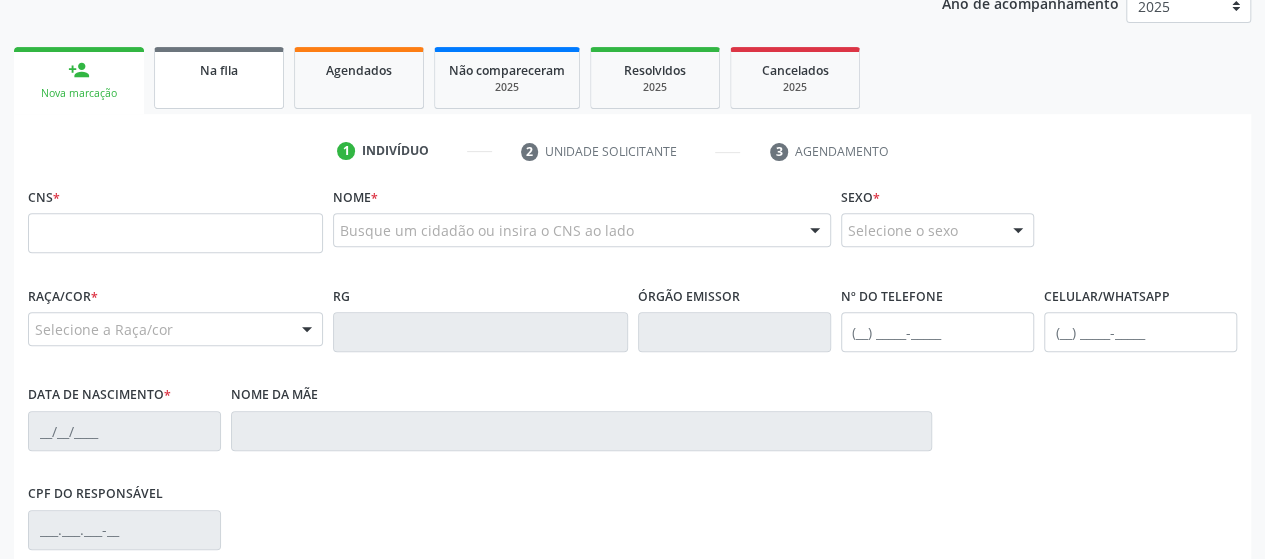 scroll, scrollTop: 334, scrollLeft: 0, axis: vertical 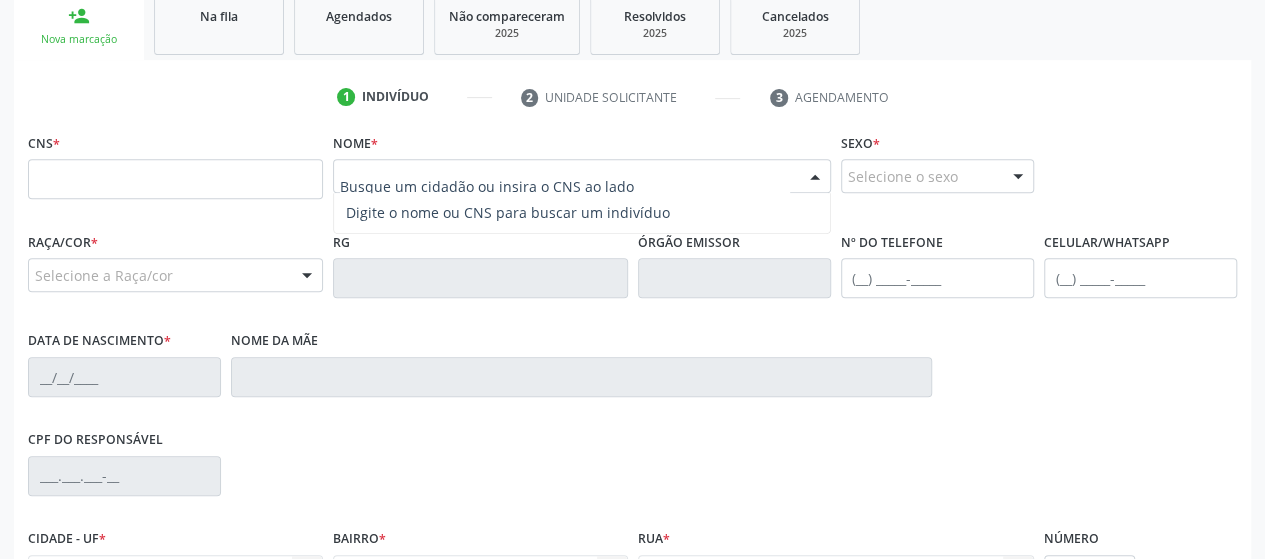 click at bounding box center [565, 186] 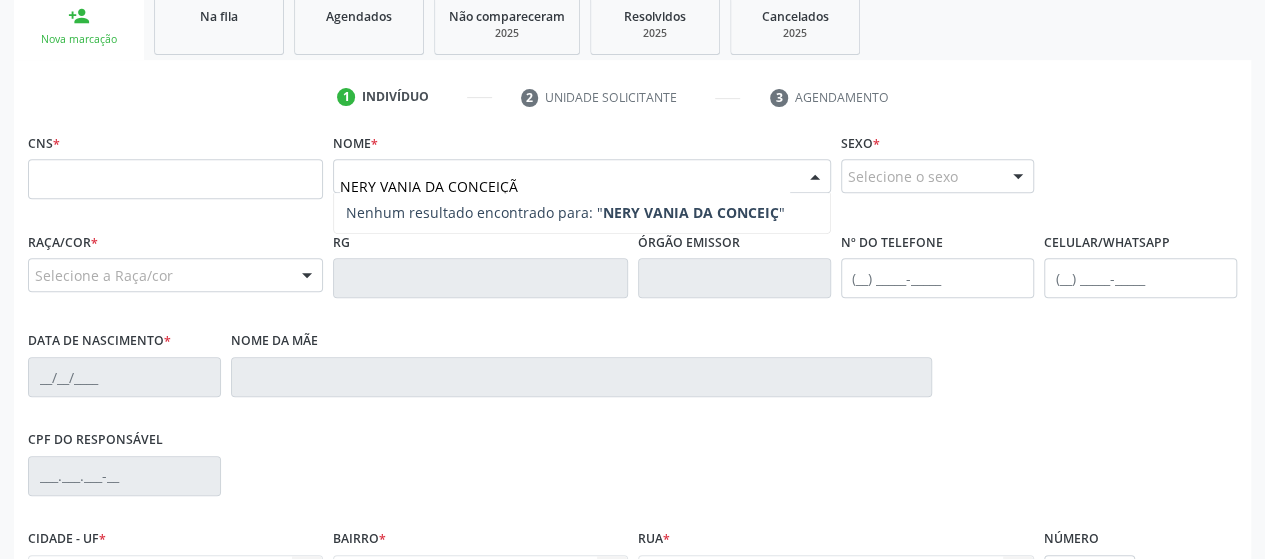 type on "NERY VANIA DA CONCEIÇÃO" 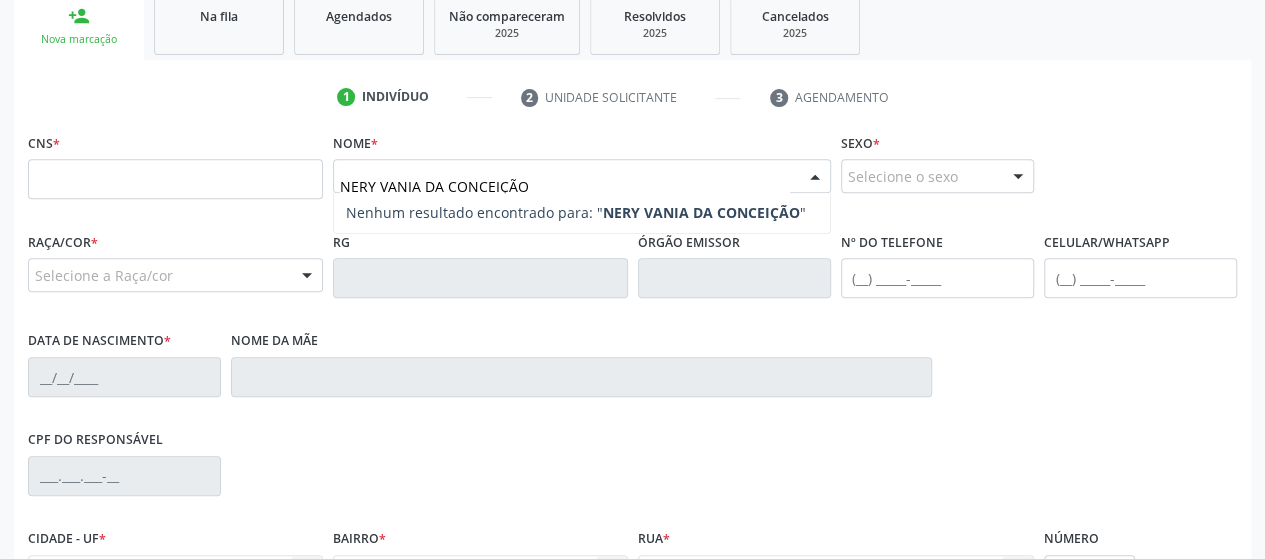 click on "NERY VANIA DA CONCEIÇÃO" at bounding box center (565, 186) 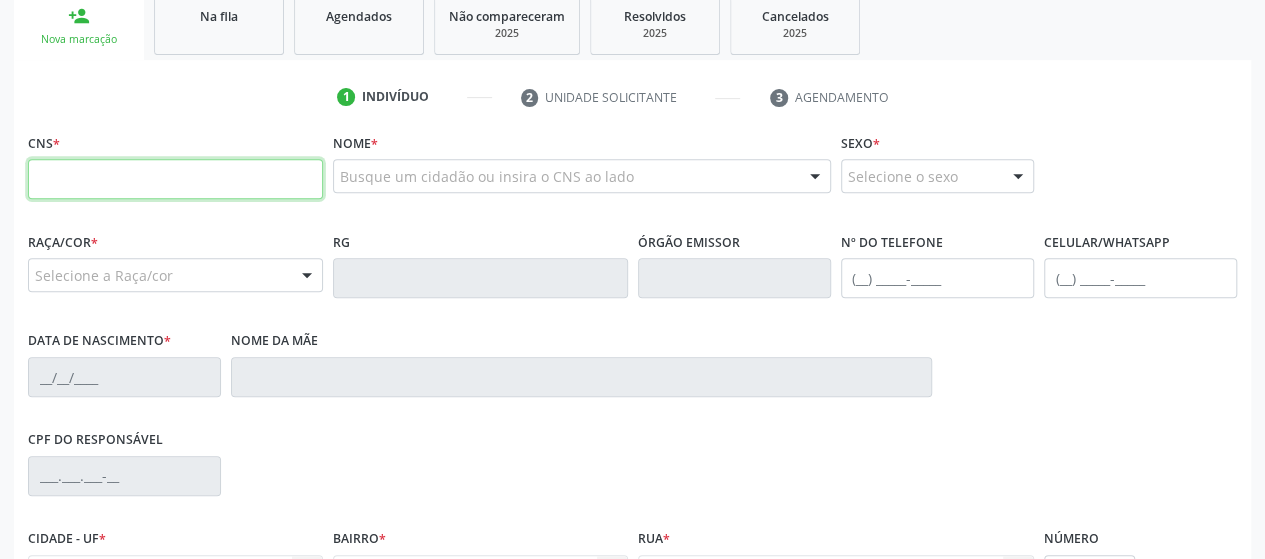 click at bounding box center (175, 179) 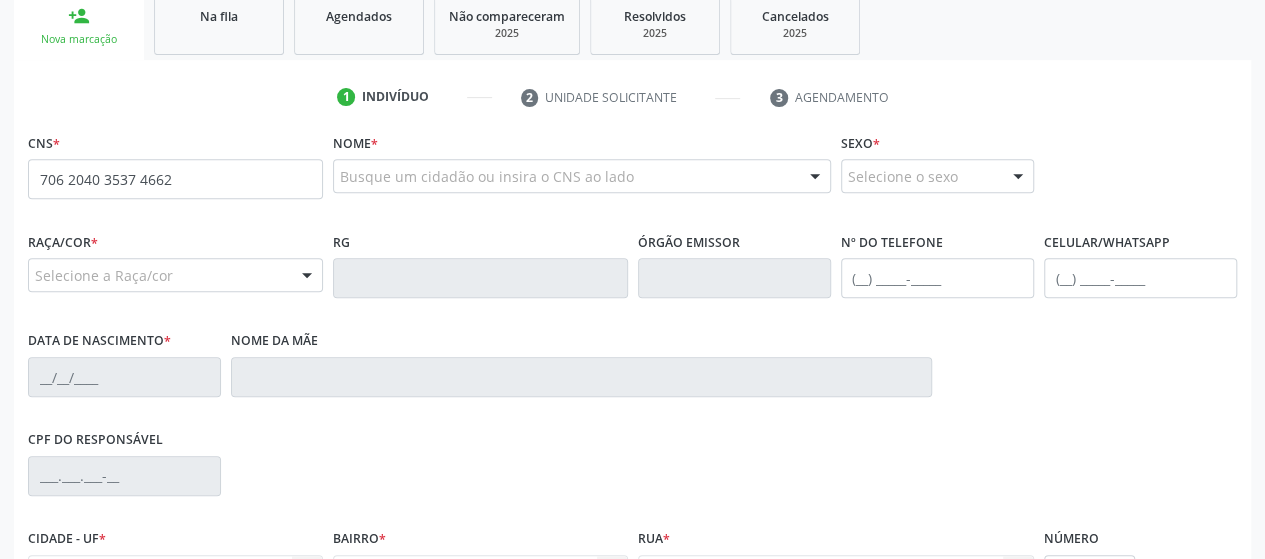 click on "CNS
*
706 2040 3537 4662" at bounding box center [175, 163] 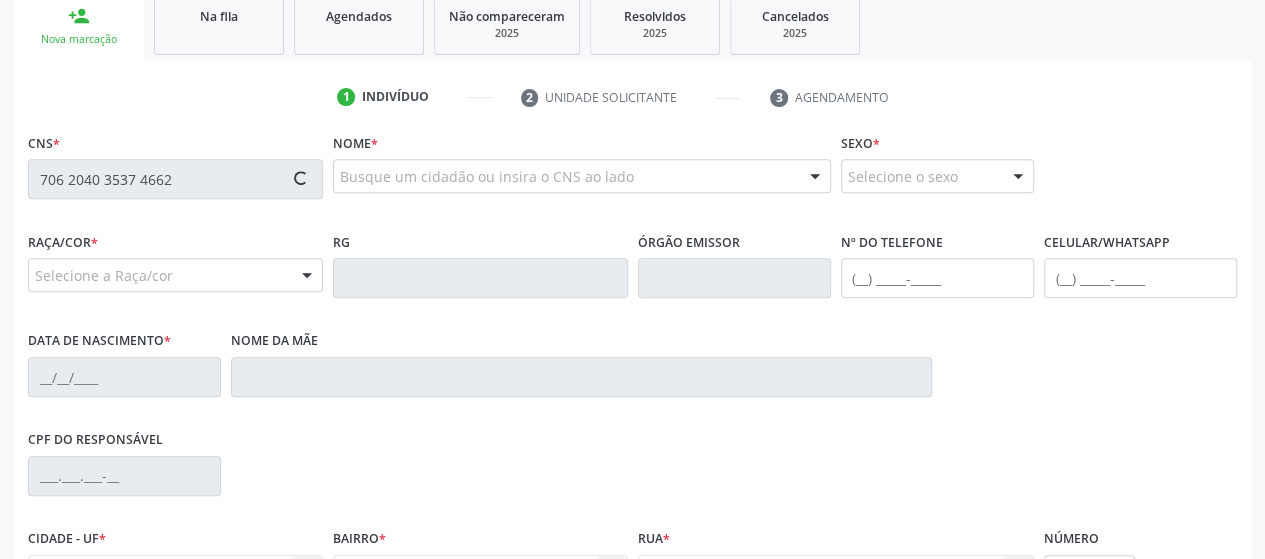 type on "706 2040 3537 4662" 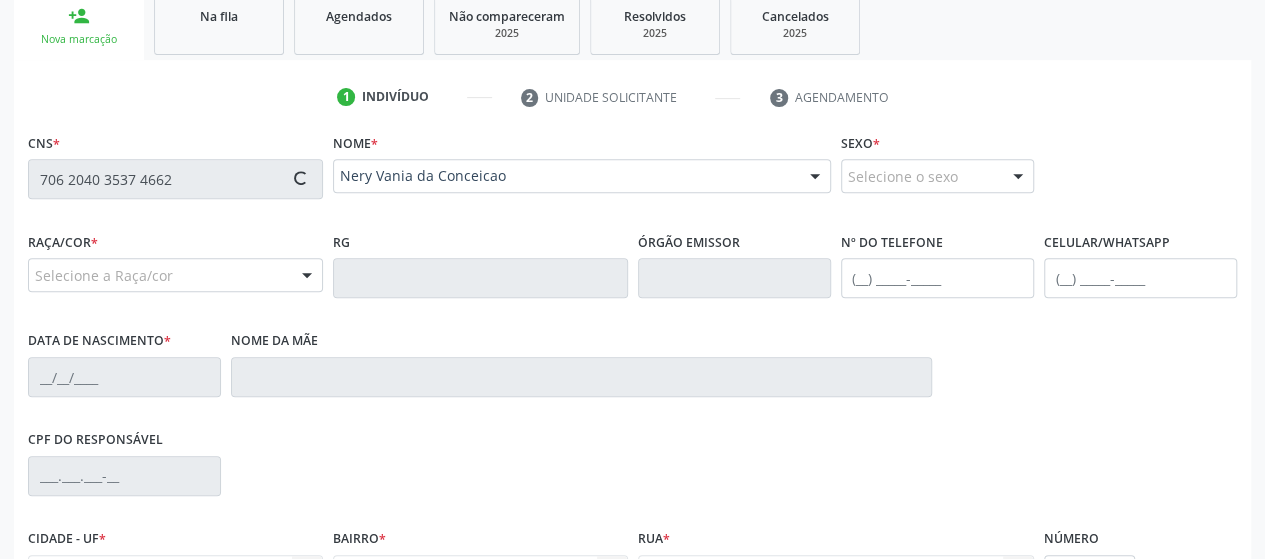 type on "[PHONE_NUMBER]" 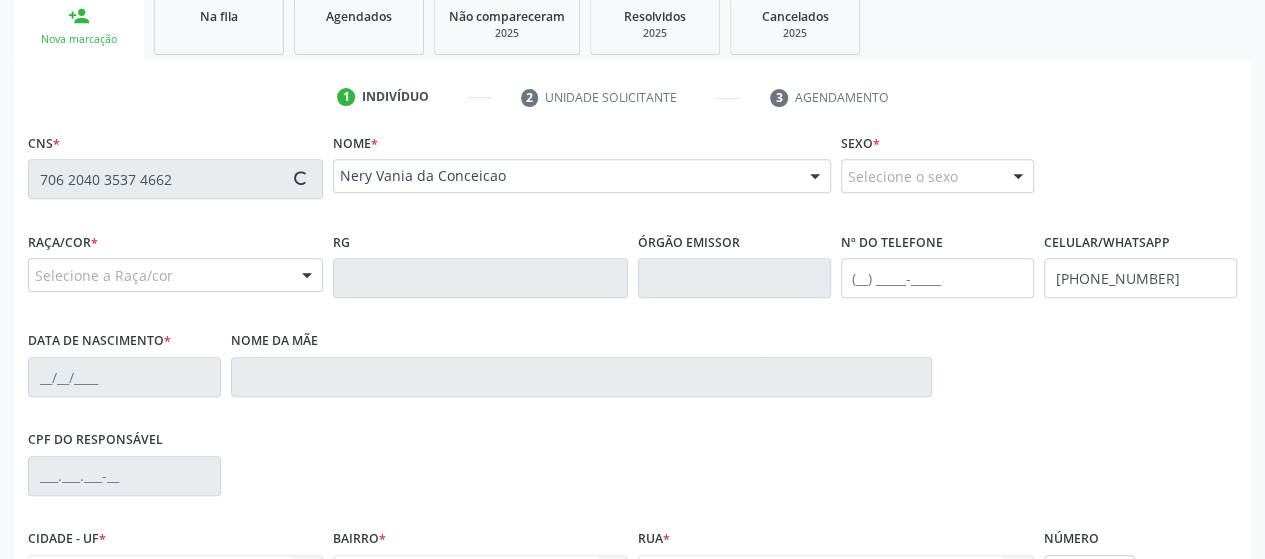type on "[DATE]" 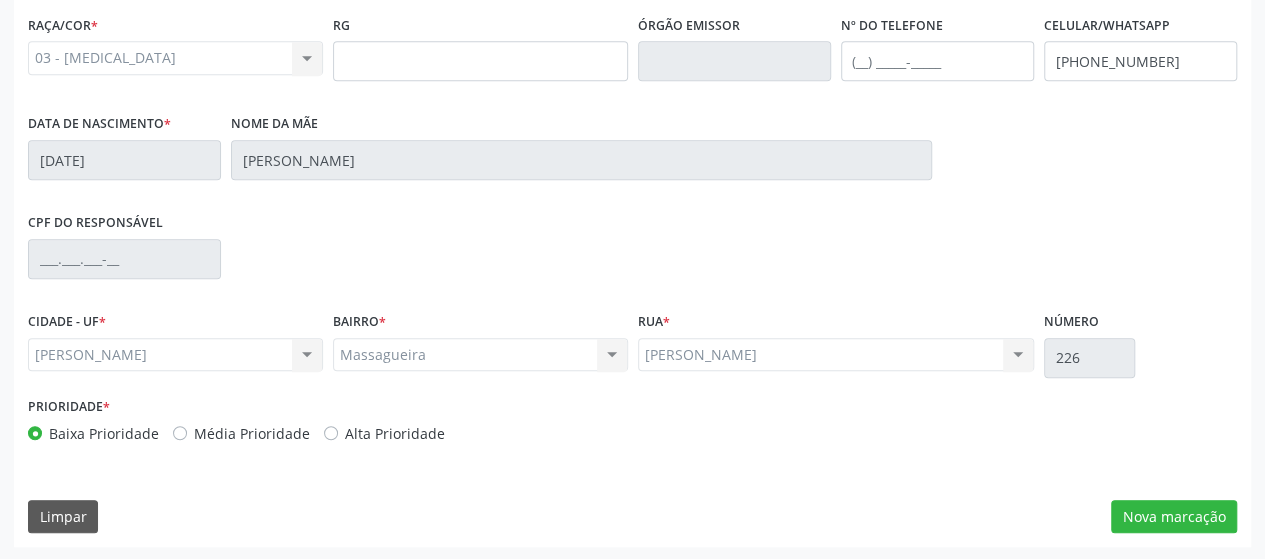 scroll, scrollTop: 552, scrollLeft: 0, axis: vertical 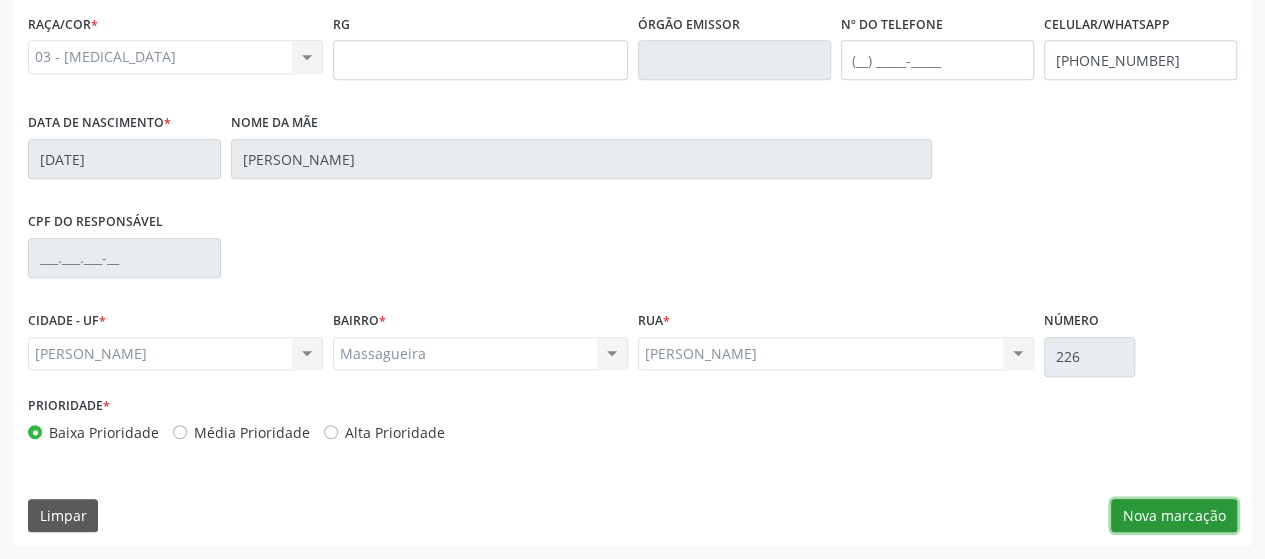 click on "Nova marcação" at bounding box center [1174, 516] 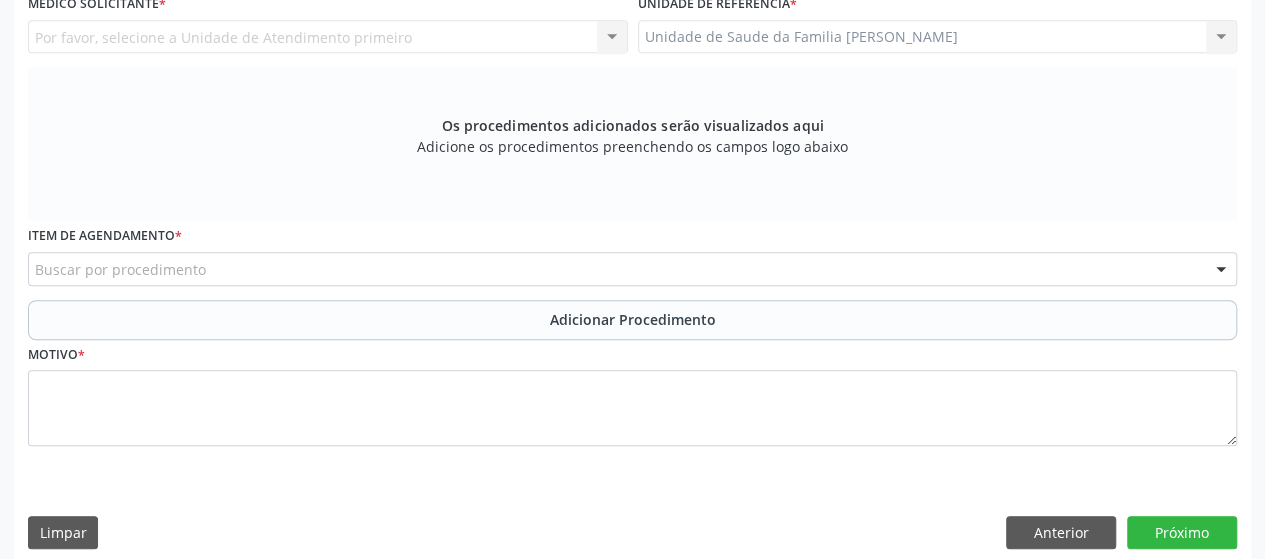 scroll, scrollTop: 252, scrollLeft: 0, axis: vertical 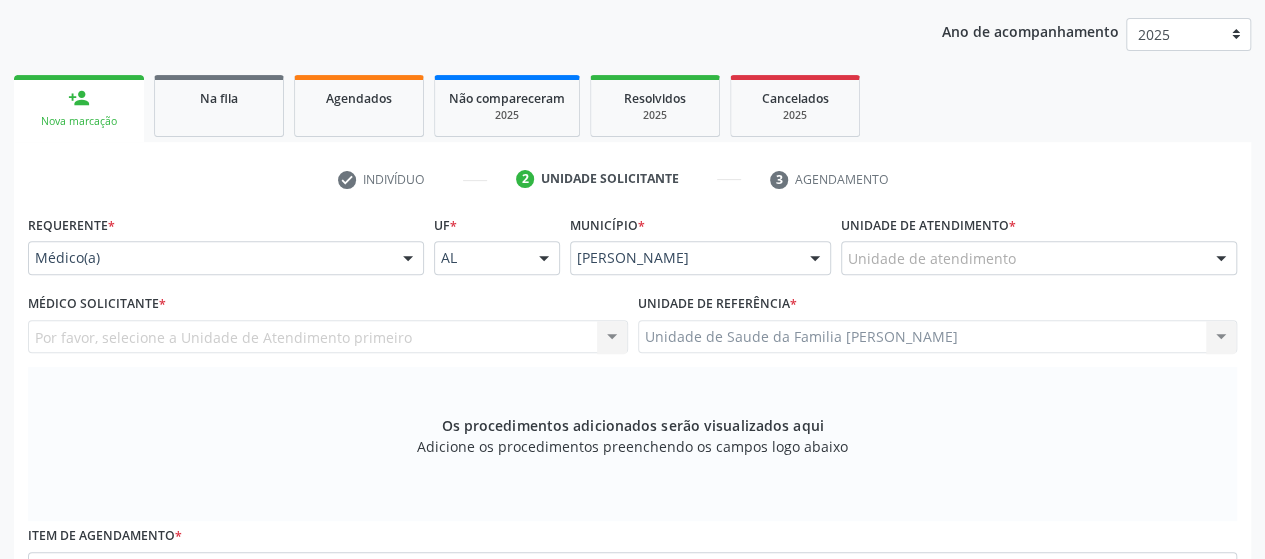 click on "Unidade de atendimento" at bounding box center (1039, 258) 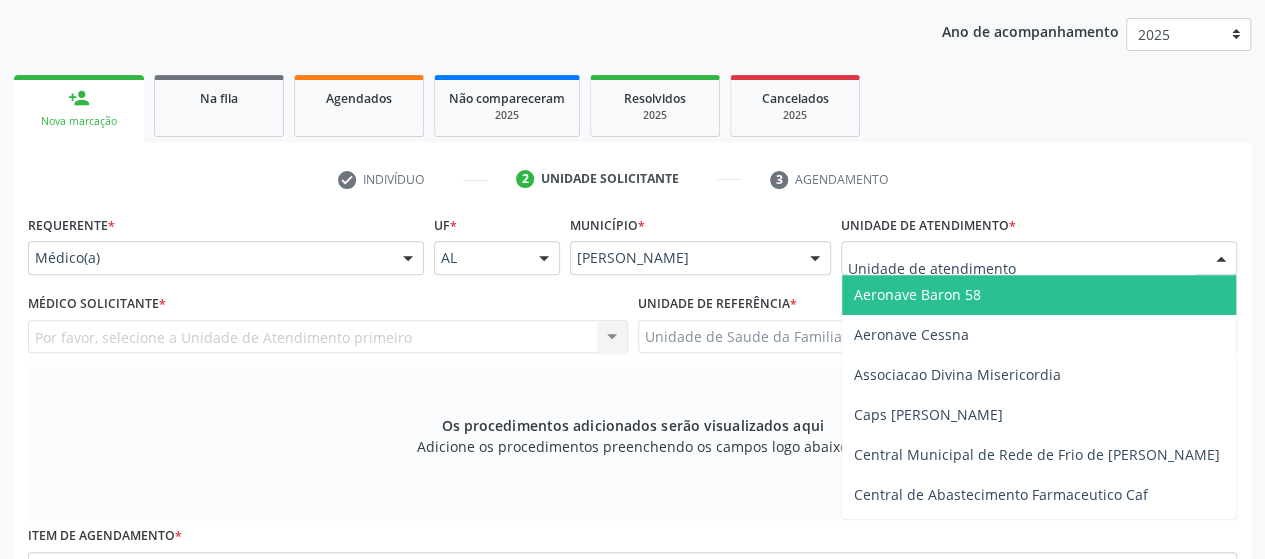 click at bounding box center [1022, 268] 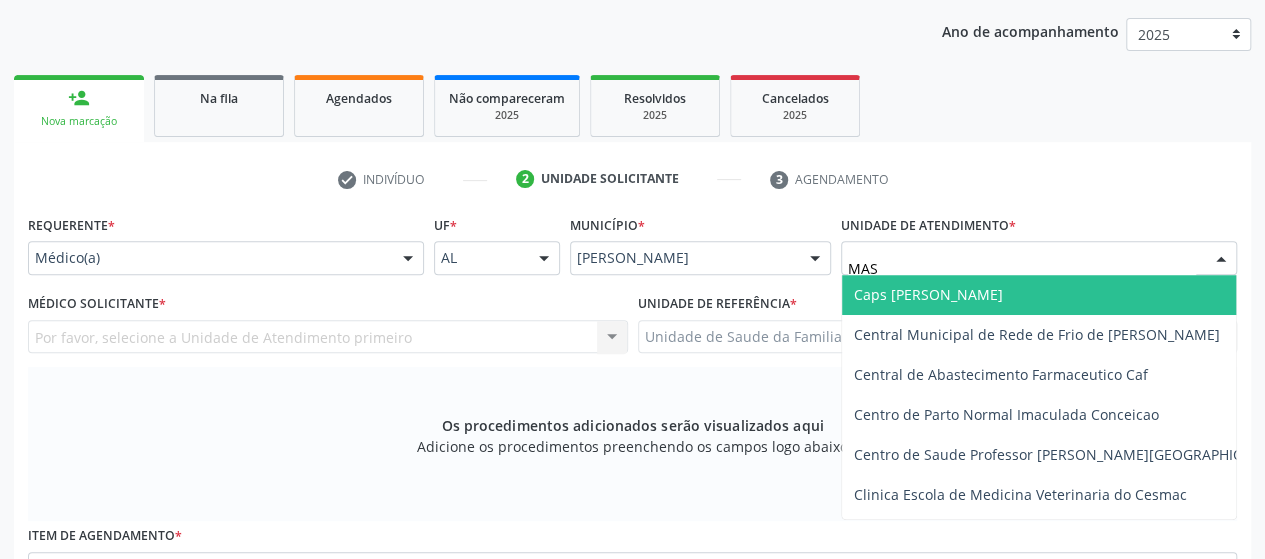 type on "MASS" 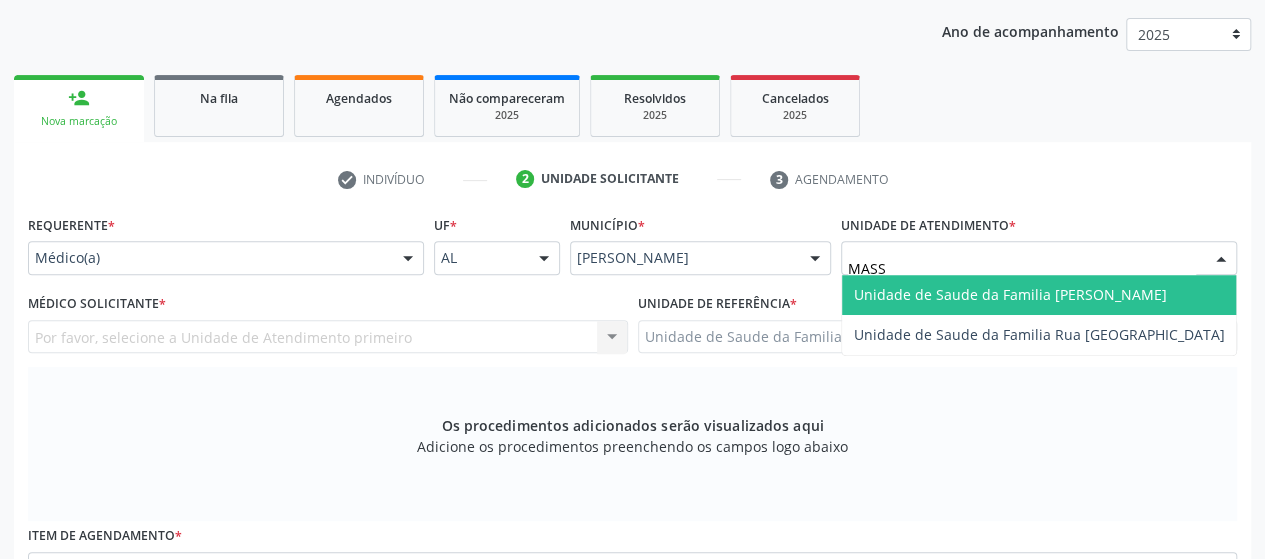 click on "Unidade de Saude da Familia [PERSON_NAME]" at bounding box center (1010, 294) 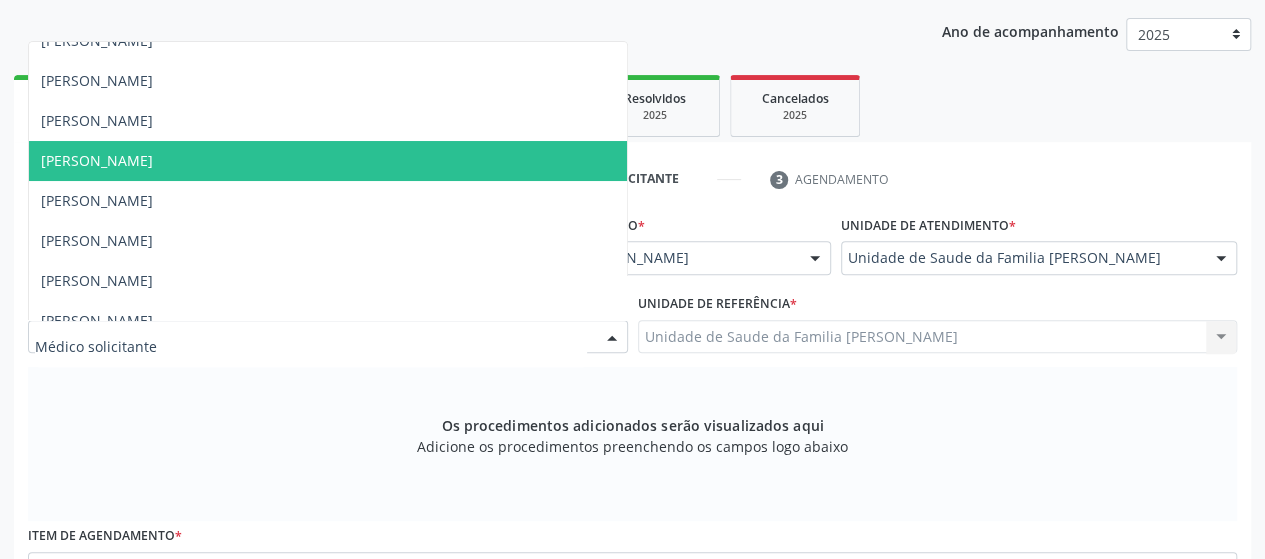 scroll, scrollTop: 42, scrollLeft: 0, axis: vertical 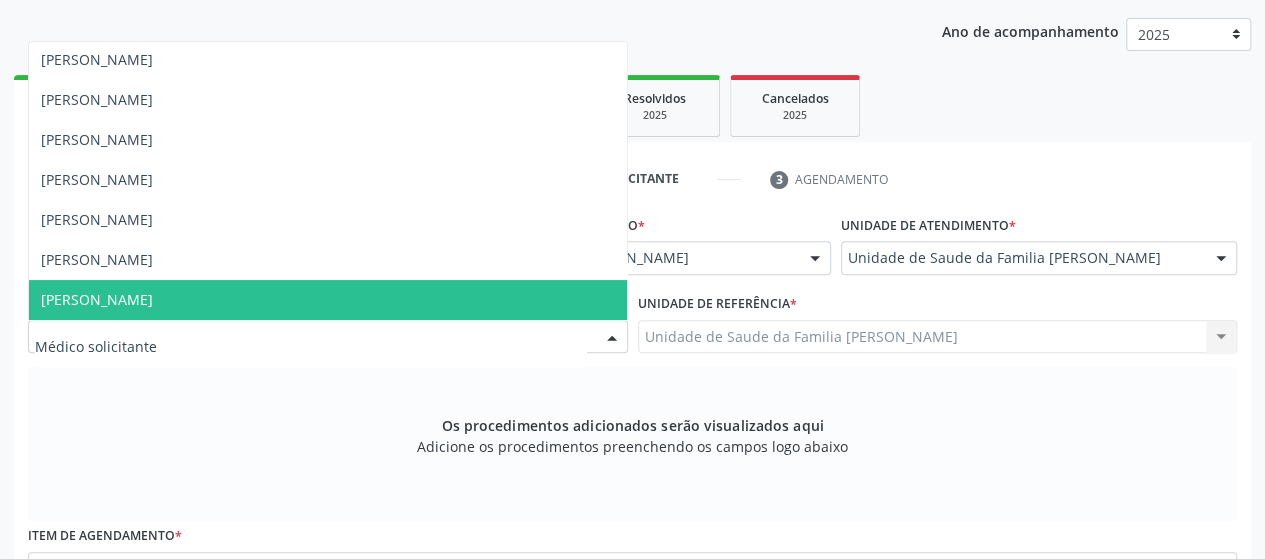 click on "[PERSON_NAME]" at bounding box center [97, 299] 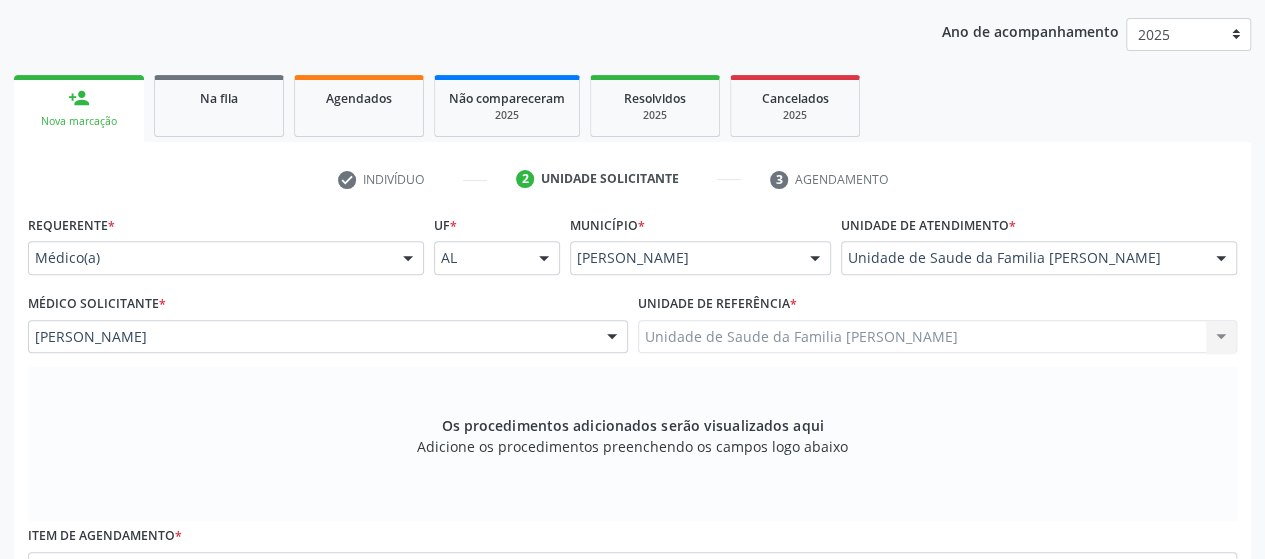 click on "Unidade de Saude da Familia Massagueira         Unidade de Saude da Familia Massagueira
Nenhum resultado encontrado para: "   "
Não há nenhuma opção para ser exibida." at bounding box center [938, 337] 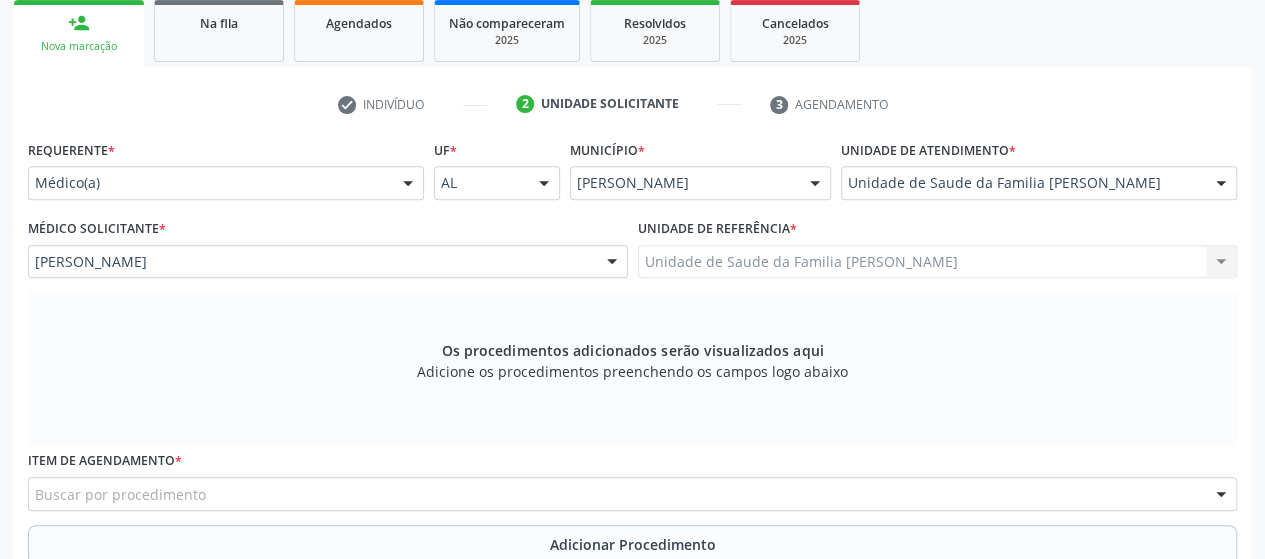 scroll, scrollTop: 352, scrollLeft: 0, axis: vertical 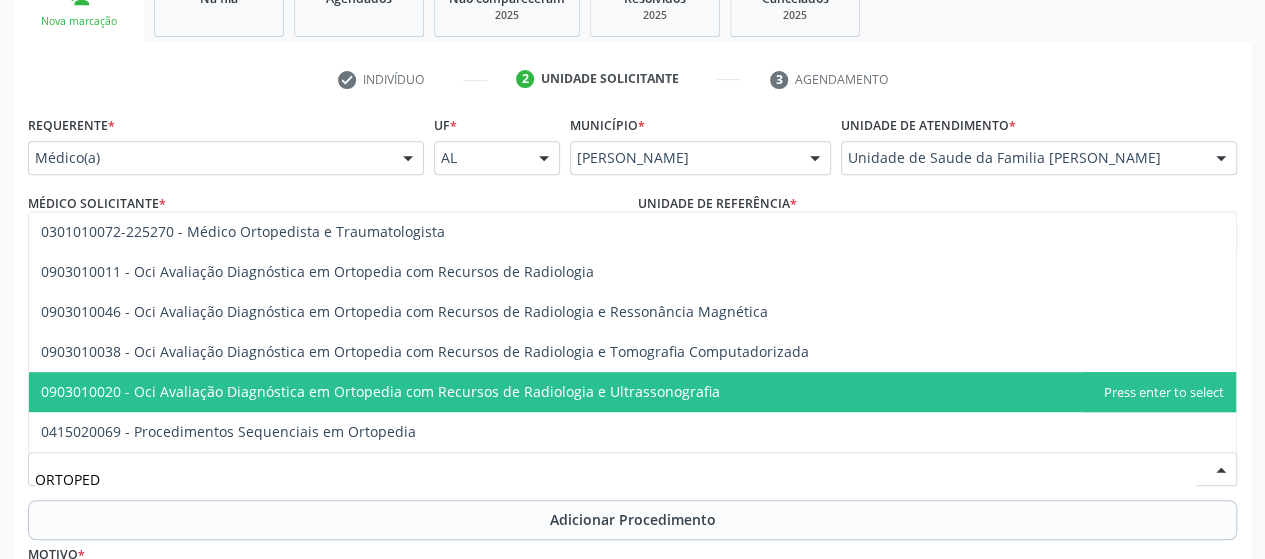 type on "ORTOPEDI" 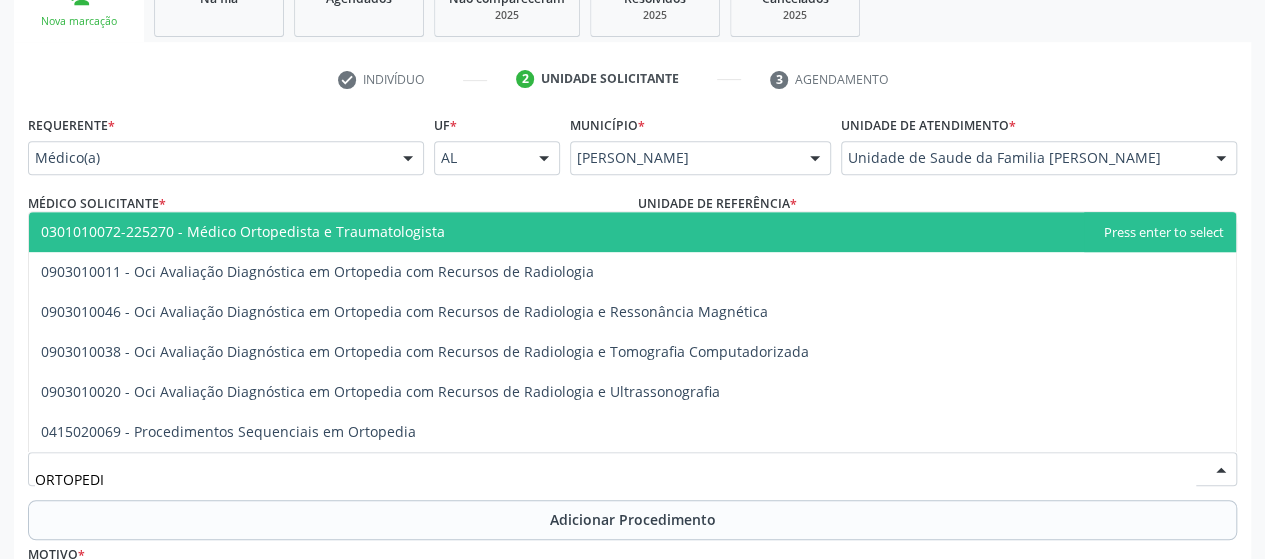 click on "0301010072-225270 - Médico Ortopedista e Traumatologista" at bounding box center [632, 232] 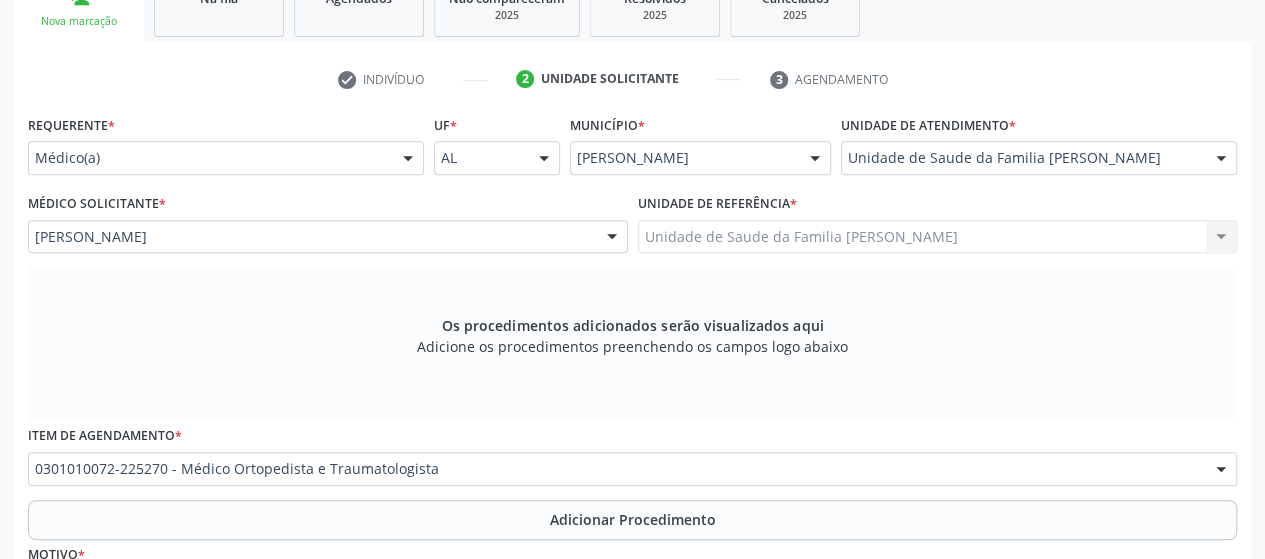 scroll, scrollTop: 452, scrollLeft: 0, axis: vertical 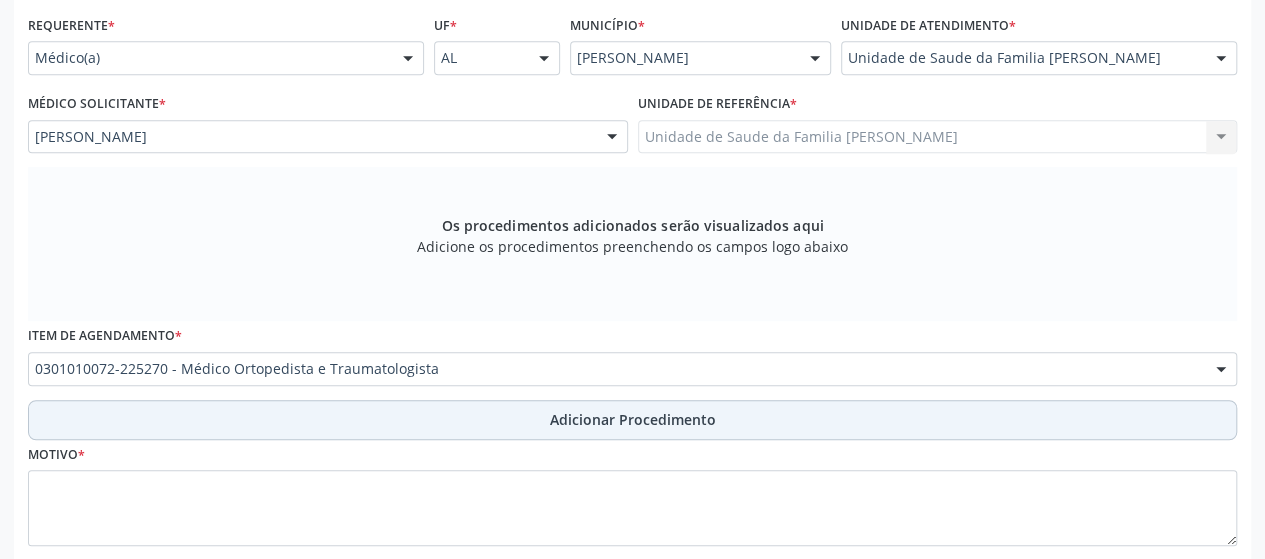 click on "Adicionar Procedimento" at bounding box center (633, 419) 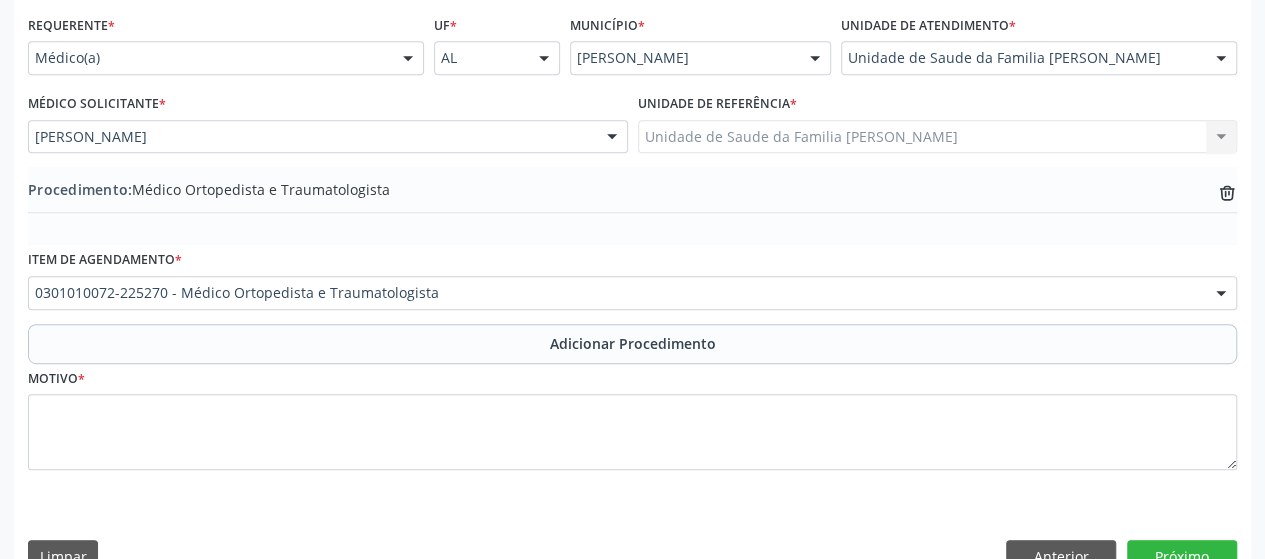 scroll, scrollTop: 492, scrollLeft: 0, axis: vertical 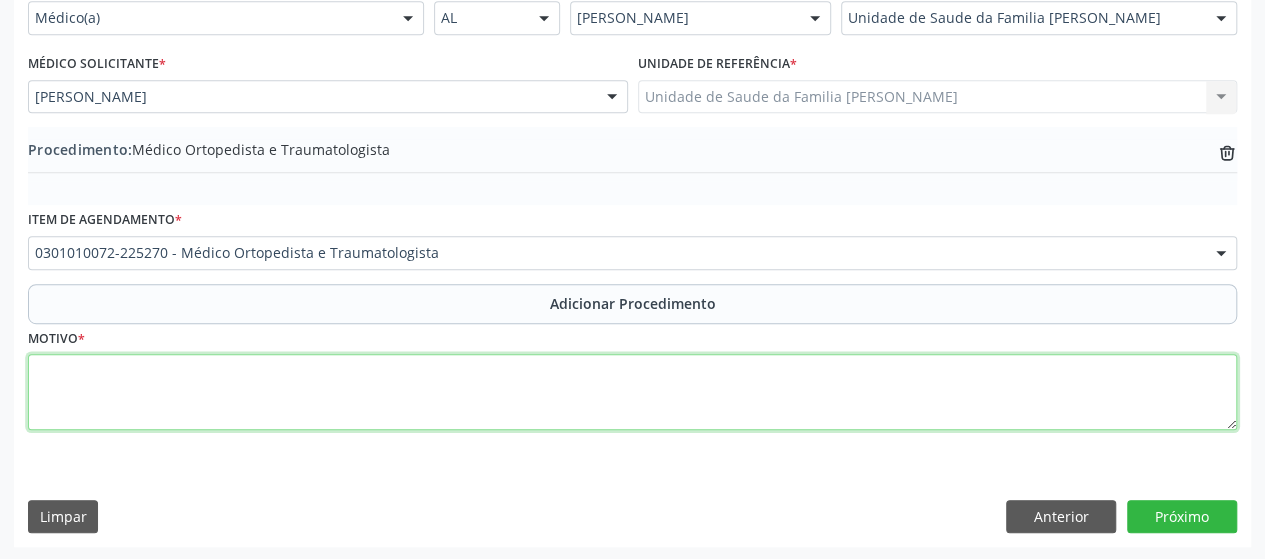 click at bounding box center [632, 392] 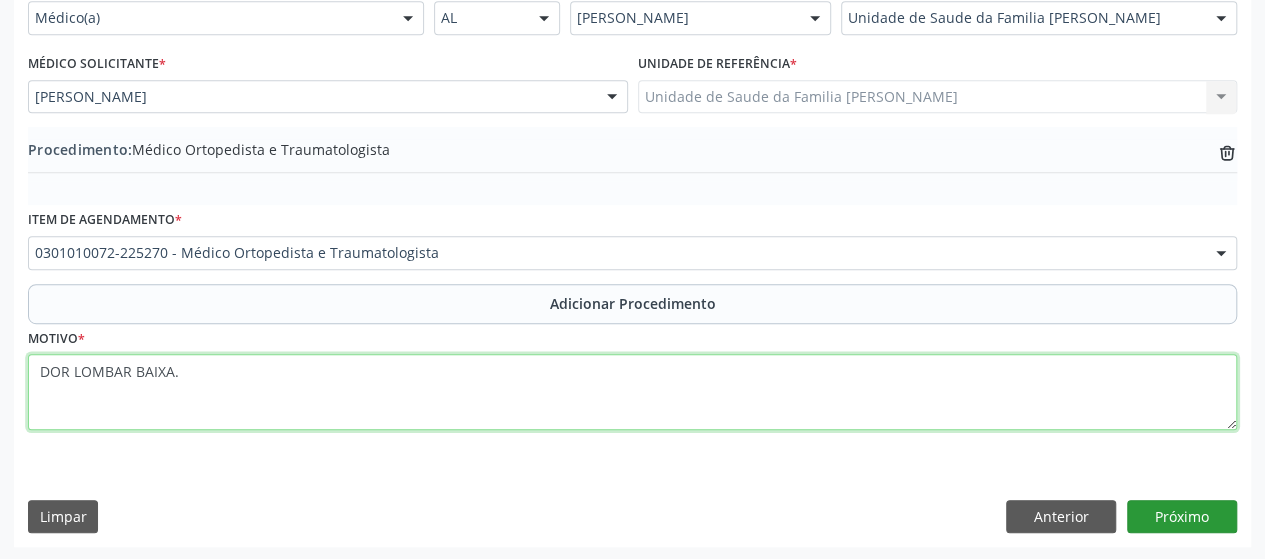 type on "DOR LOMBAR BAIXA." 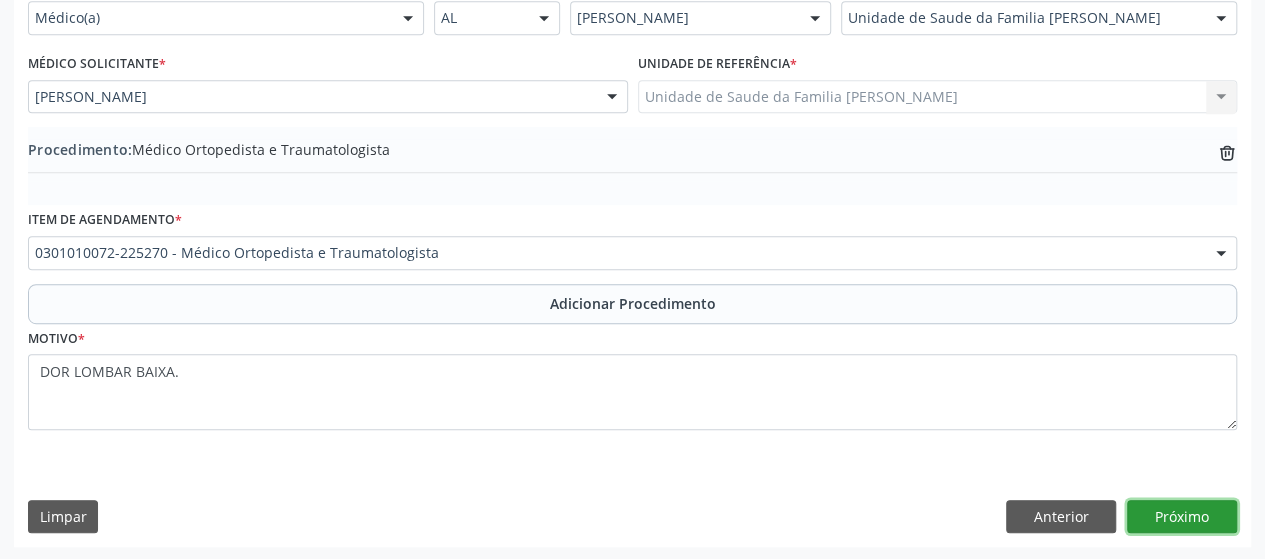 click on "Próximo" at bounding box center (1182, 517) 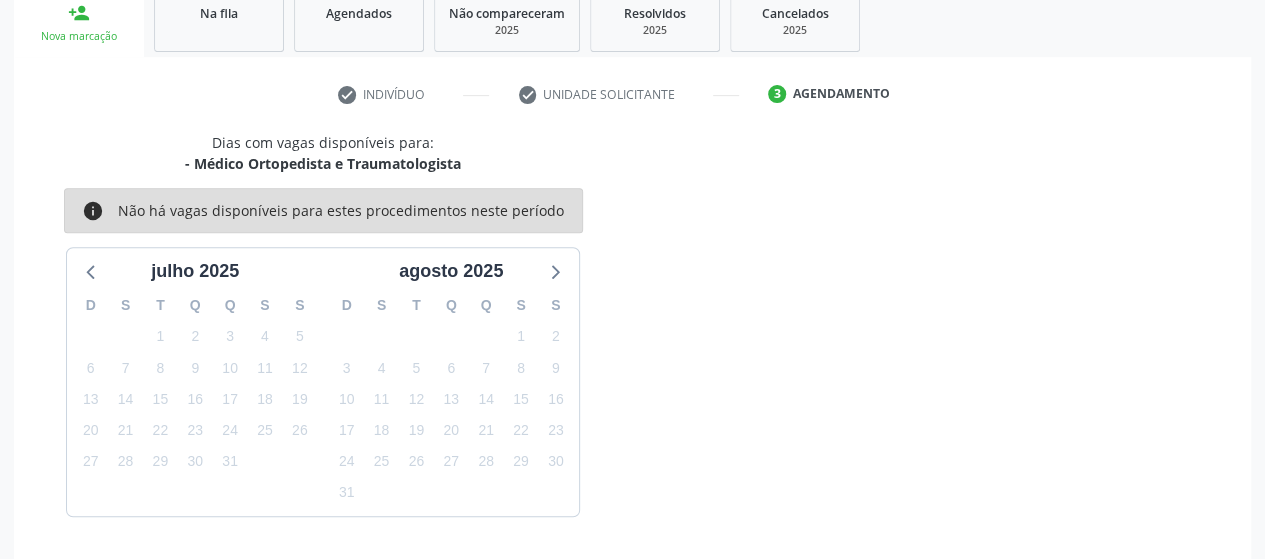 scroll, scrollTop: 396, scrollLeft: 0, axis: vertical 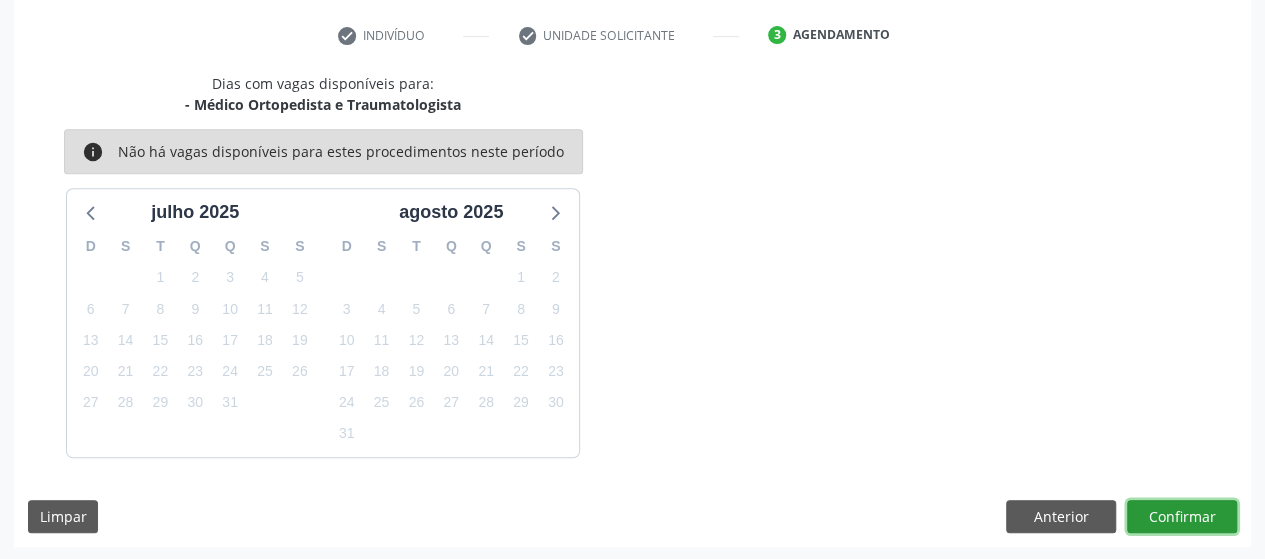 click on "Confirmar" at bounding box center (1182, 517) 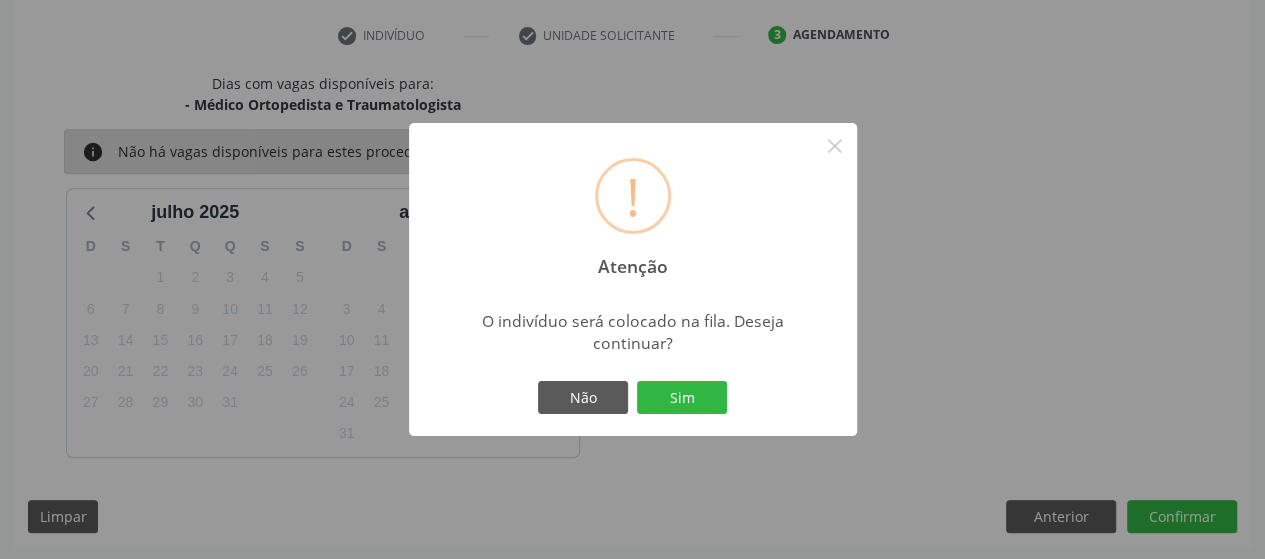 type 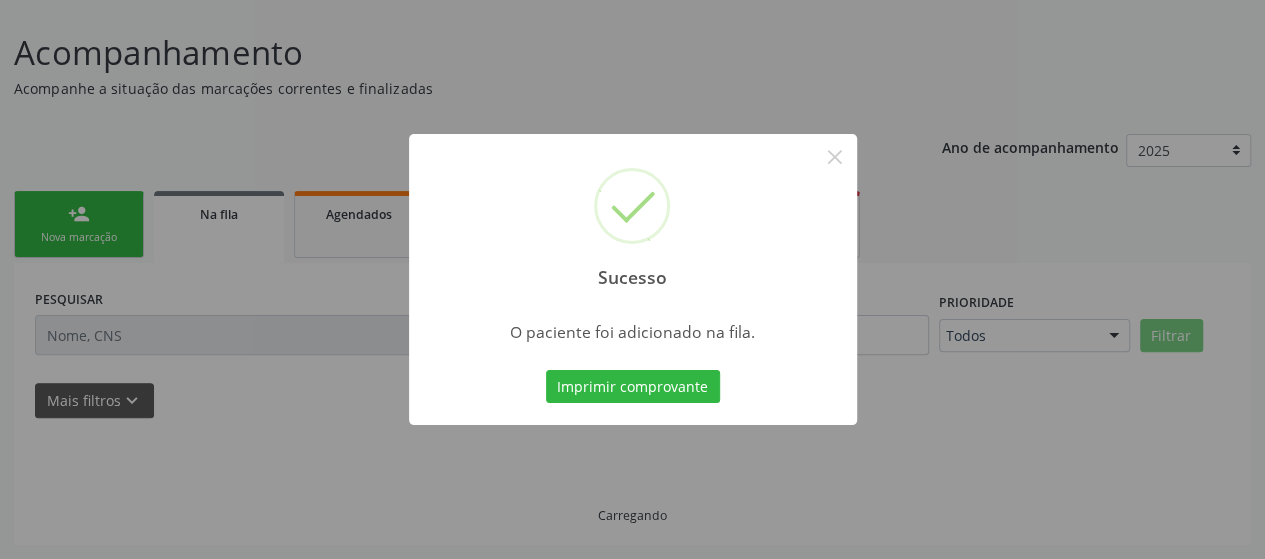 scroll, scrollTop: 134, scrollLeft: 0, axis: vertical 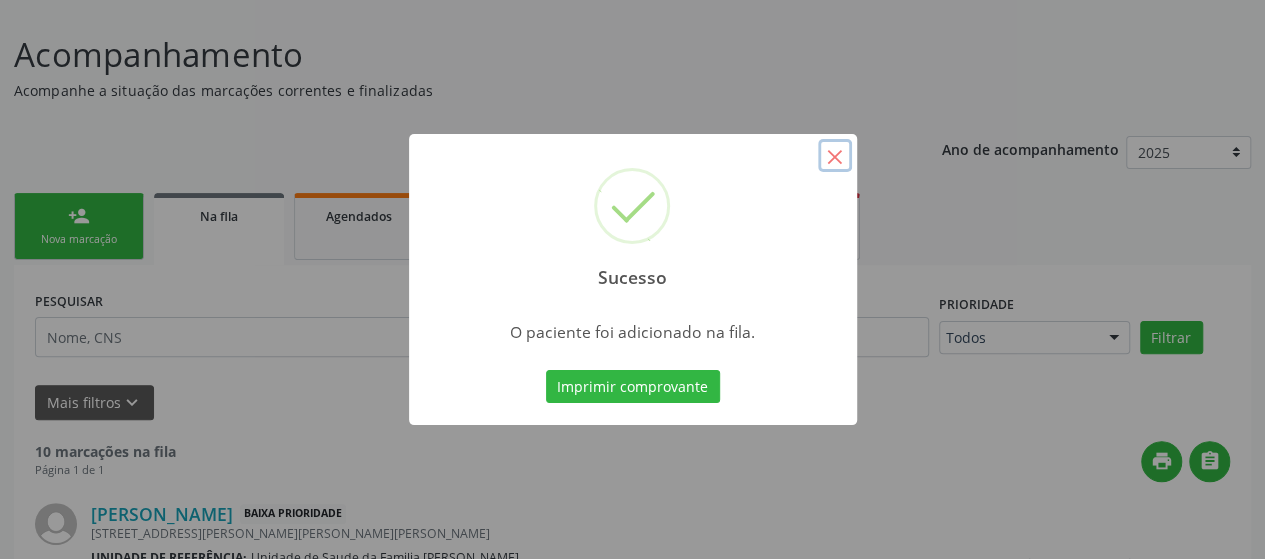 click on "×" at bounding box center (835, 156) 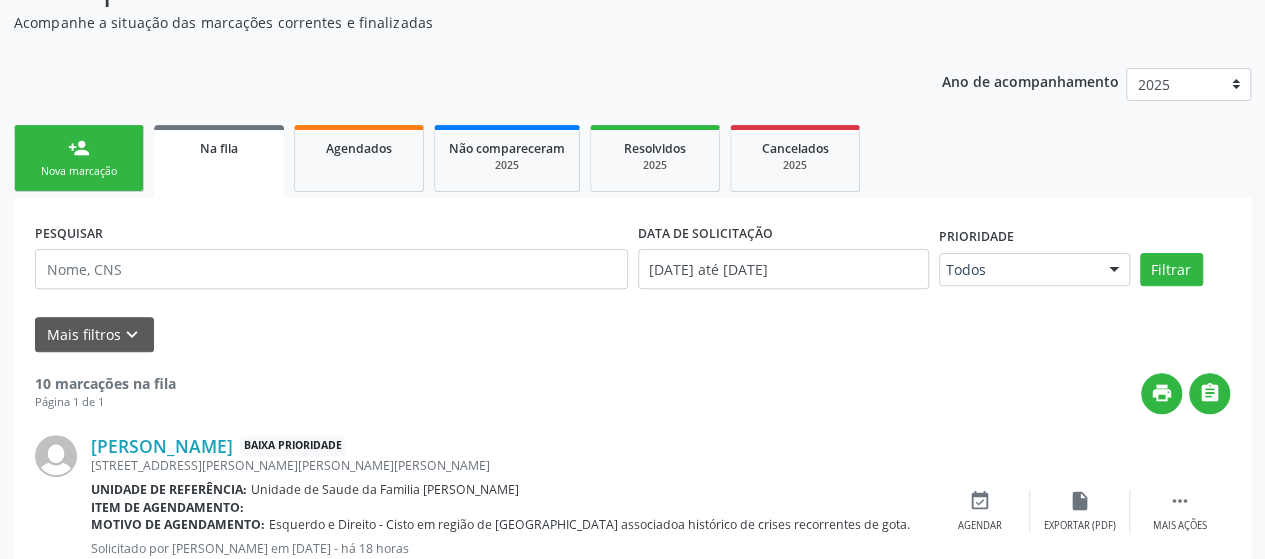 scroll, scrollTop: 134, scrollLeft: 0, axis: vertical 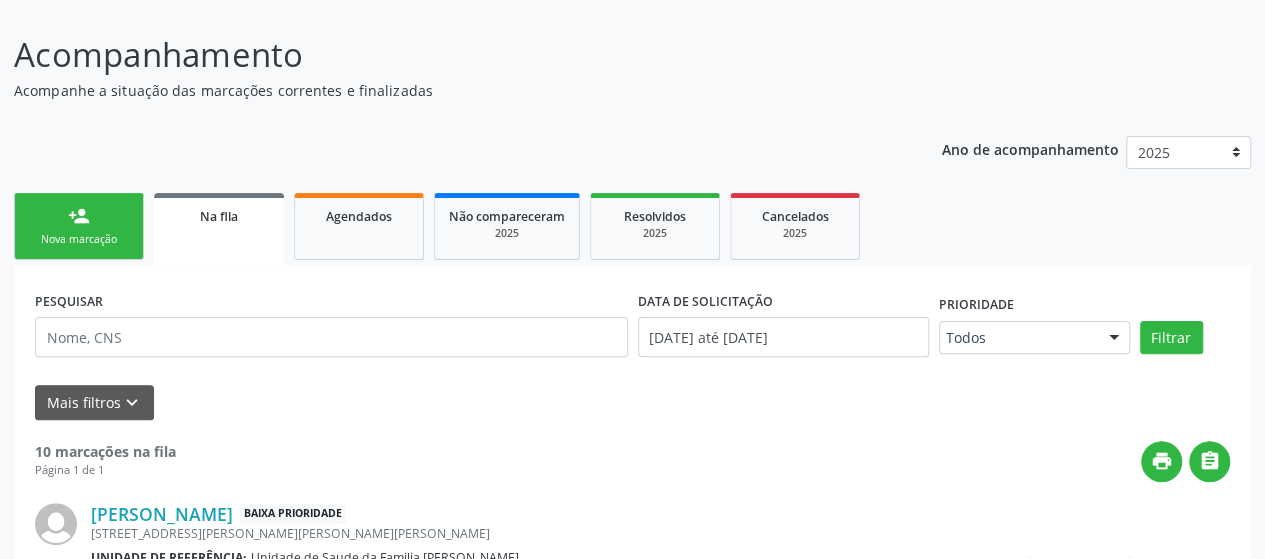 click on "Nova marcação" at bounding box center (79, 239) 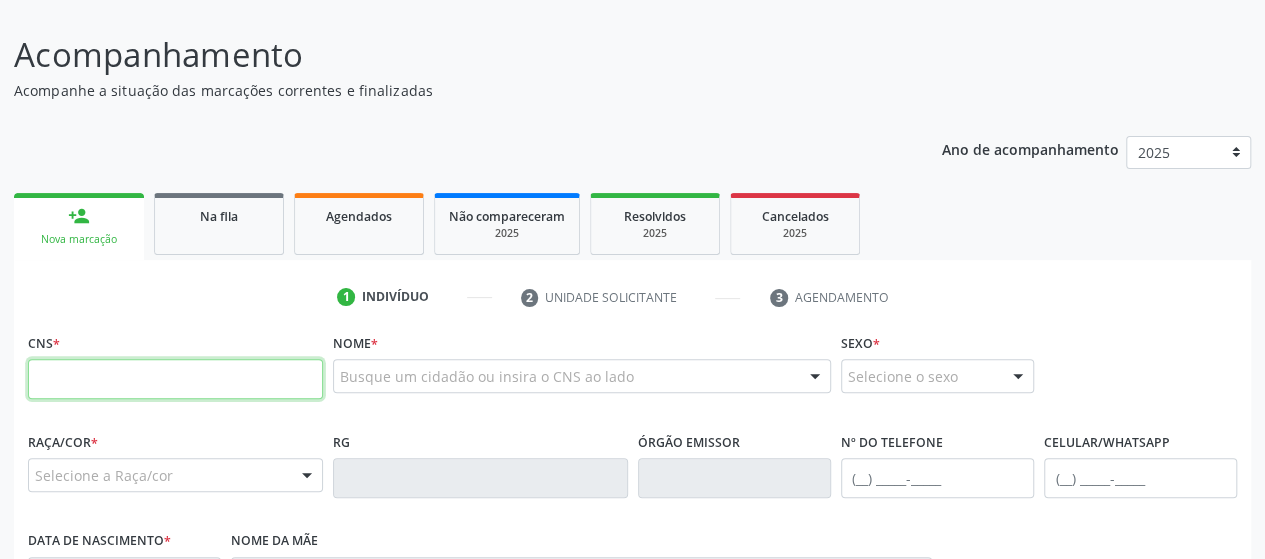 click at bounding box center (175, 379) 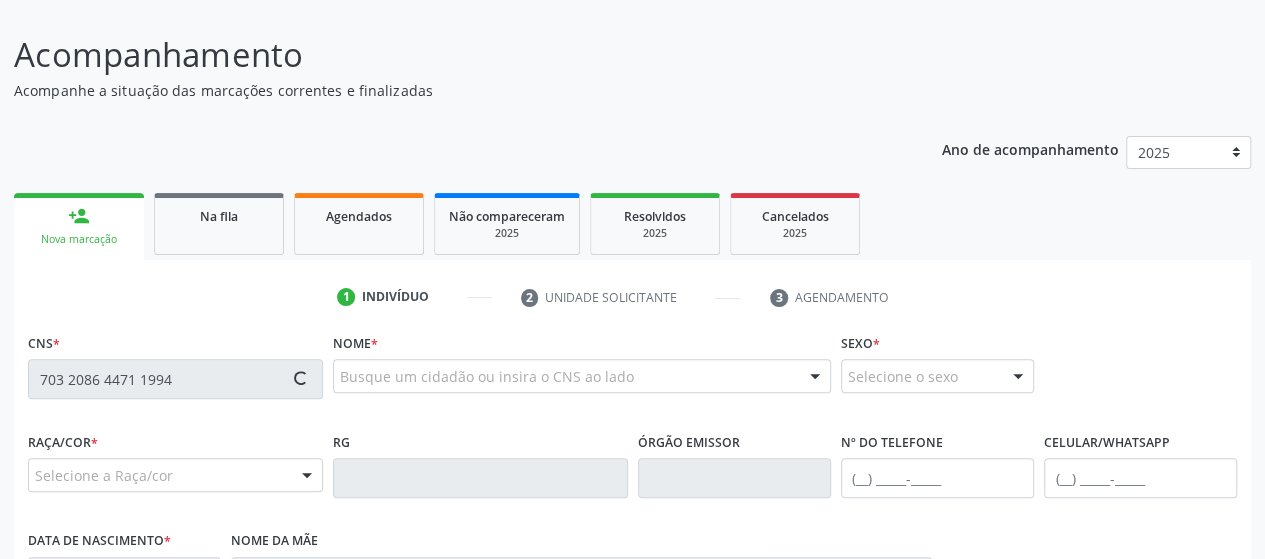 type on "703 2086 4471 1994" 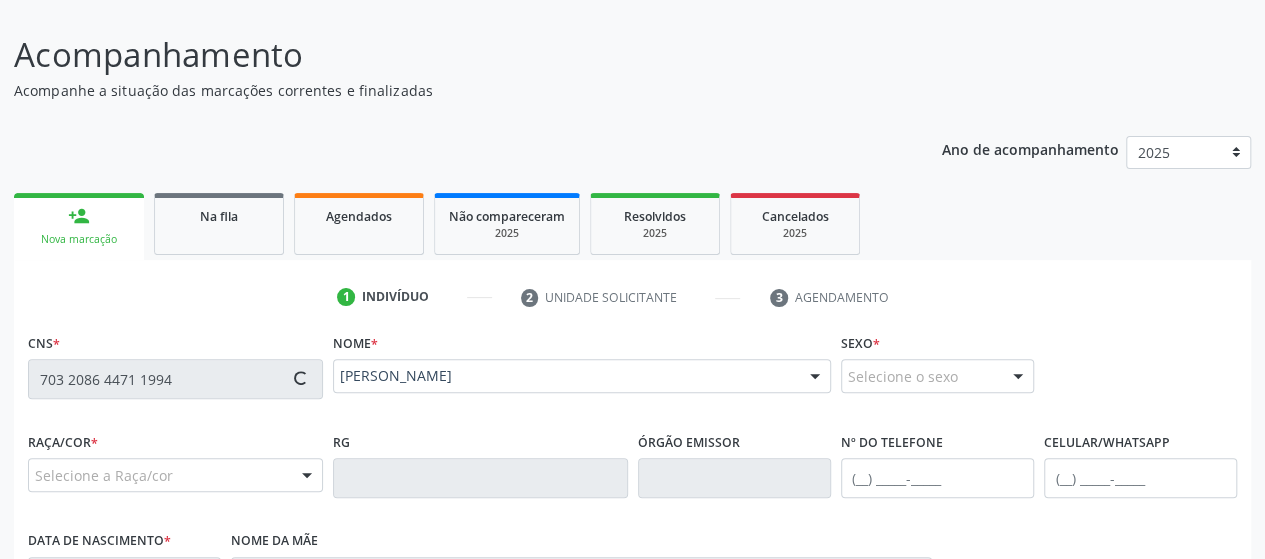 type on "[PHONE_NUMBER]" 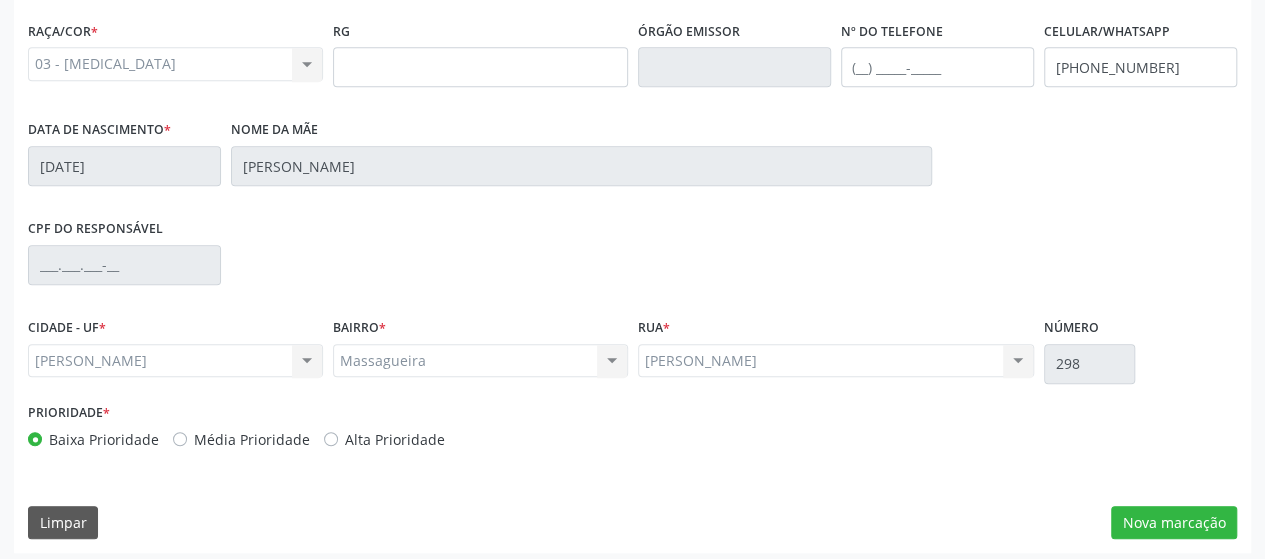 scroll, scrollTop: 552, scrollLeft: 0, axis: vertical 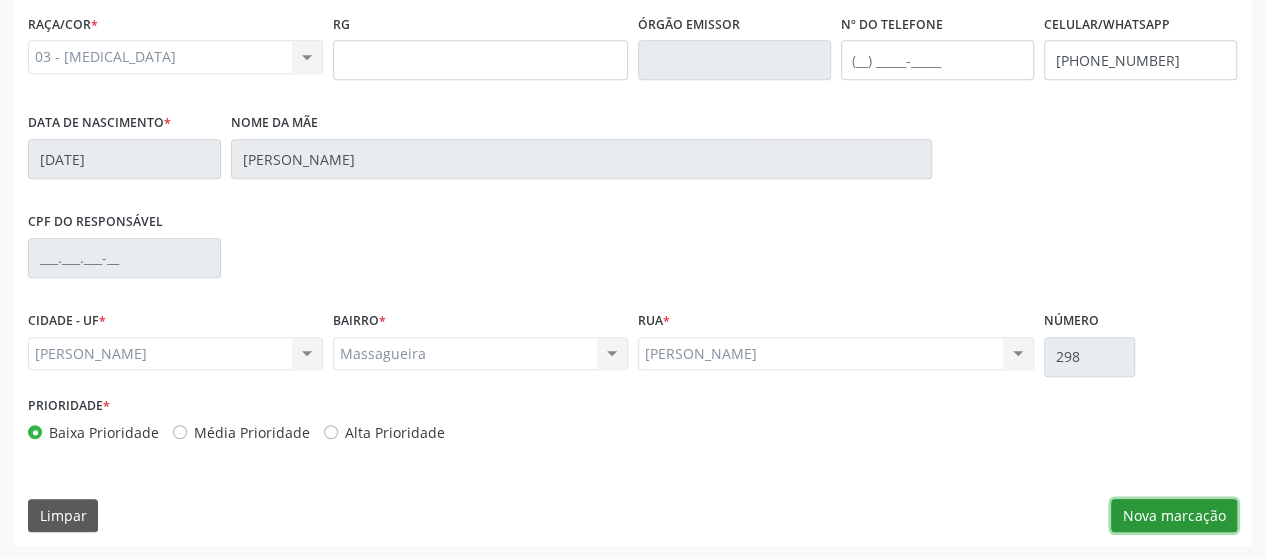 click on "Nova marcação" at bounding box center (1174, 516) 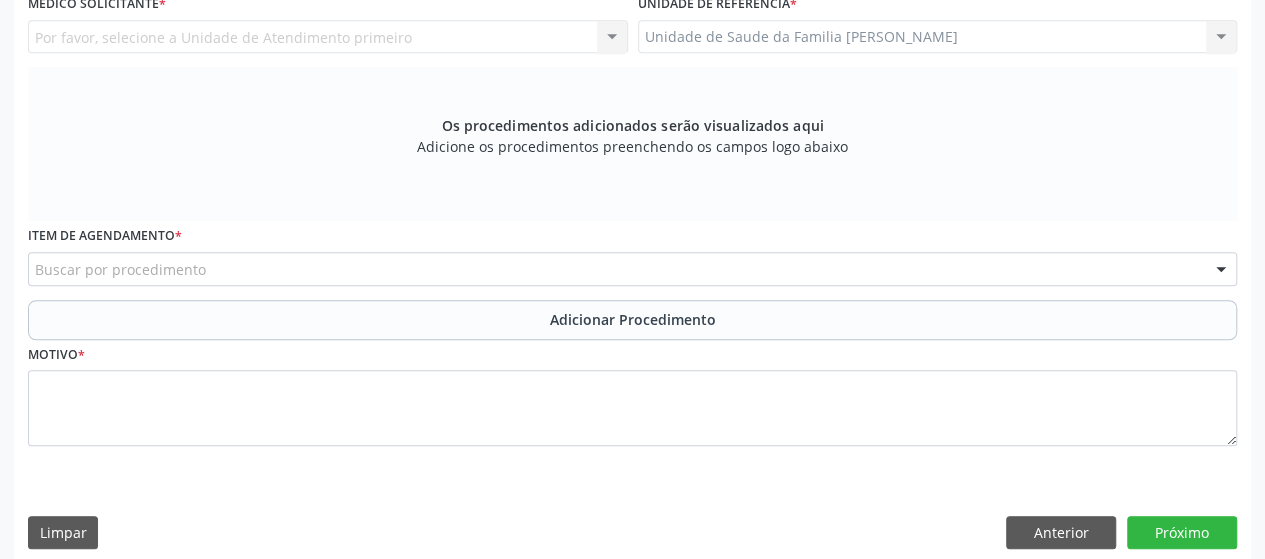 scroll, scrollTop: 352, scrollLeft: 0, axis: vertical 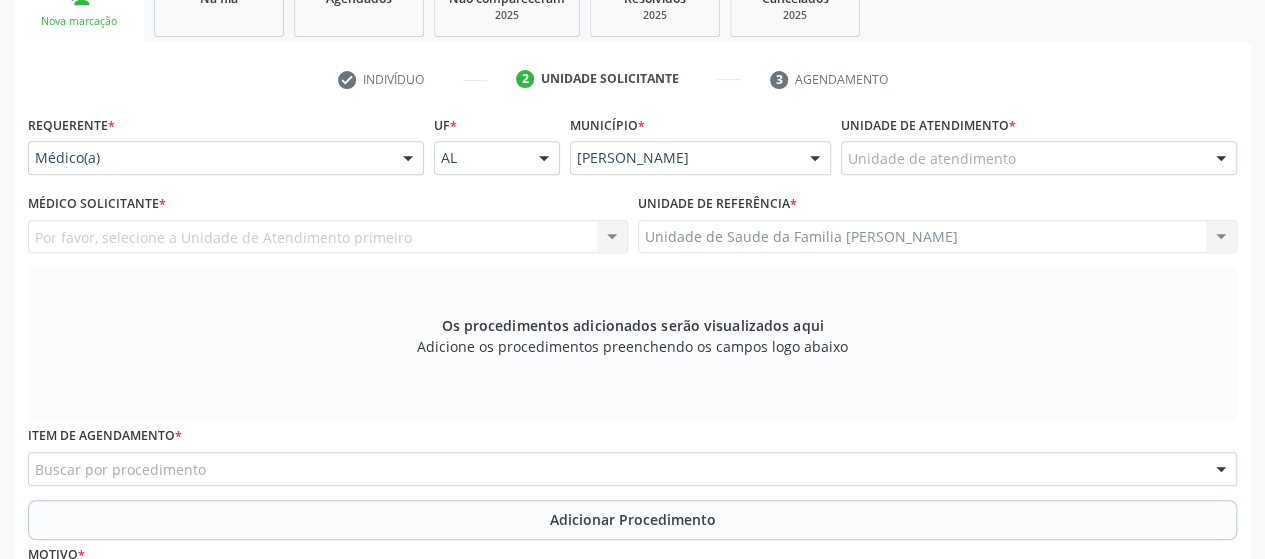 click on "Unidade de atendimento" at bounding box center [1039, 158] 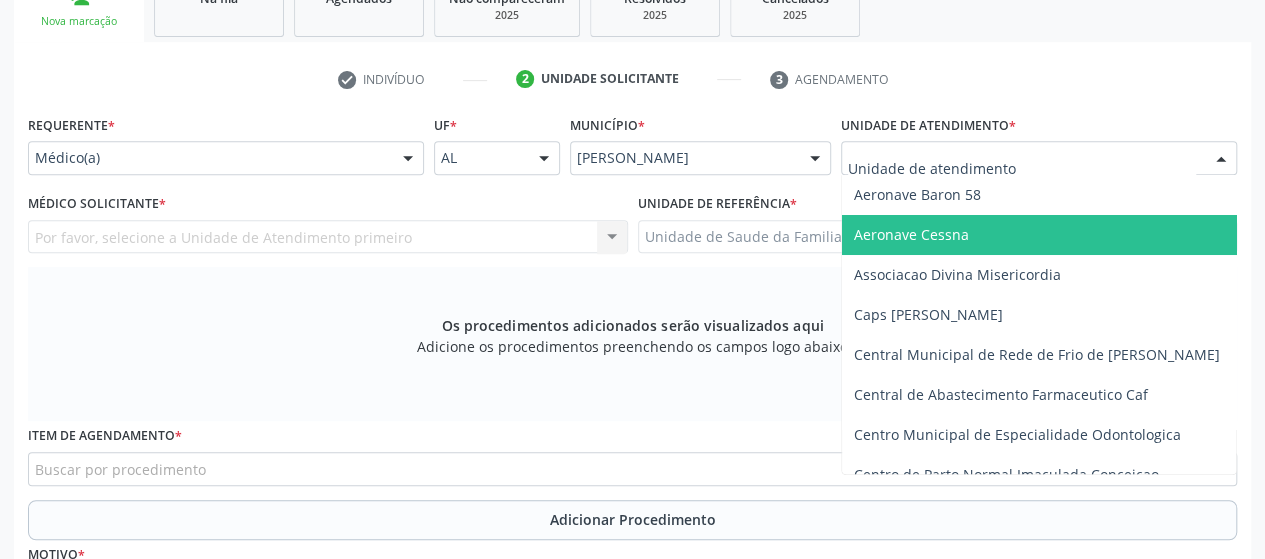 scroll, scrollTop: 300, scrollLeft: 0, axis: vertical 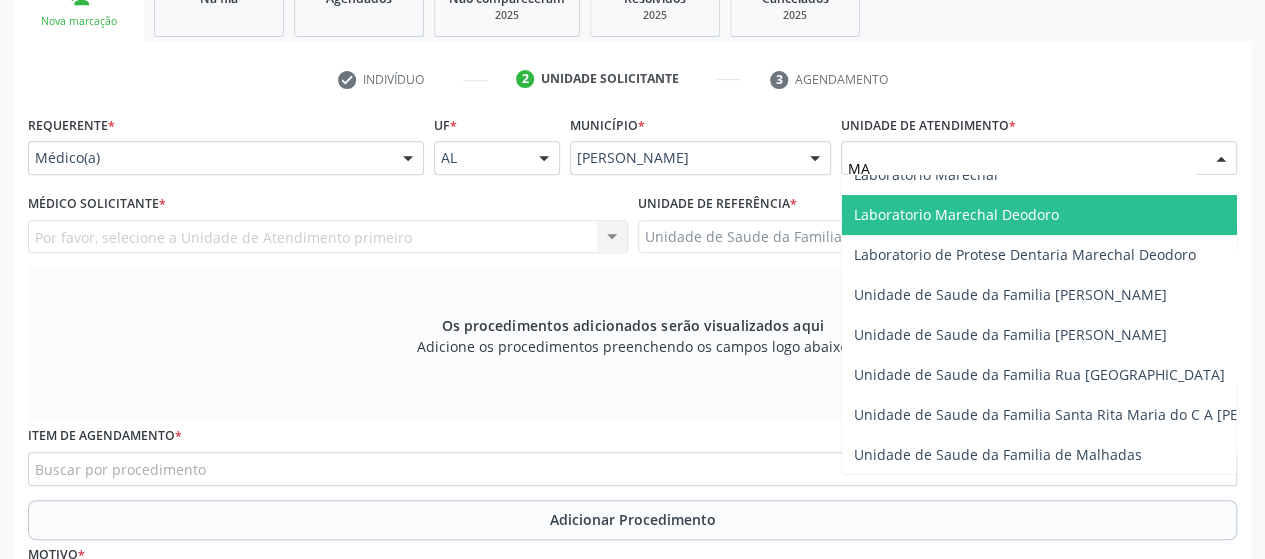 type on "MAS" 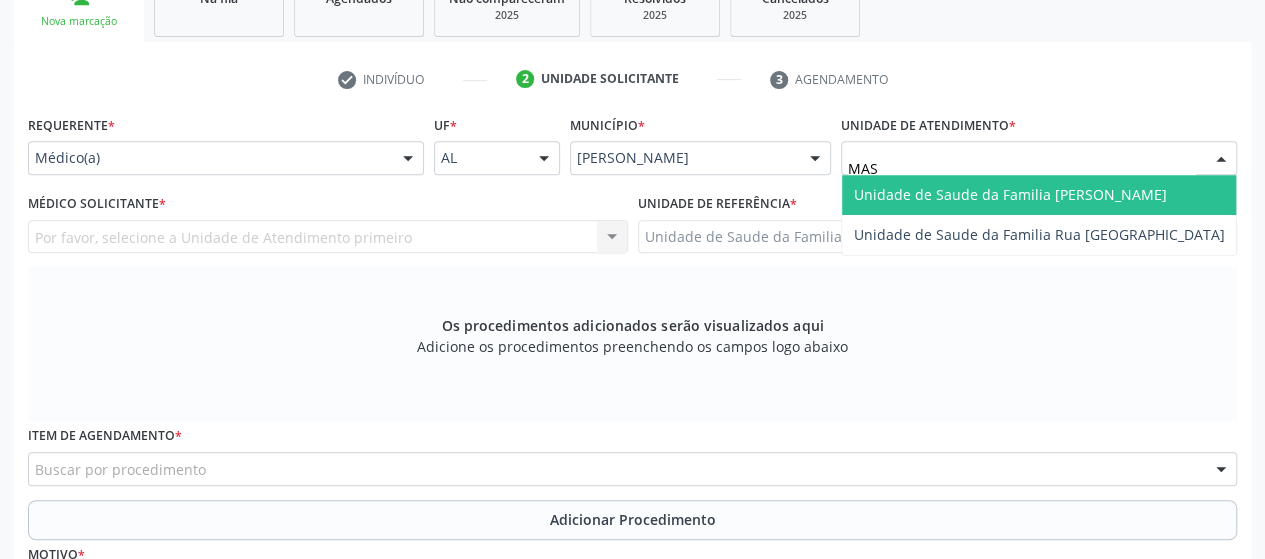 scroll, scrollTop: 0, scrollLeft: 0, axis: both 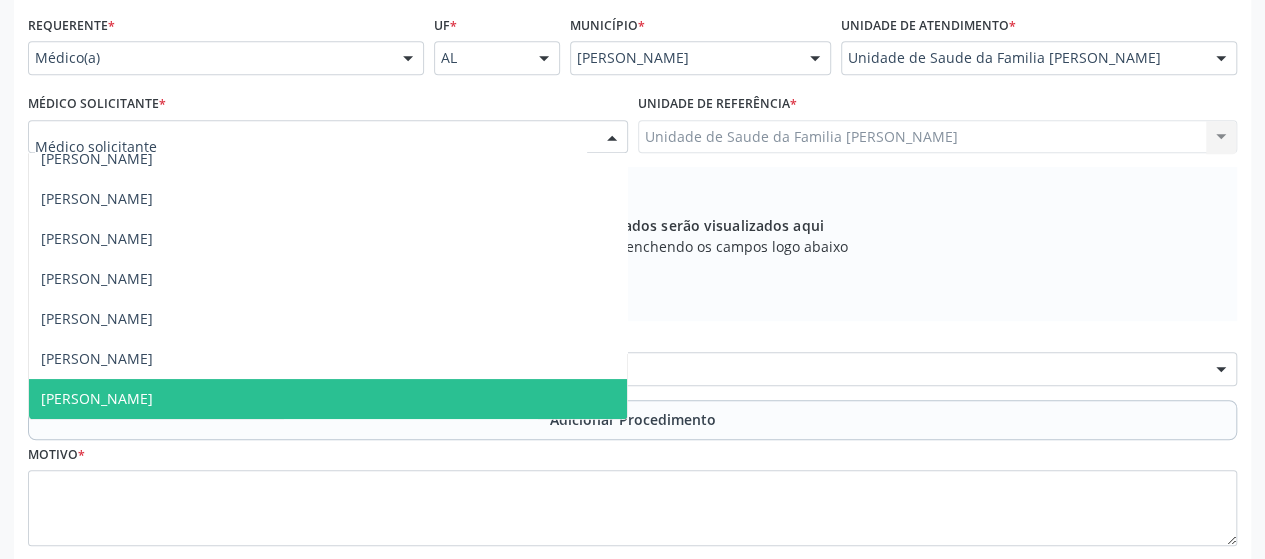 click on "[PERSON_NAME]" at bounding box center (328, 399) 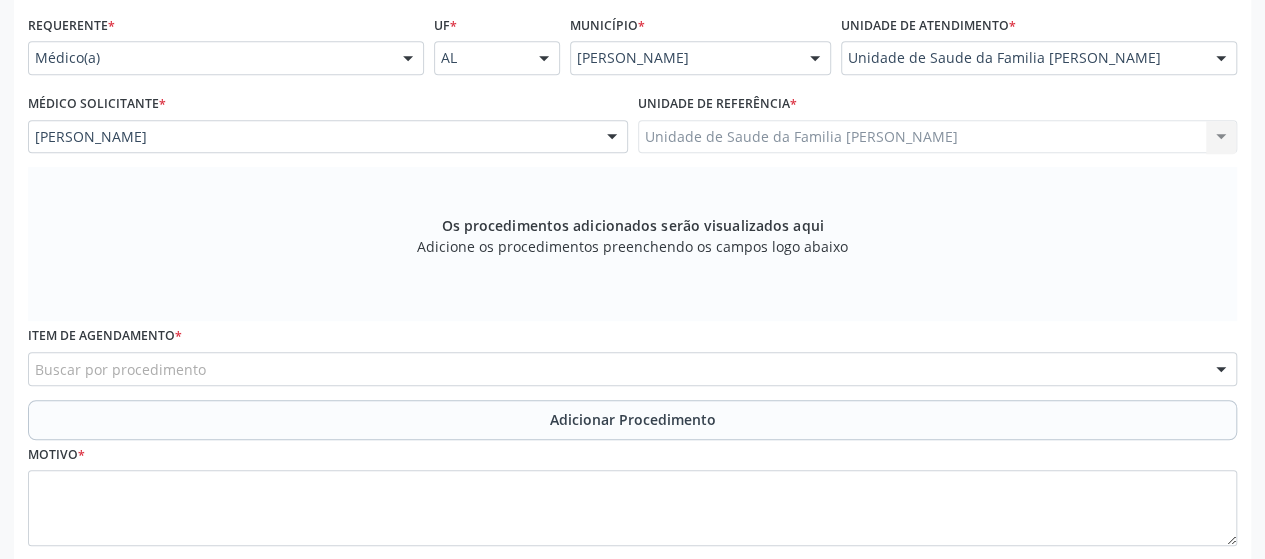 click on "Buscar por procedimento" at bounding box center (632, 369) 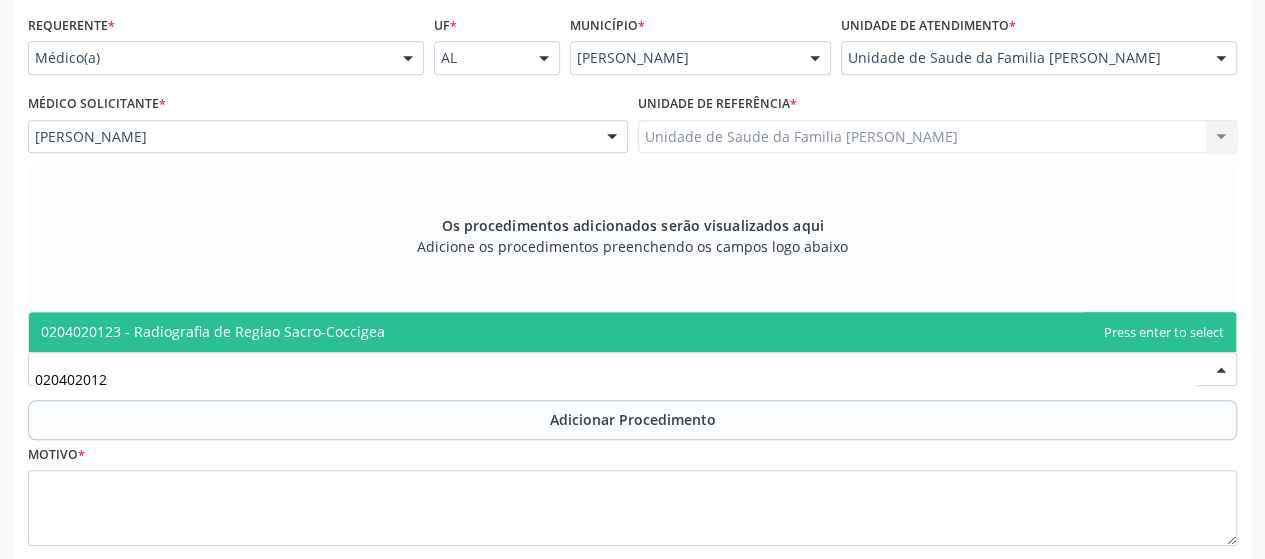 type on "0204020123" 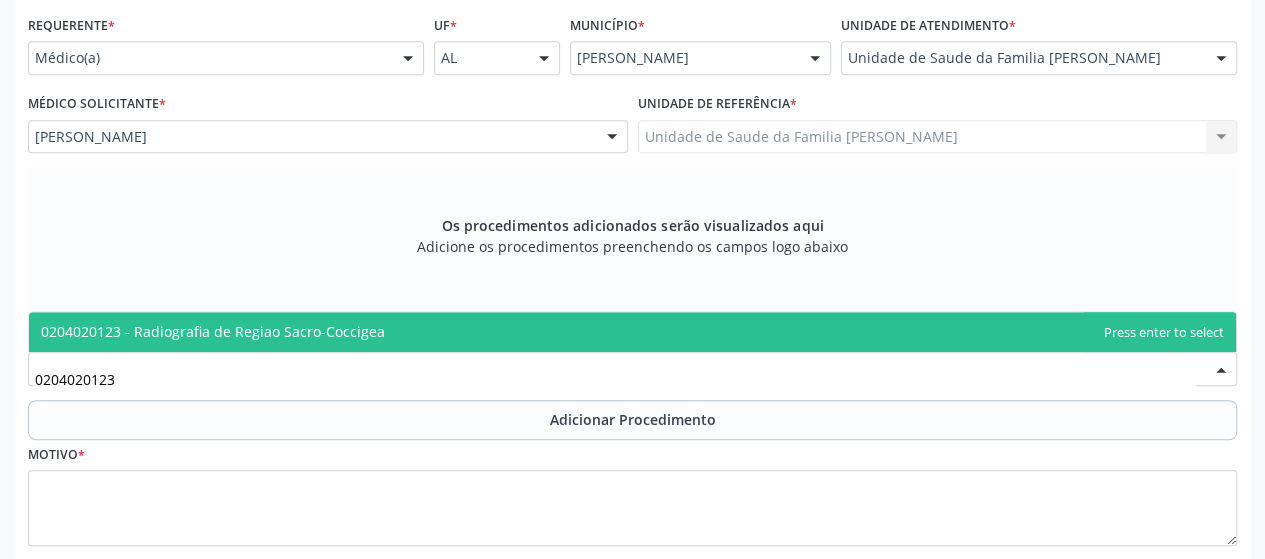 click on "0204020123 - Radiografia de Regiao Sacro-Coccigea" at bounding box center [632, 332] 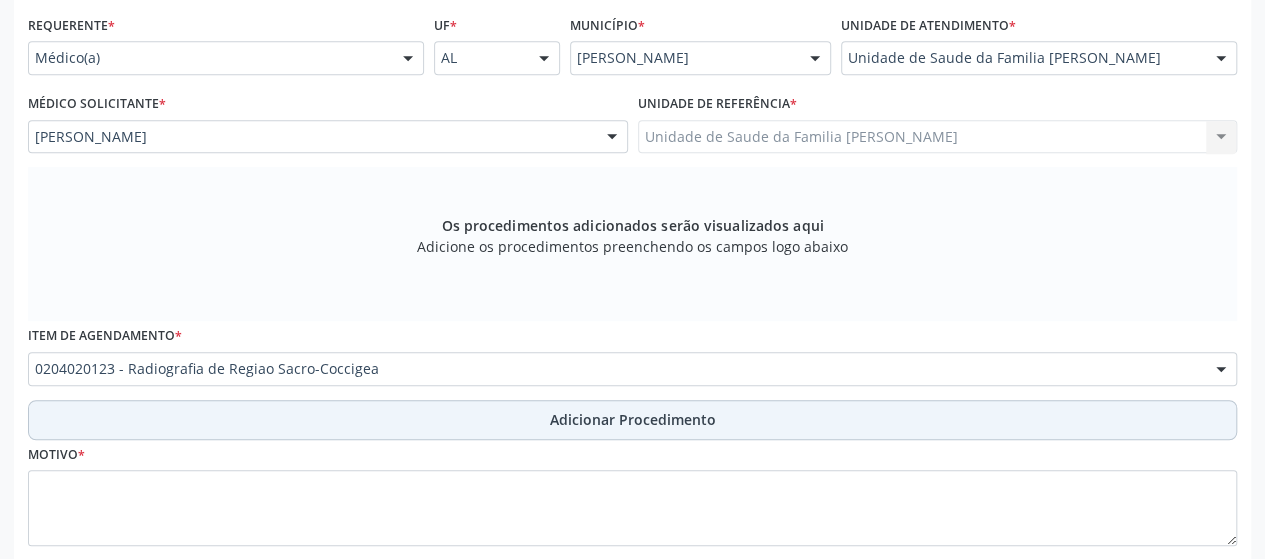 click on "Adicionar Procedimento" at bounding box center (632, 420) 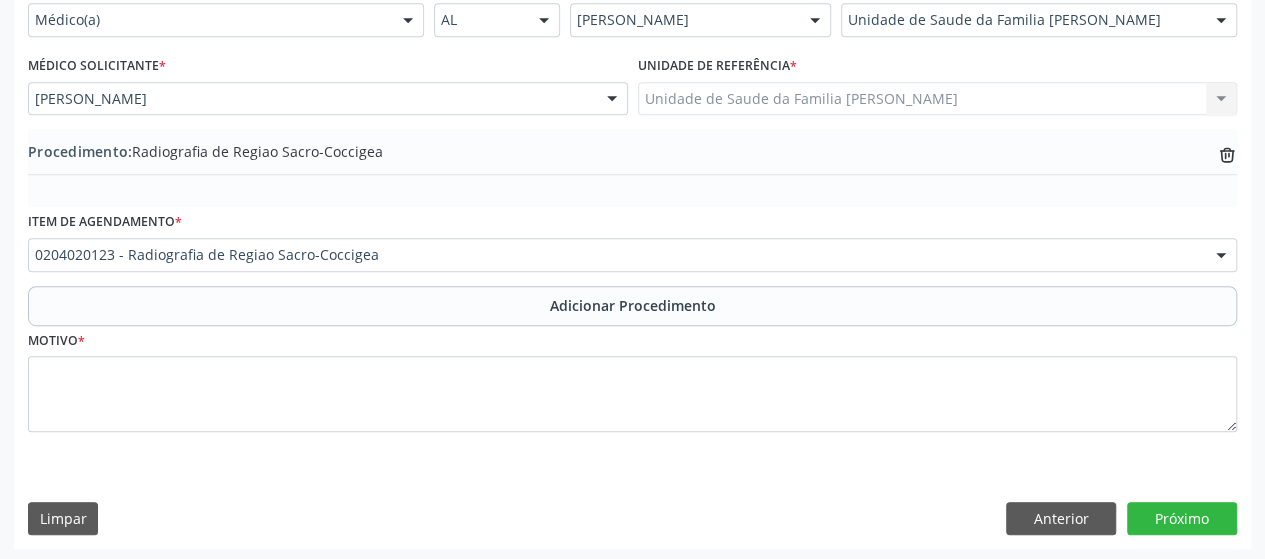scroll, scrollTop: 492, scrollLeft: 0, axis: vertical 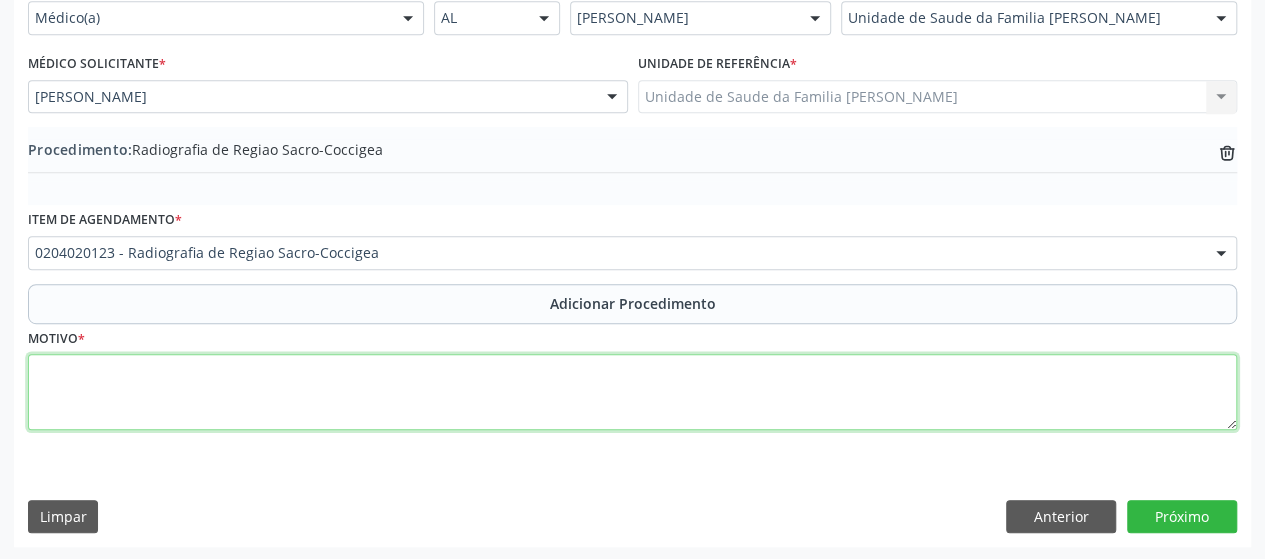 click at bounding box center (632, 392) 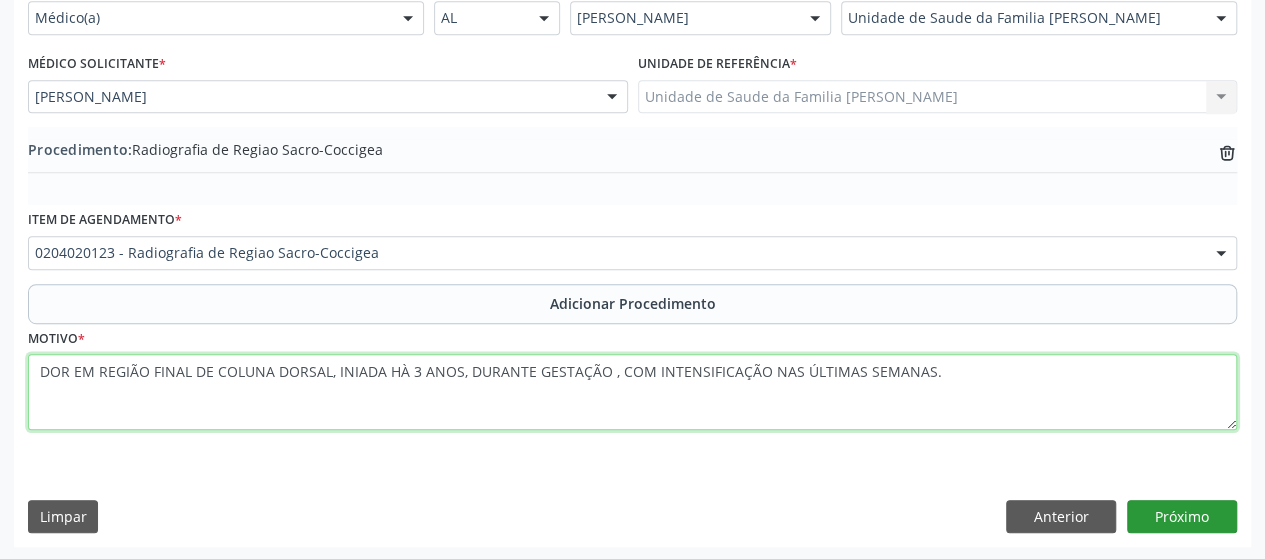 type on "DOR EM REGIÃO FINAL DE COLUNA DORSAL, INIADA HÀ 3 ANOS, DURANTE GESTAÇÃO , COM INTENSIFICAÇÃO NAS ÚLTIMAS SEMANAS." 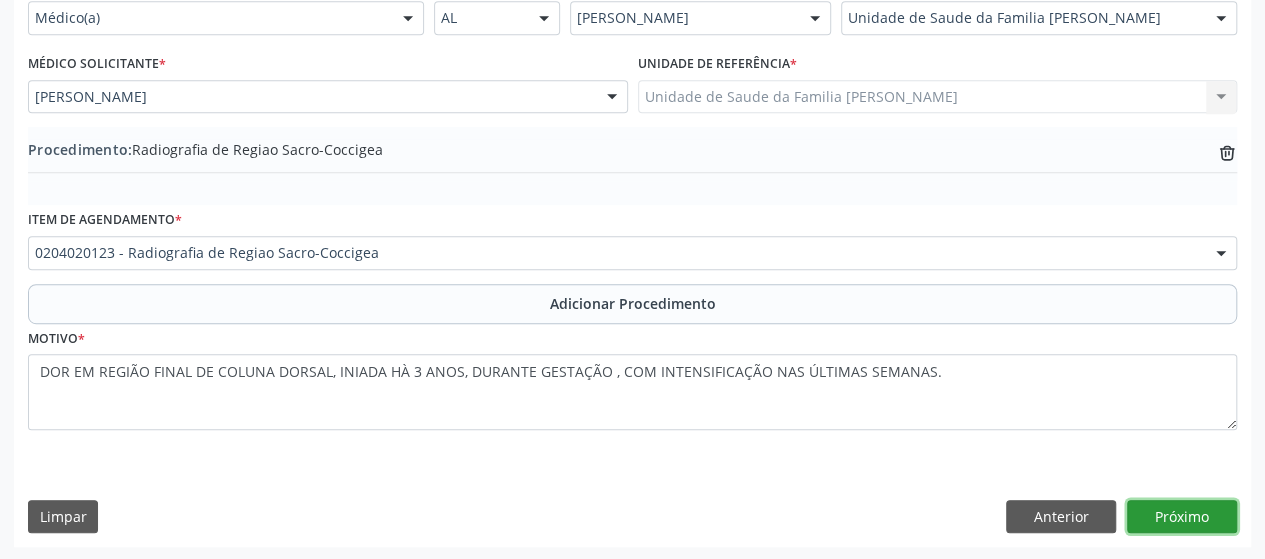 click on "Próximo" at bounding box center (1182, 517) 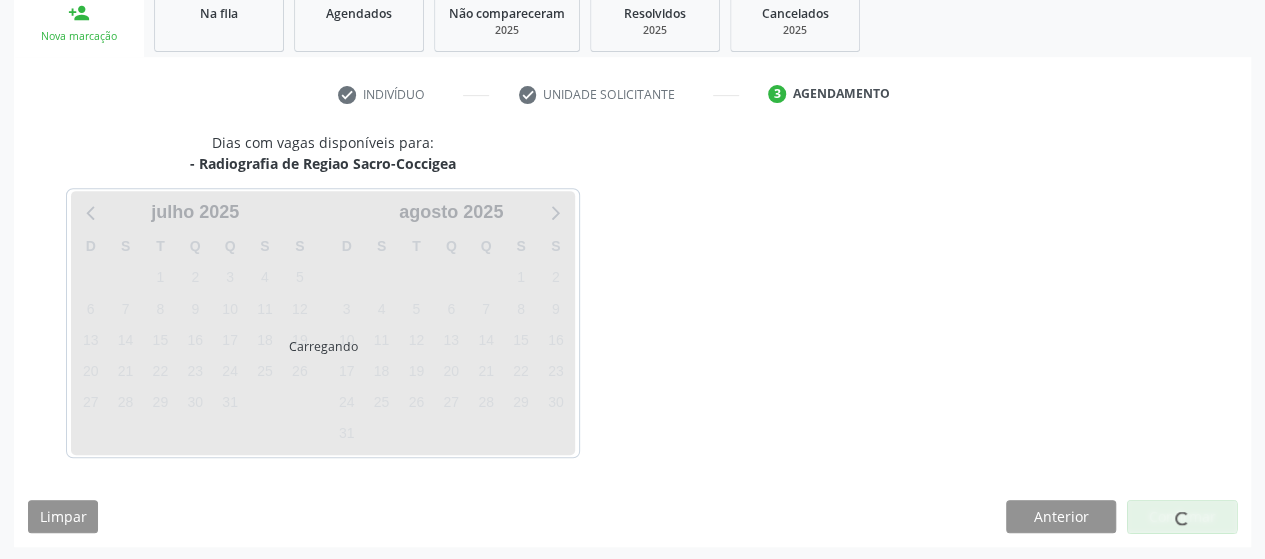 scroll, scrollTop: 396, scrollLeft: 0, axis: vertical 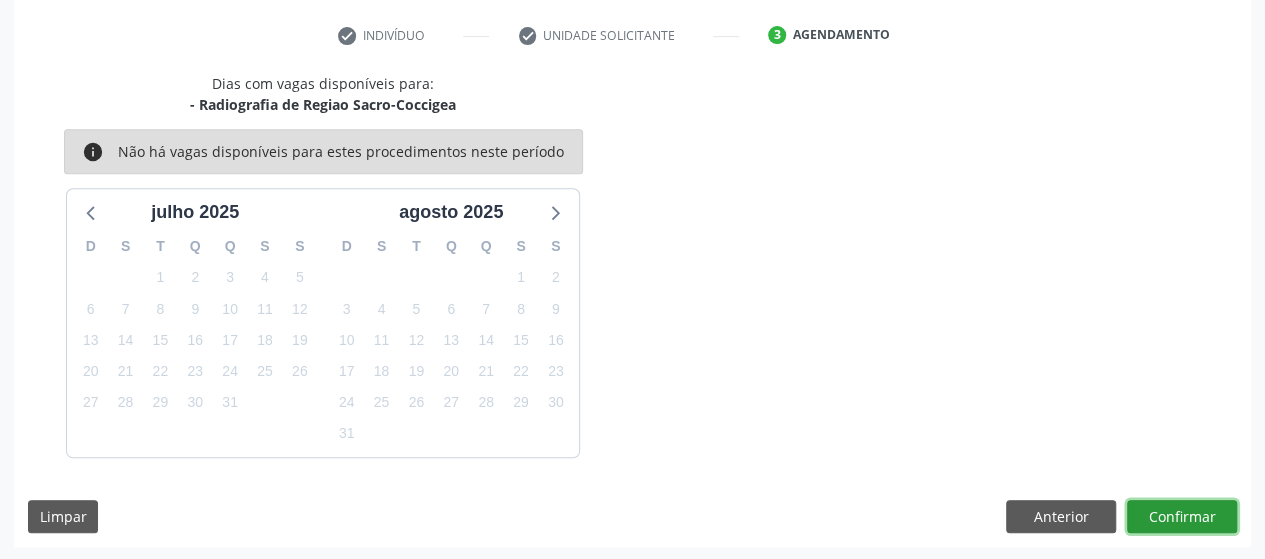 click on "Confirmar" at bounding box center [1182, 517] 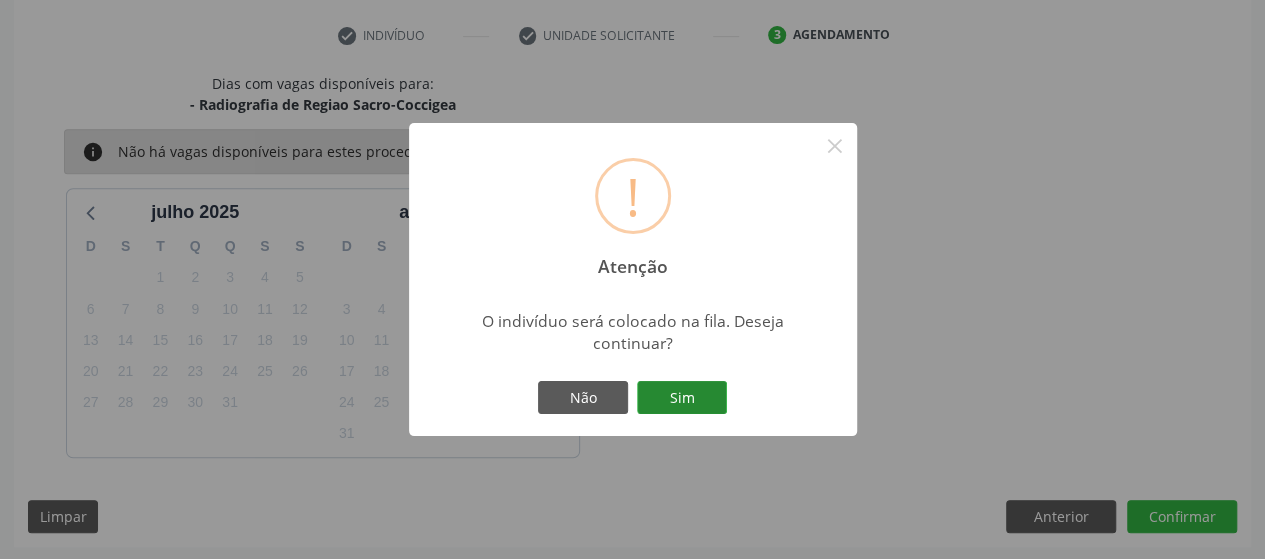 click on "Sim" at bounding box center (682, 398) 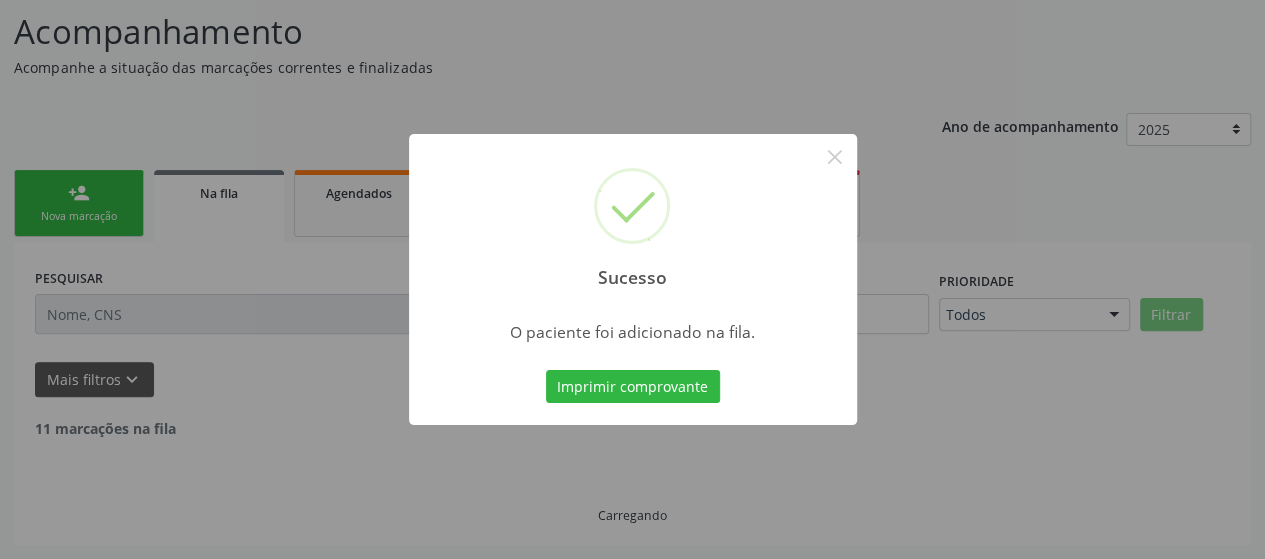 scroll, scrollTop: 134, scrollLeft: 0, axis: vertical 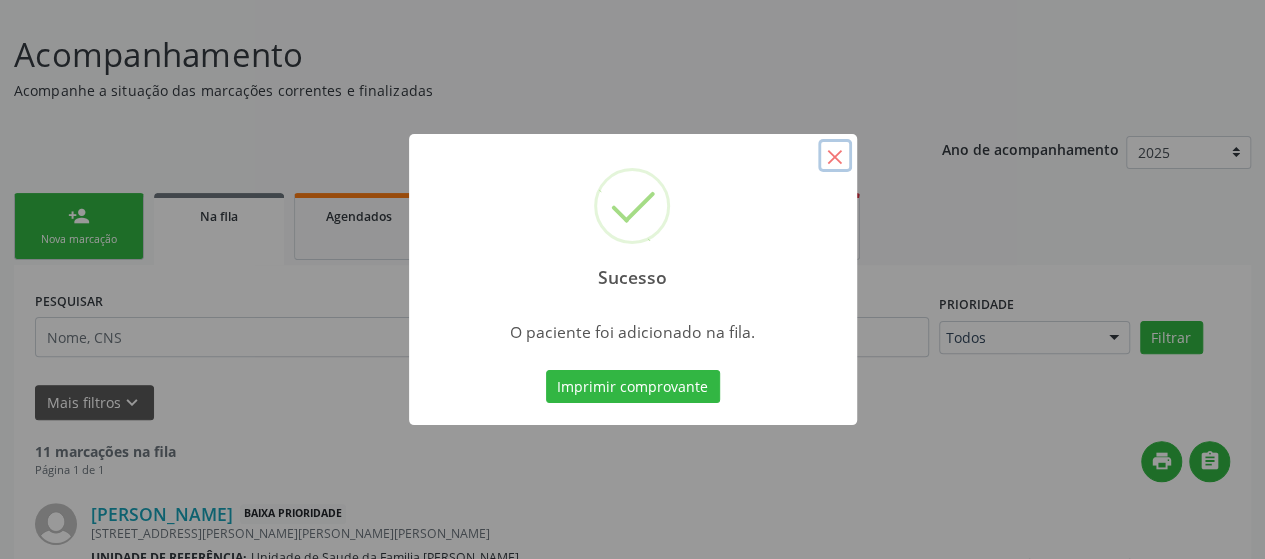 click on "×" at bounding box center (835, 156) 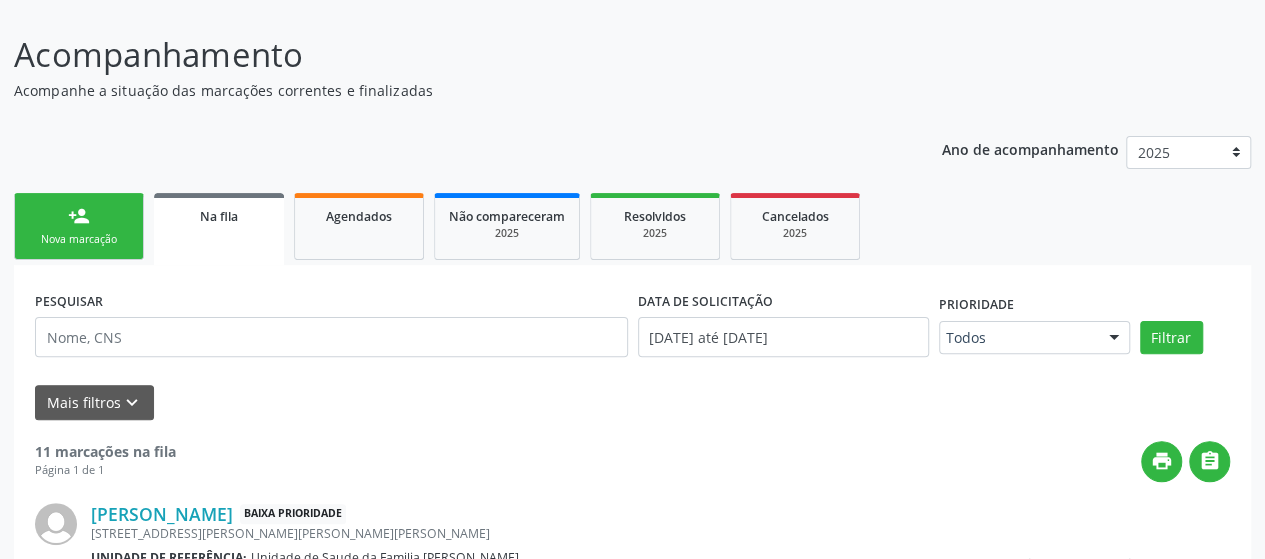 click on "person_add
Nova marcação" at bounding box center (79, 226) 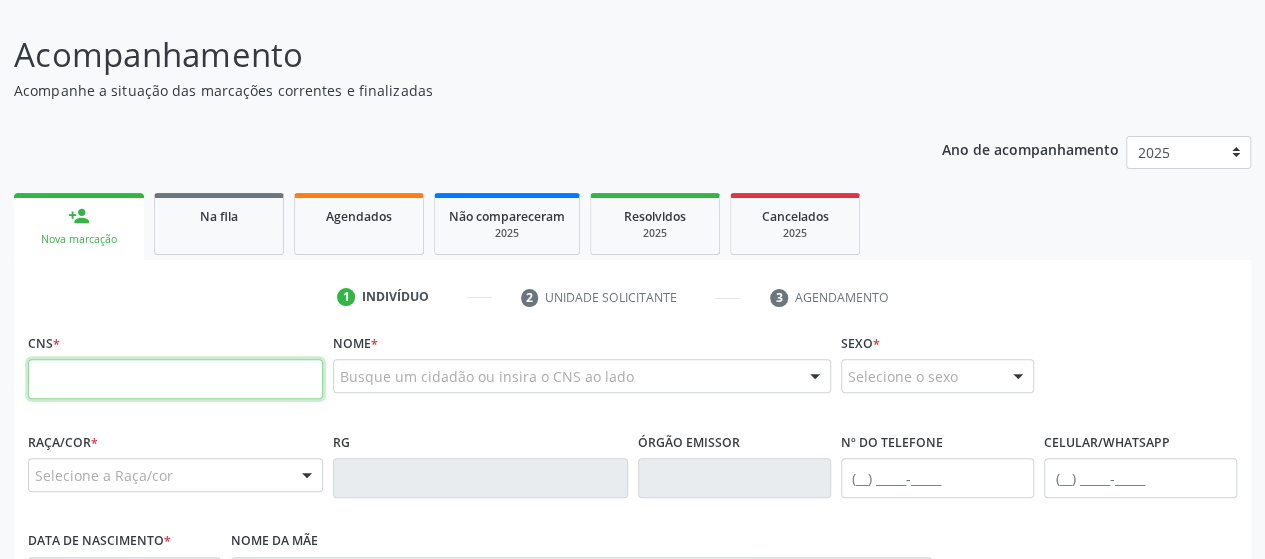 click at bounding box center [175, 379] 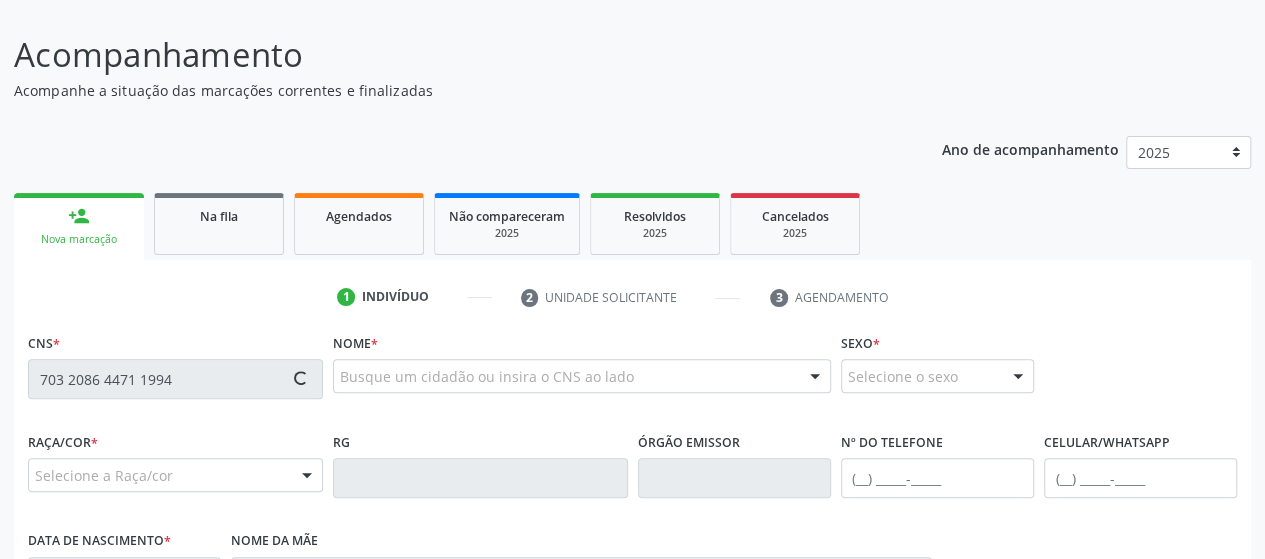 type on "703 2086 4471 1994" 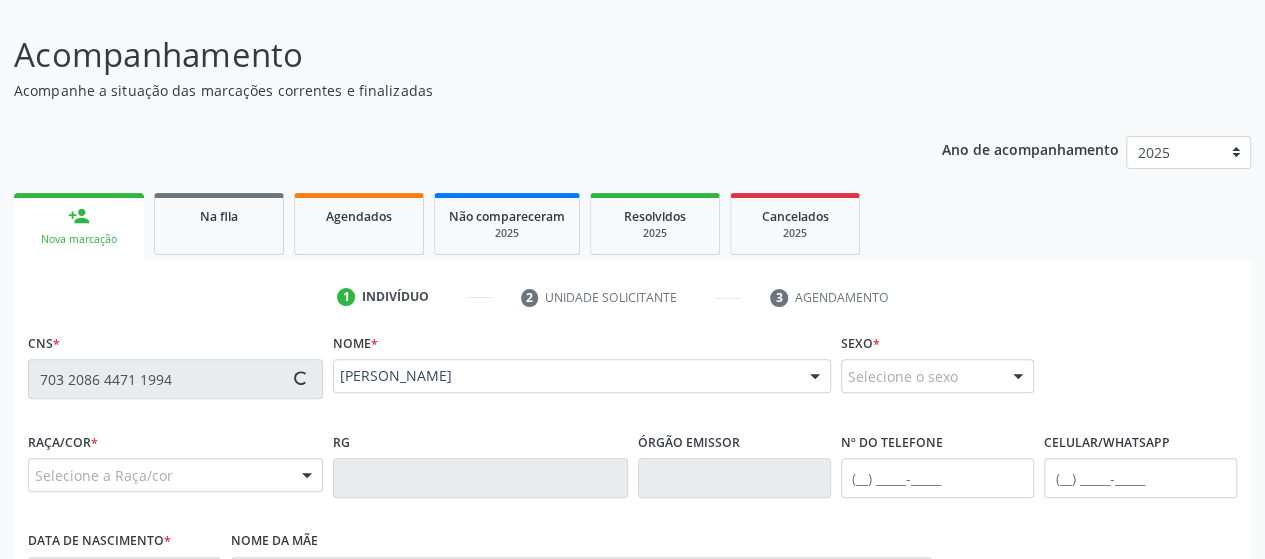 type on "[PHONE_NUMBER]" 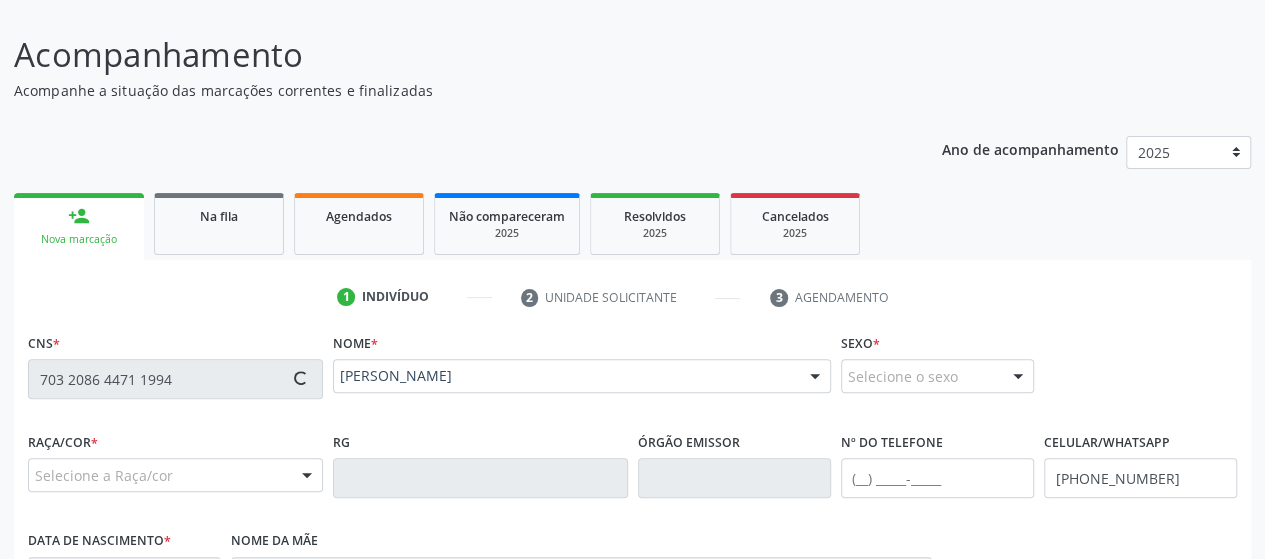 type on "[DATE]" 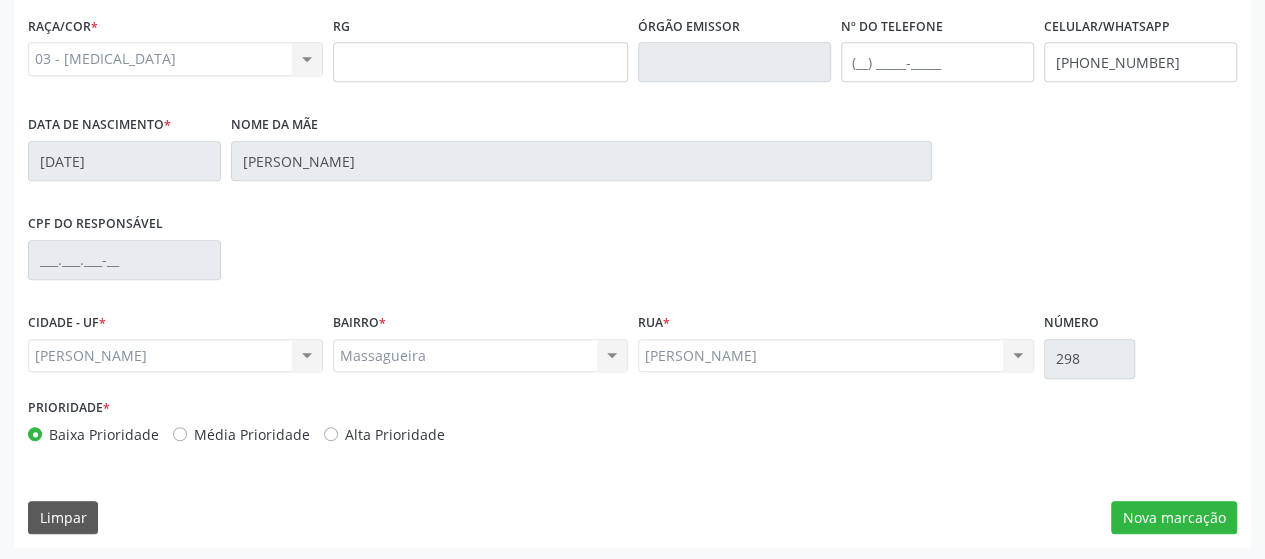 scroll, scrollTop: 552, scrollLeft: 0, axis: vertical 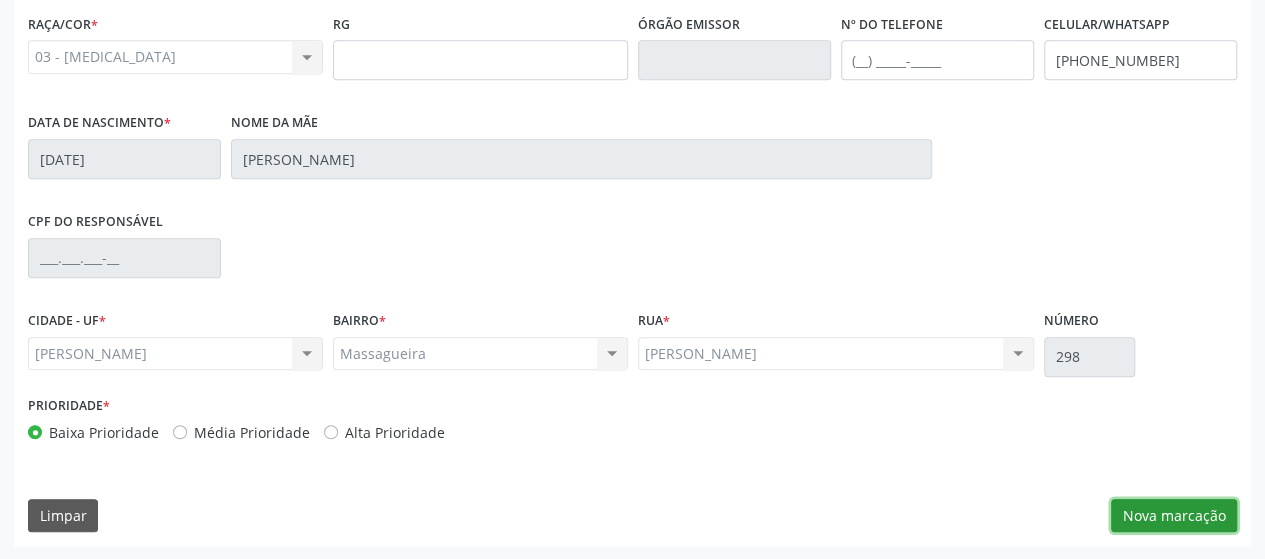 click on "Nova marcação" at bounding box center (1174, 516) 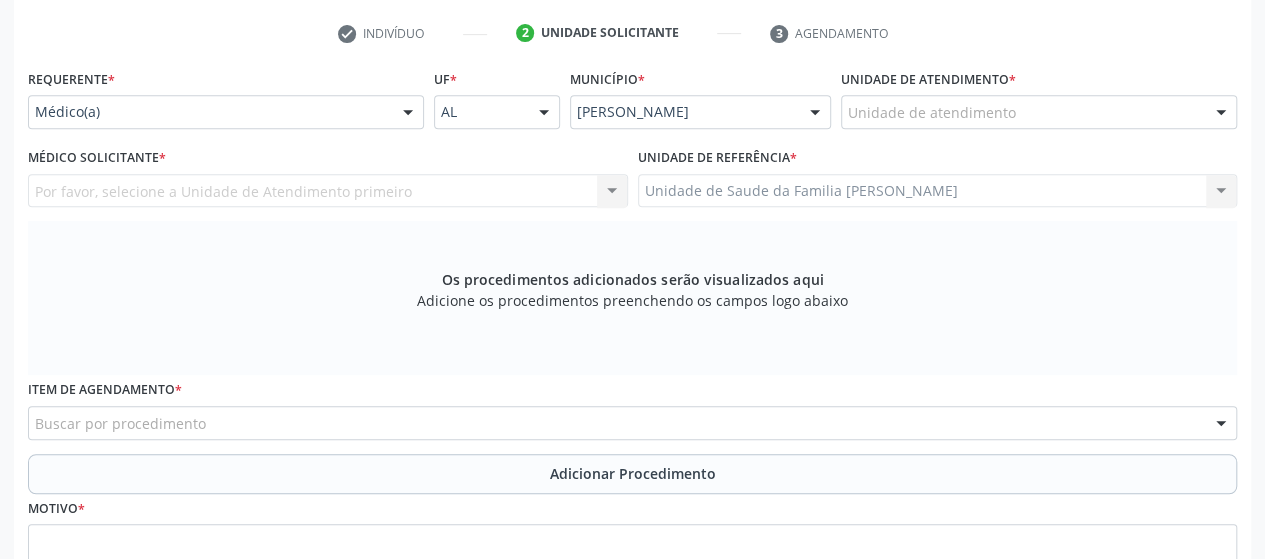 scroll, scrollTop: 252, scrollLeft: 0, axis: vertical 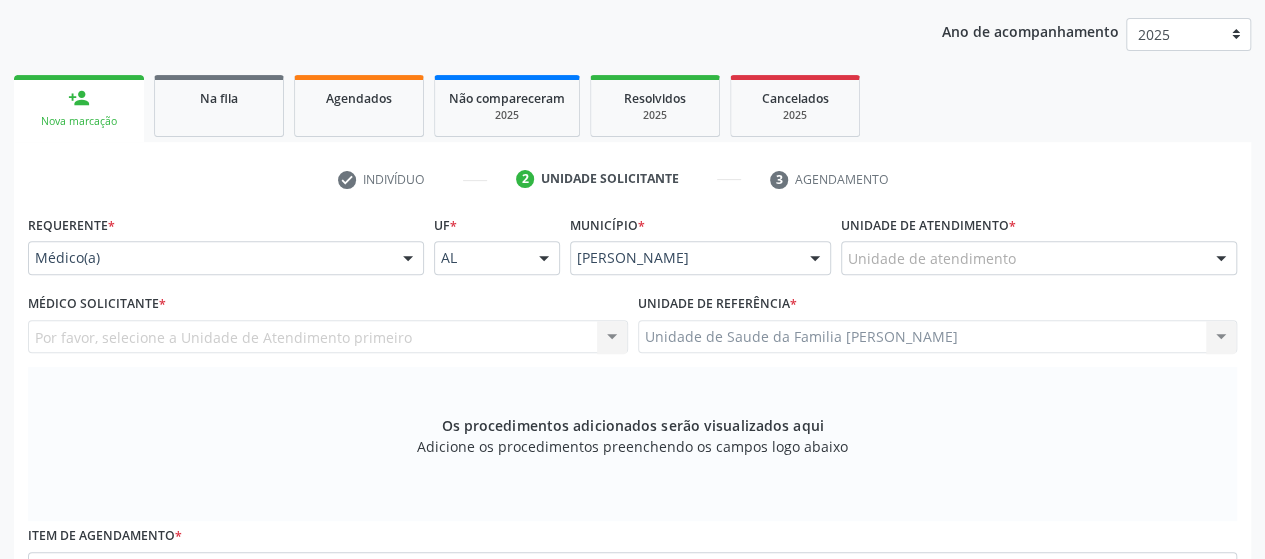 click on "Unidade de atendimento" at bounding box center [1039, 258] 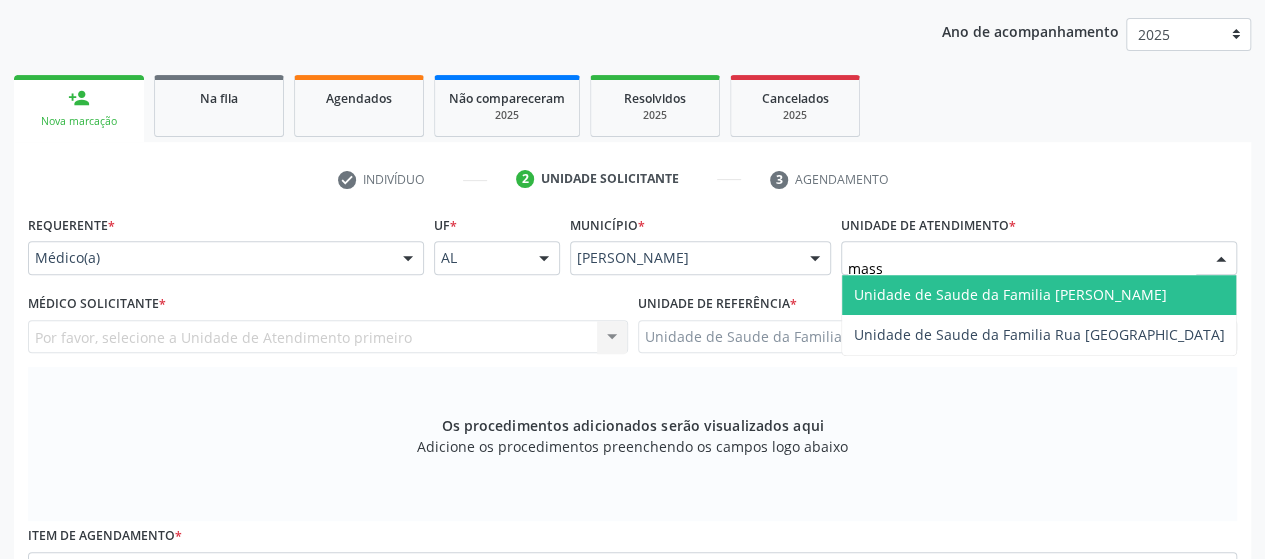 type on "massa" 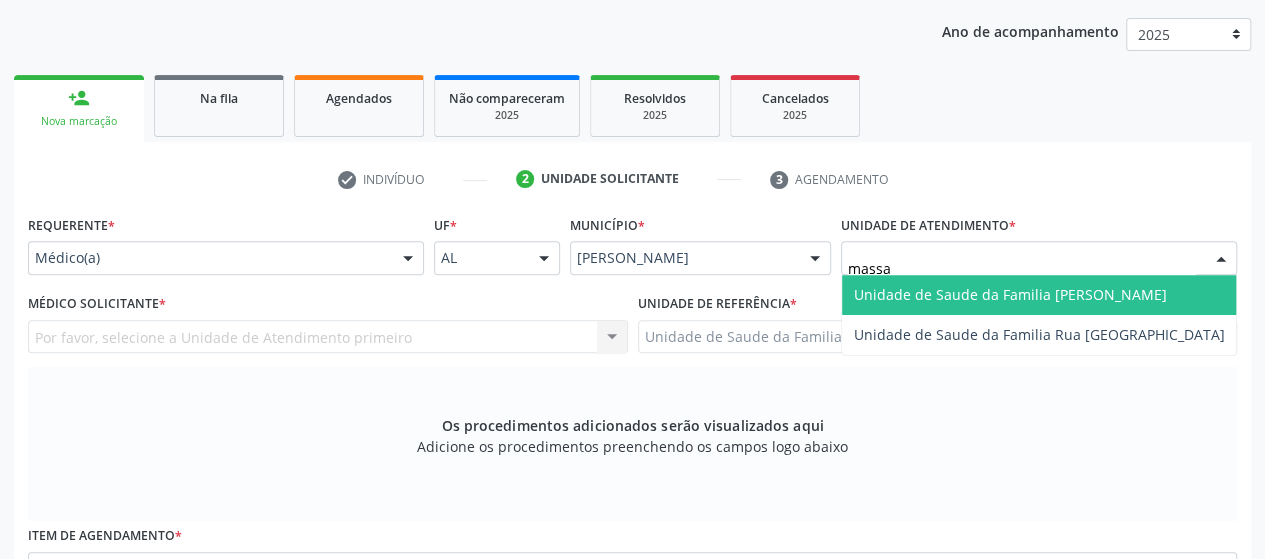 click on "Unidade de Saude da Familia [PERSON_NAME]" at bounding box center (1010, 294) 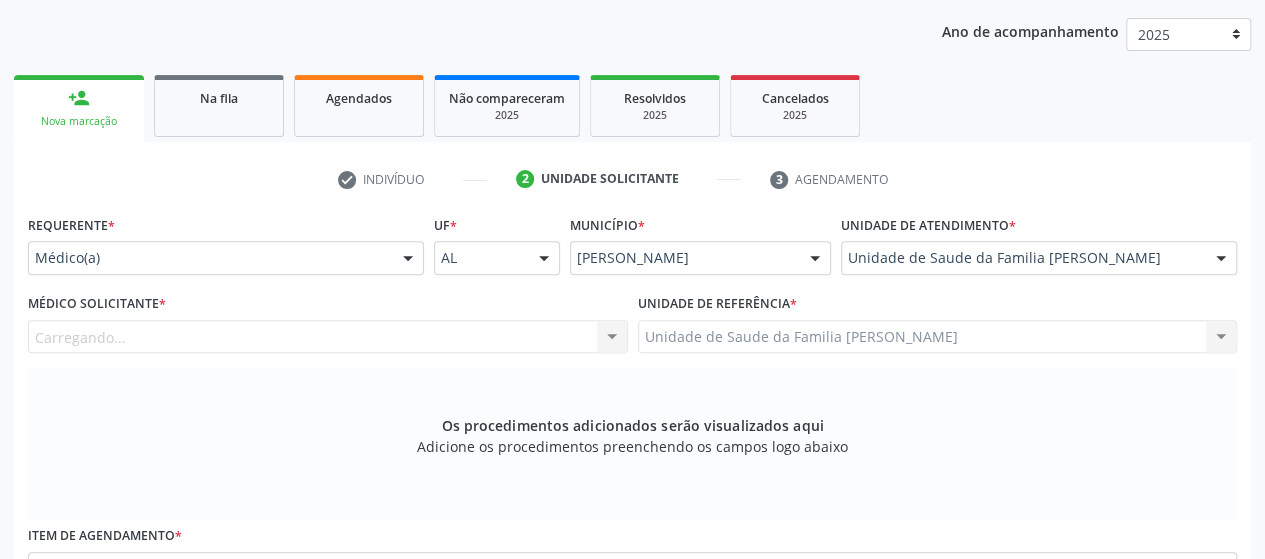 click on "Carregando...
Nenhum resultado encontrado para: "   "
Não há nenhuma opção para ser exibida." at bounding box center [328, 337] 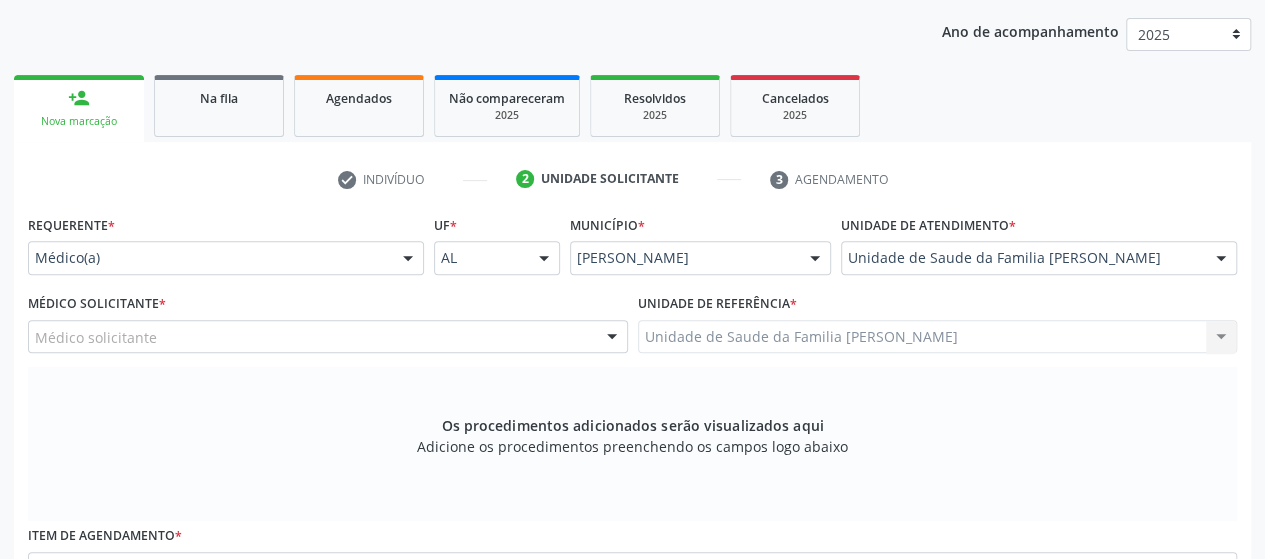 click on "Médico solicitante" at bounding box center (328, 337) 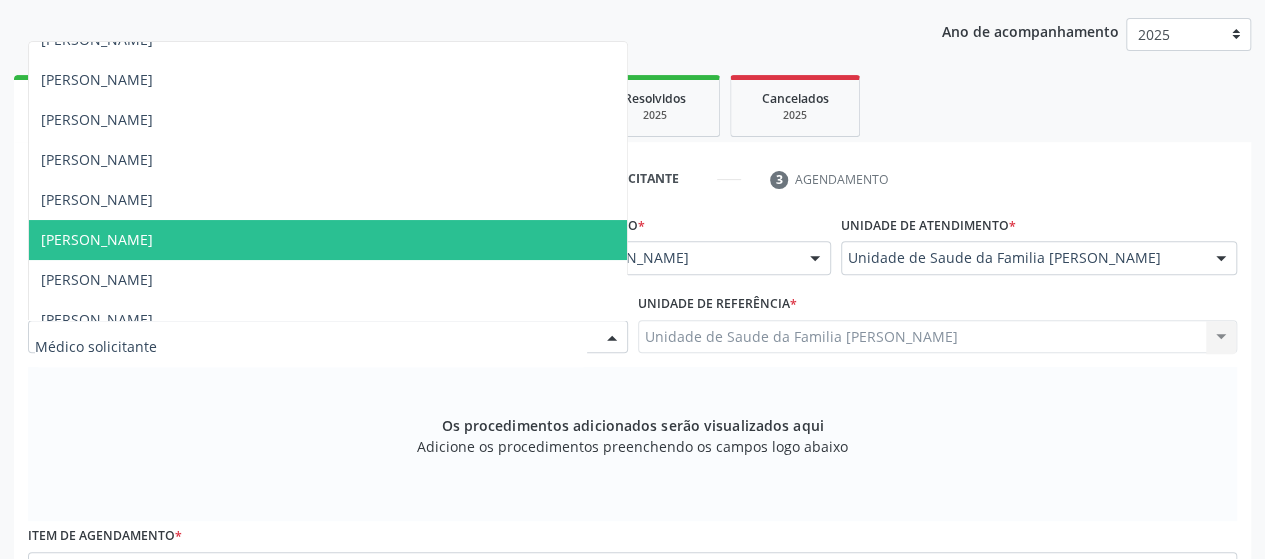 scroll, scrollTop: 42, scrollLeft: 0, axis: vertical 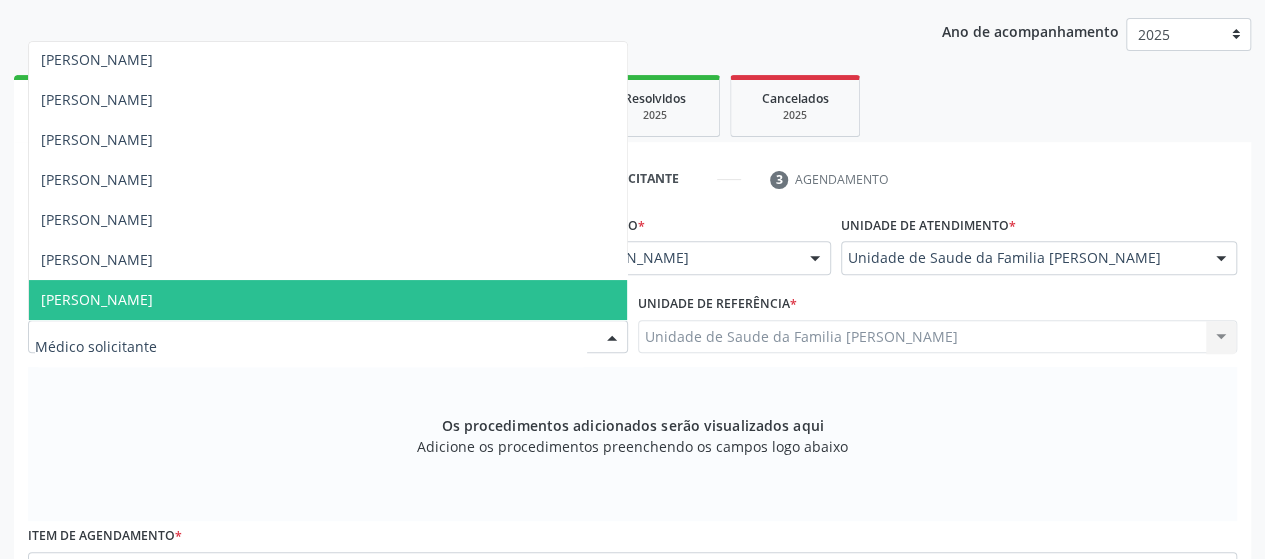click on "[PERSON_NAME]" at bounding box center (97, 299) 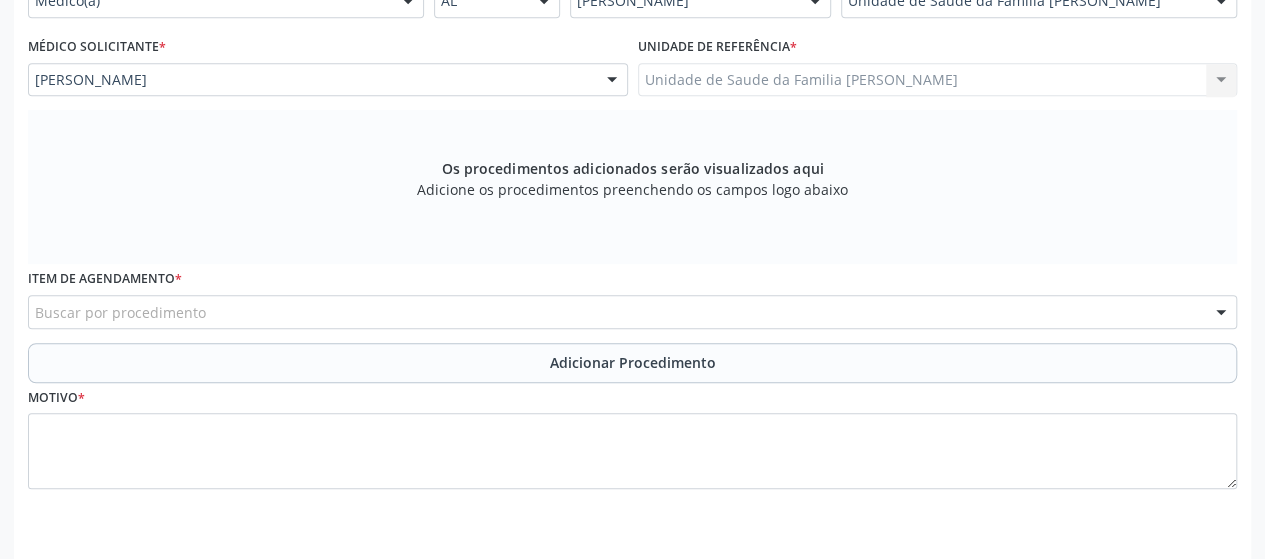 scroll, scrollTop: 552, scrollLeft: 0, axis: vertical 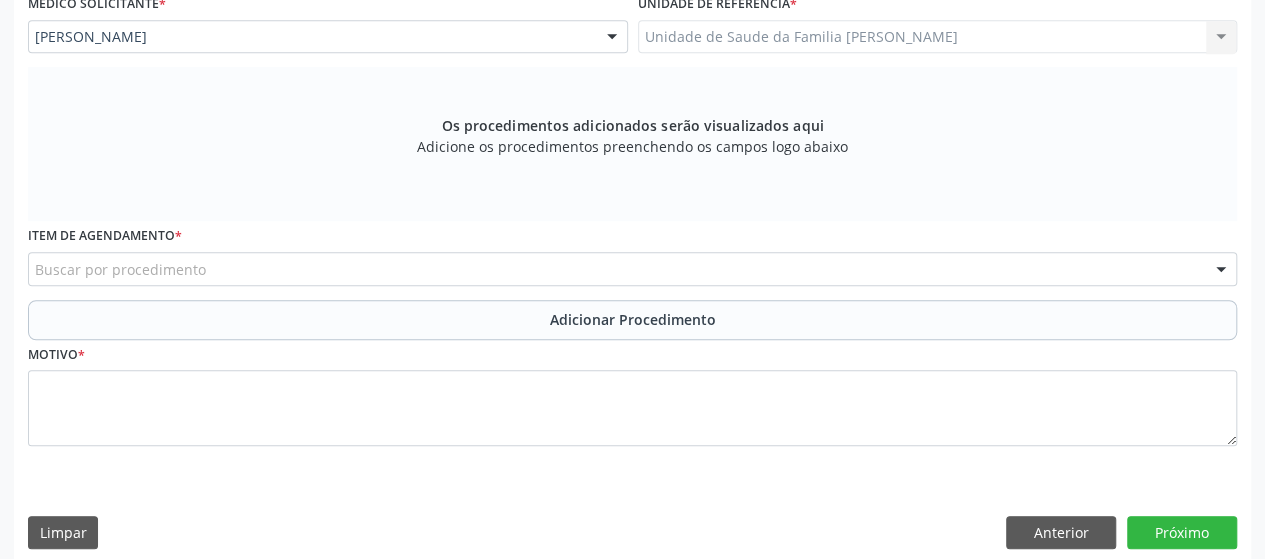 click on "Buscar por procedimento" at bounding box center [632, 269] 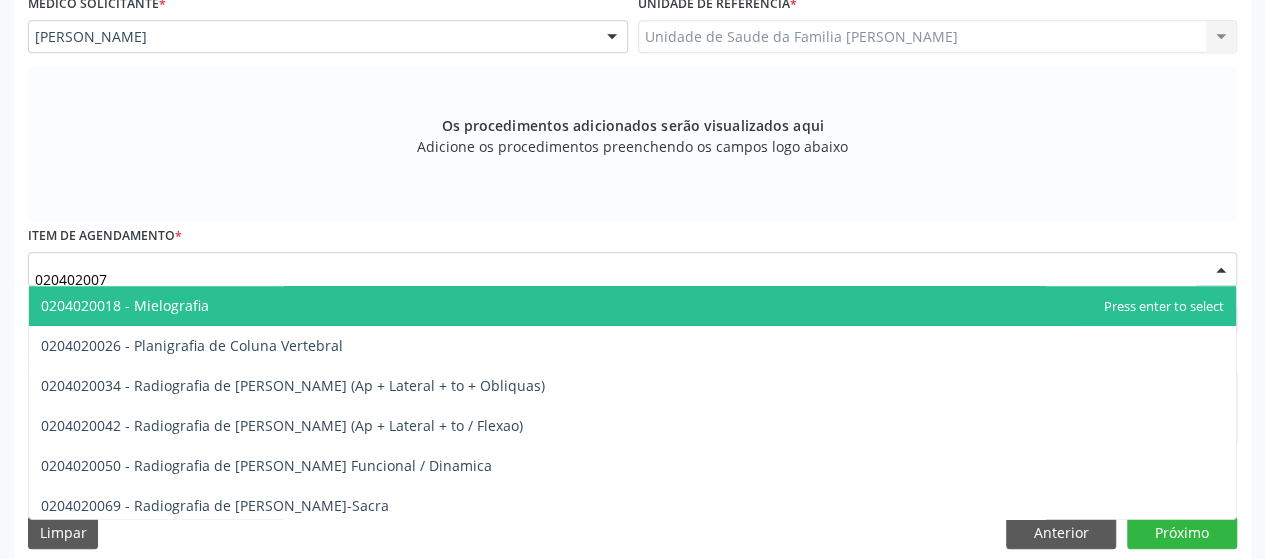 type on "0204020077" 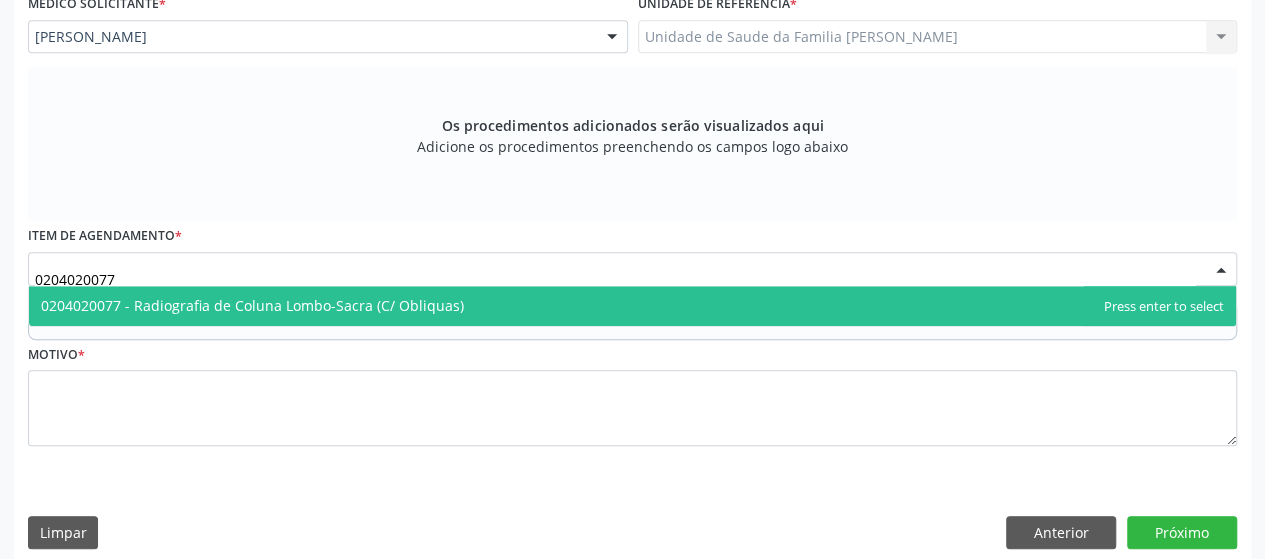 click on "0204020077 - Radiografia de Coluna Lombo-Sacra (C/ Obliquas)" at bounding box center (252, 305) 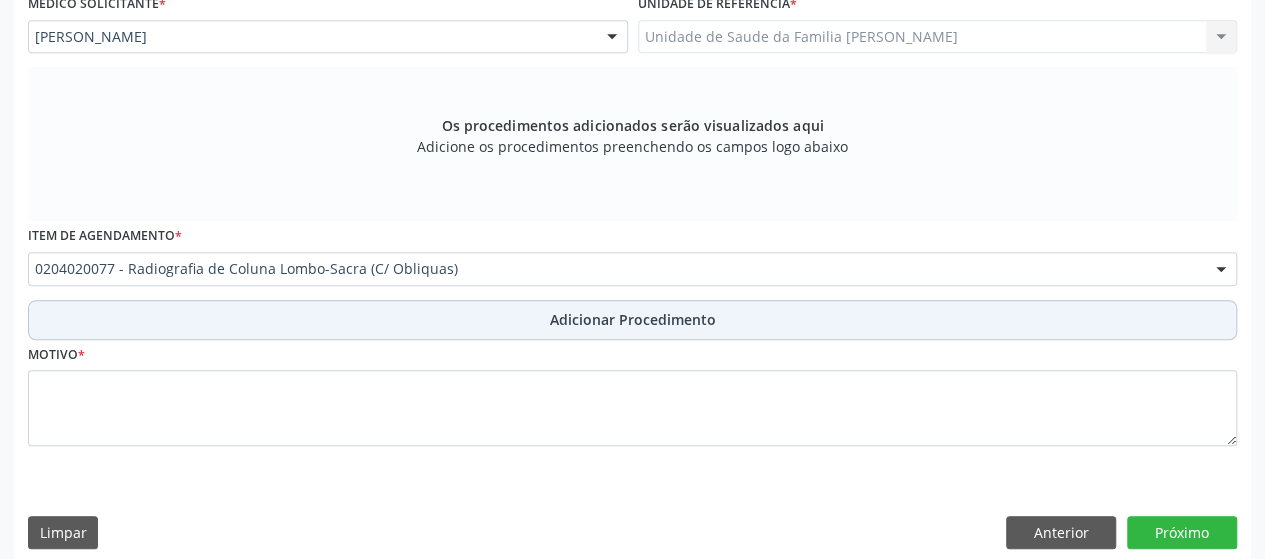 click on "Adicionar Procedimento" at bounding box center (632, 320) 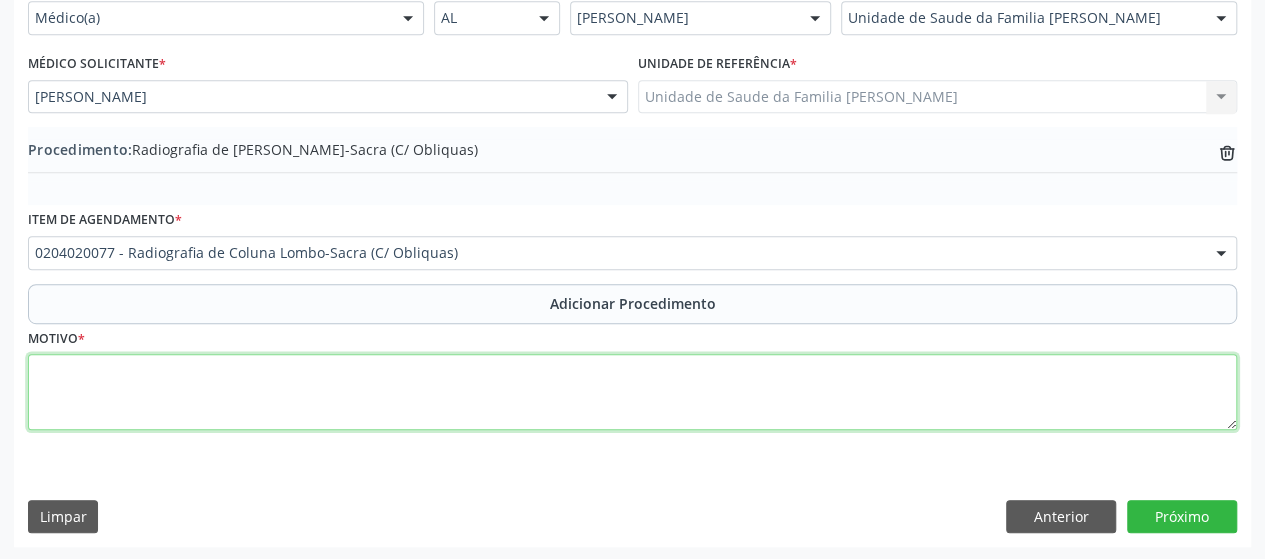 click at bounding box center (632, 392) 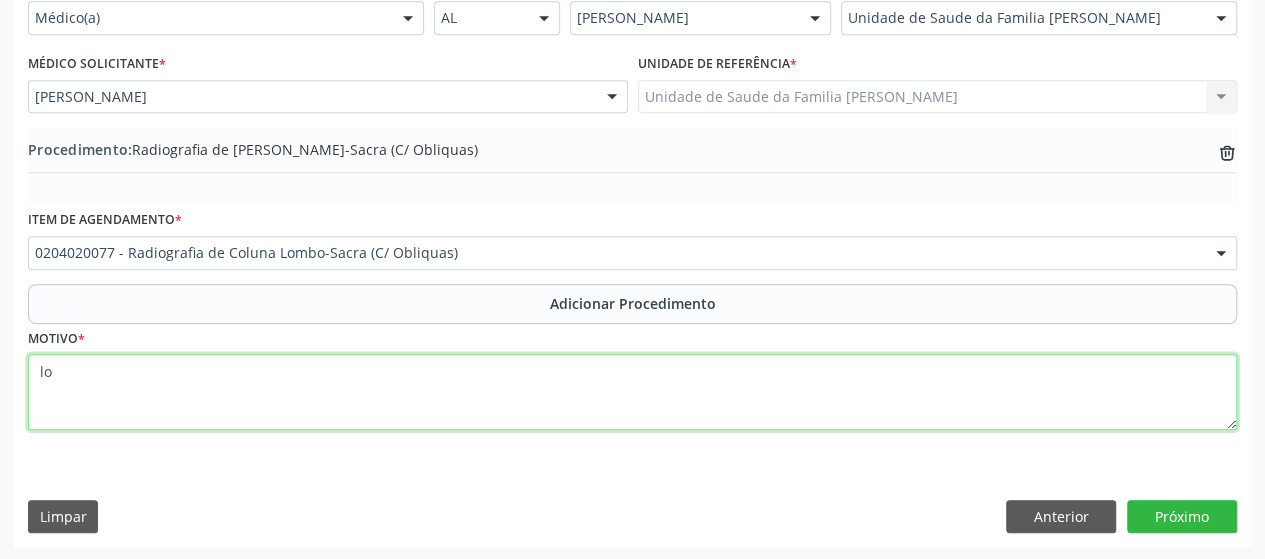 type on "l" 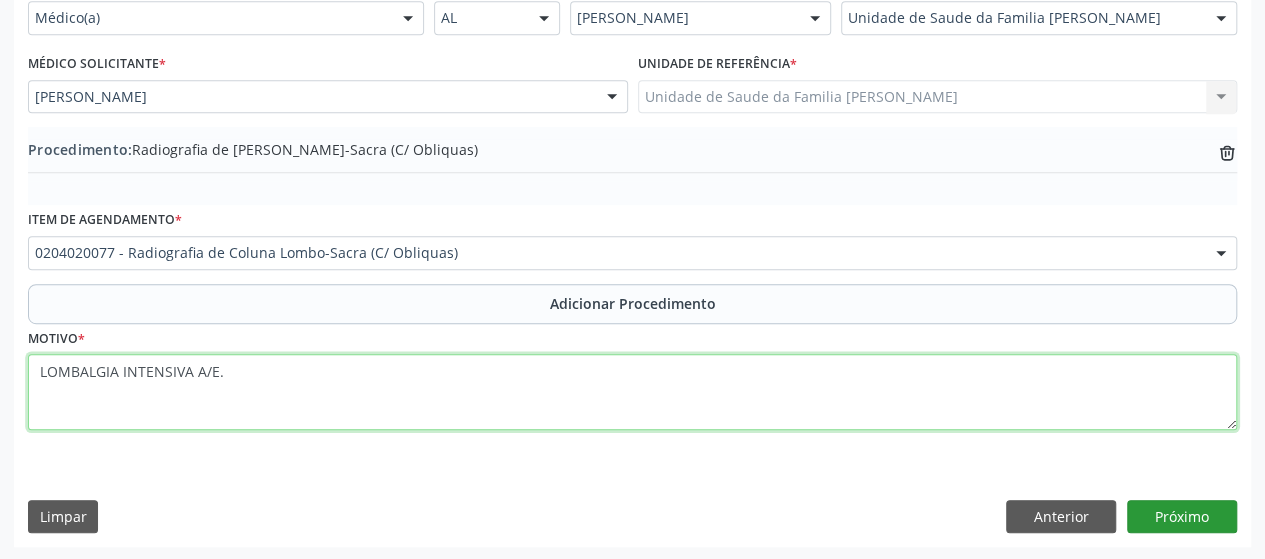 type on "LOMBALGIA INTENSIVA A/E." 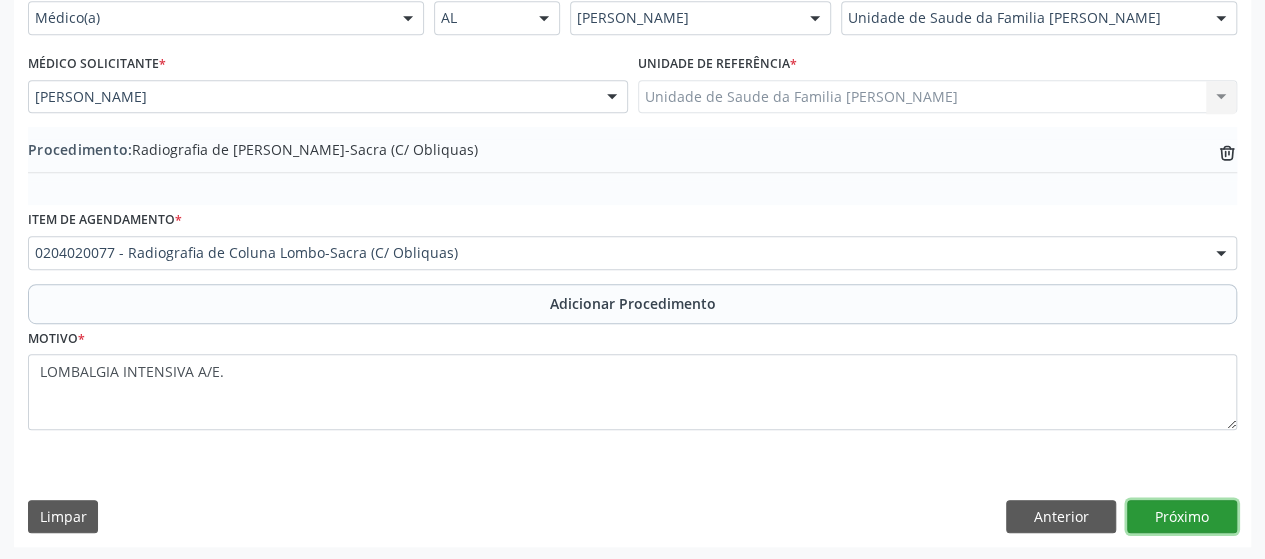 click on "Próximo" at bounding box center (1182, 517) 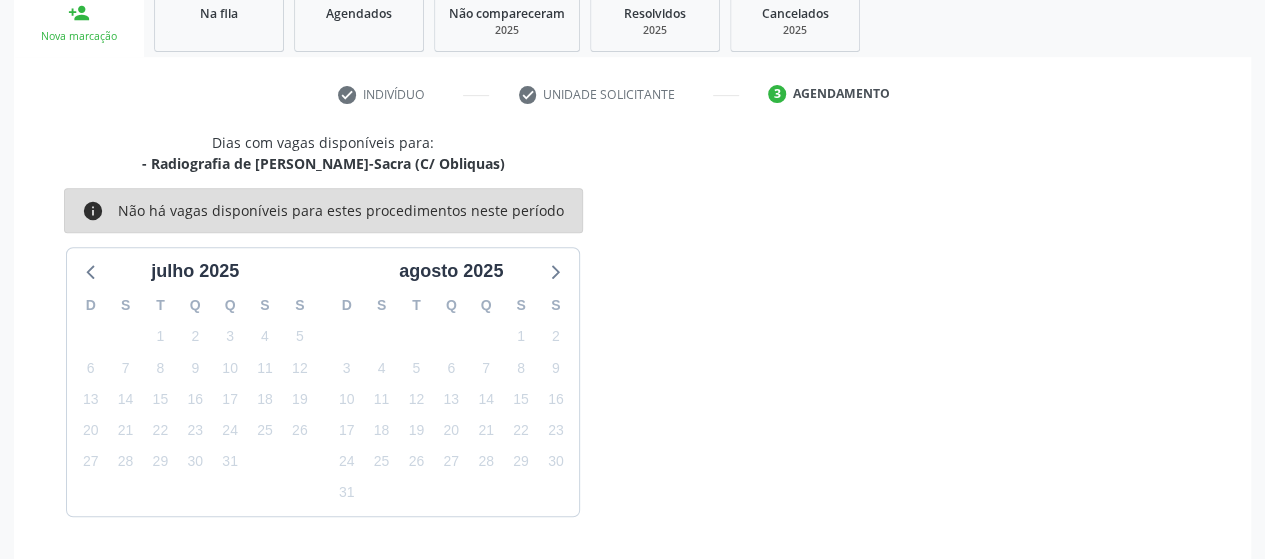scroll, scrollTop: 396, scrollLeft: 0, axis: vertical 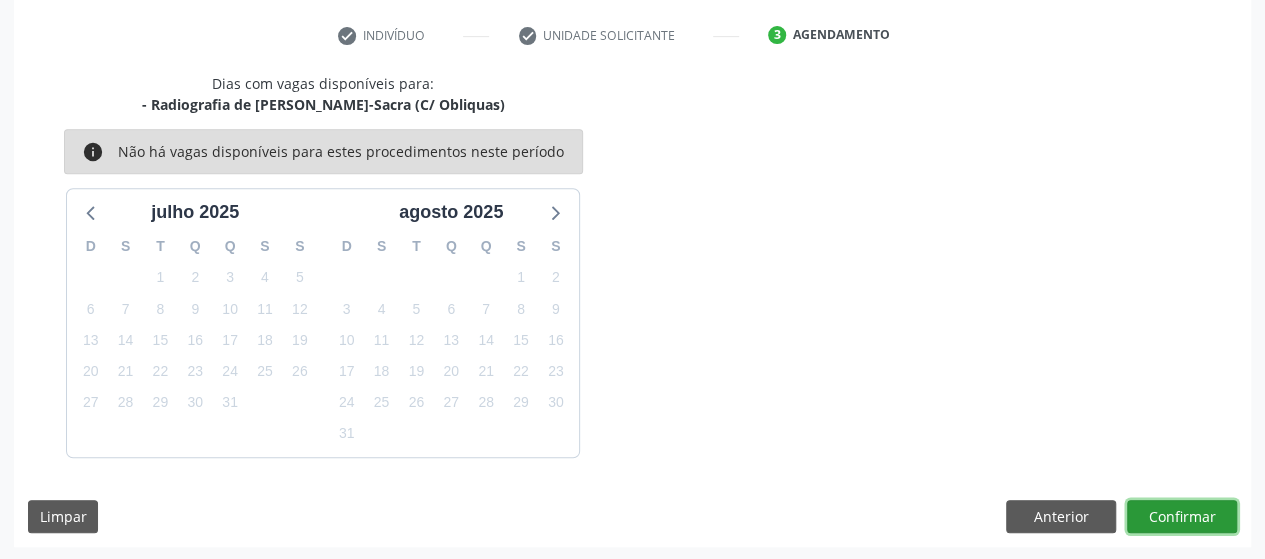 click on "Confirmar" at bounding box center [1182, 517] 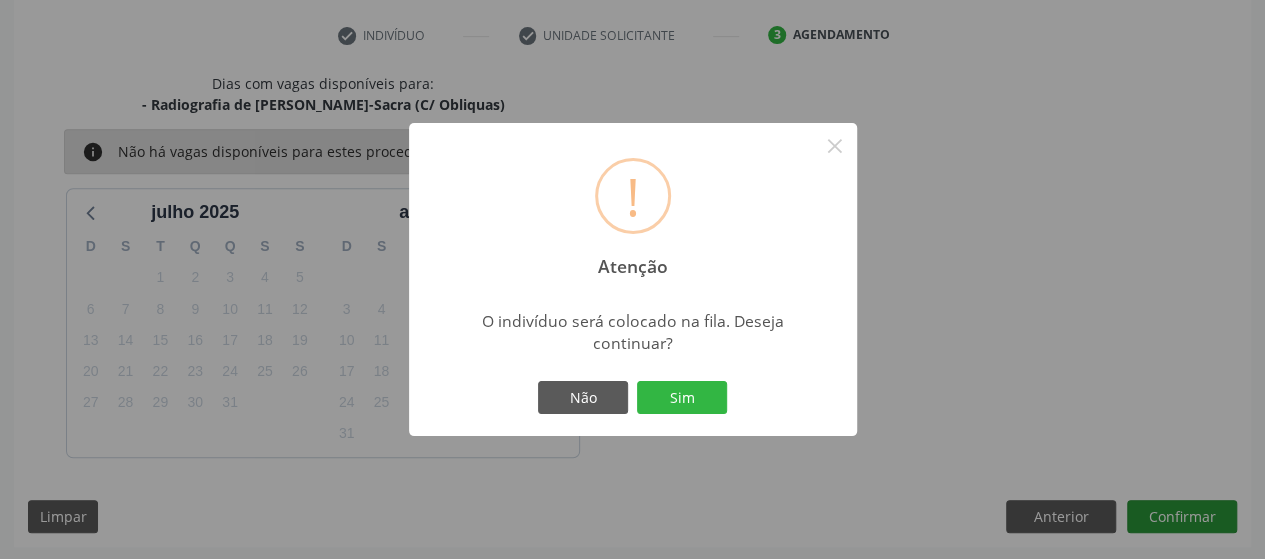 type 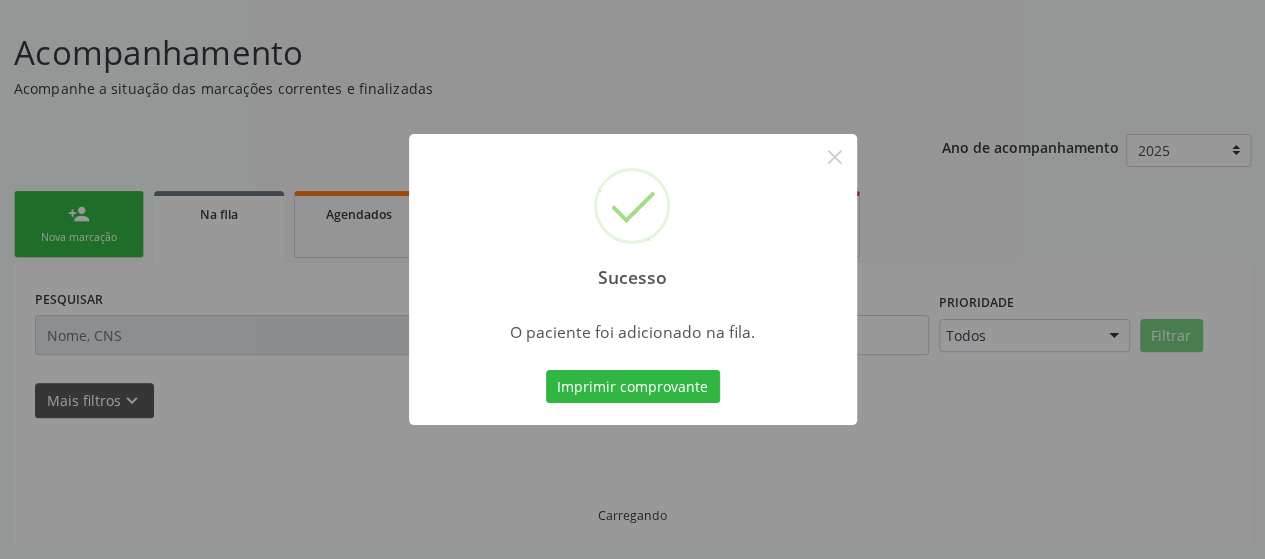 scroll, scrollTop: 134, scrollLeft: 0, axis: vertical 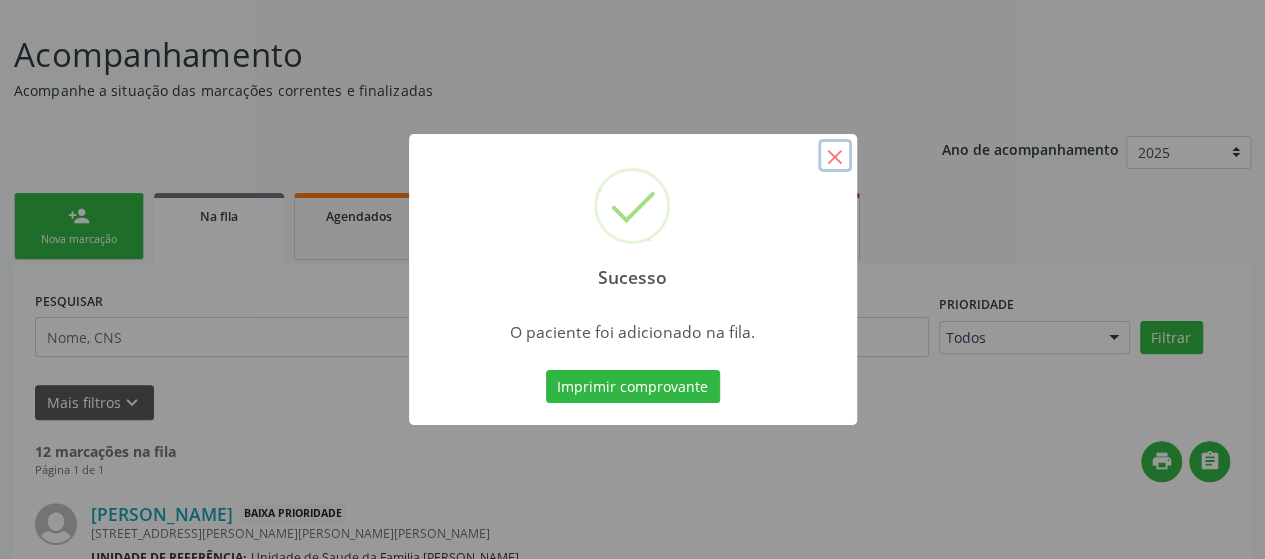 click on "×" at bounding box center [835, 156] 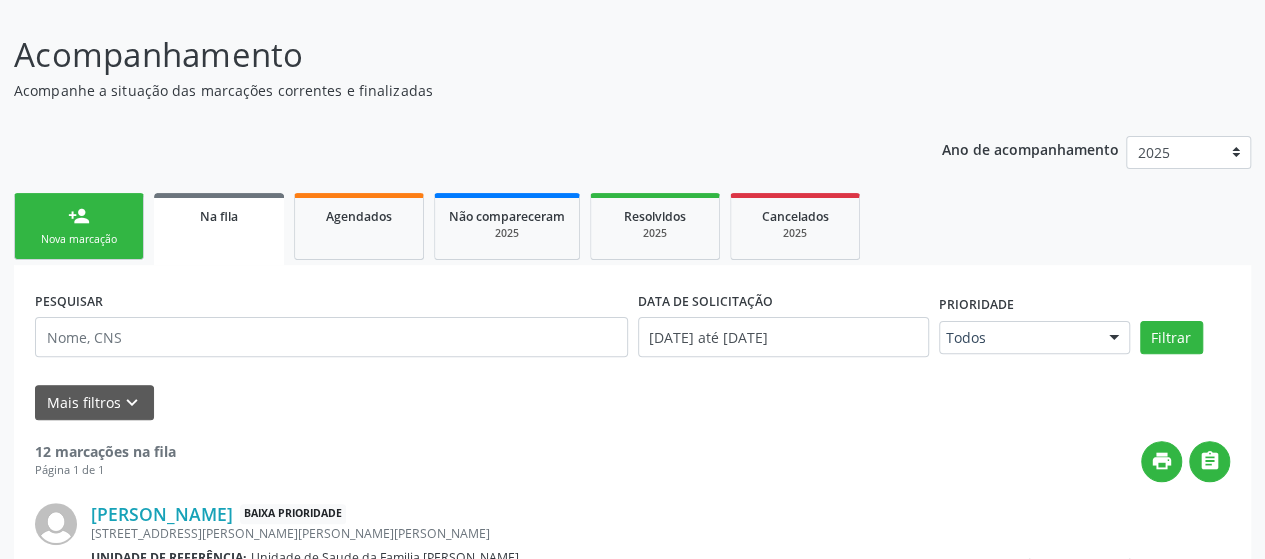 click on "Nova marcação" at bounding box center (79, 239) 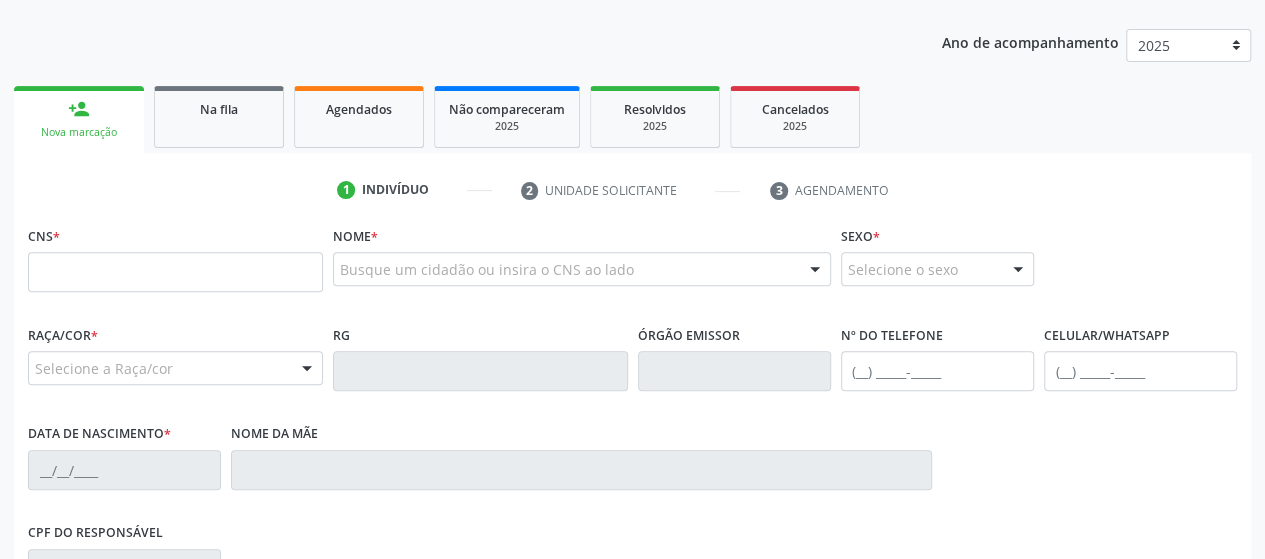 scroll, scrollTop: 134, scrollLeft: 0, axis: vertical 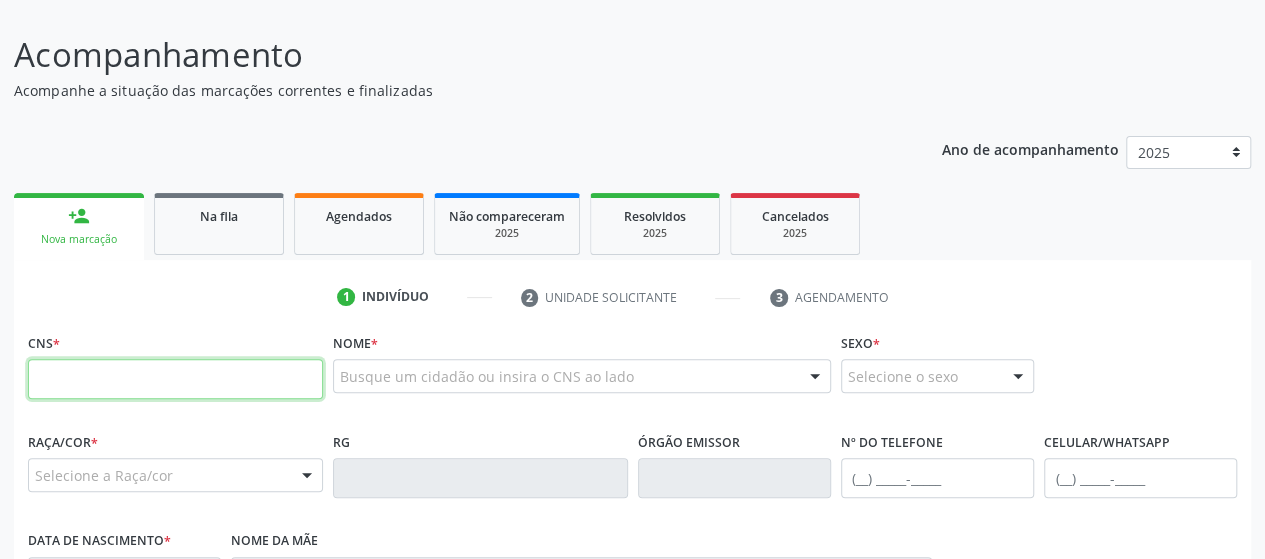 click at bounding box center [175, 379] 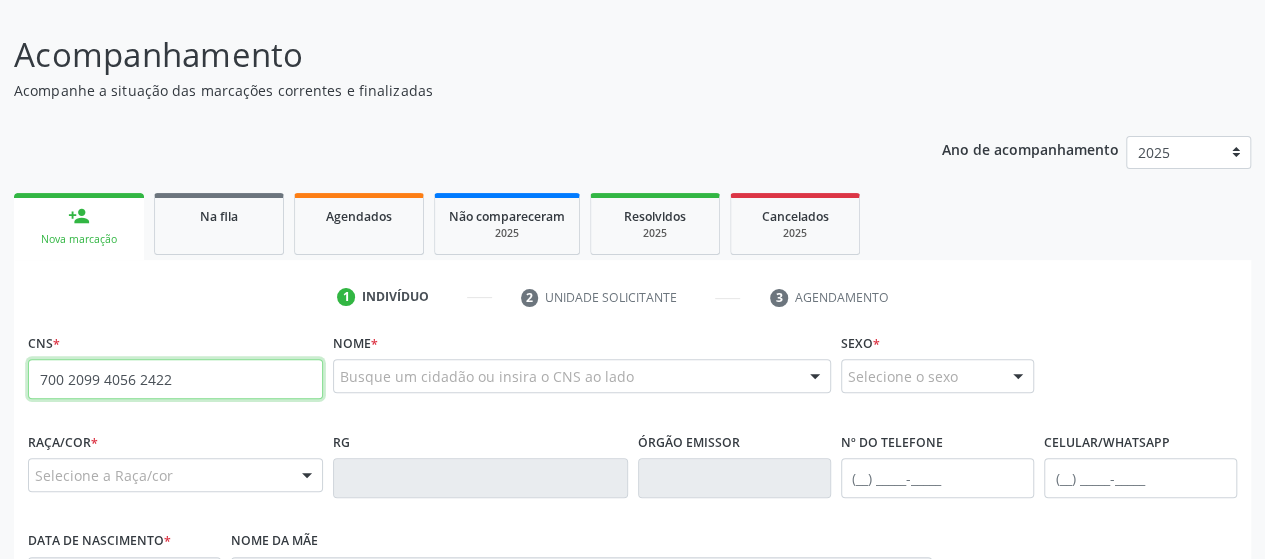 type on "700 2099 4056 2422" 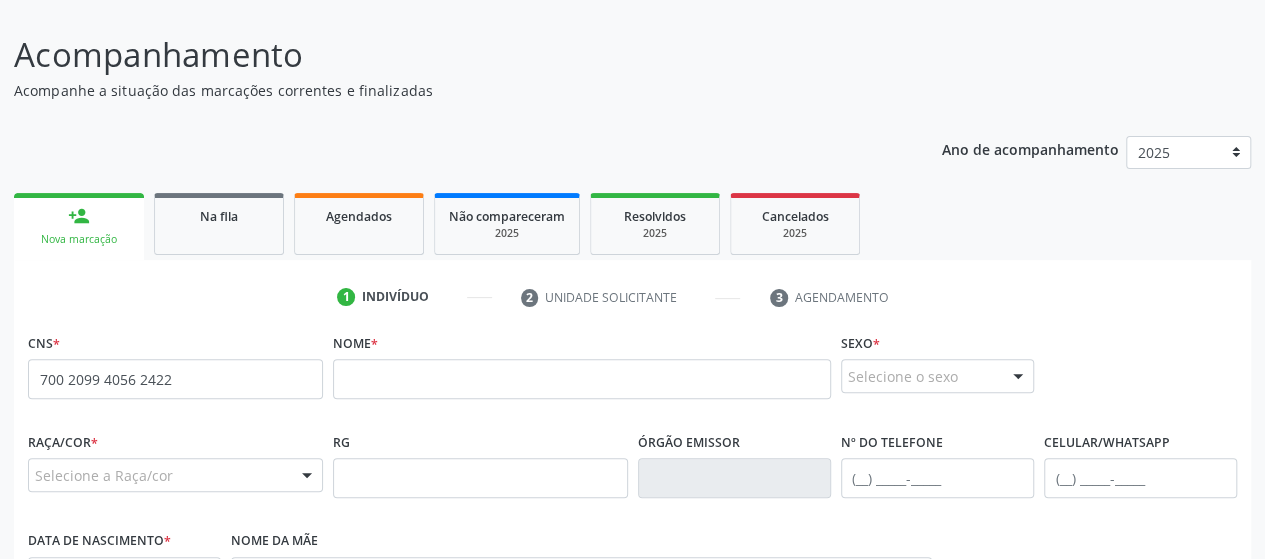 click on "none" at bounding box center (270, 376) 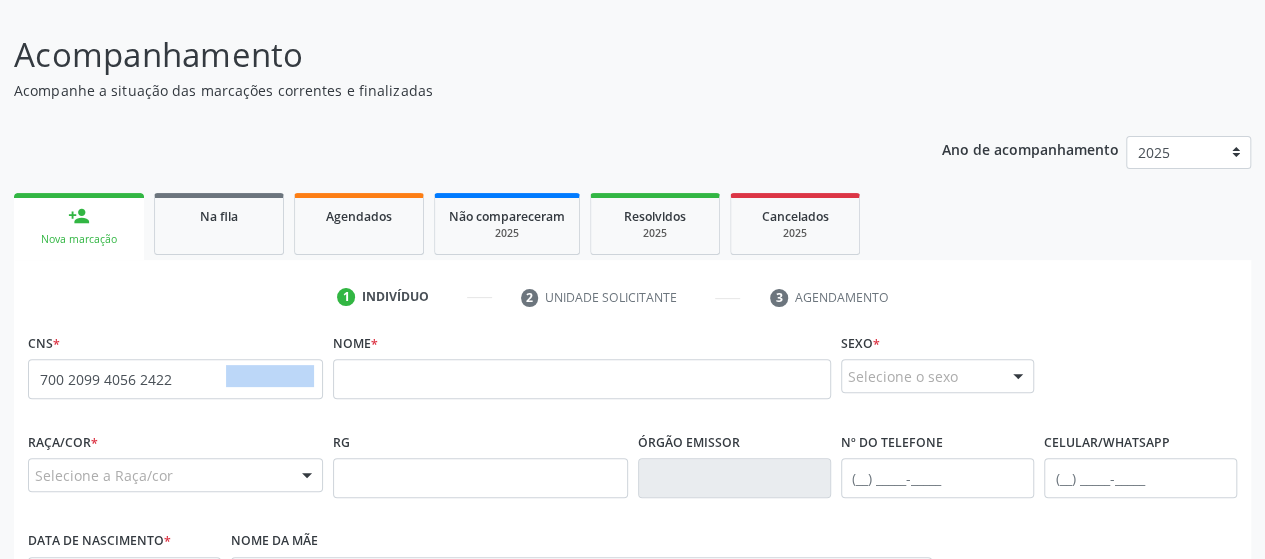 click on "none" at bounding box center (270, 376) 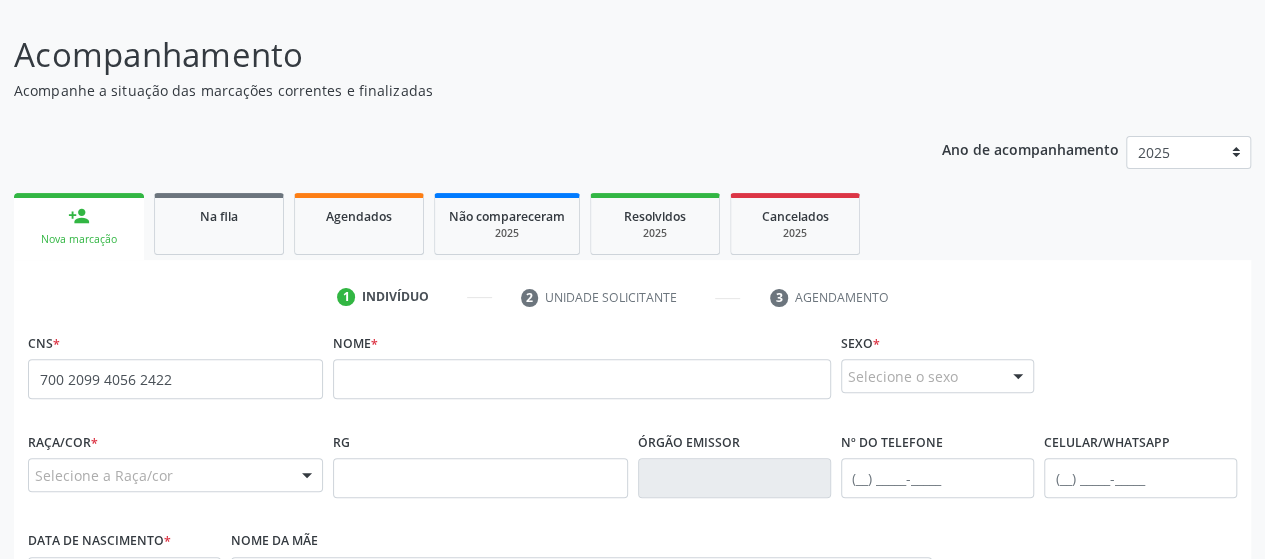 click on "CNS
*
700 2099 4056 2422       none" at bounding box center [175, 363] 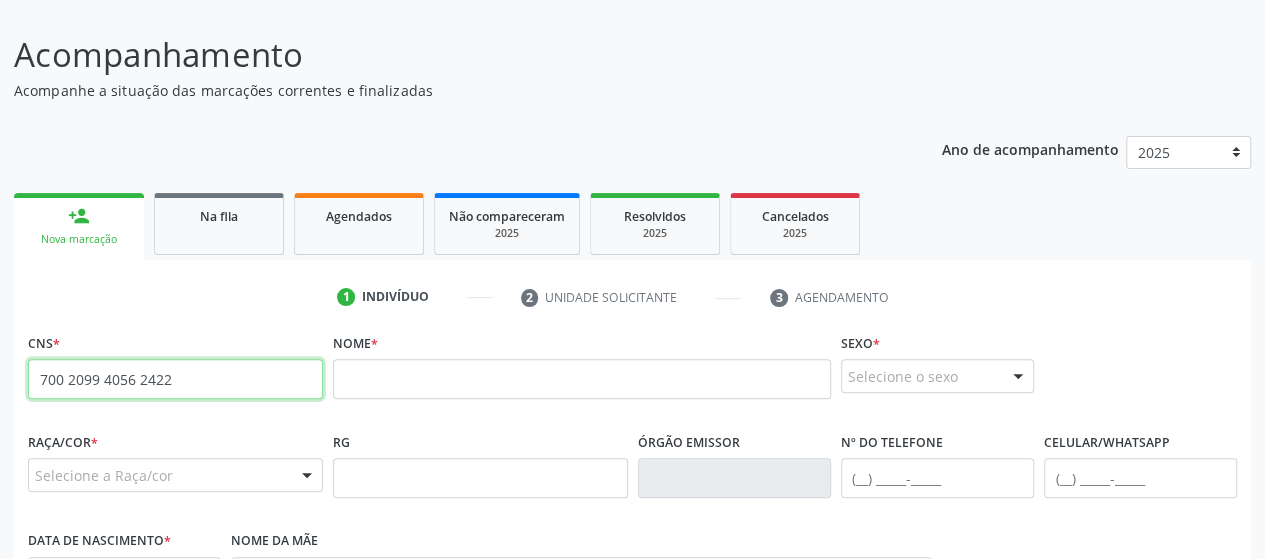 click on "700 2099 4056 2422" at bounding box center [175, 379] 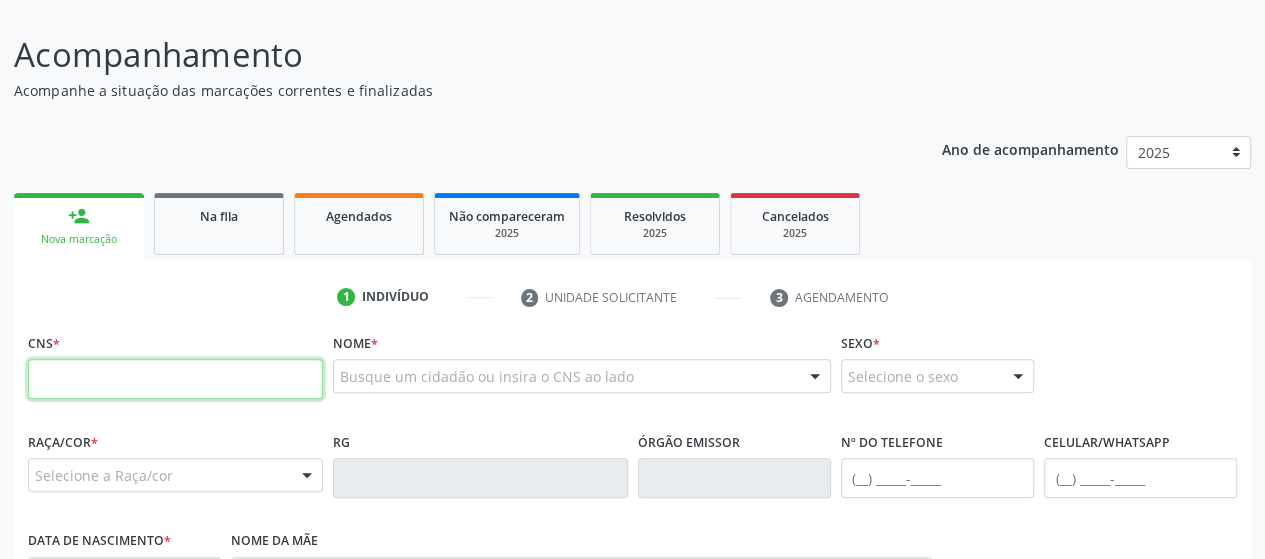 click at bounding box center (175, 379) 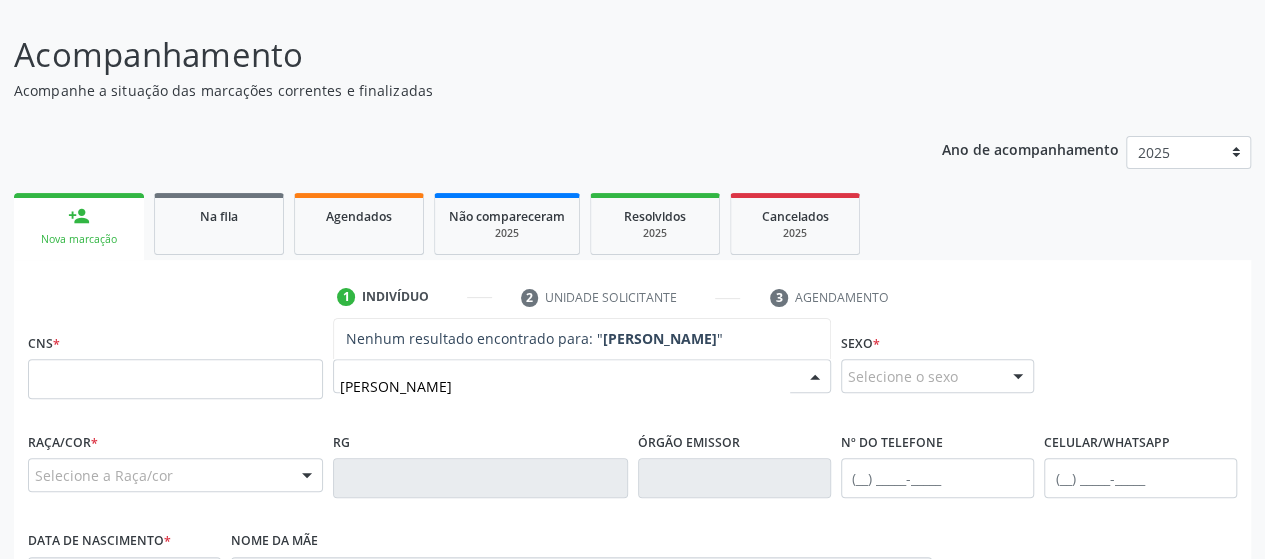 type on "[PERSON_NAME]" 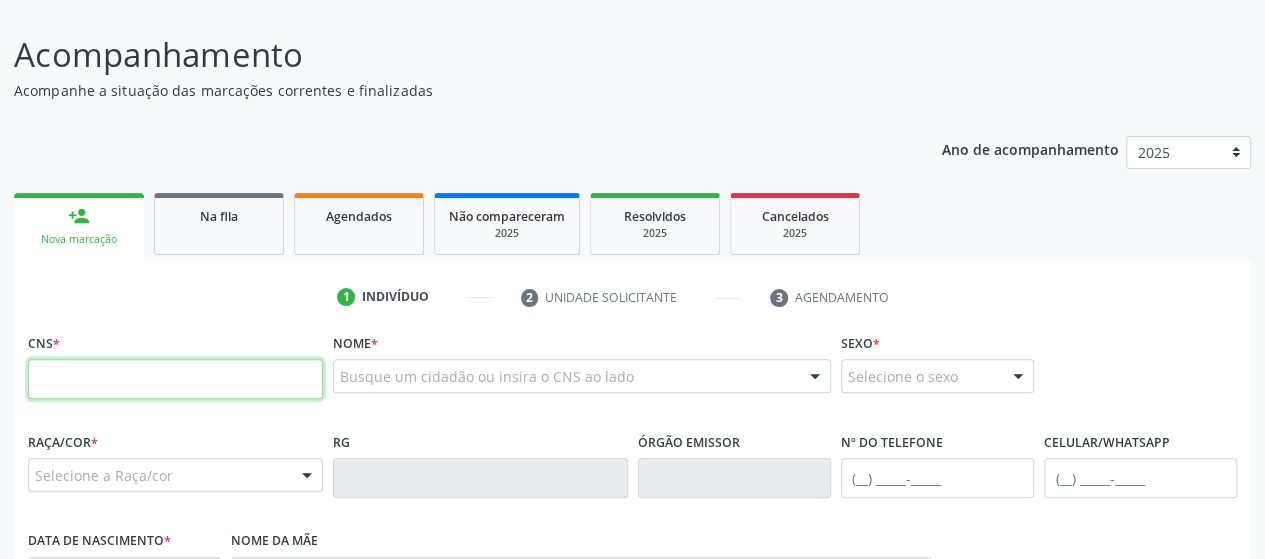 click at bounding box center [175, 379] 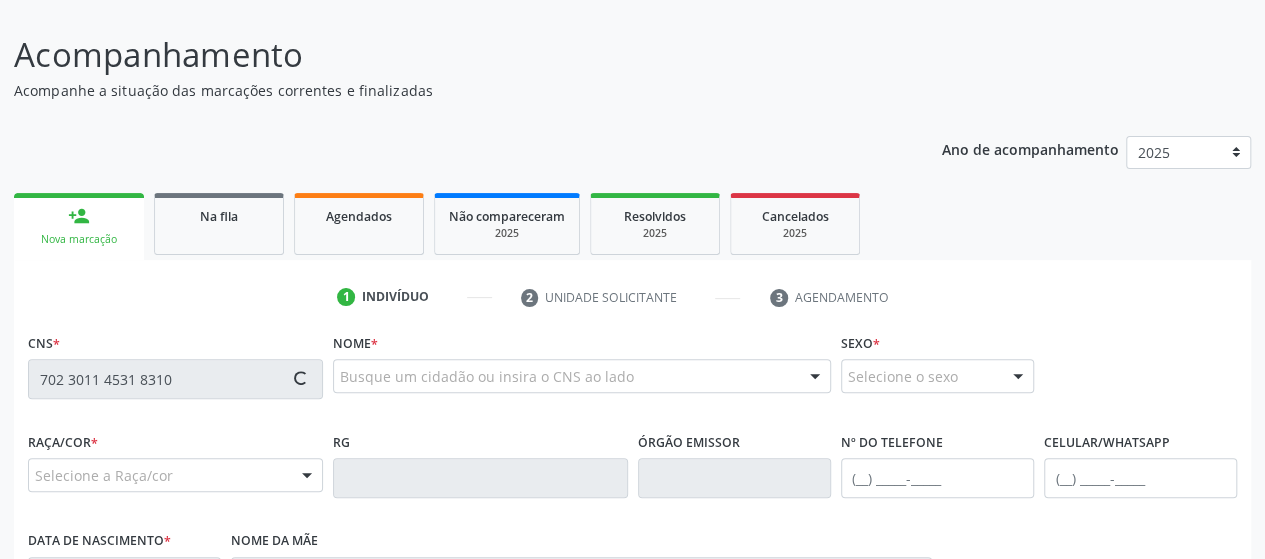 type on "702 3011 4531 8310" 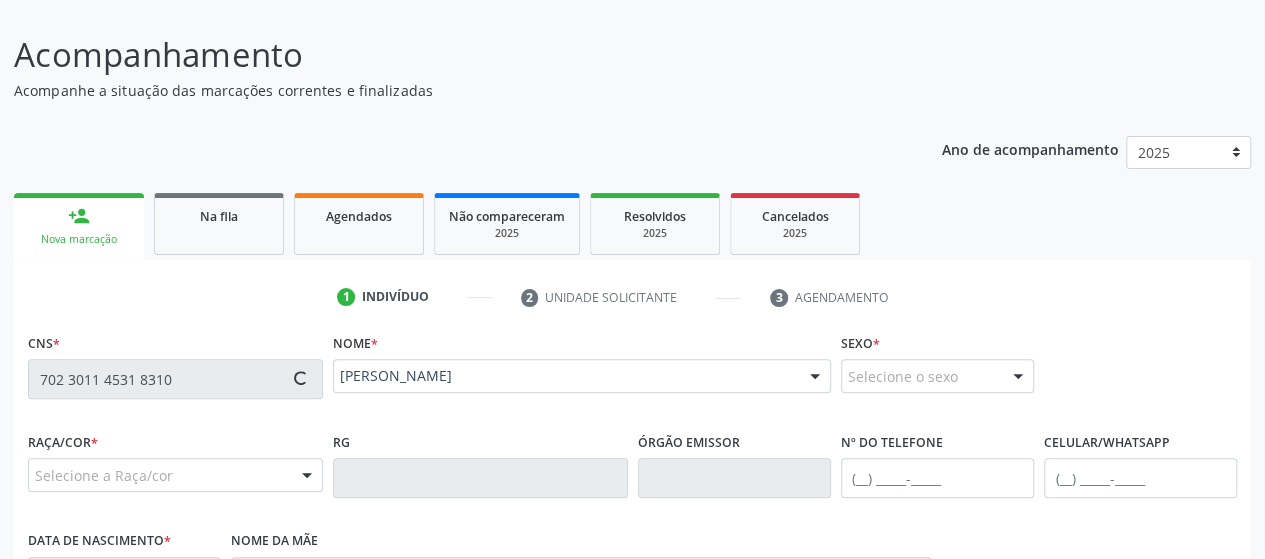 scroll, scrollTop: 334, scrollLeft: 0, axis: vertical 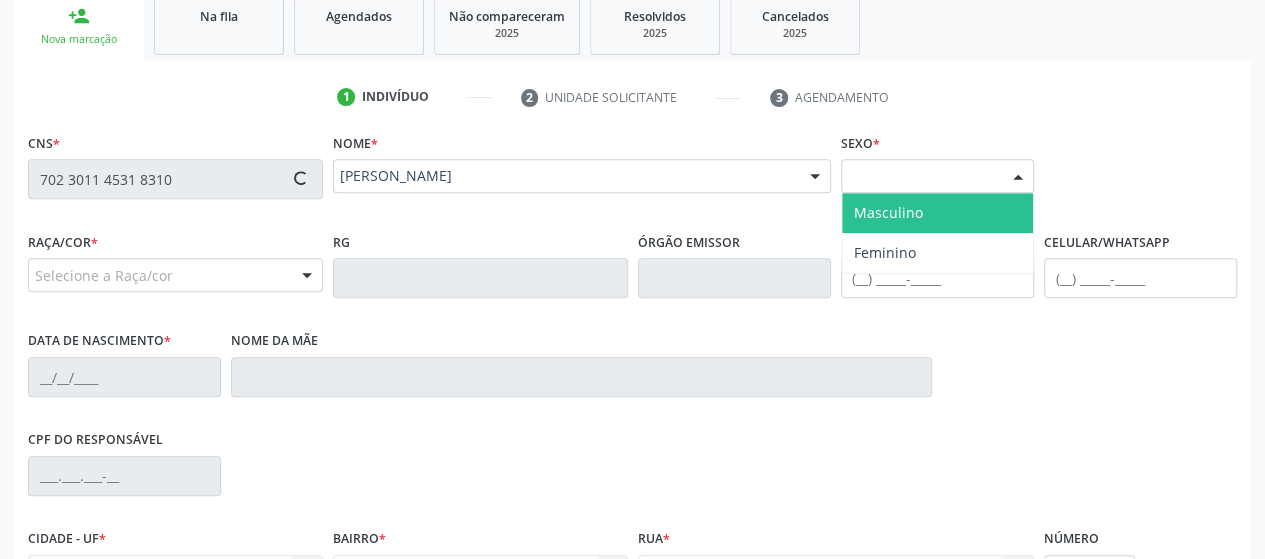 click on "Selecione o sexo" at bounding box center (937, 176) 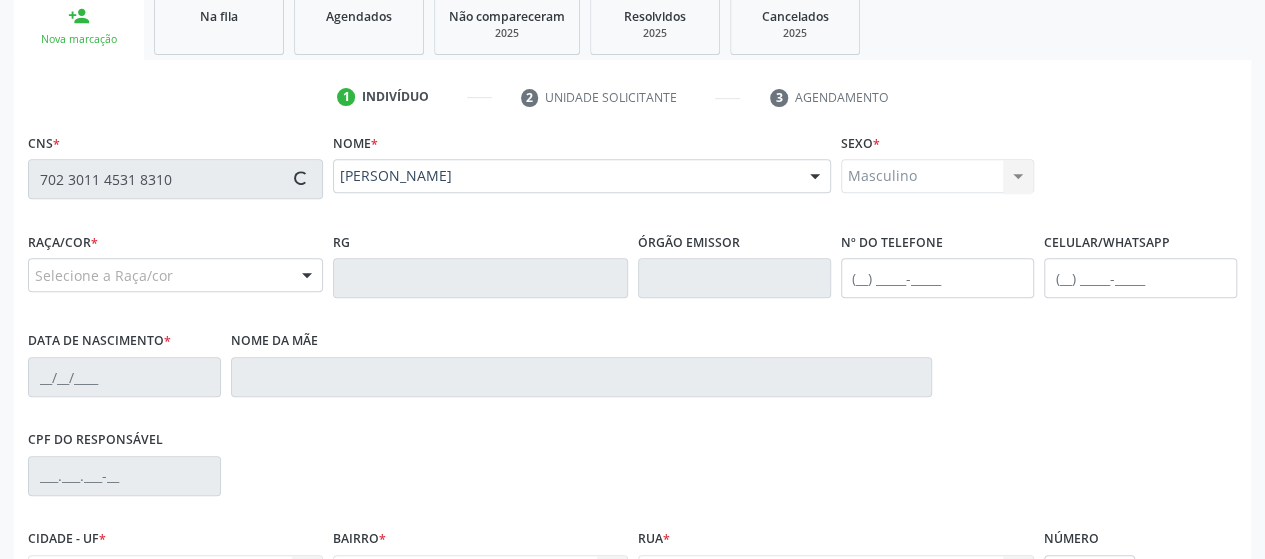 type on "[PHONE_NUMBER]" 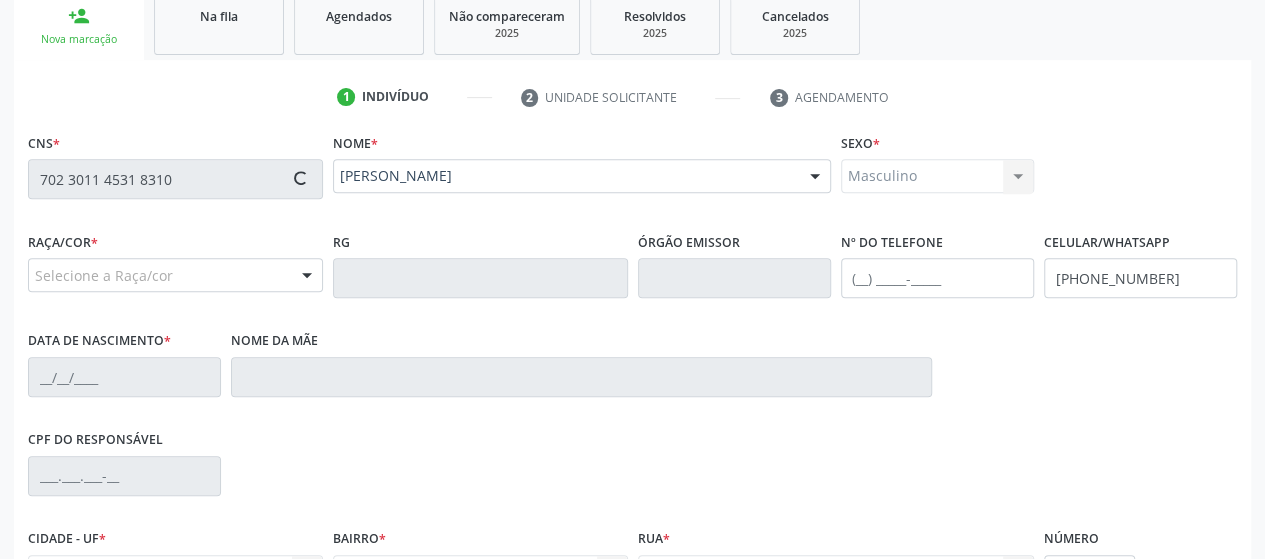 type on "[DATE]" 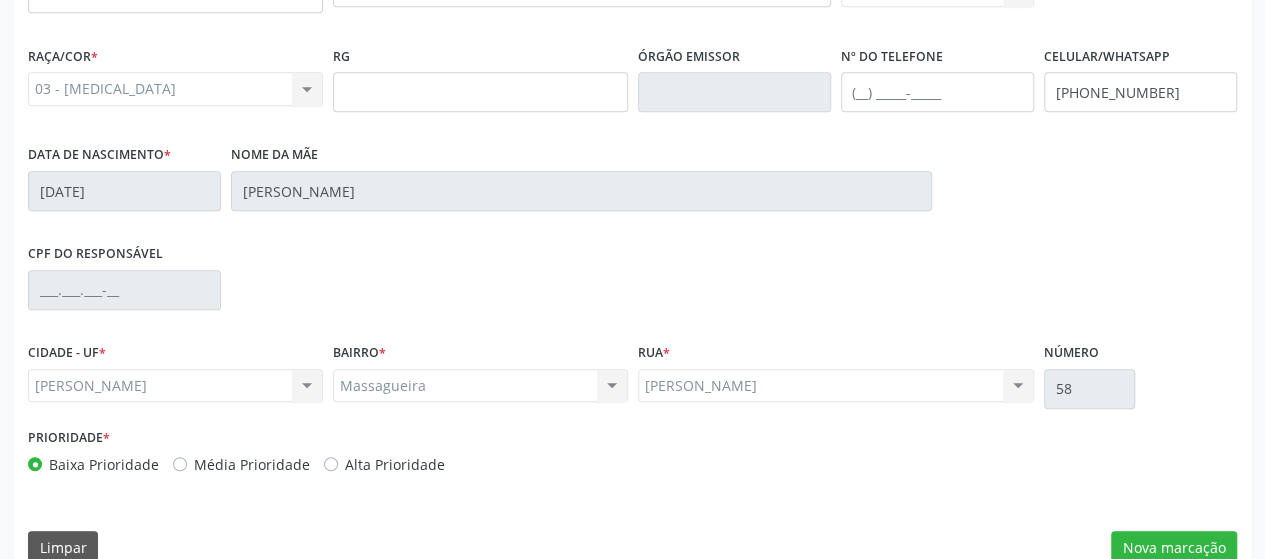 scroll, scrollTop: 552, scrollLeft: 0, axis: vertical 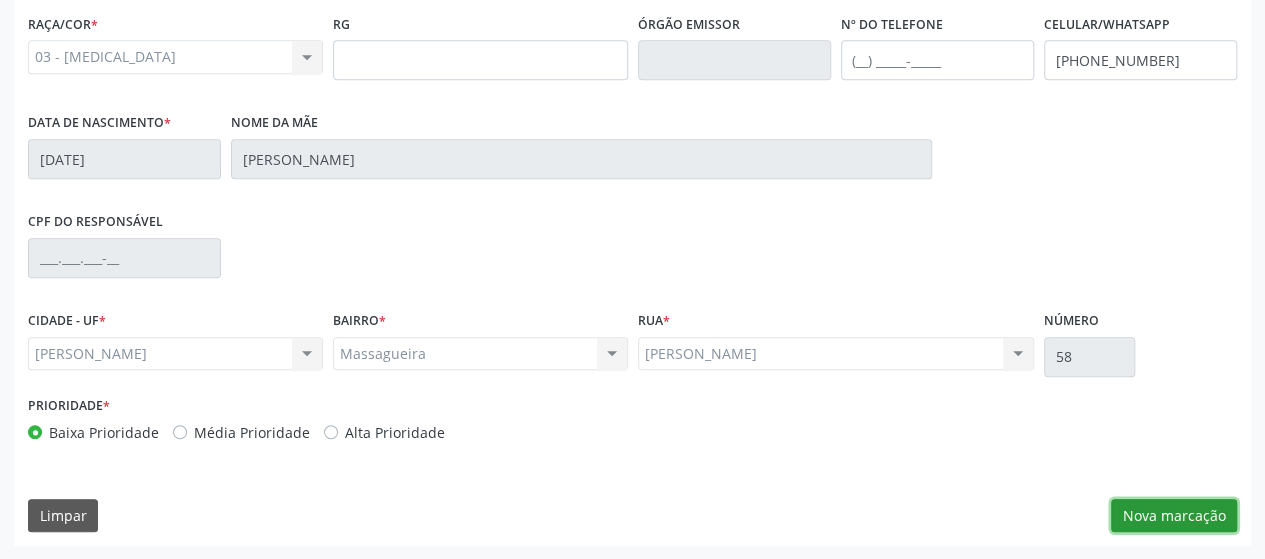 click on "Nova marcação" at bounding box center [1174, 516] 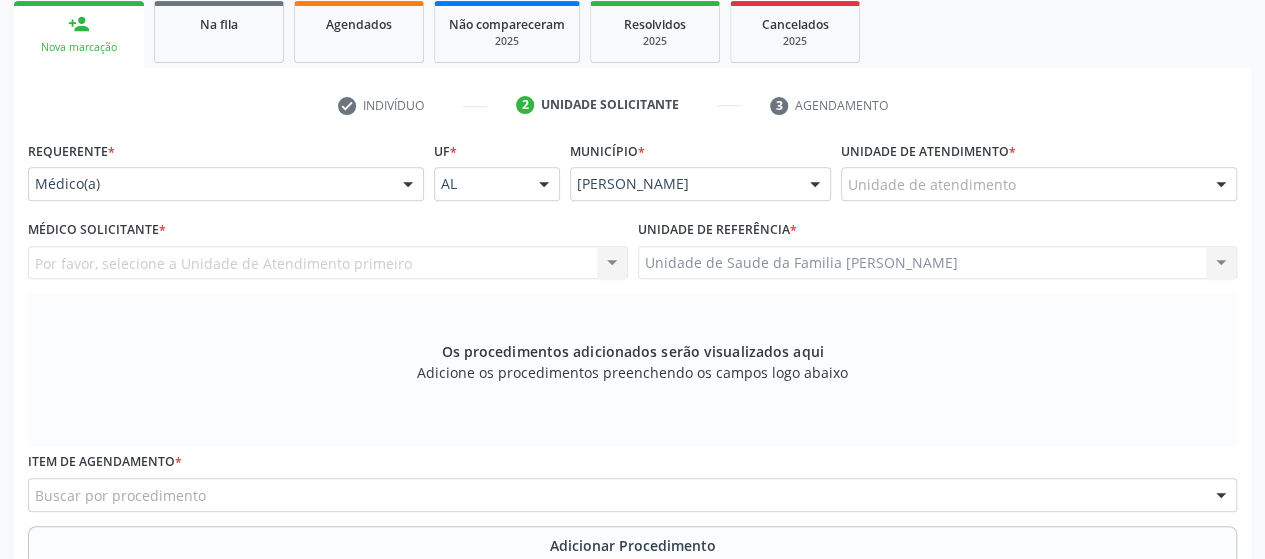 scroll, scrollTop: 252, scrollLeft: 0, axis: vertical 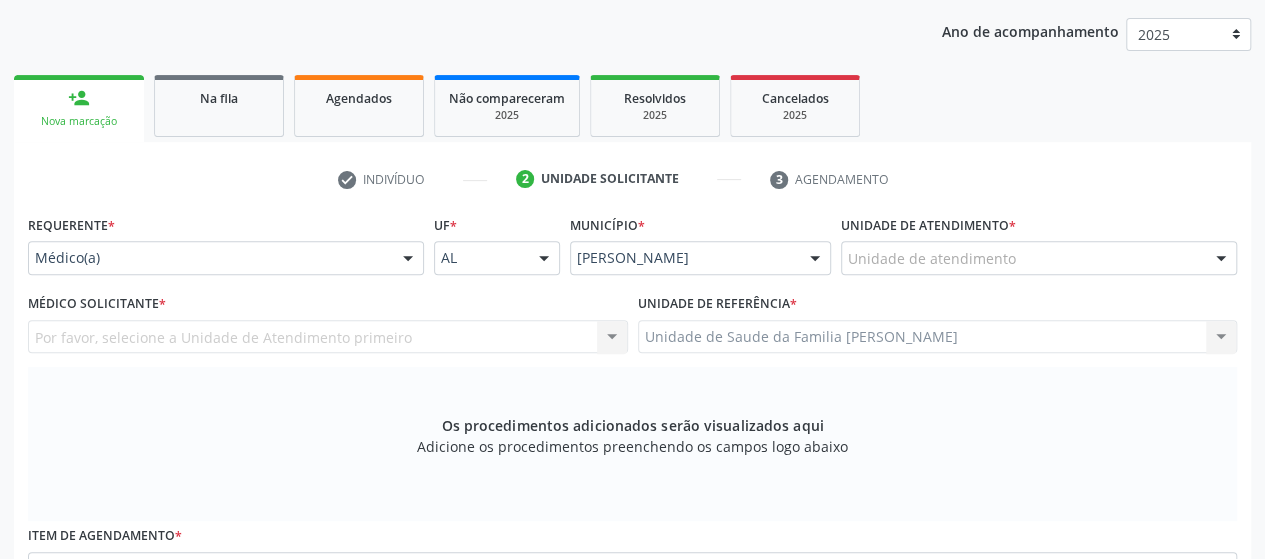 click on "Unidade de atendimento" at bounding box center (1039, 258) 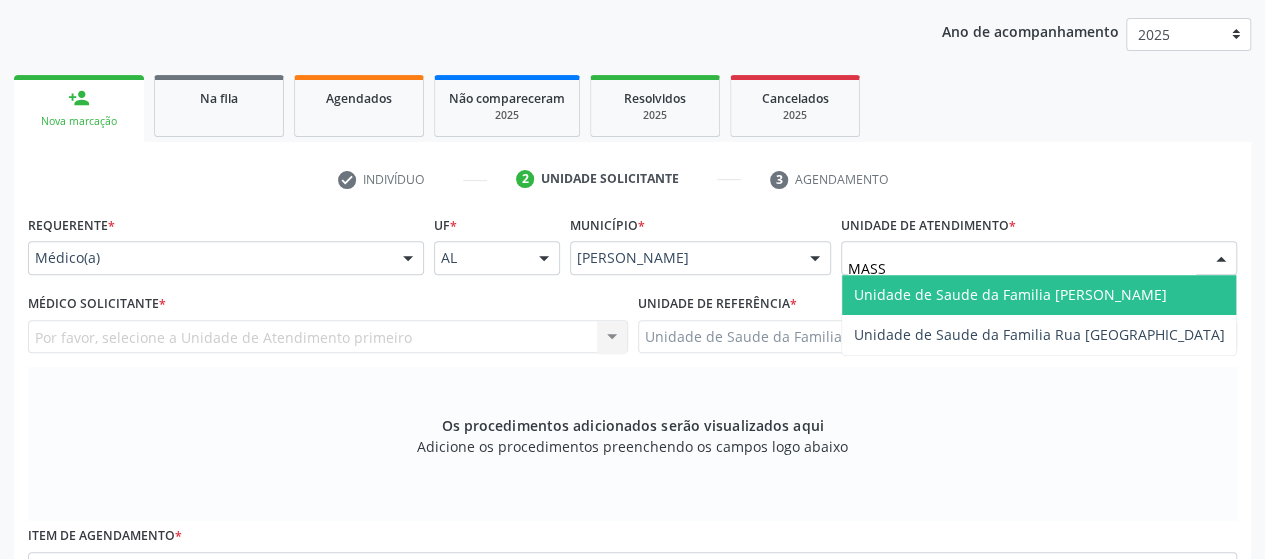 type on "MASSA" 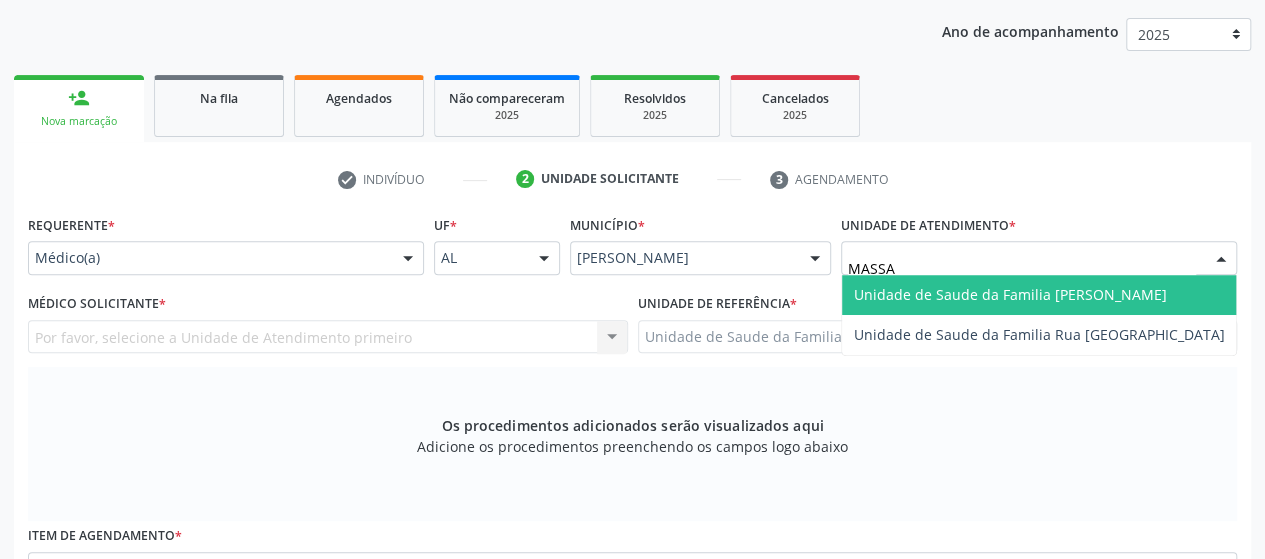 click on "Unidade de Saude da Familia [PERSON_NAME]" at bounding box center (1010, 294) 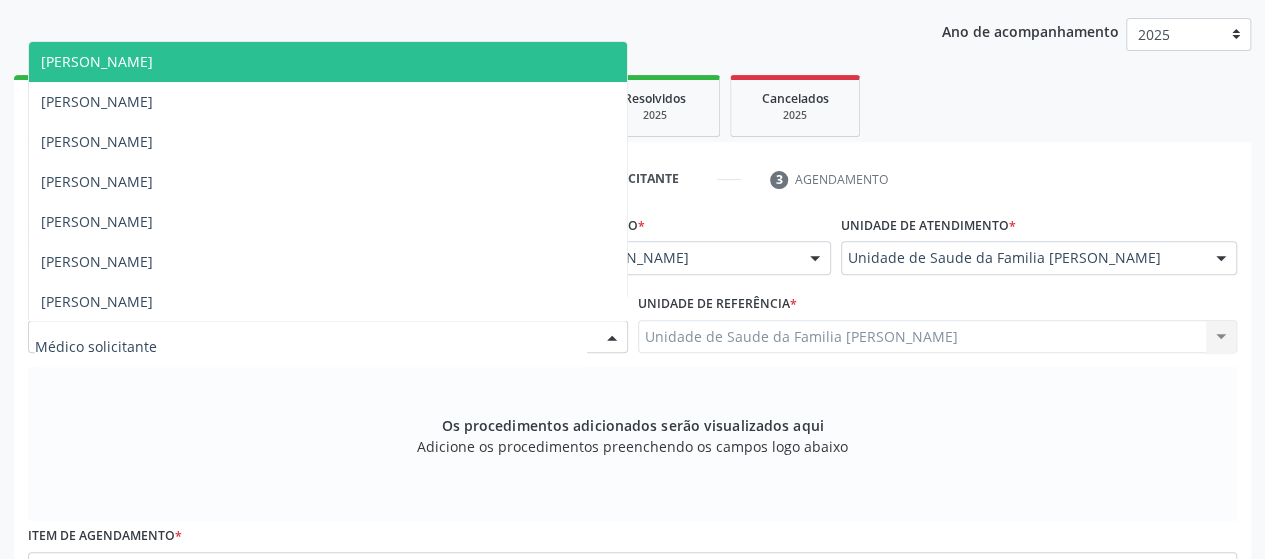 click at bounding box center (328, 337) 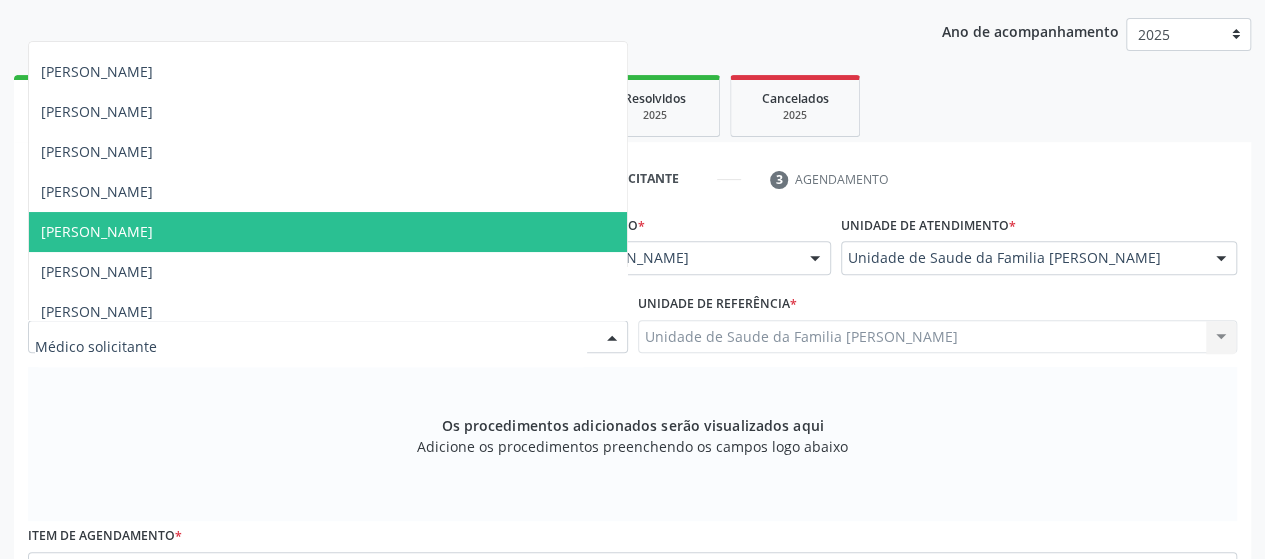 scroll, scrollTop: 42, scrollLeft: 0, axis: vertical 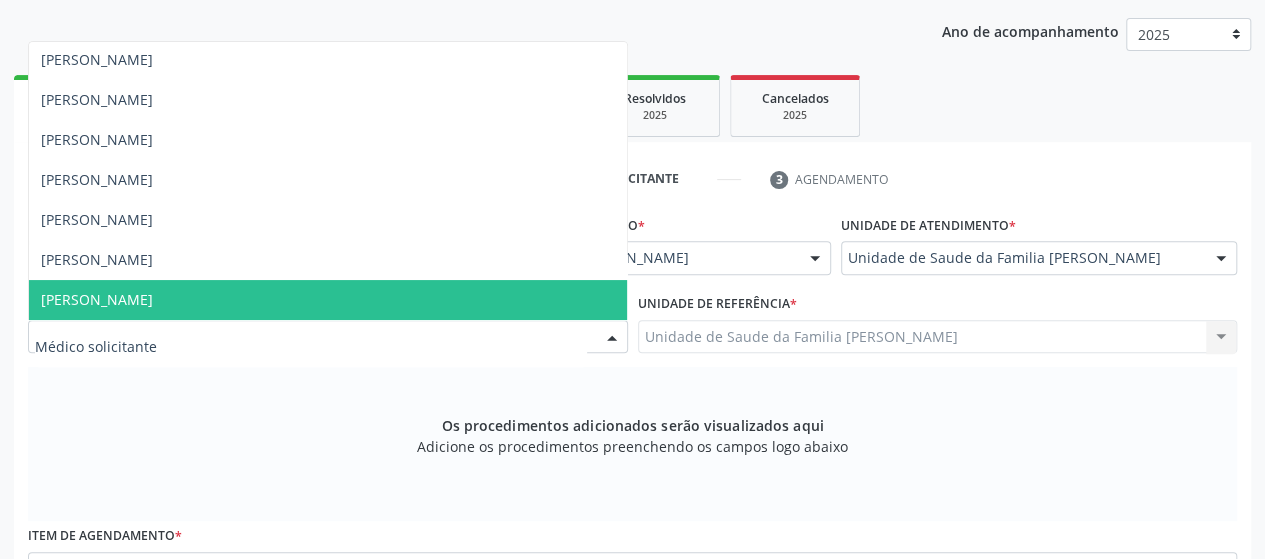 click on "[PERSON_NAME]" at bounding box center [97, 299] 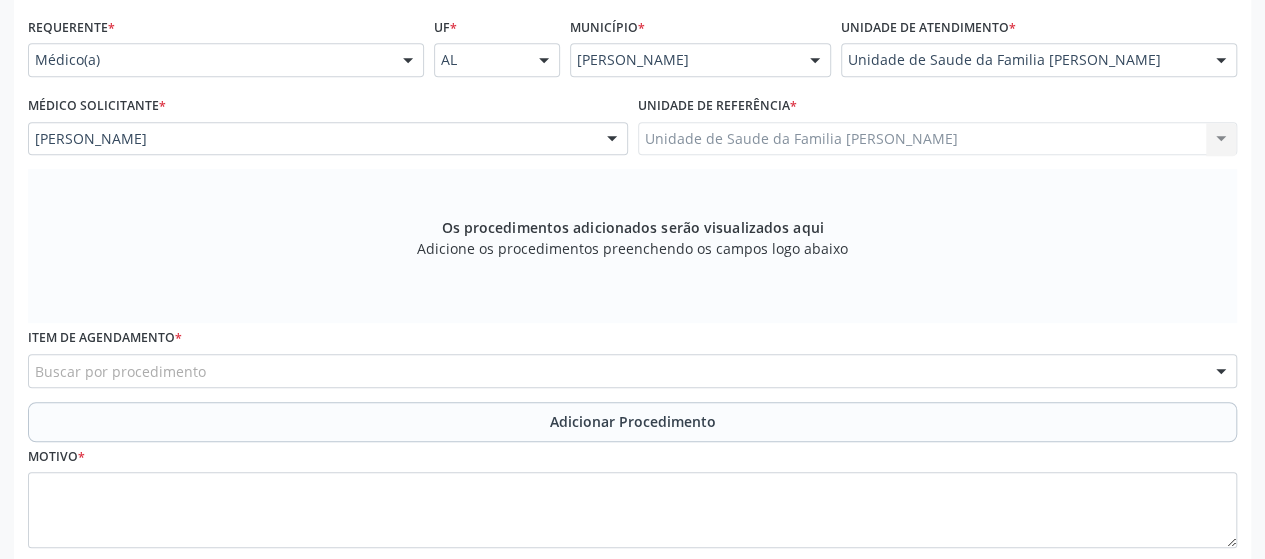 scroll, scrollTop: 552, scrollLeft: 0, axis: vertical 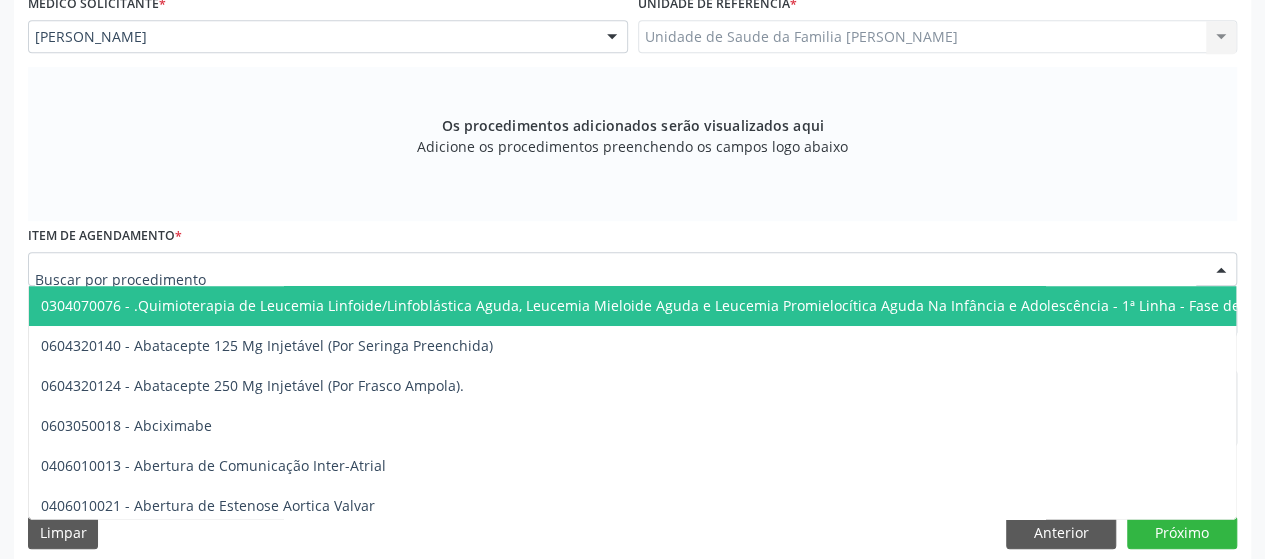 click at bounding box center [632, 269] 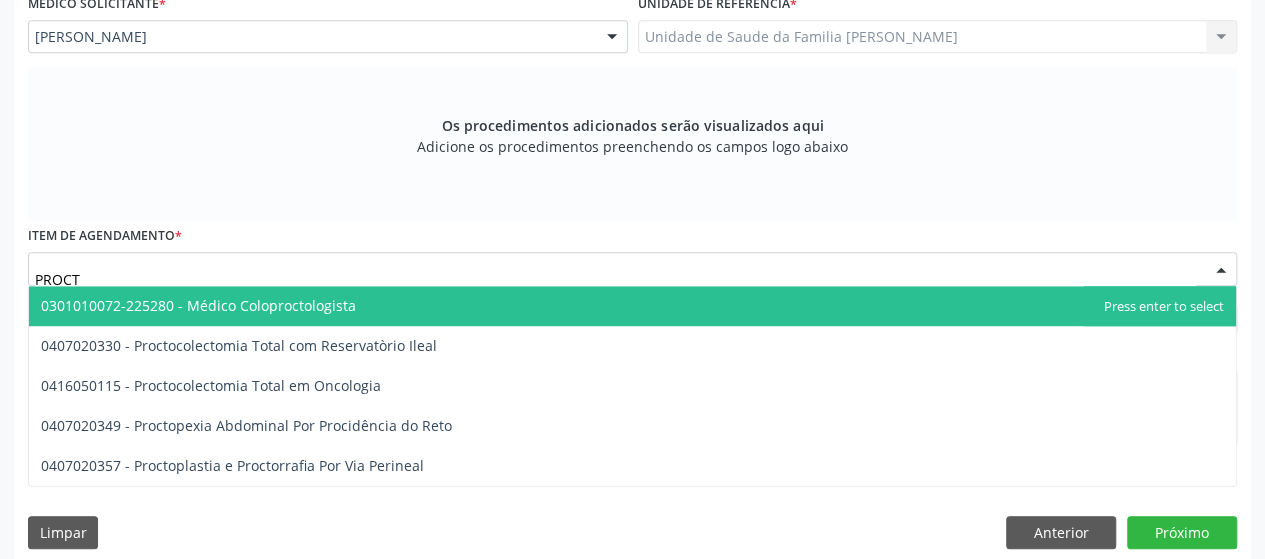 type on "PROCTO" 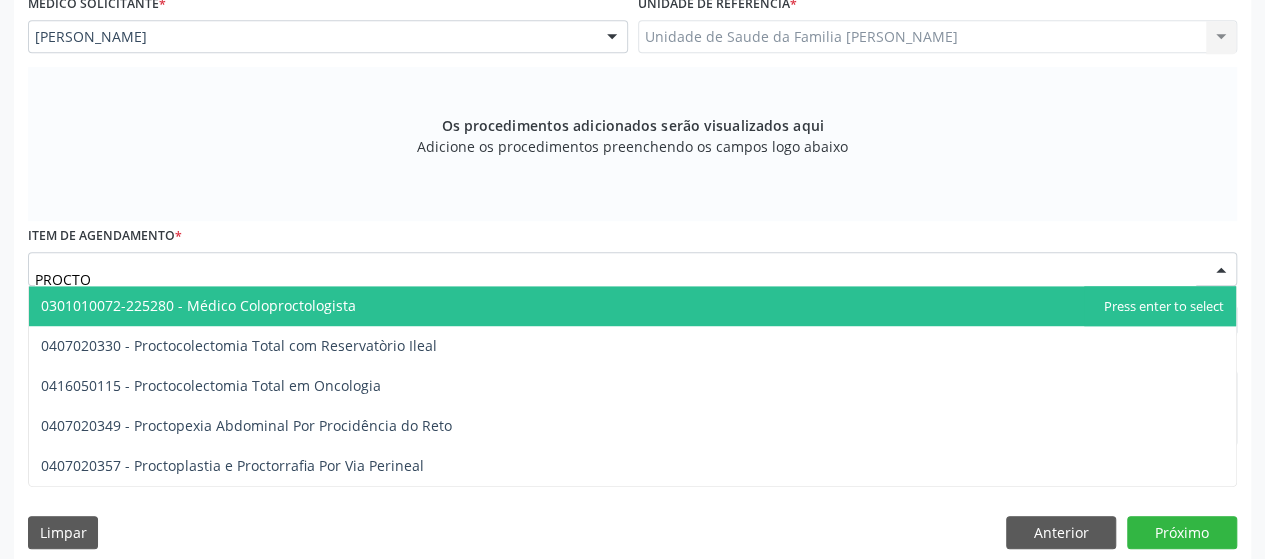 click on "0301010072-225280 - Médico Coloproctologista" at bounding box center [632, 306] 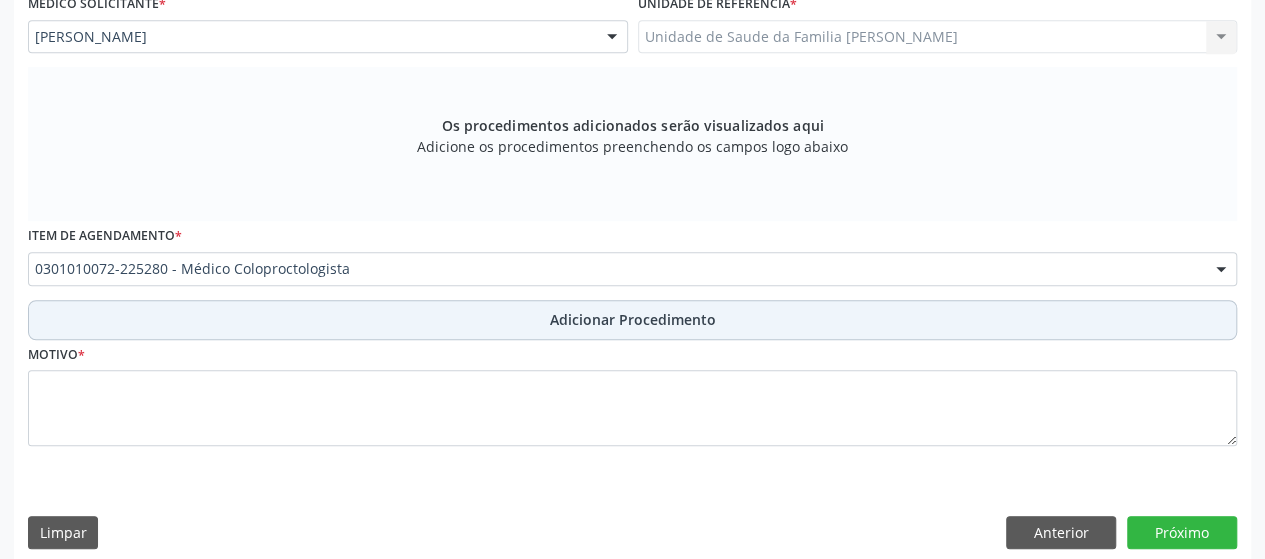click on "Adicionar Procedimento" at bounding box center [632, 320] 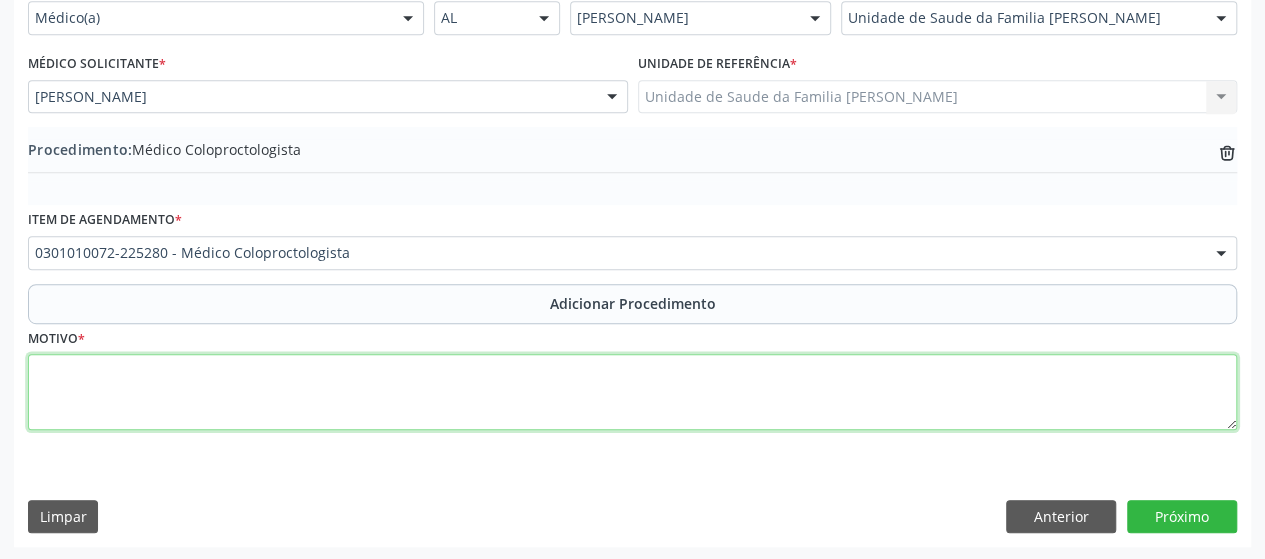 click at bounding box center [632, 392] 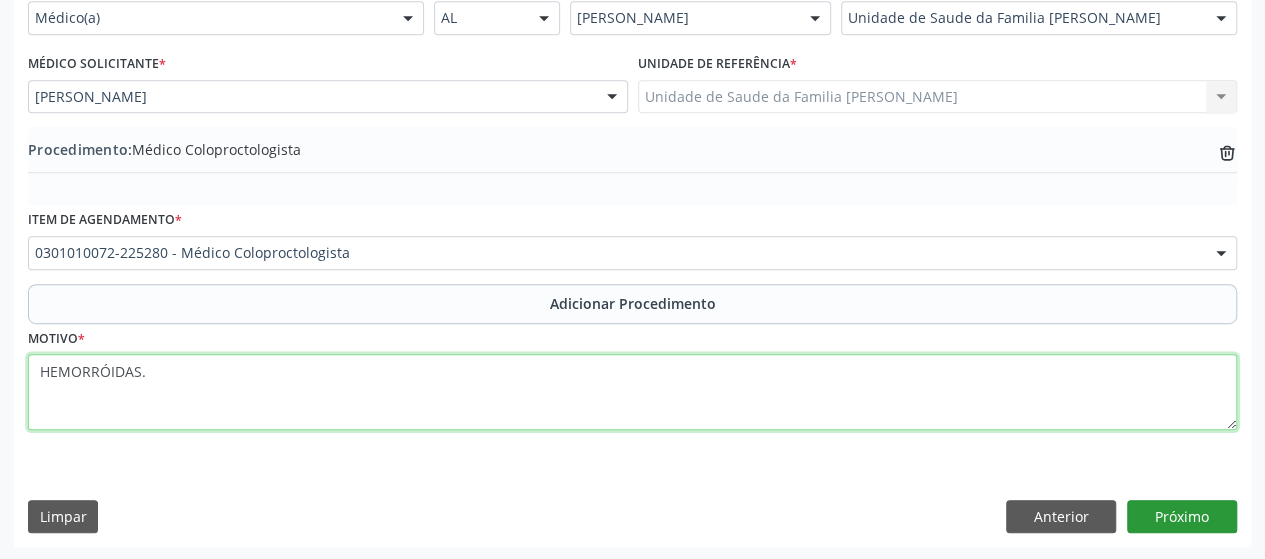 type on "HEMORRÓIDAS." 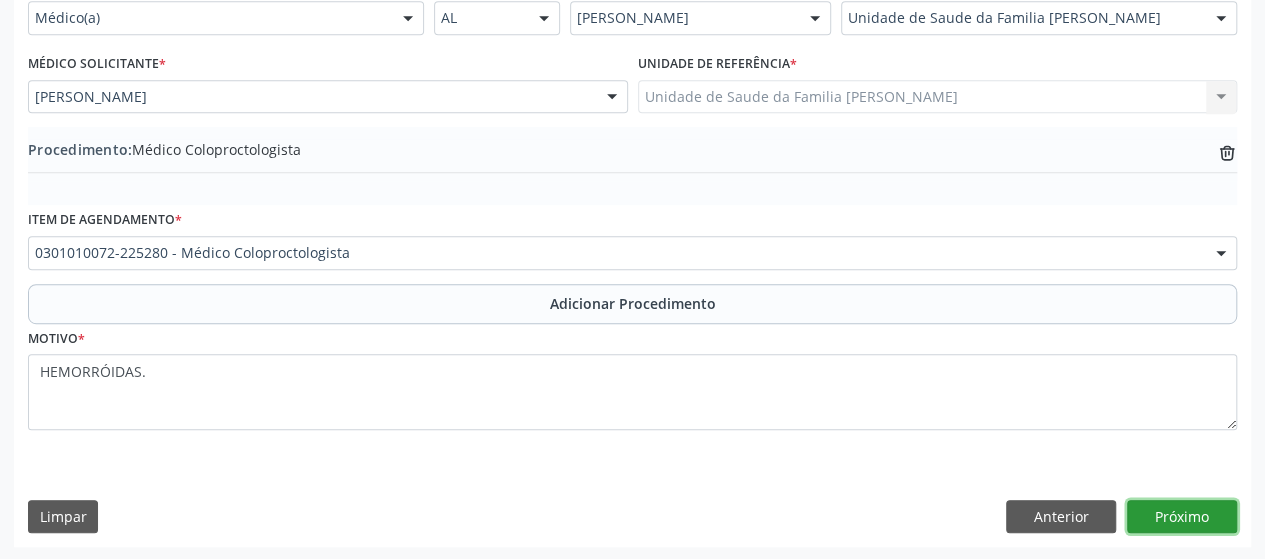 click on "Próximo" at bounding box center (1182, 517) 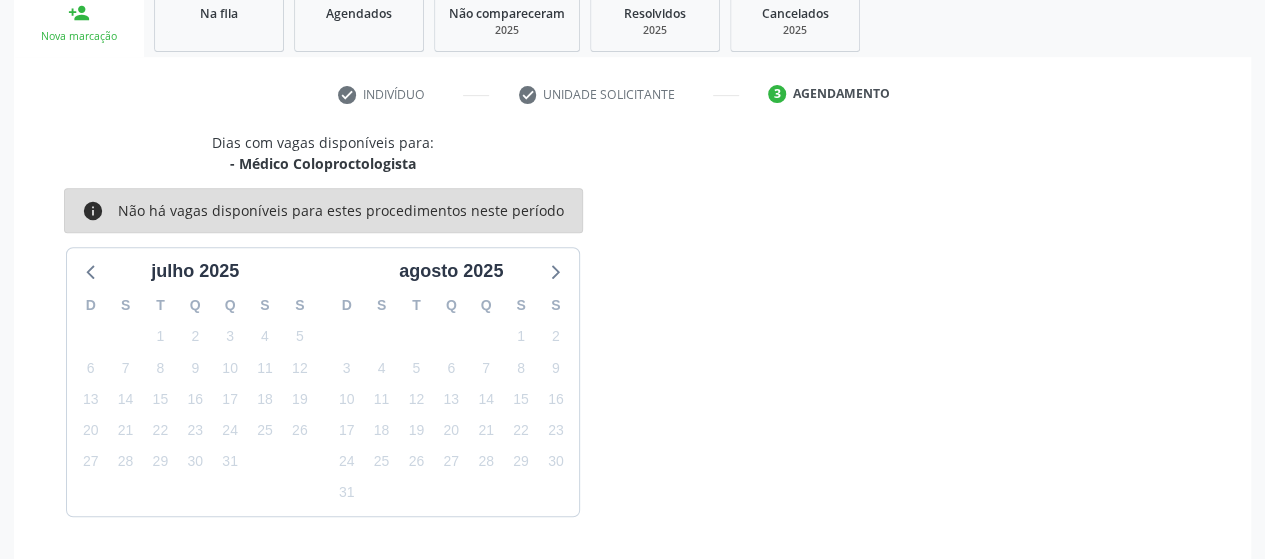 scroll, scrollTop: 396, scrollLeft: 0, axis: vertical 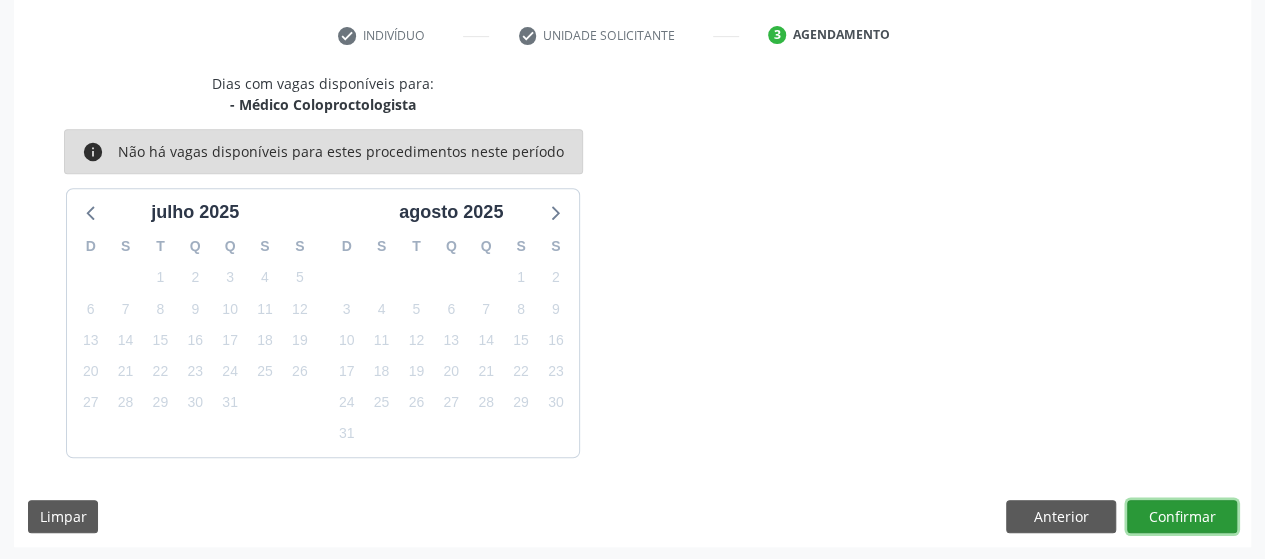 click on "Confirmar" at bounding box center (1182, 517) 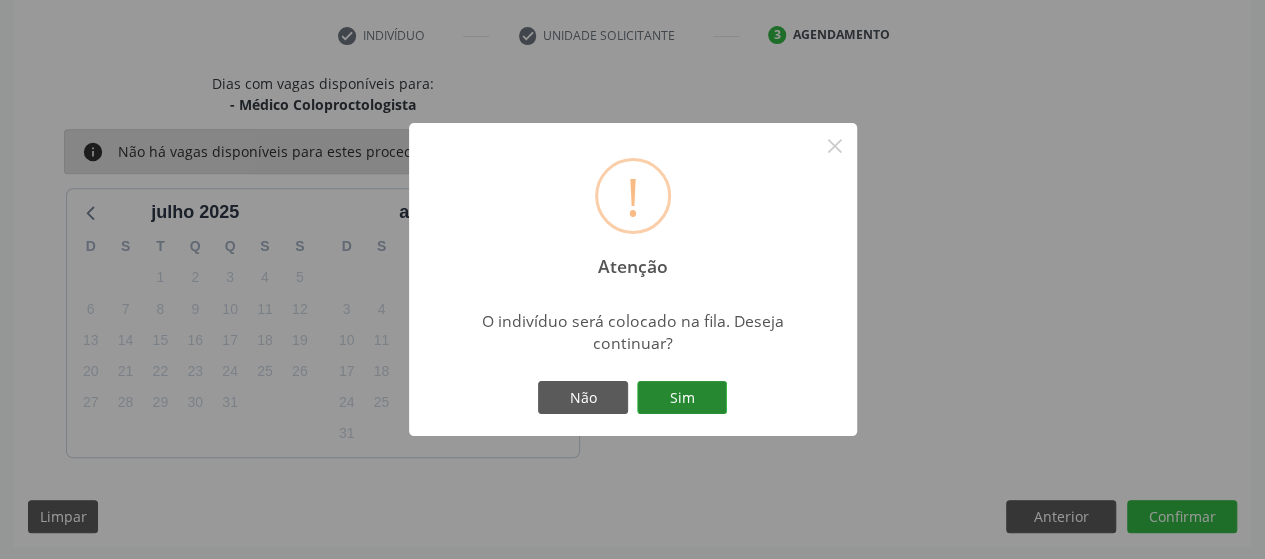 click on "Sim" at bounding box center [682, 398] 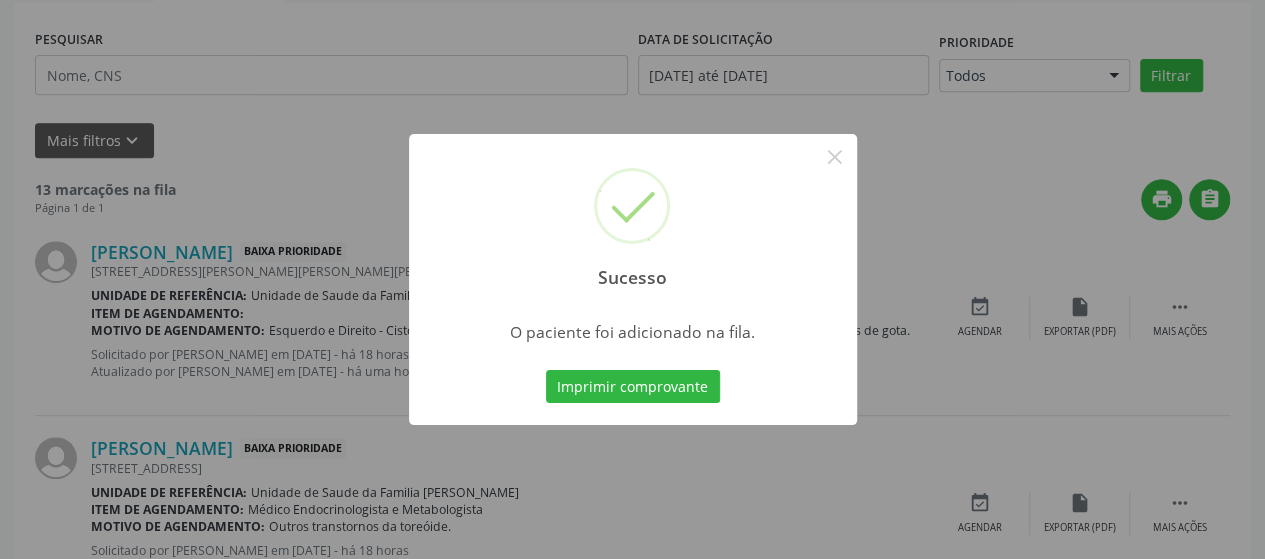 scroll, scrollTop: 134, scrollLeft: 0, axis: vertical 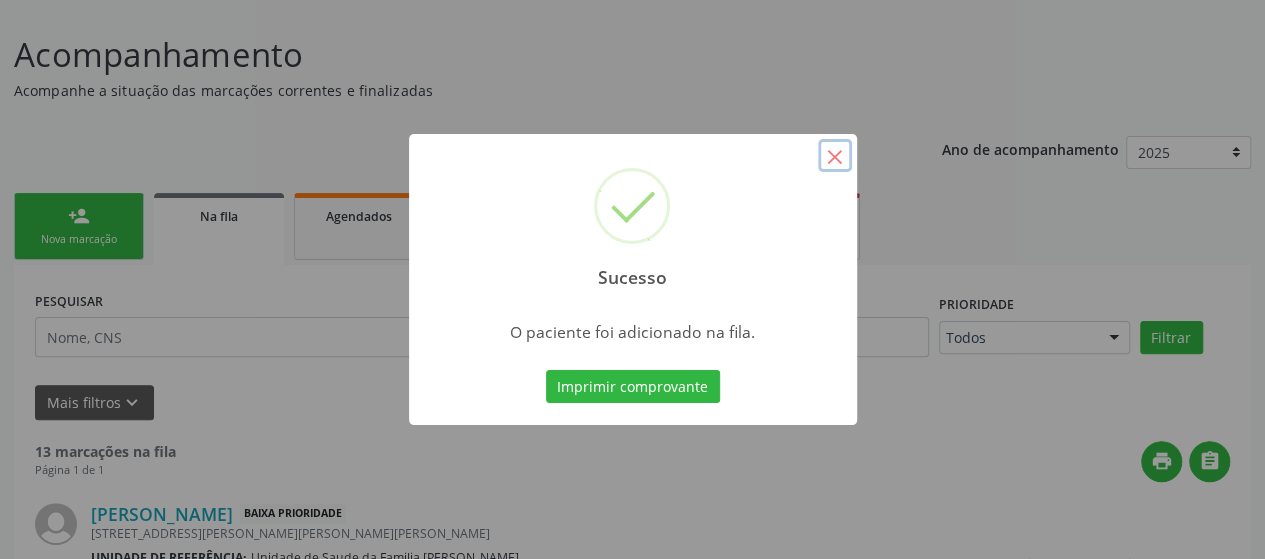 click on "×" at bounding box center (835, 156) 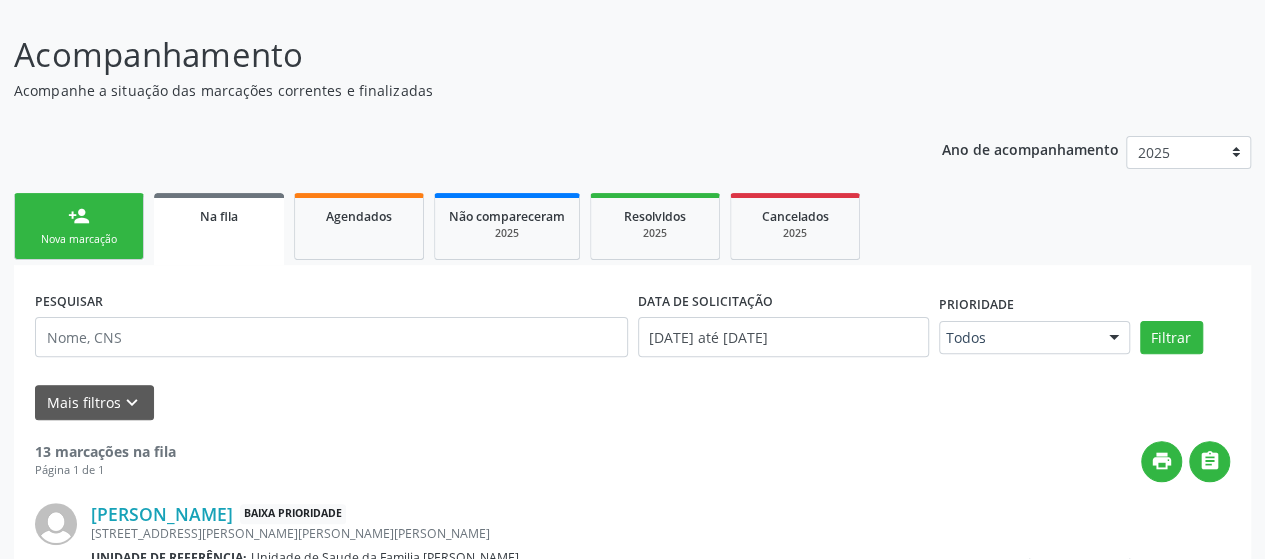 click on "person_add
Nova marcação" at bounding box center [79, 226] 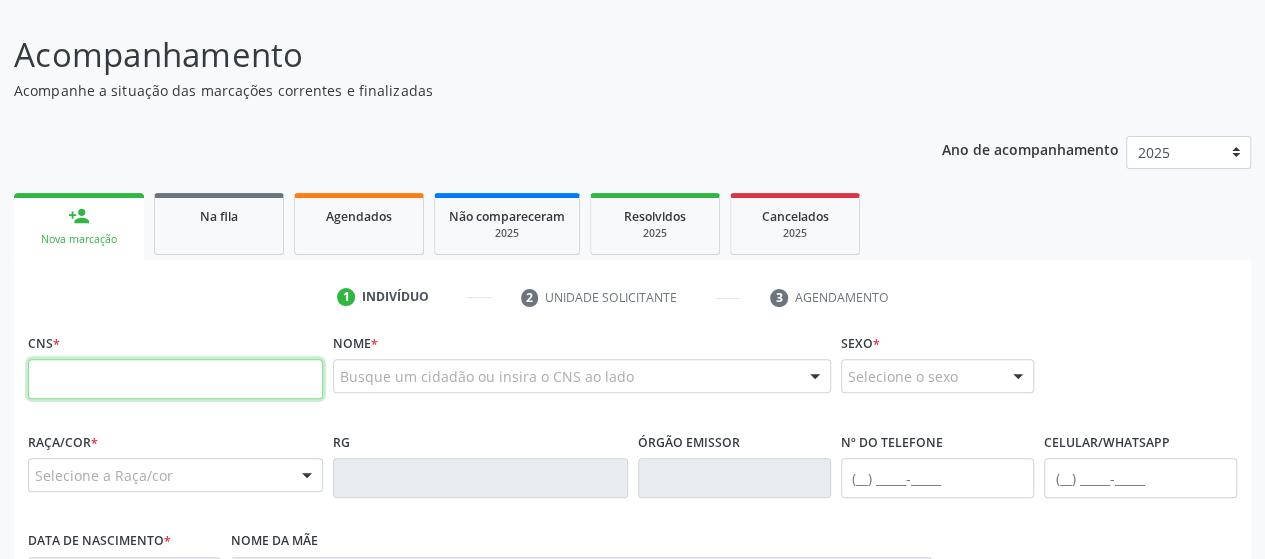 click at bounding box center [175, 379] 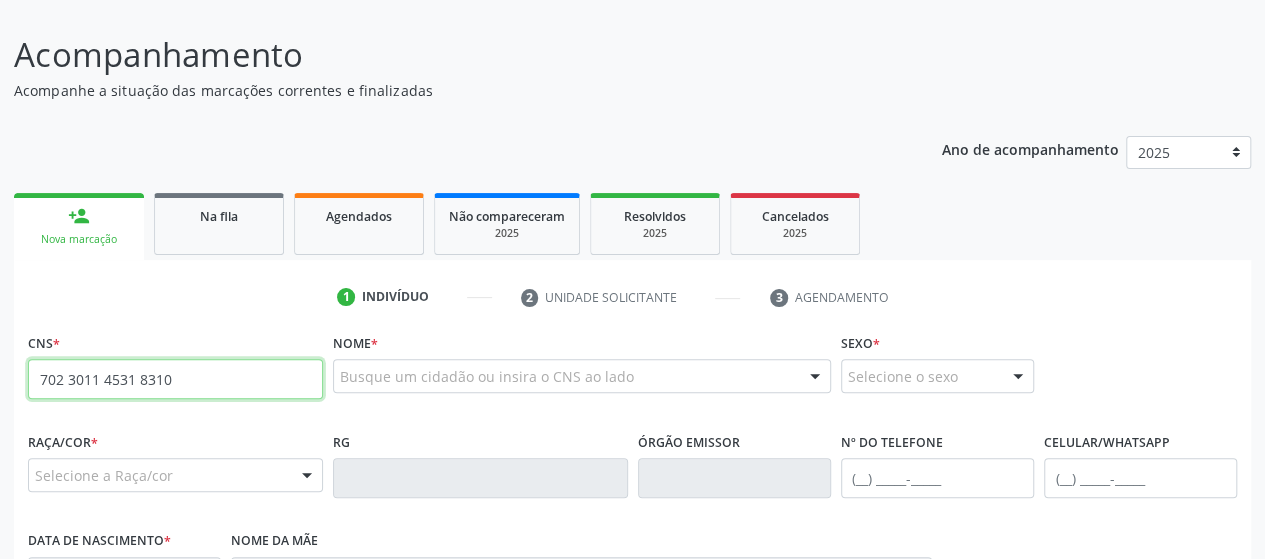 type on "702 3011 4531 8310" 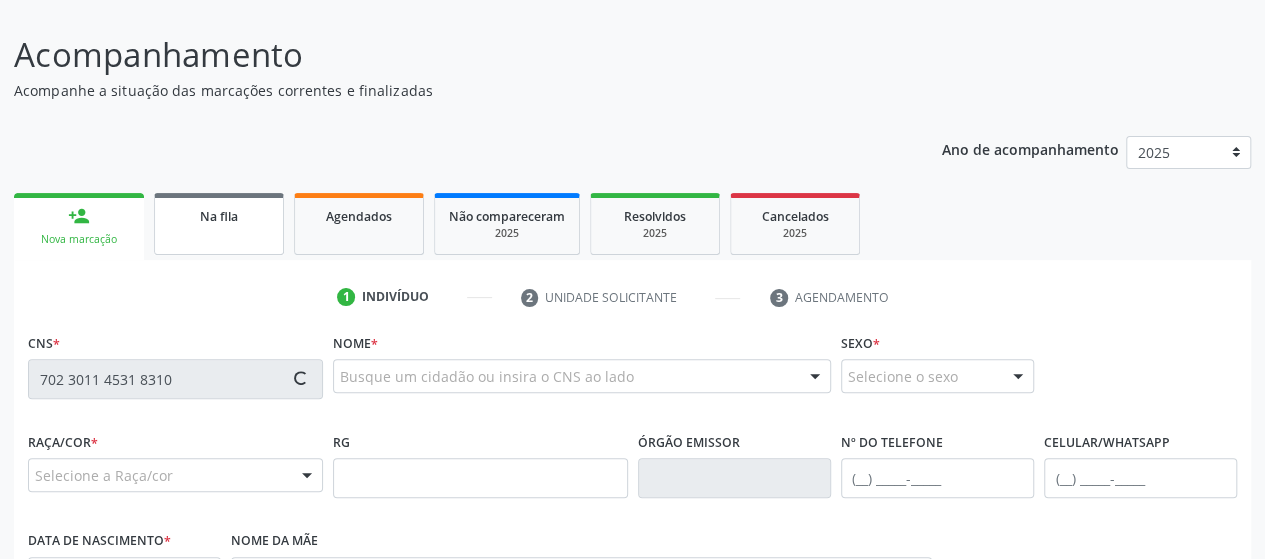 click on "Na fila" at bounding box center (219, 224) 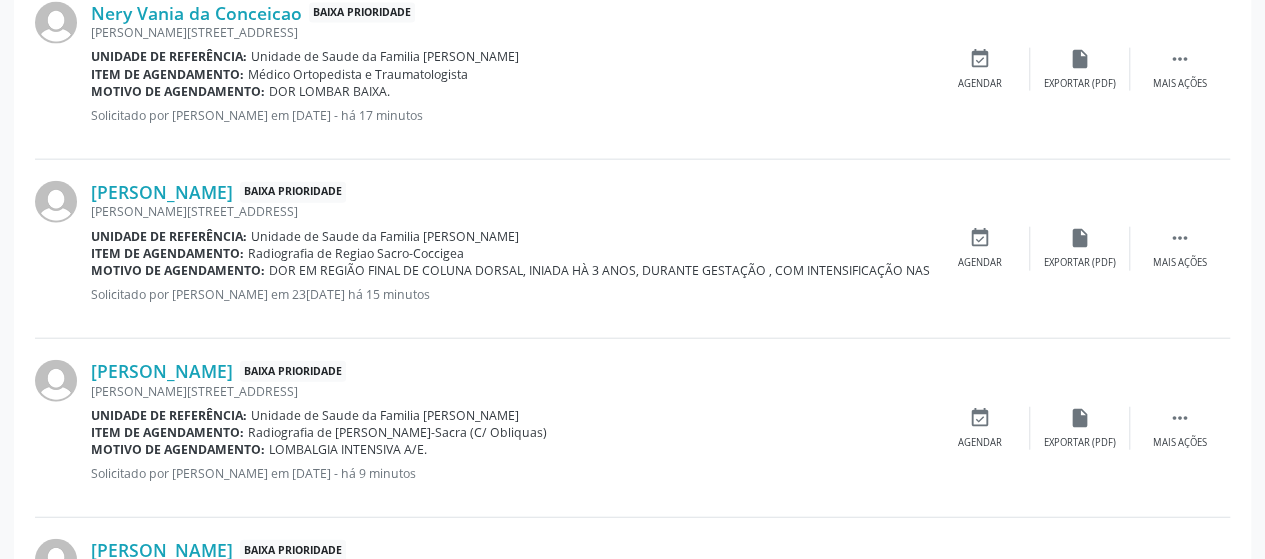 scroll, scrollTop: 2448, scrollLeft: 0, axis: vertical 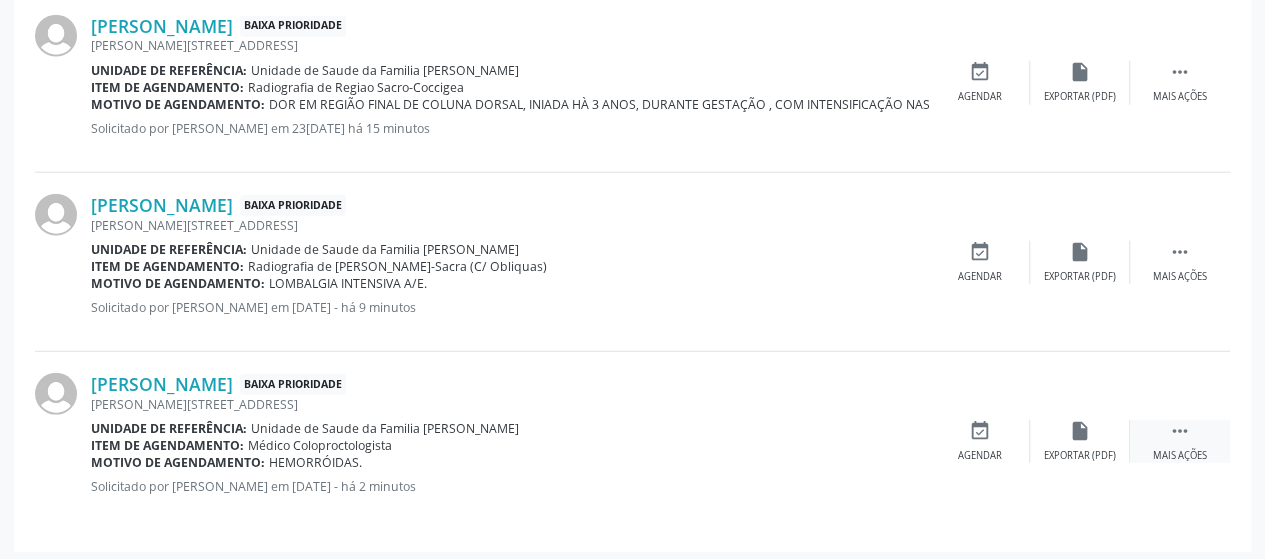 click on "" at bounding box center [1180, 431] 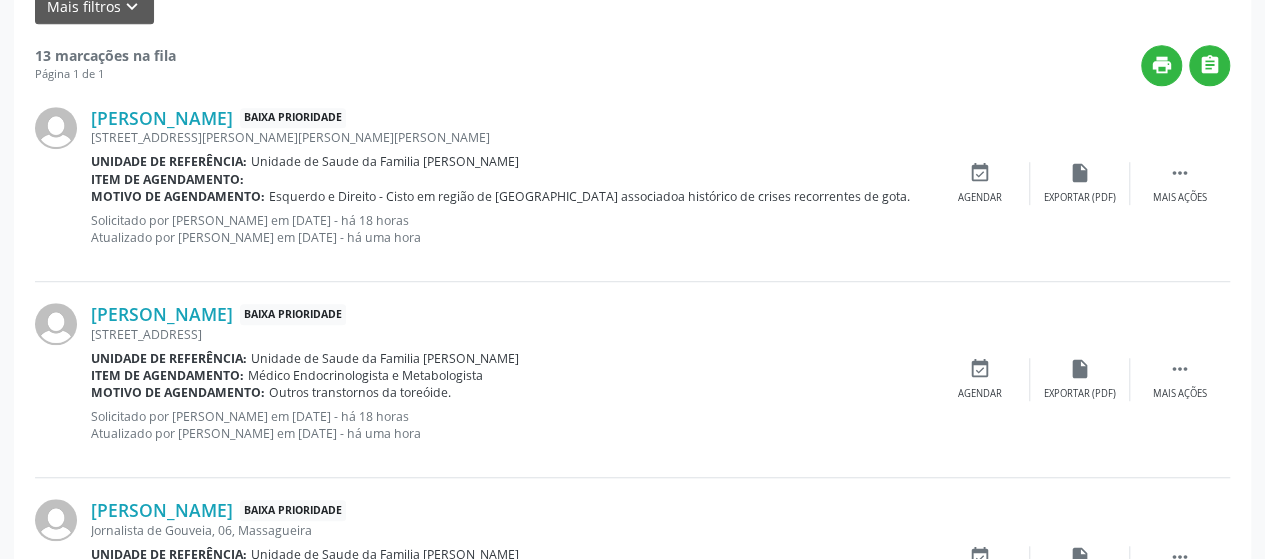 scroll, scrollTop: 0, scrollLeft: 0, axis: both 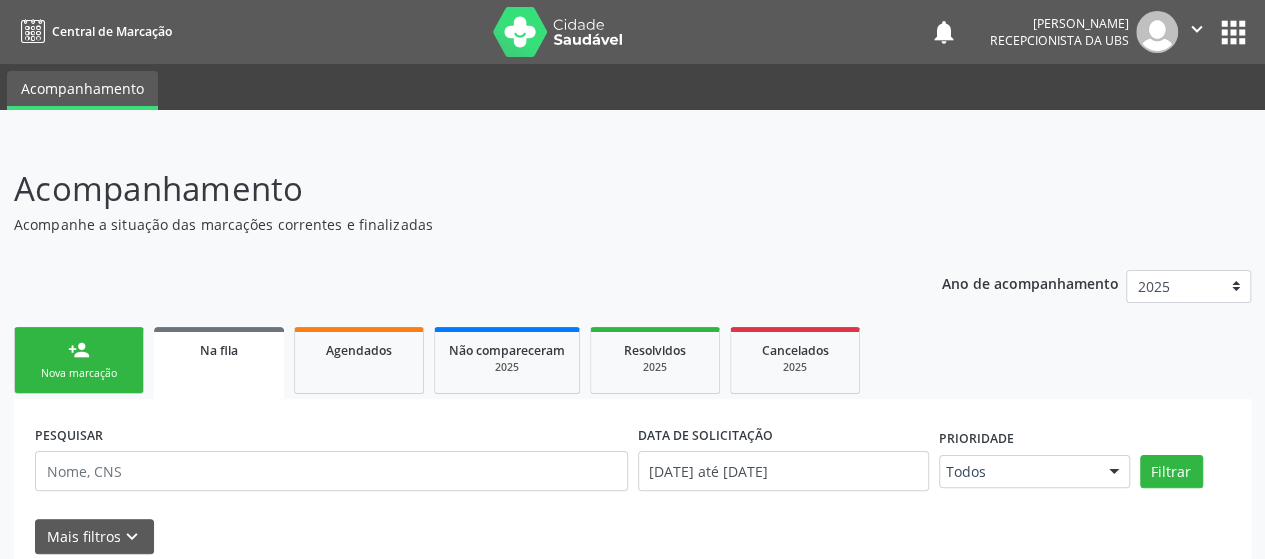 click on "person_add
Nova marcação" at bounding box center (79, 360) 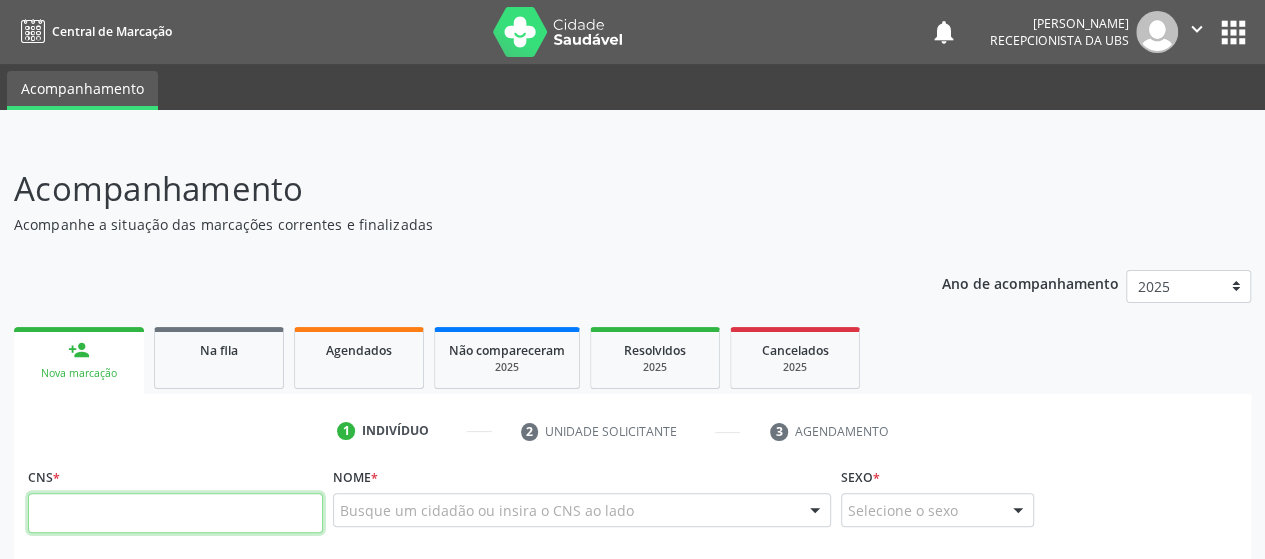 click at bounding box center [175, 513] 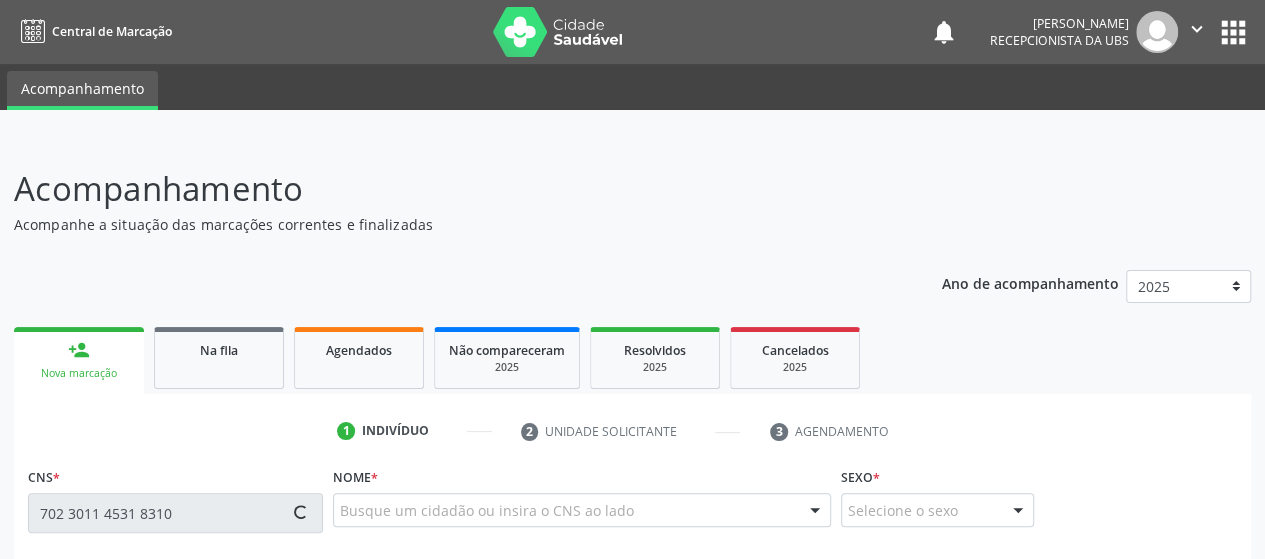 type on "702 3011 4531 8310" 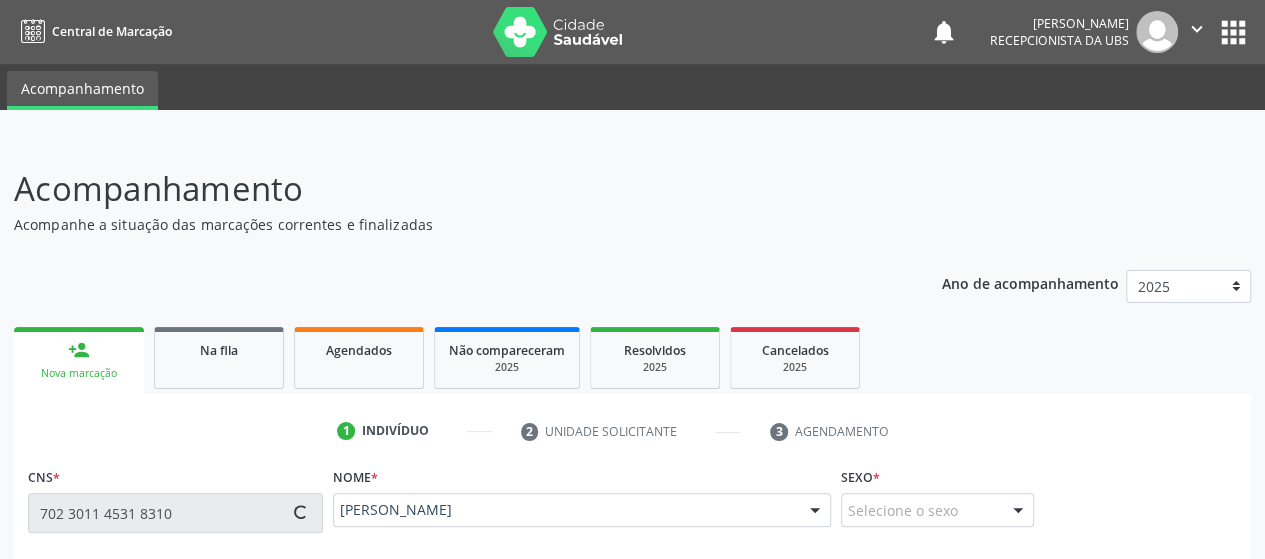 type on "[PHONE_NUMBER]" 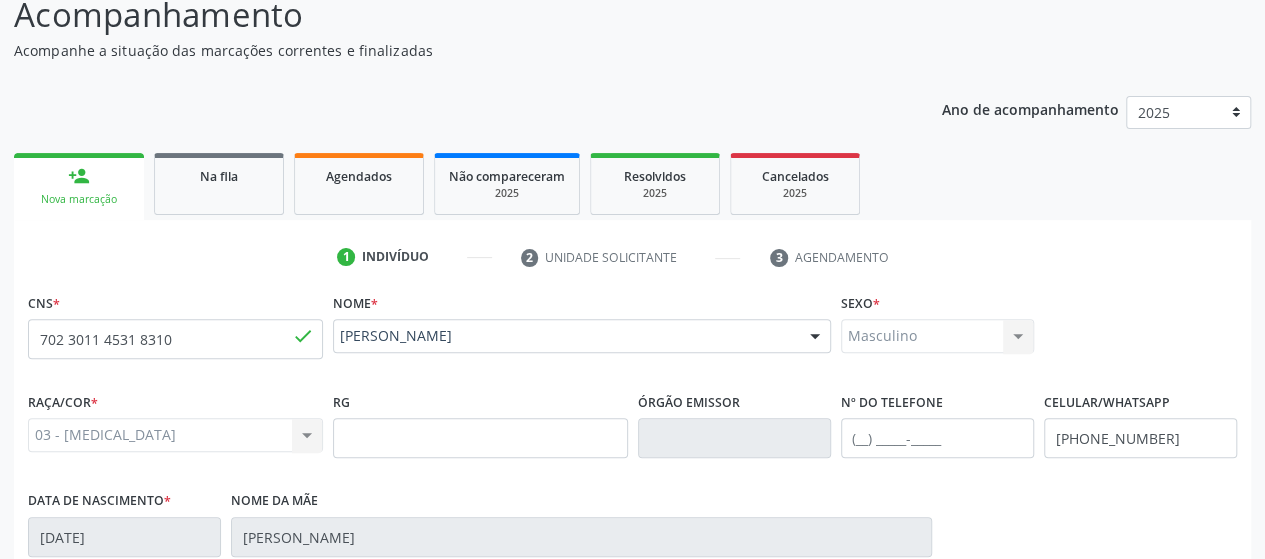 scroll, scrollTop: 193, scrollLeft: 0, axis: vertical 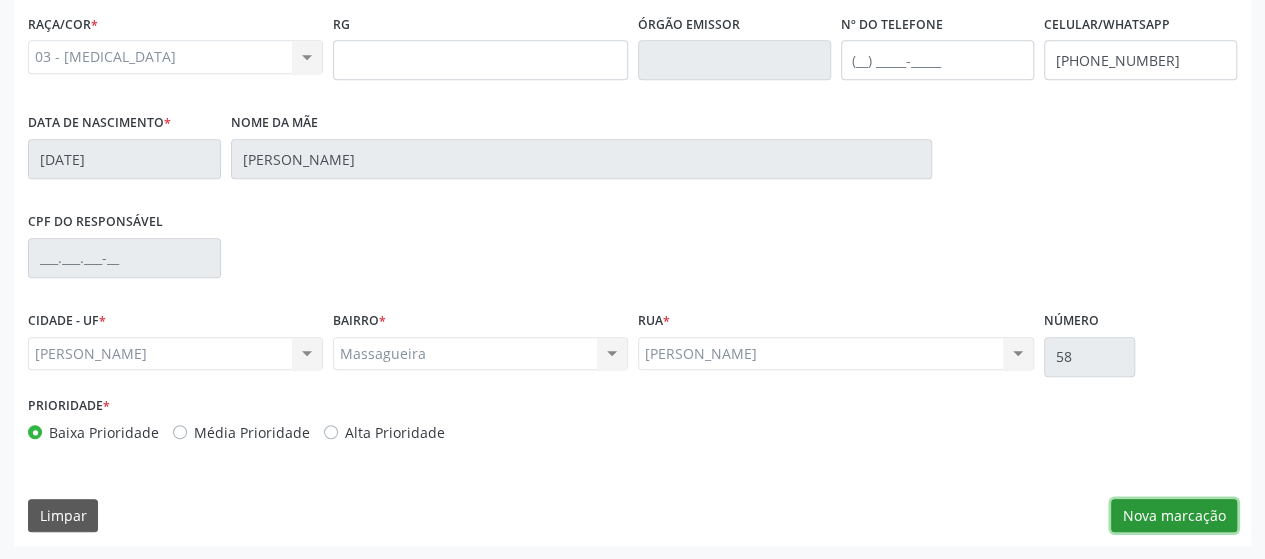 click on "Nova marcação" at bounding box center (1174, 516) 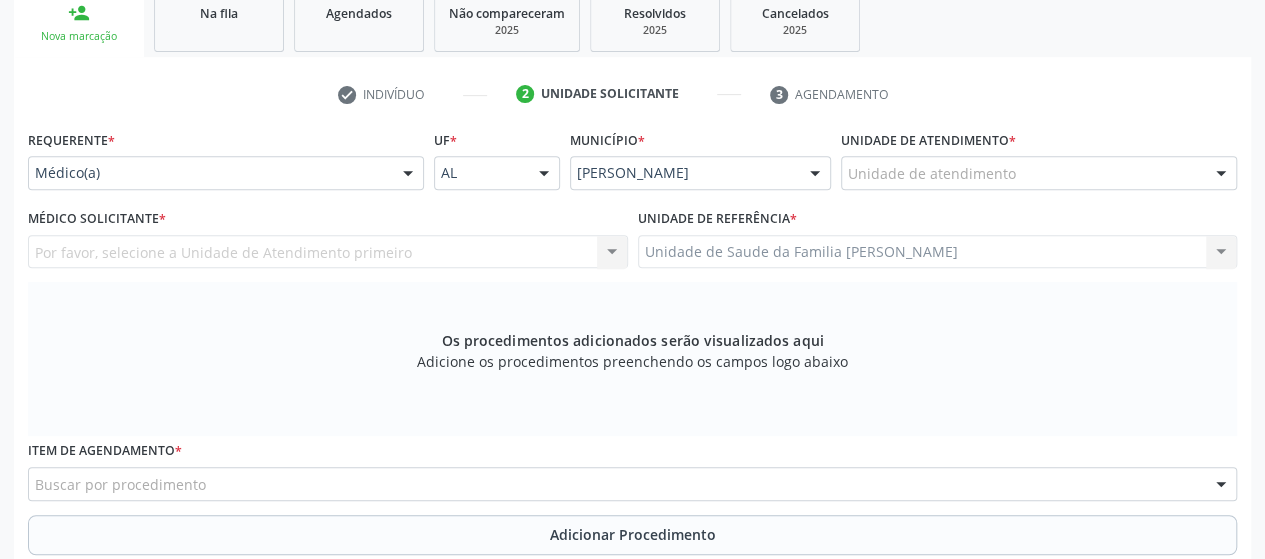 scroll, scrollTop: 256, scrollLeft: 0, axis: vertical 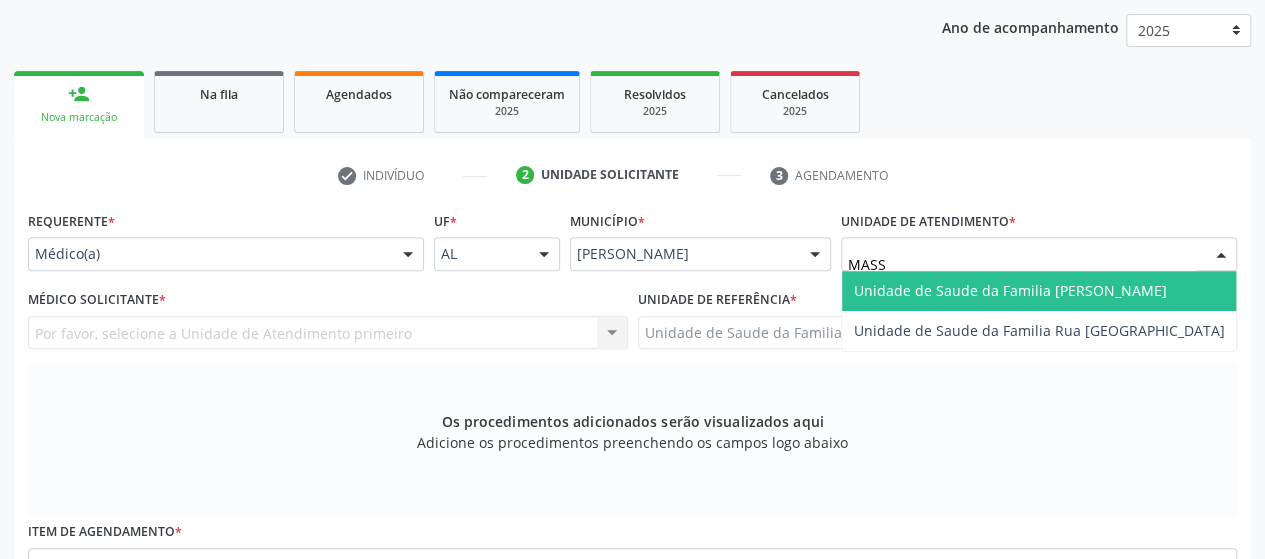type on "MASSA" 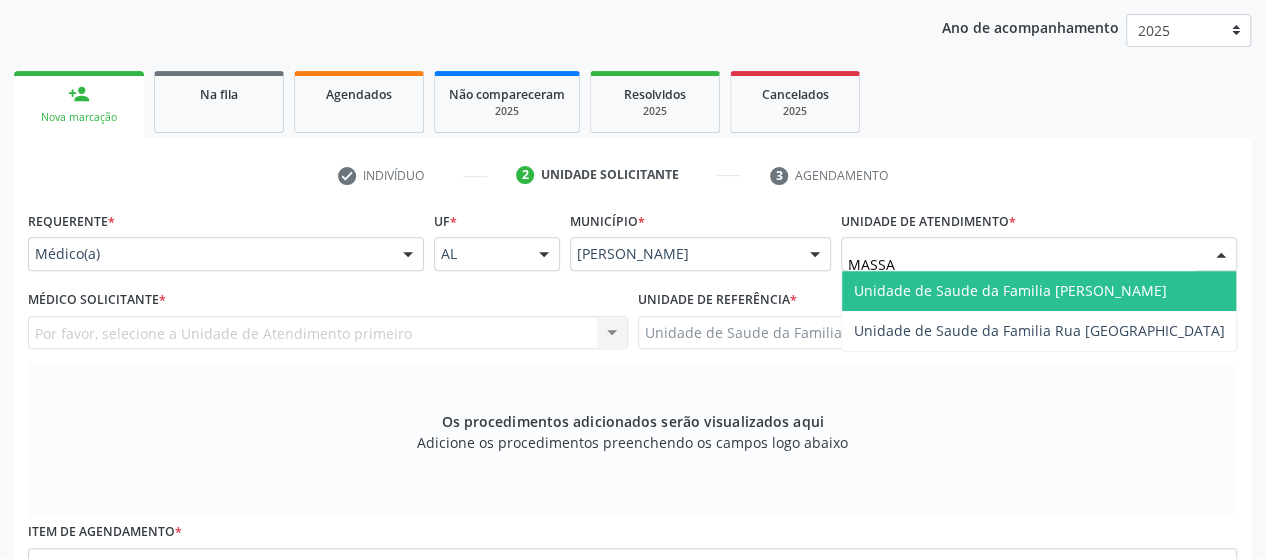 click on "Unidade de Saude da Familia [PERSON_NAME]" at bounding box center (1010, 290) 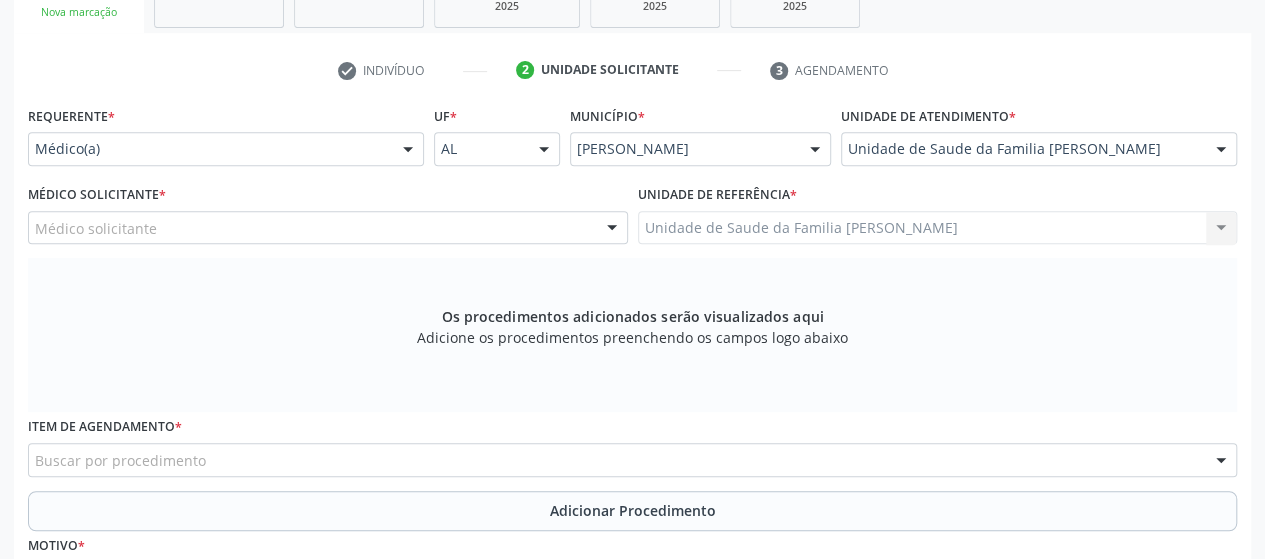scroll, scrollTop: 425, scrollLeft: 0, axis: vertical 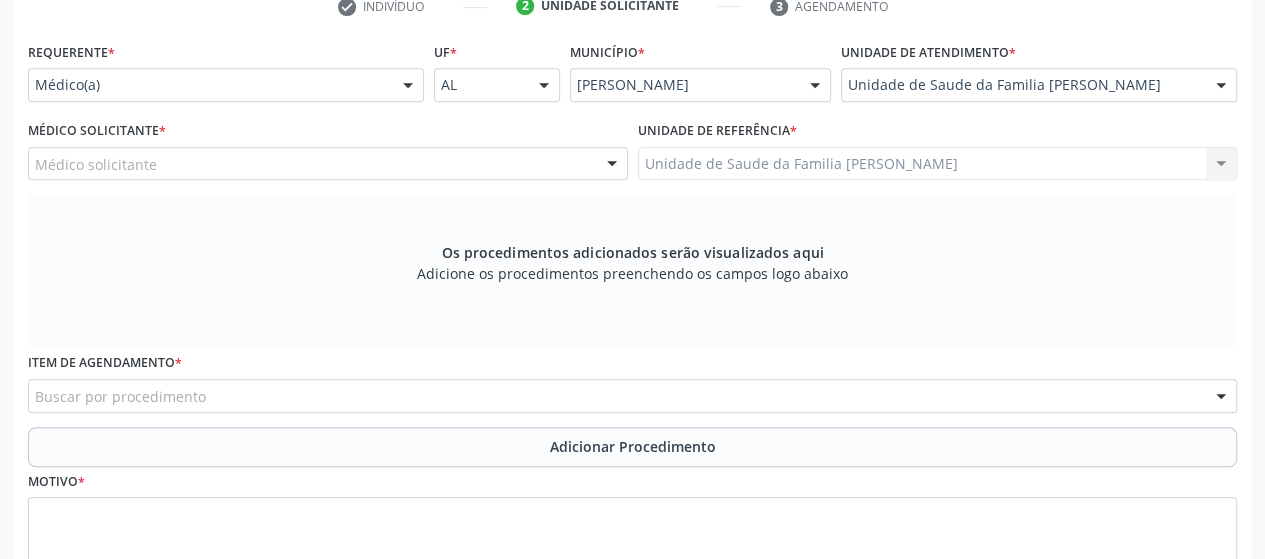 click on "Médico solicitante" at bounding box center (328, 164) 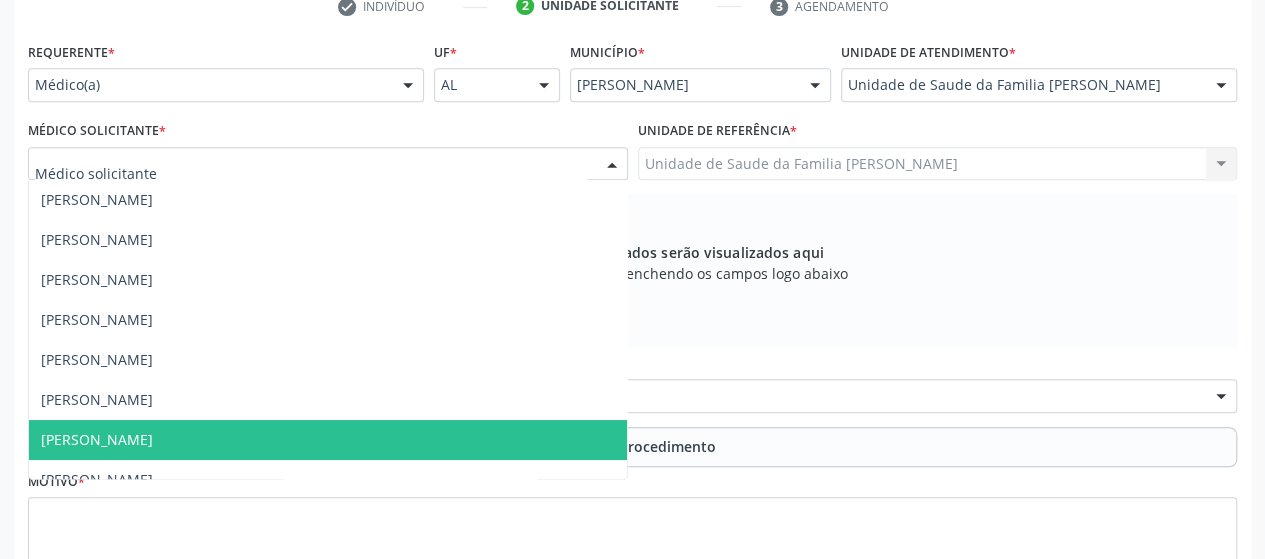 scroll, scrollTop: 20, scrollLeft: 0, axis: vertical 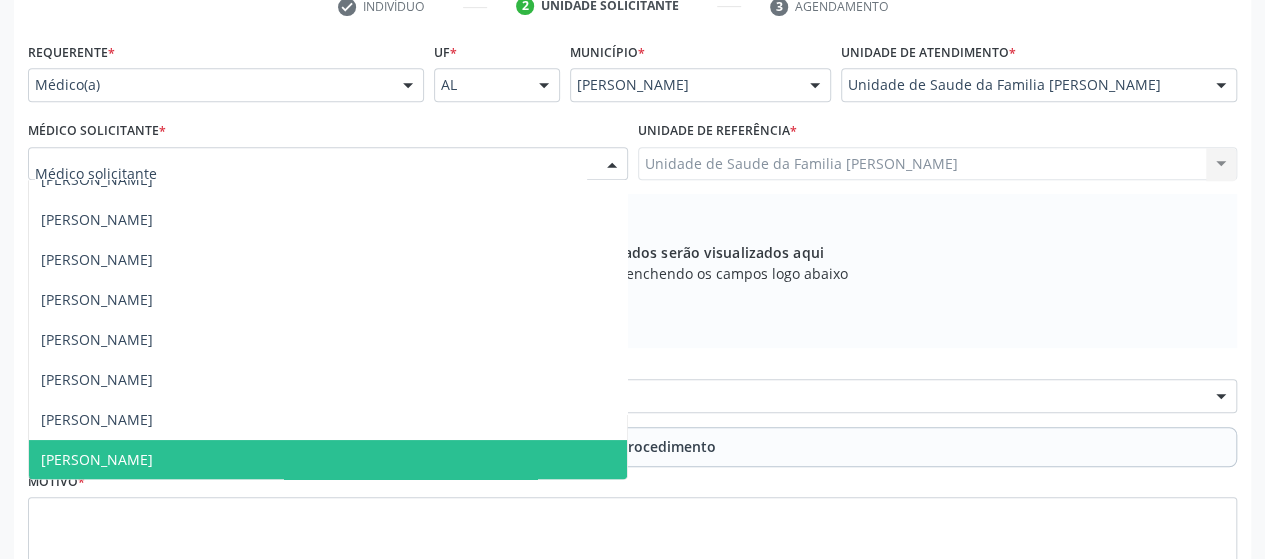 click on "[PERSON_NAME]" at bounding box center (328, 460) 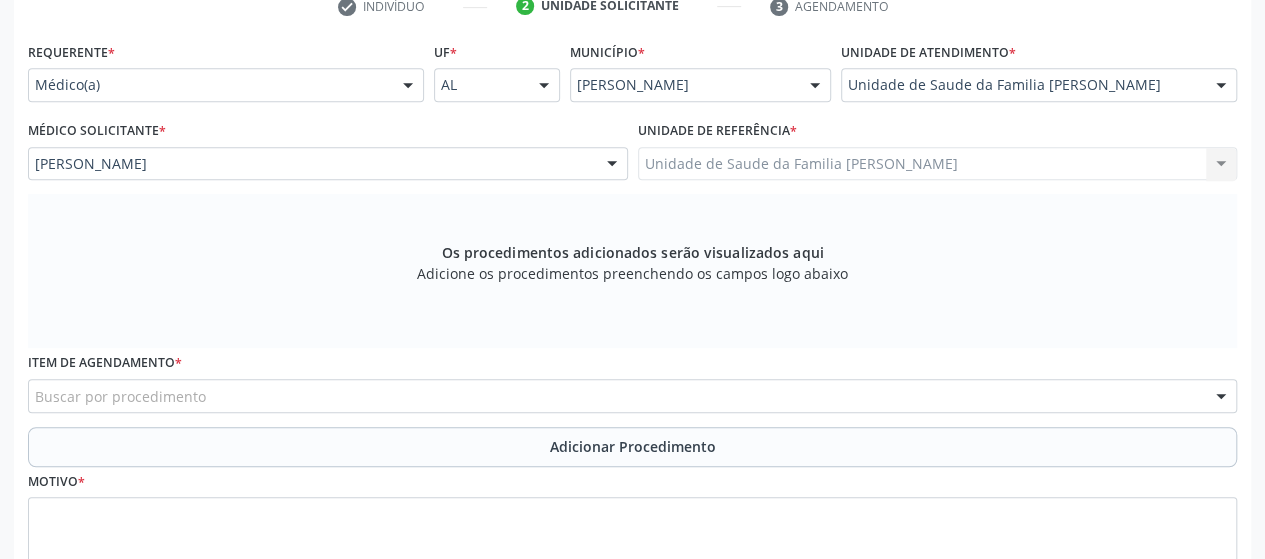 click on "Buscar por procedimento" at bounding box center (632, 396) 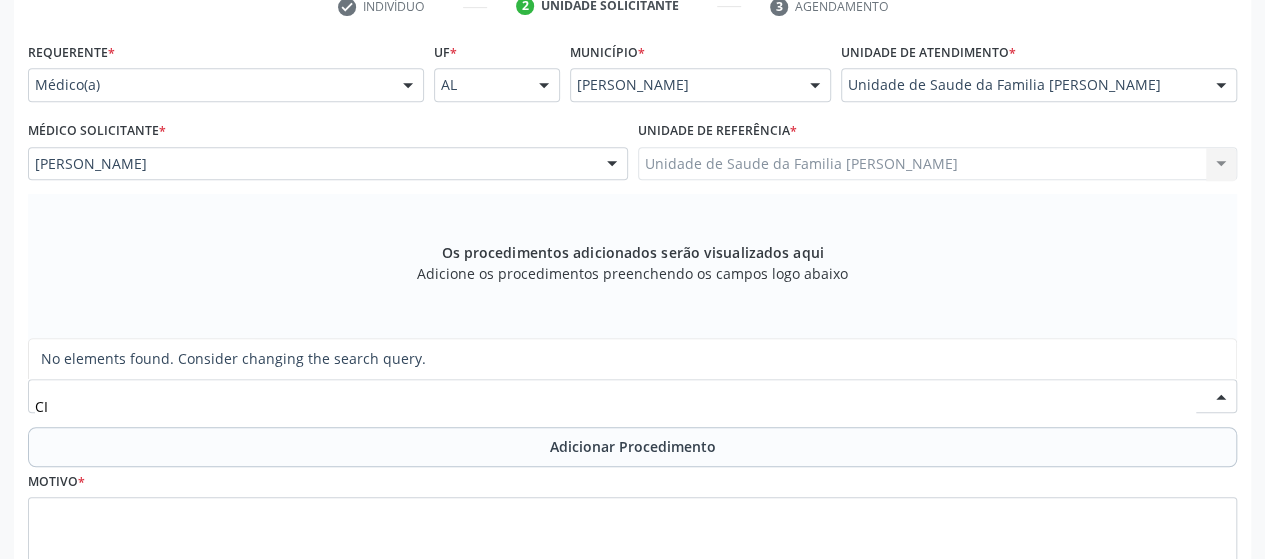 type on "C" 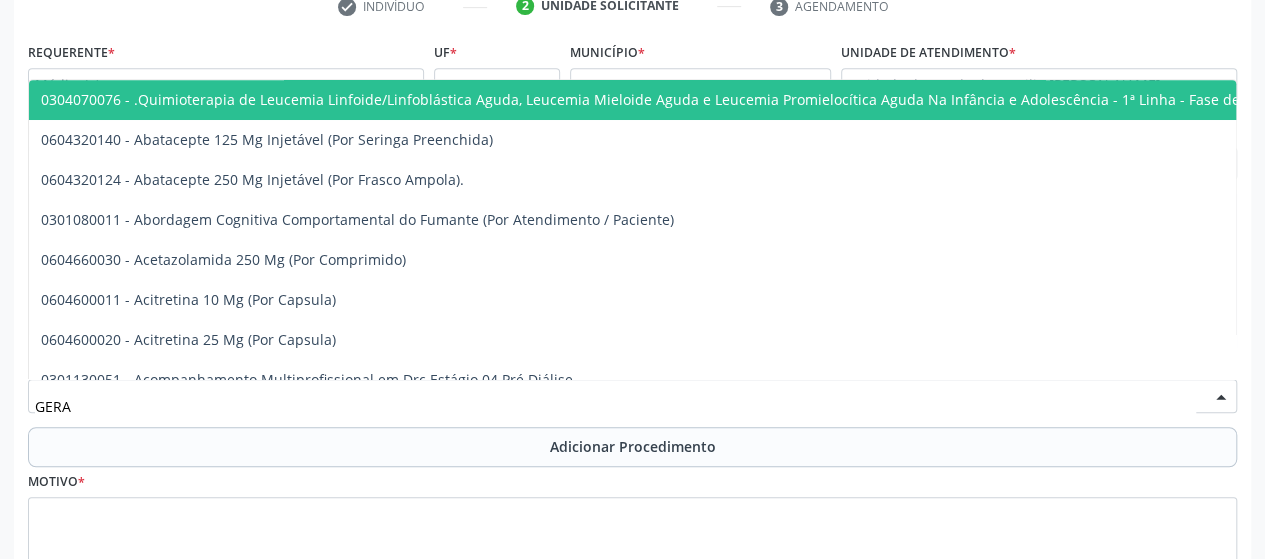 type on "GERAL" 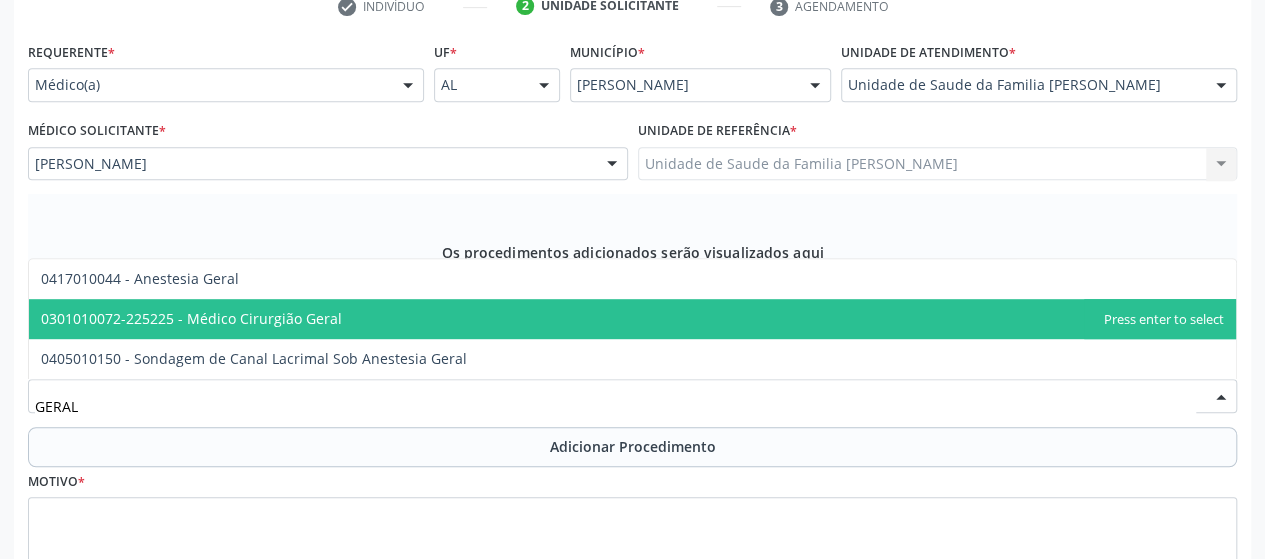 click on "0301010072-225225 - Médico Cirurgião Geral" at bounding box center [191, 318] 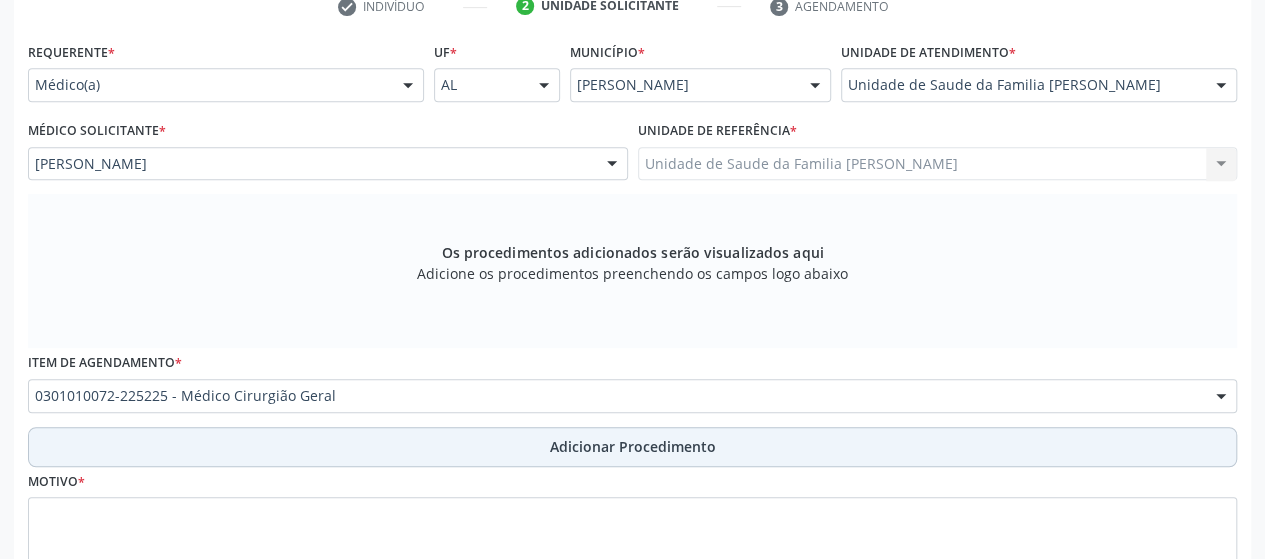 click on "Adicionar Procedimento" at bounding box center [632, 447] 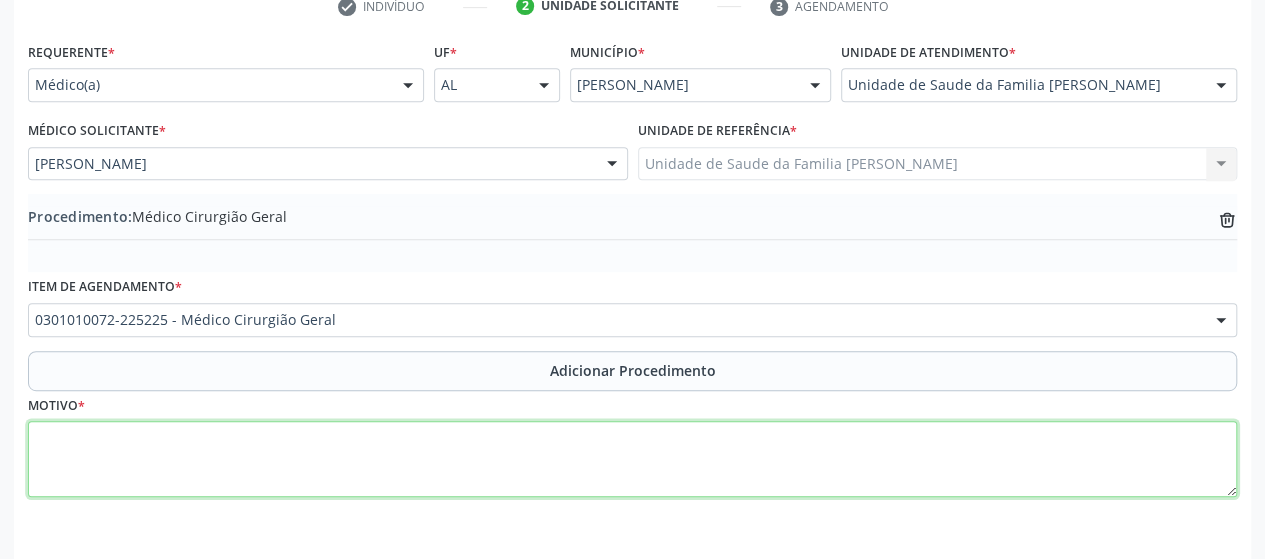 click at bounding box center (632, 459) 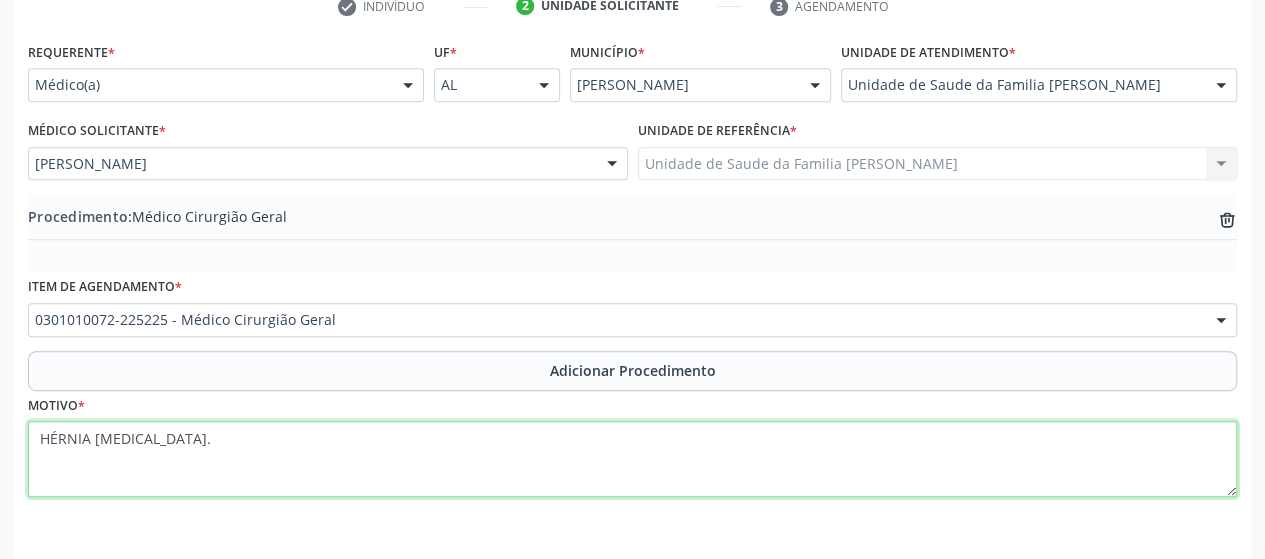scroll, scrollTop: 492, scrollLeft: 0, axis: vertical 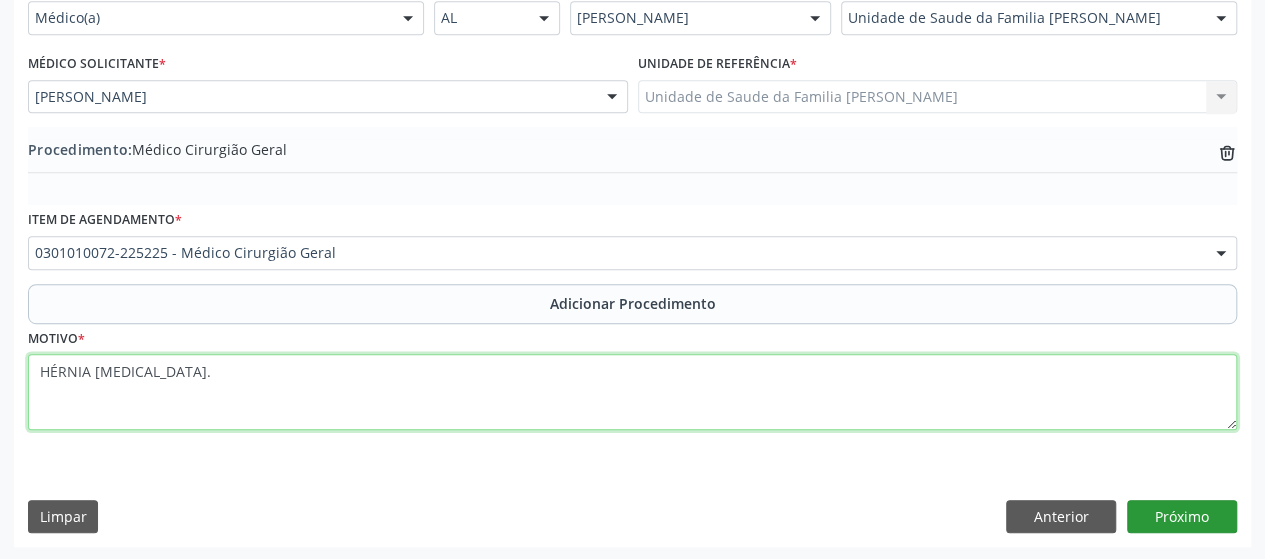 type on "HÉRNIA [MEDICAL_DATA]." 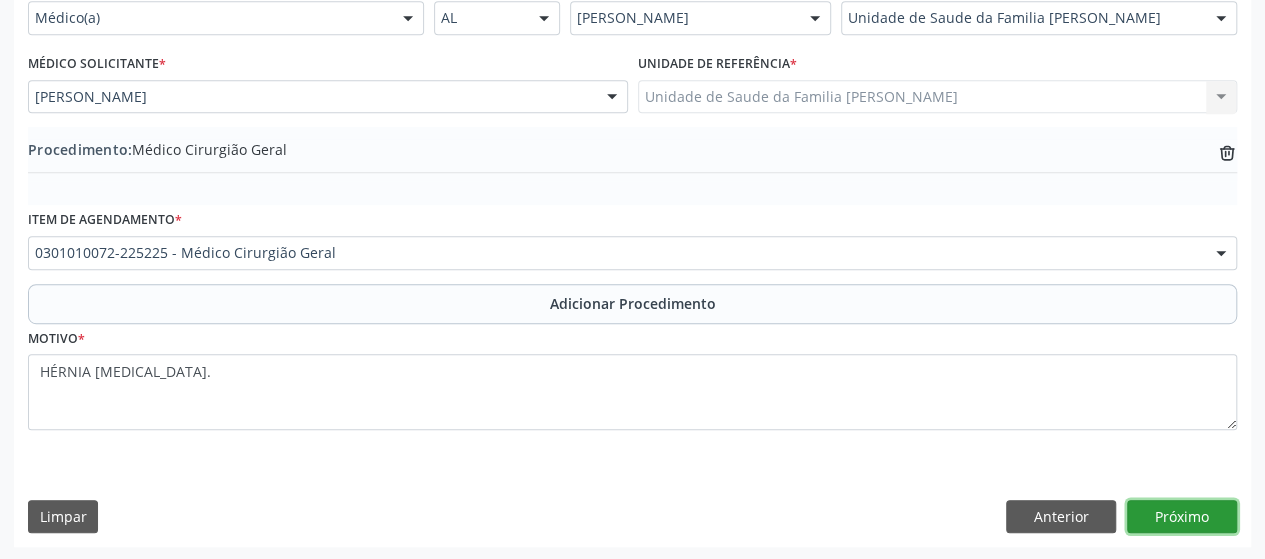 click on "Próximo" at bounding box center (1182, 517) 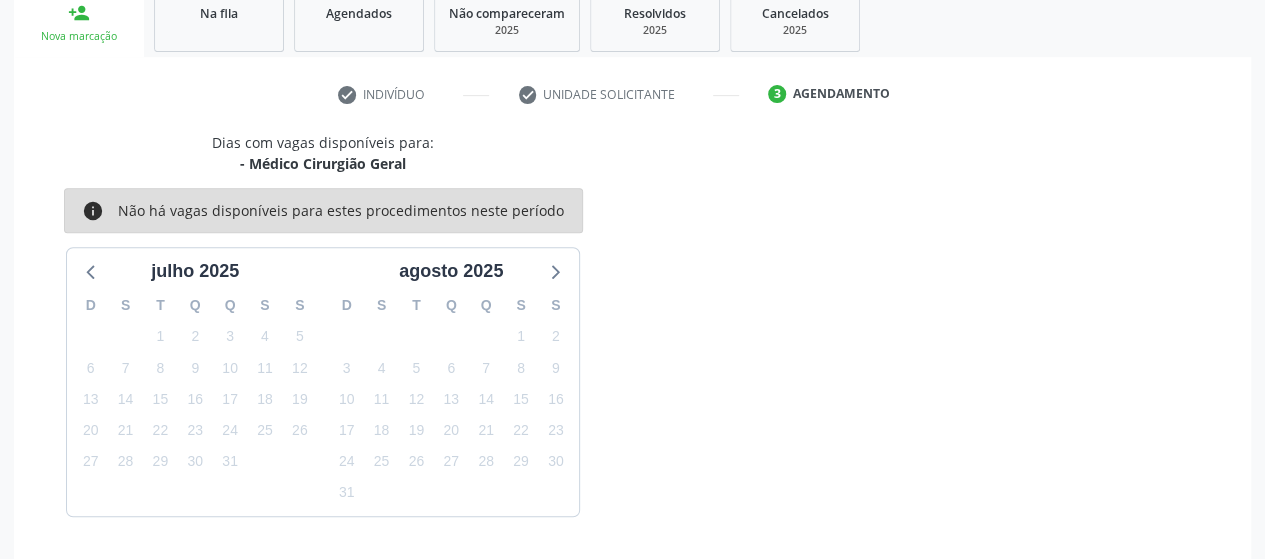 scroll, scrollTop: 396, scrollLeft: 0, axis: vertical 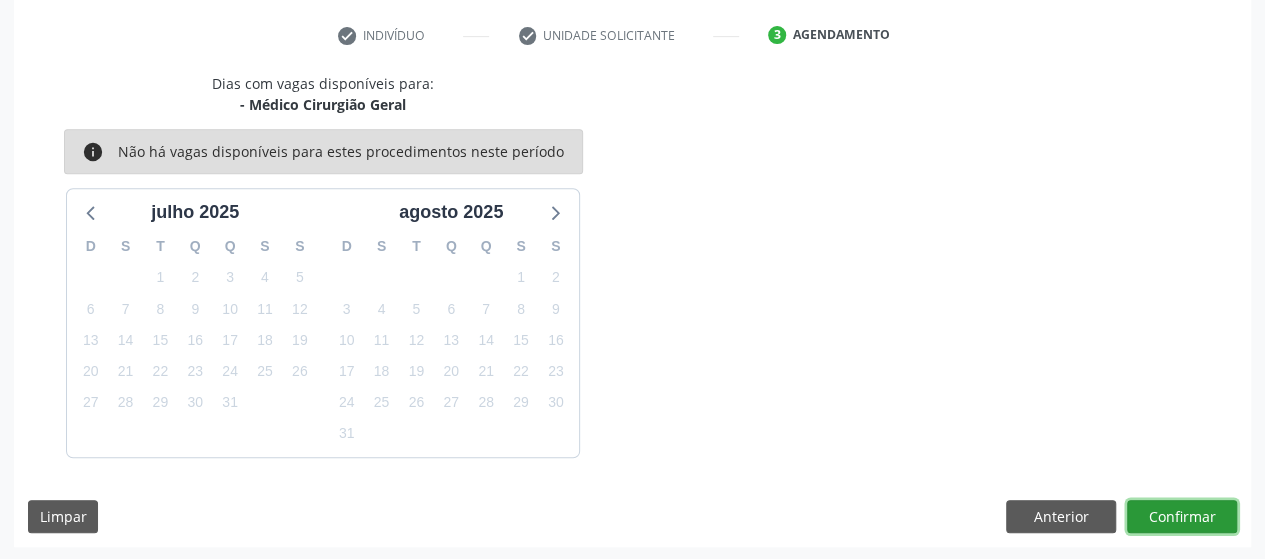 click on "Confirmar" at bounding box center [1182, 517] 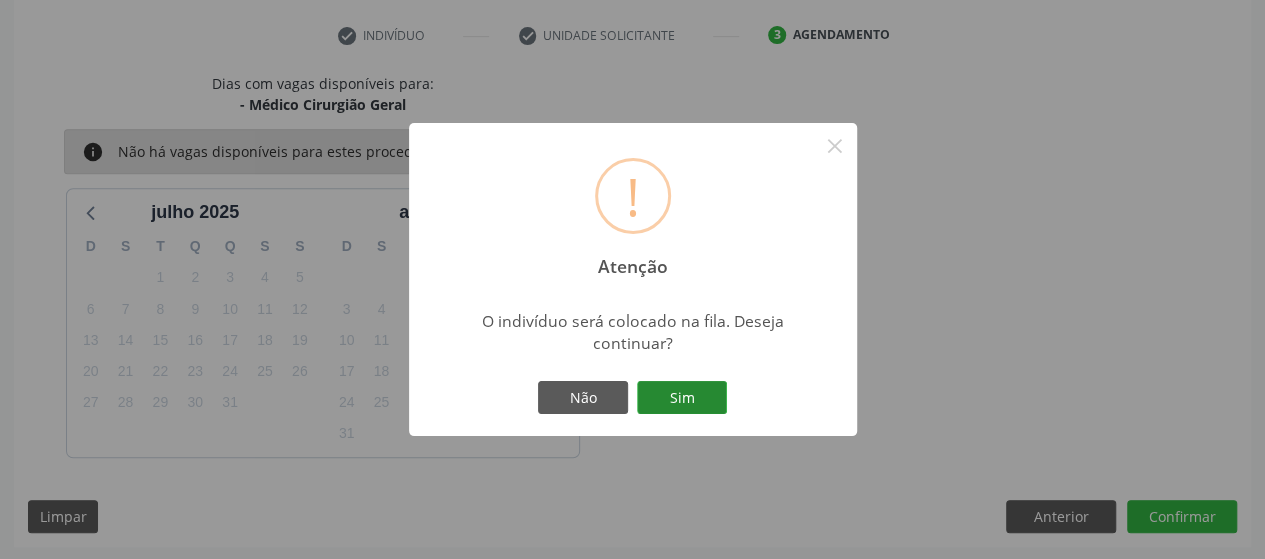 click on "Sim" at bounding box center [682, 398] 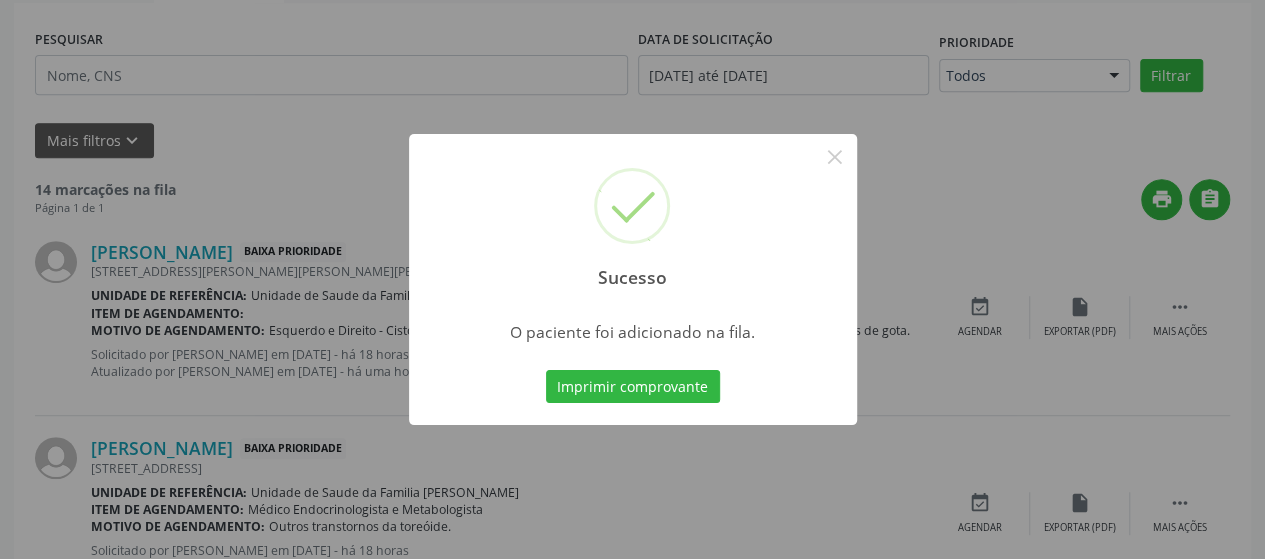 scroll, scrollTop: 134, scrollLeft: 0, axis: vertical 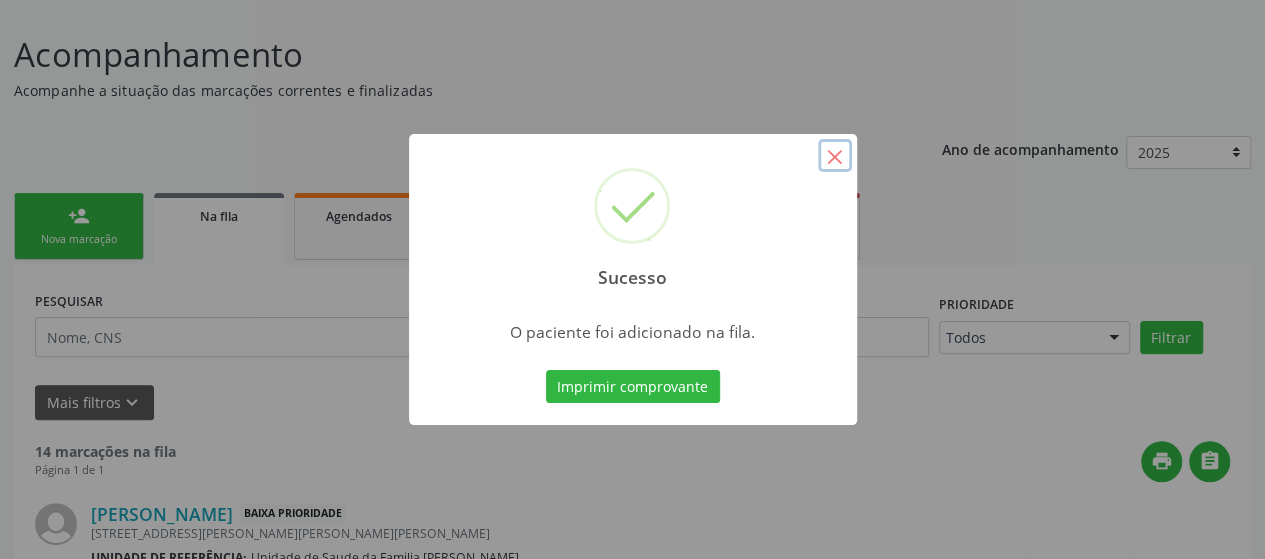click on "×" at bounding box center (835, 156) 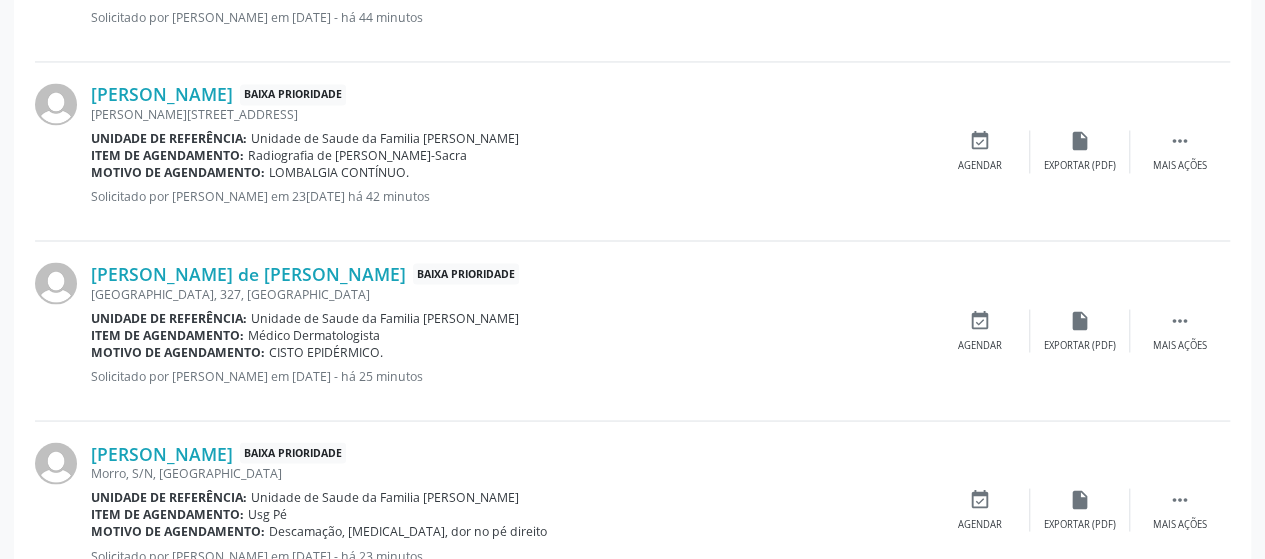 scroll, scrollTop: 134, scrollLeft: 0, axis: vertical 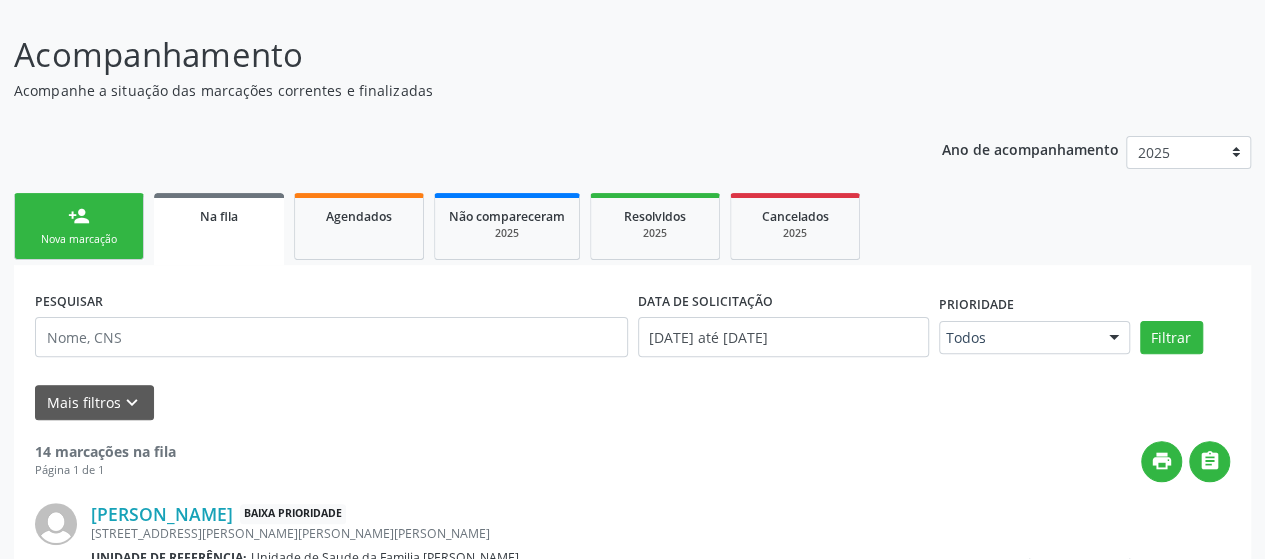 click on "Nova marcação" at bounding box center [79, 239] 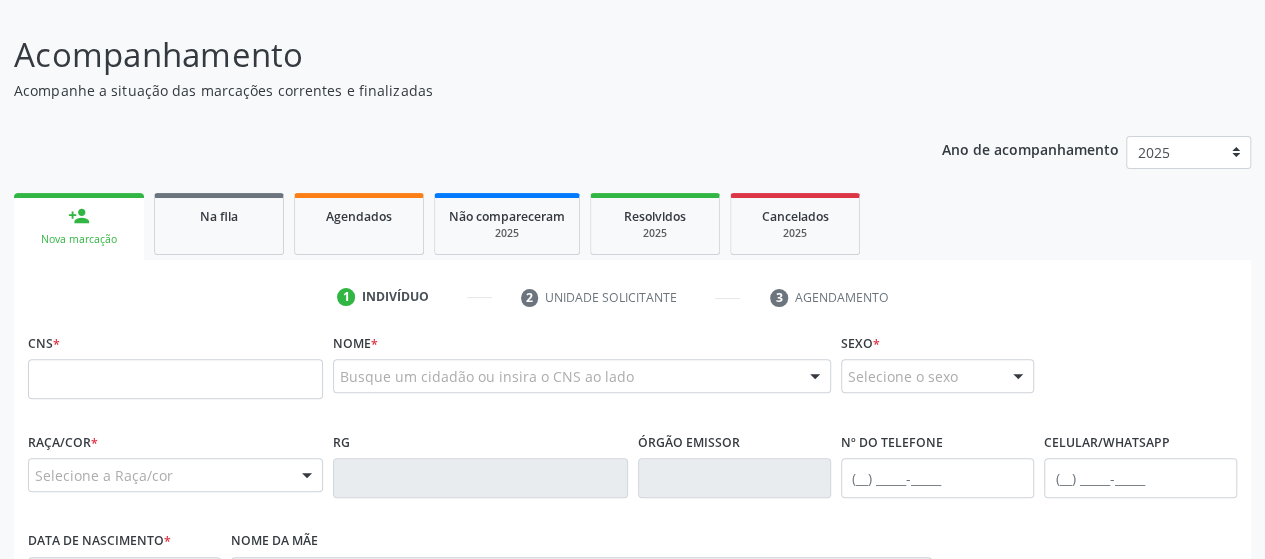 click on "Nova marcação" at bounding box center [79, 239] 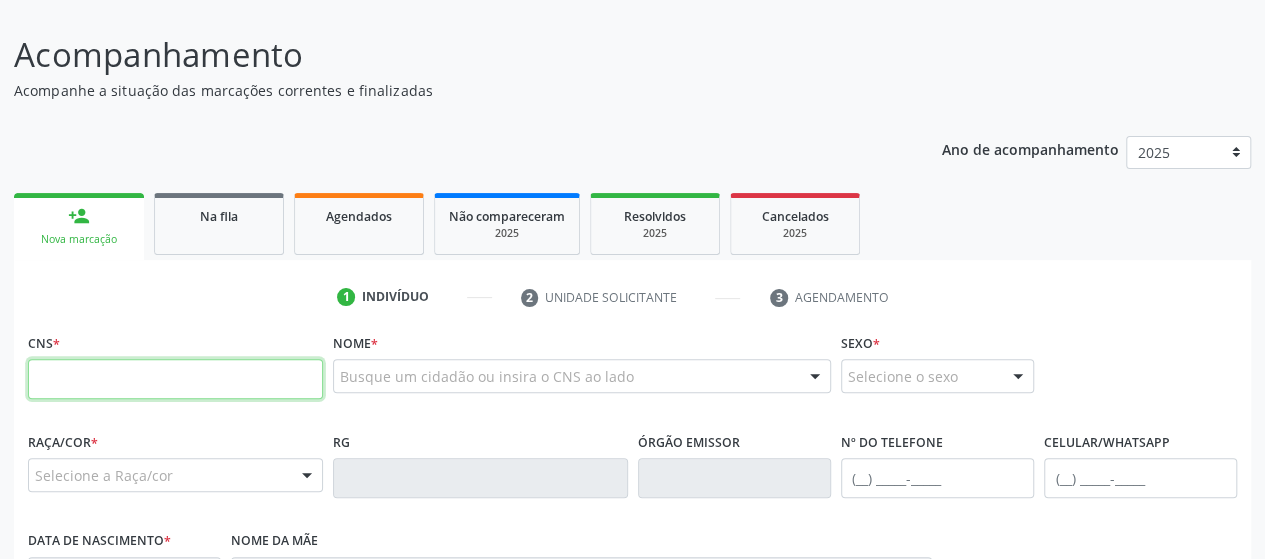 click at bounding box center (175, 379) 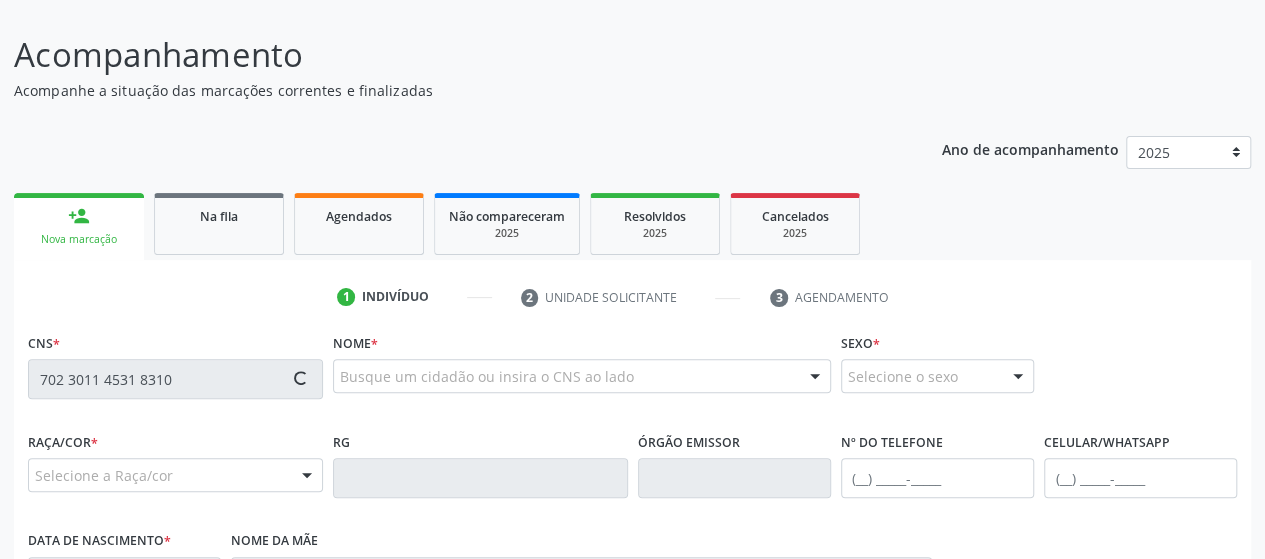 type on "702 3011 4531 8310" 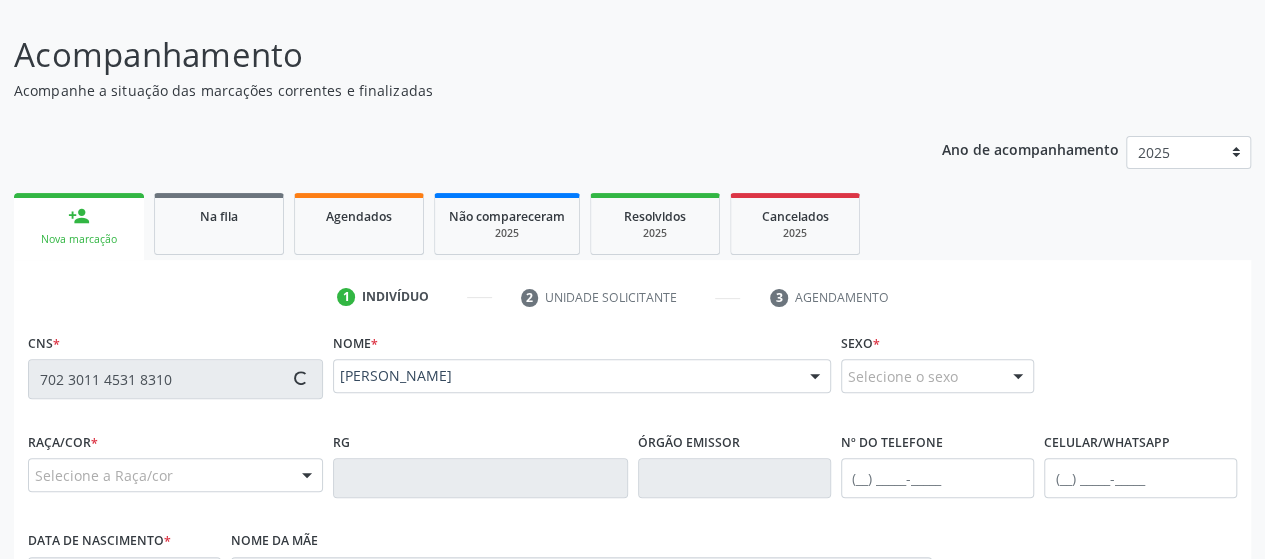type on "[PHONE_NUMBER]" 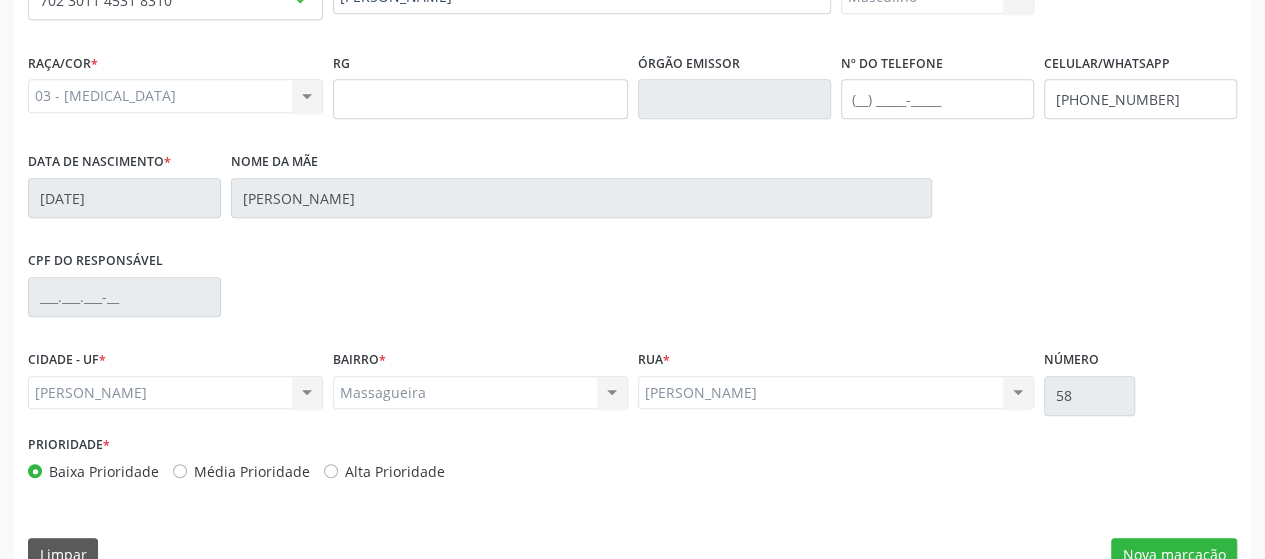 scroll, scrollTop: 524, scrollLeft: 0, axis: vertical 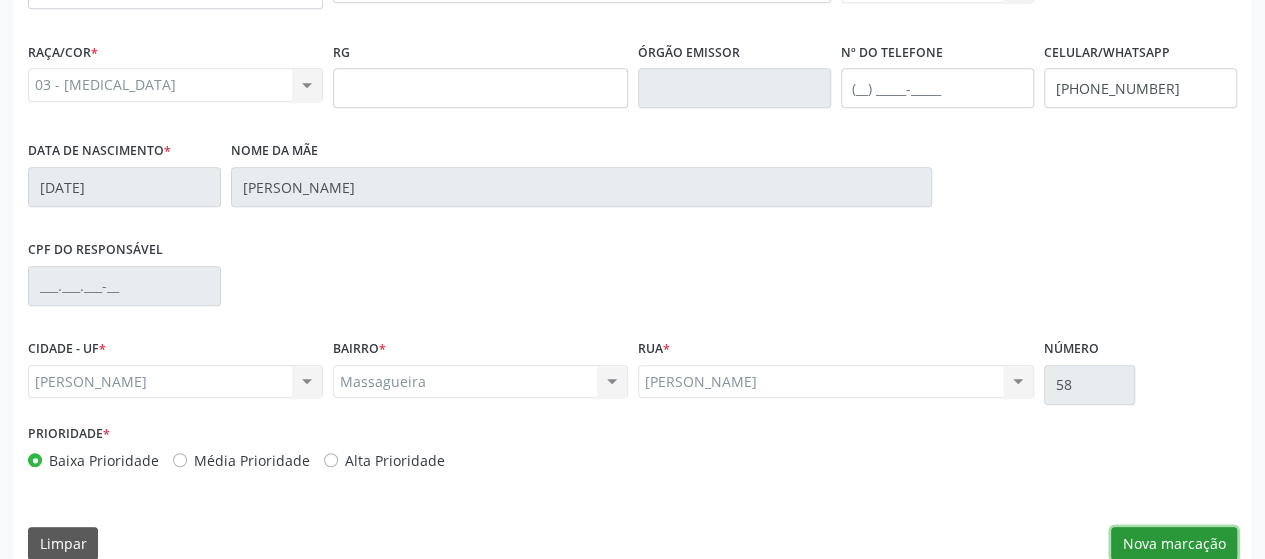 click on "Nova marcação" at bounding box center [1174, 544] 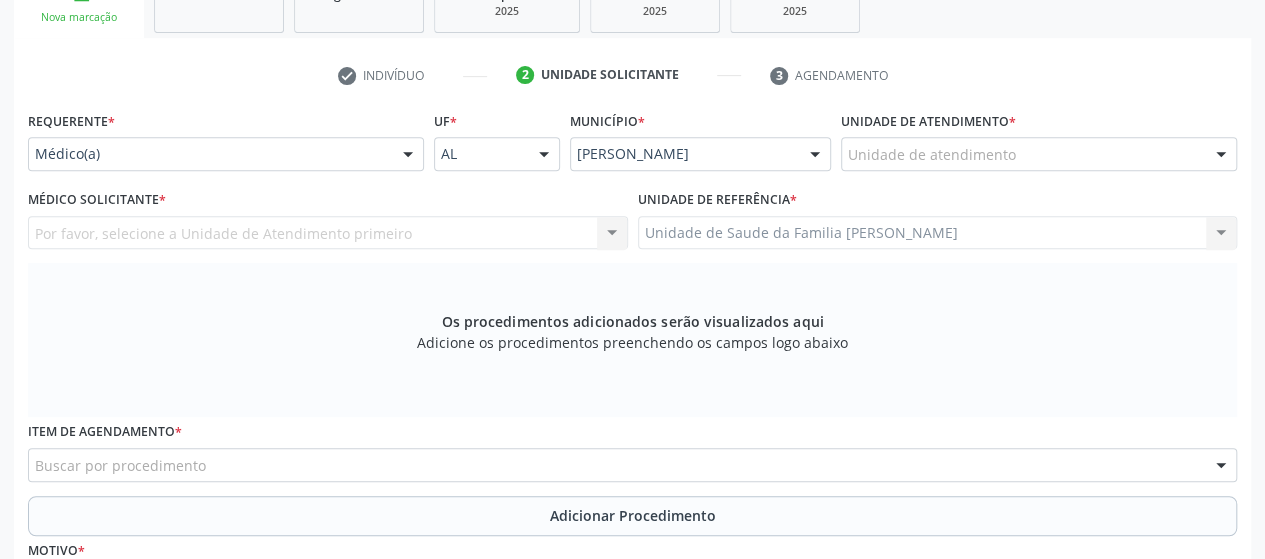 scroll, scrollTop: 281, scrollLeft: 0, axis: vertical 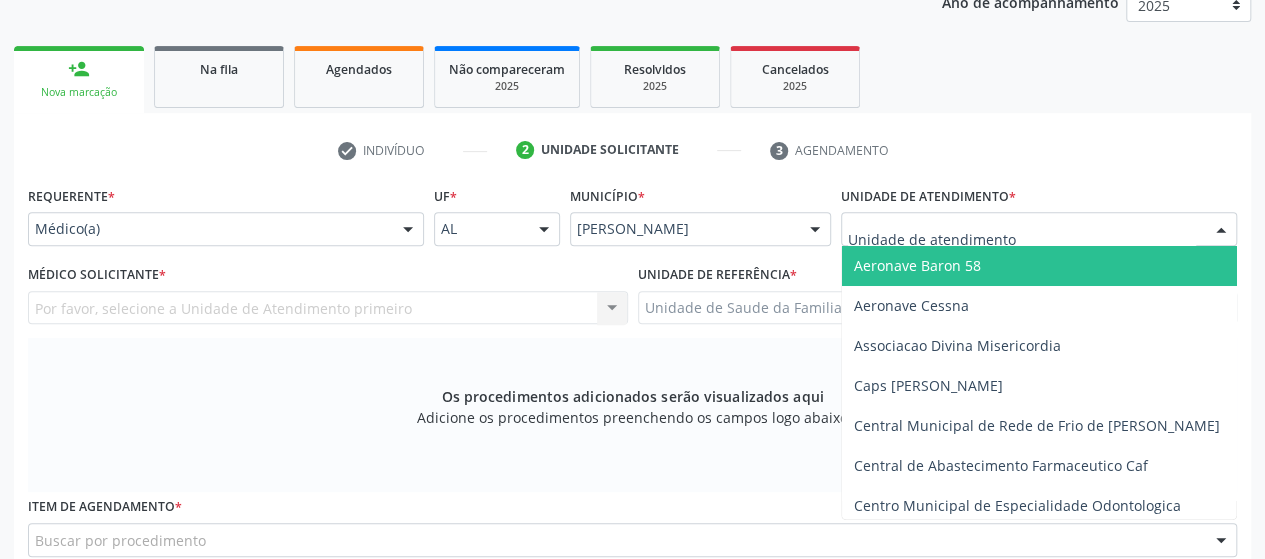 click at bounding box center (1039, 229) 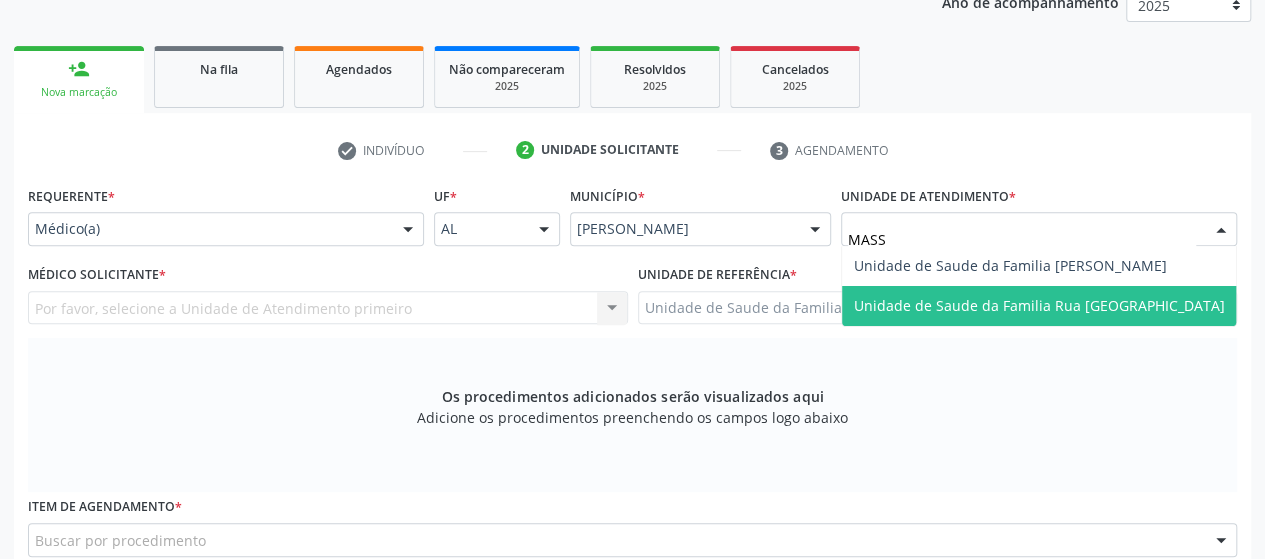 type on "MASSA" 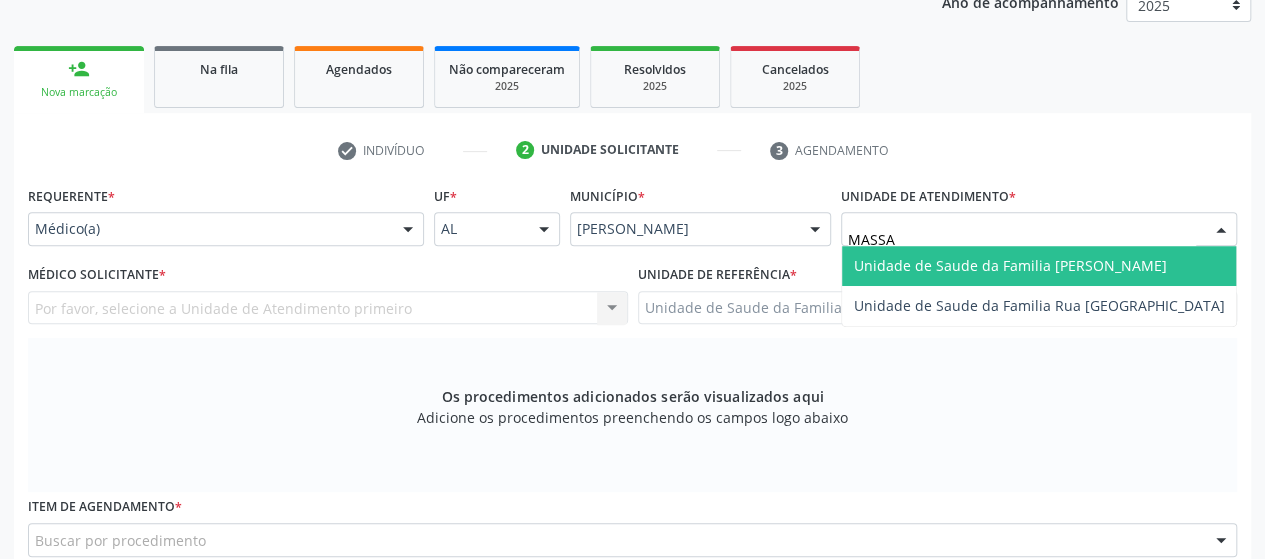 click on "Unidade de Saude da Familia [PERSON_NAME]" at bounding box center (1010, 265) 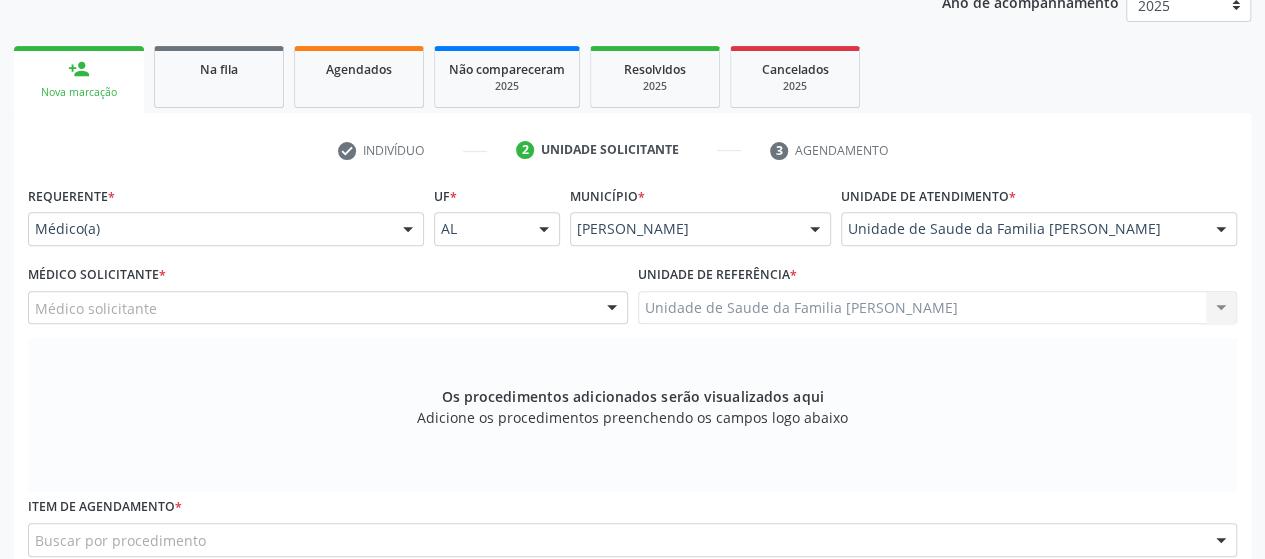 click on "Médico Solicitante
*
Médico solicitante
[PERSON_NAME]   [PERSON_NAME]   [PERSON_NAME]   [PERSON_NAME] resultado encontrado para: "   "
Não há nenhuma opção para ser exibida." at bounding box center [328, 292] 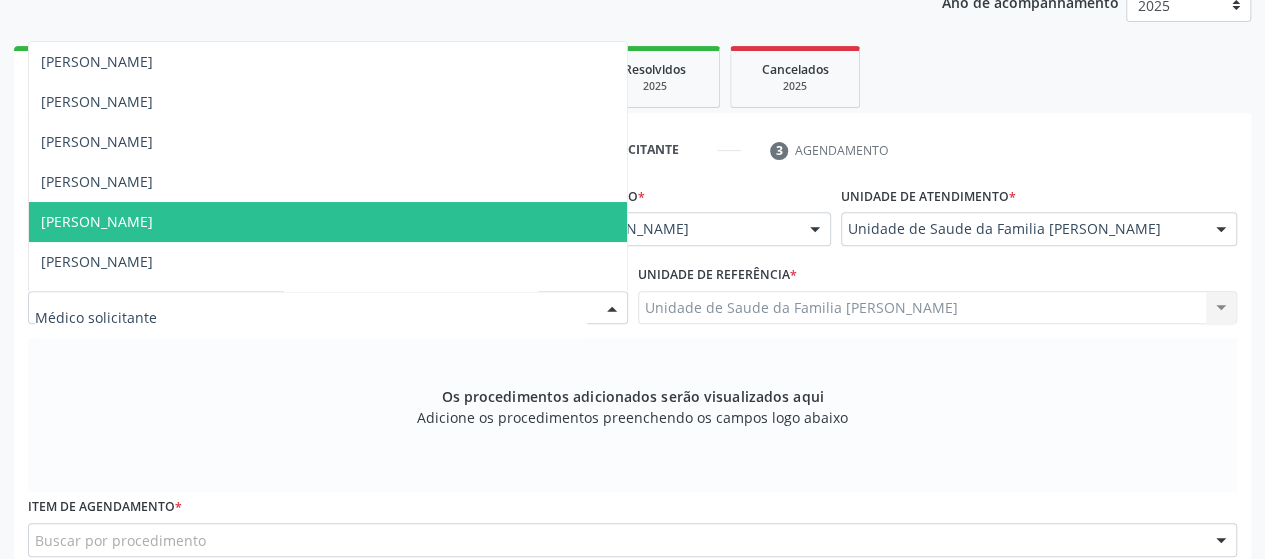 scroll, scrollTop: 71, scrollLeft: 0, axis: vertical 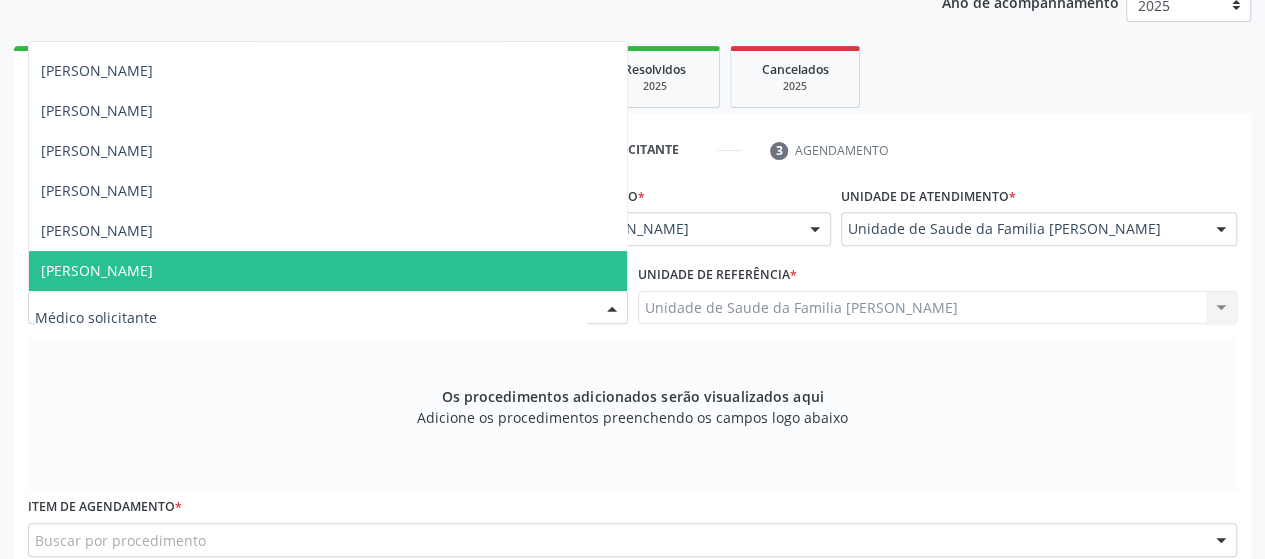 click on "[PERSON_NAME]" at bounding box center (328, 271) 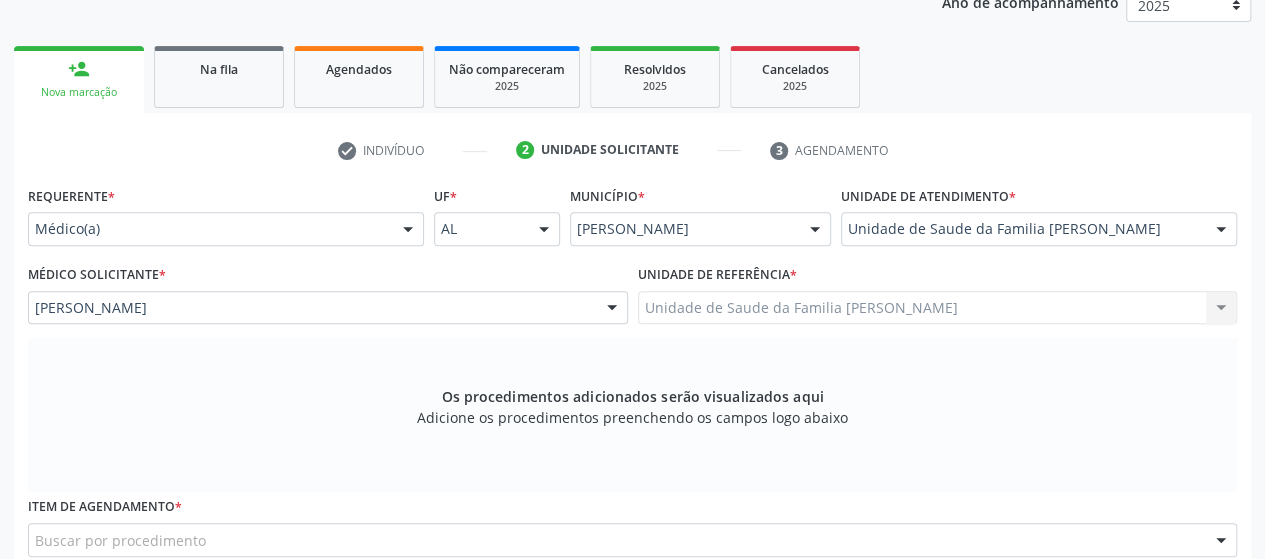 scroll, scrollTop: 526, scrollLeft: 0, axis: vertical 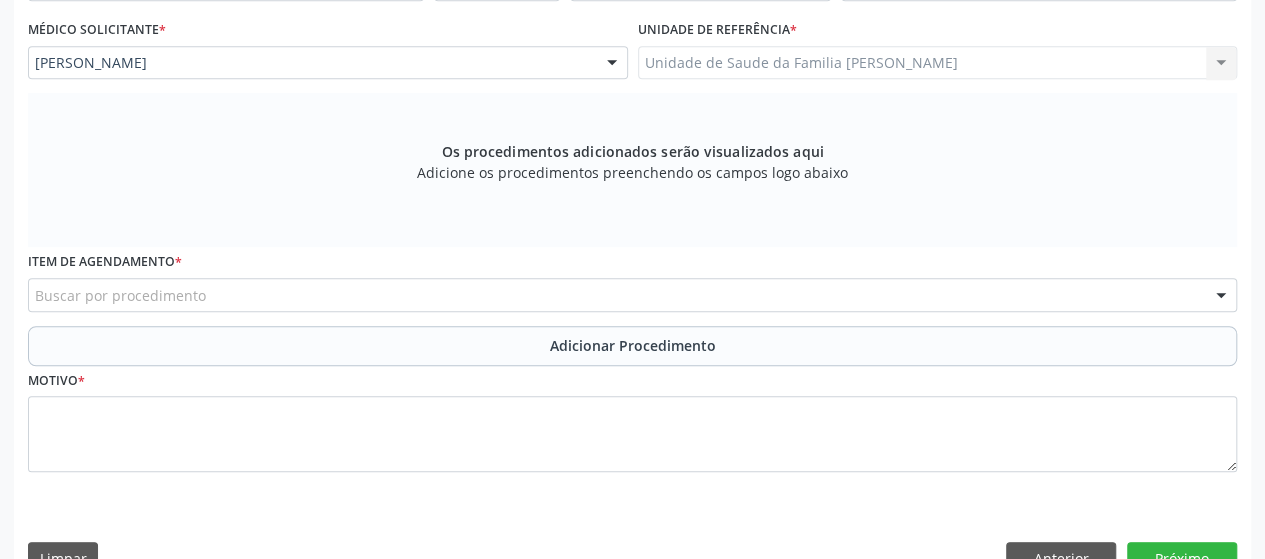 click on "Buscar por procedimento" at bounding box center [632, 295] 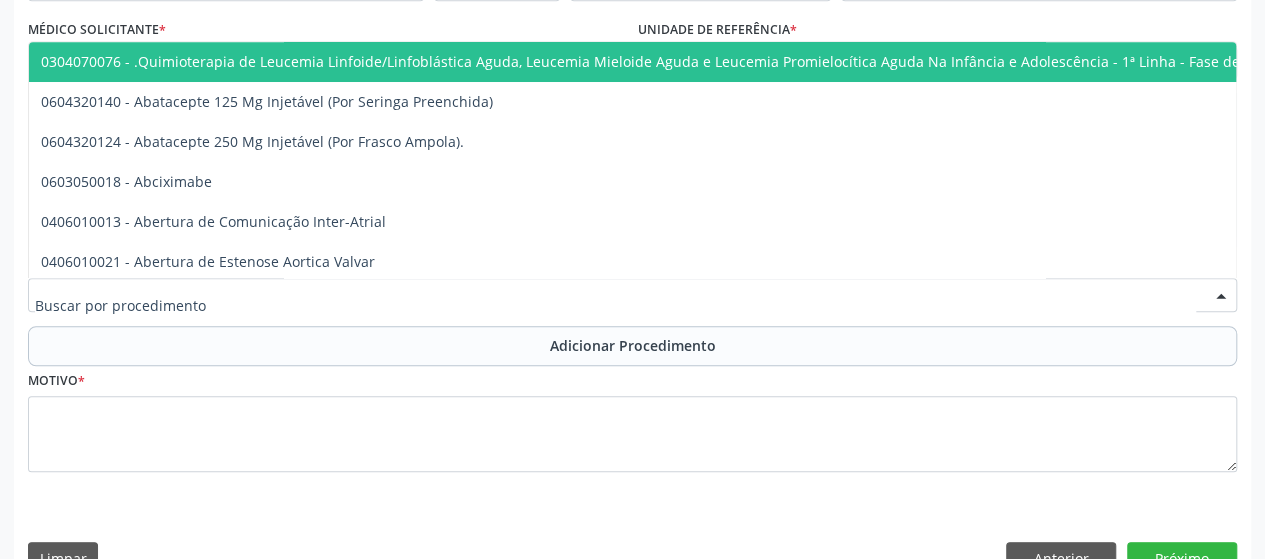 click at bounding box center [615, 305] 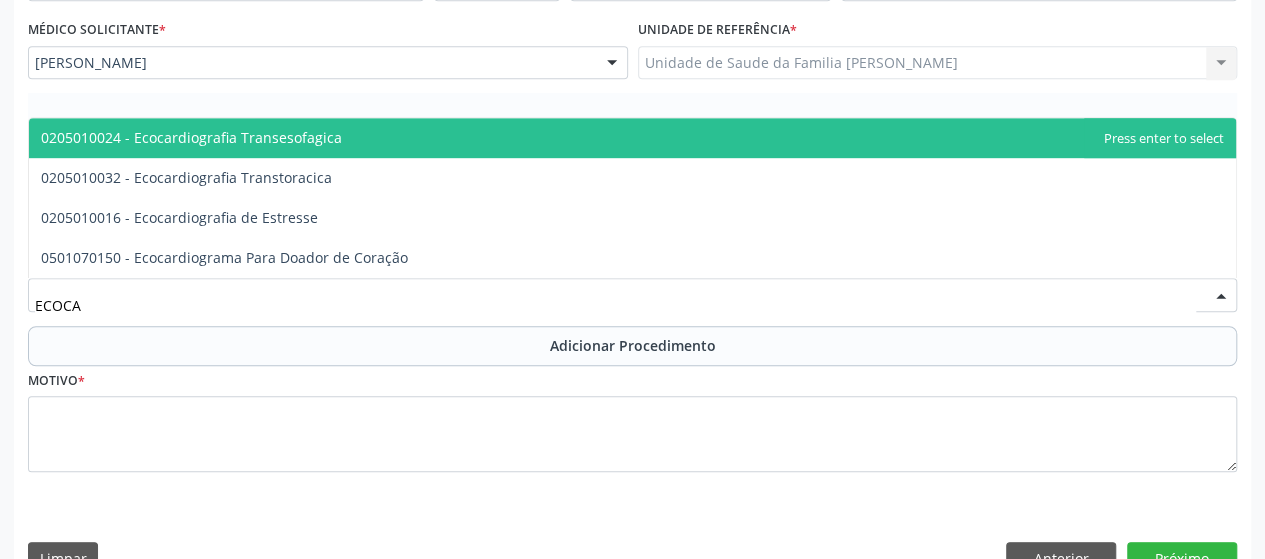 type on "ECOCAR" 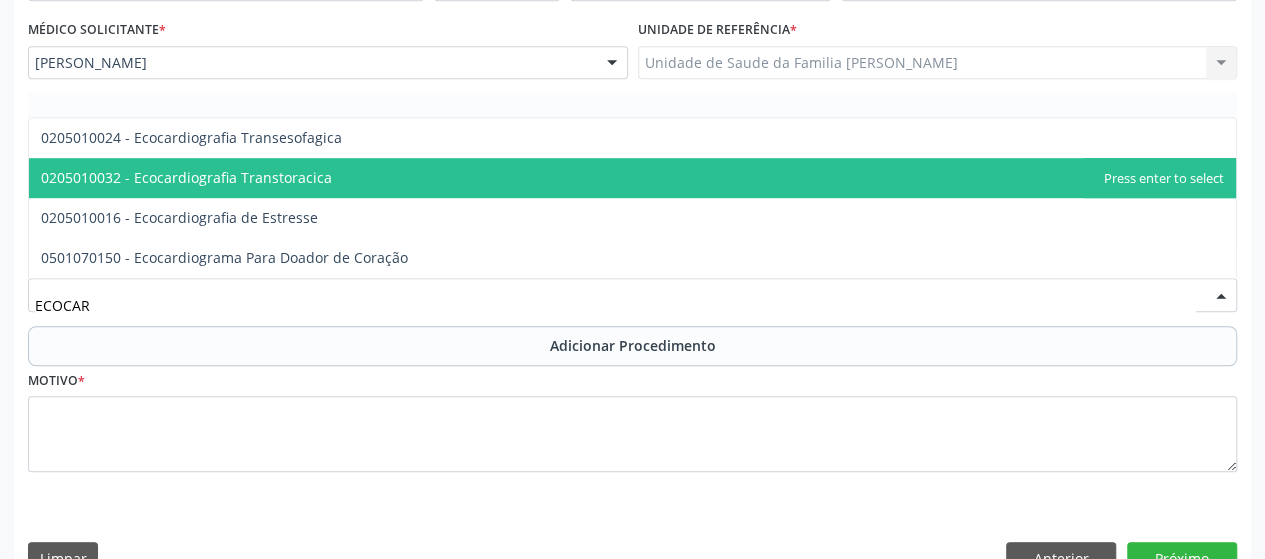 click on "0205010032 - Ecocardiografia Transtoracica" at bounding box center [186, 177] 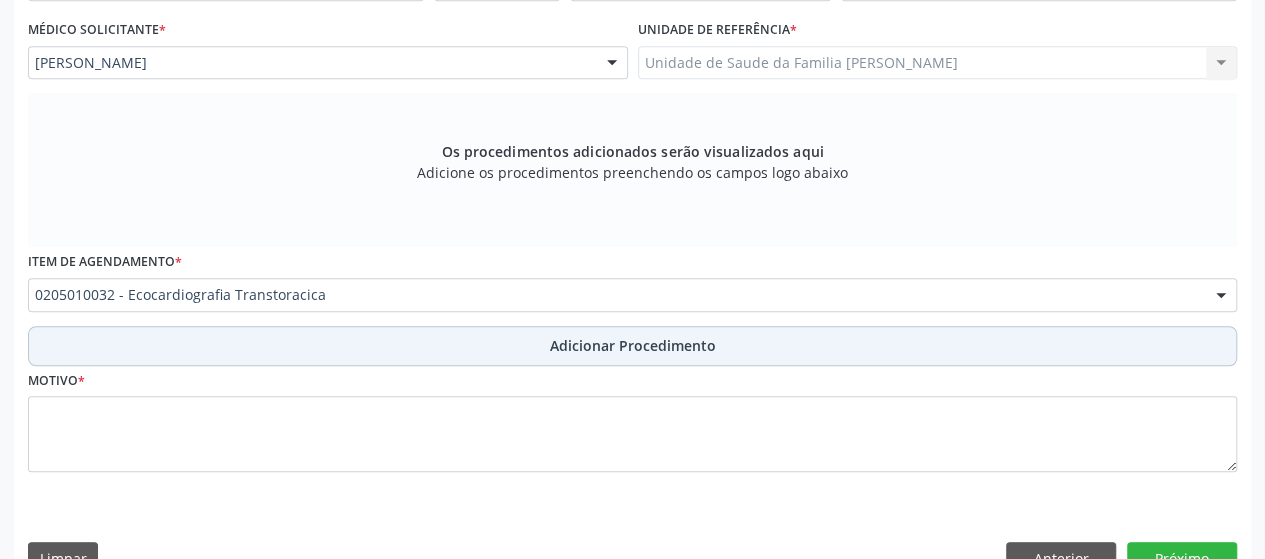 click on "Adicionar Procedimento" at bounding box center (632, 346) 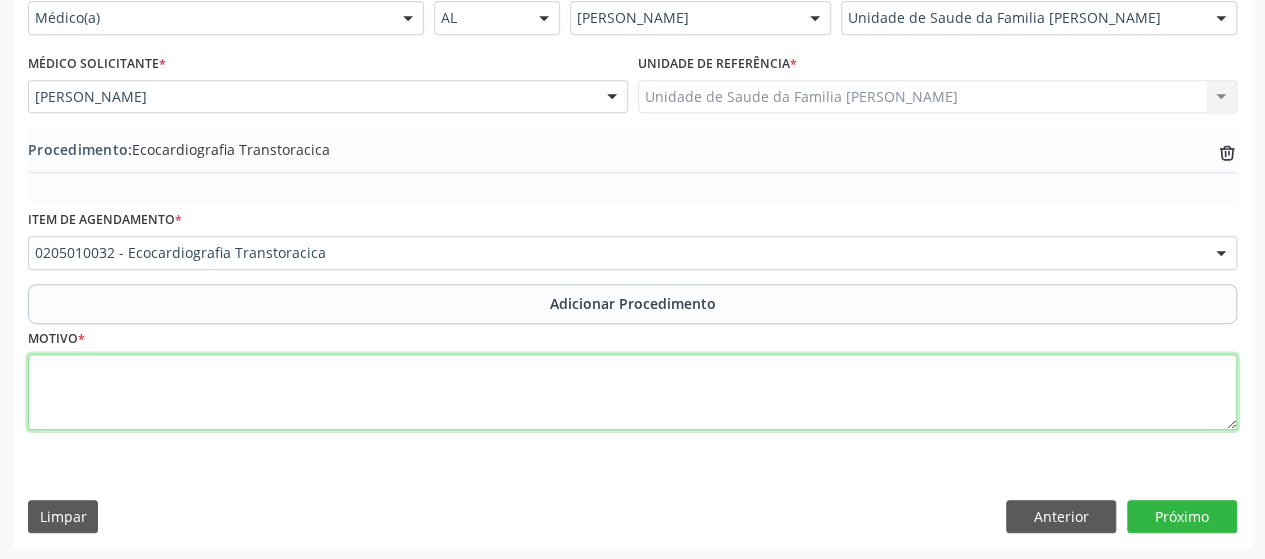 click at bounding box center [632, 392] 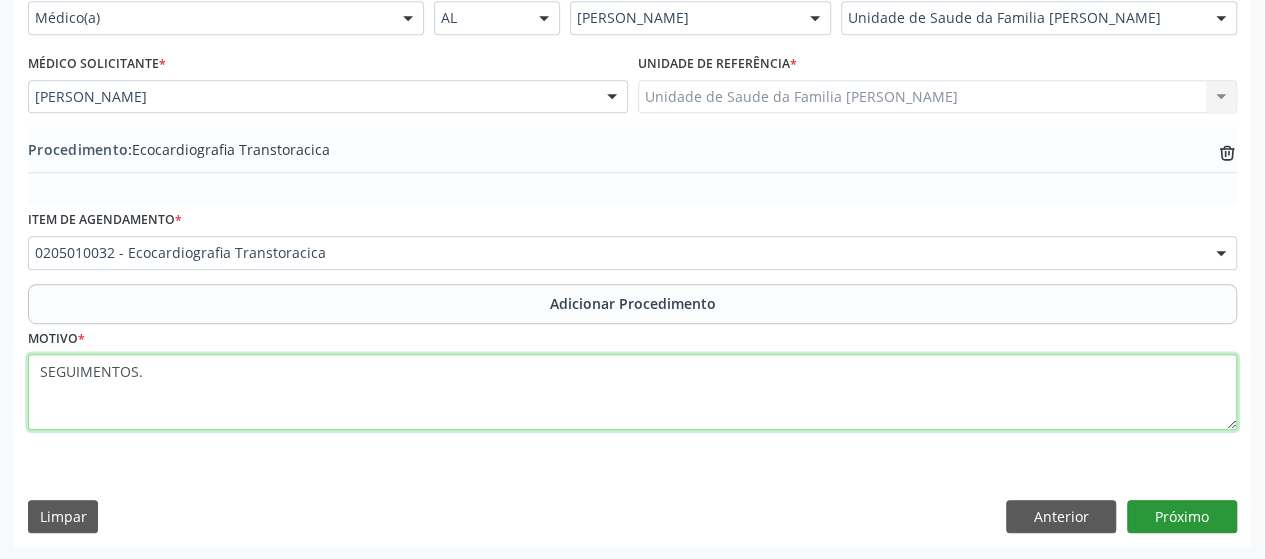 type on "SEGUIMENTOS." 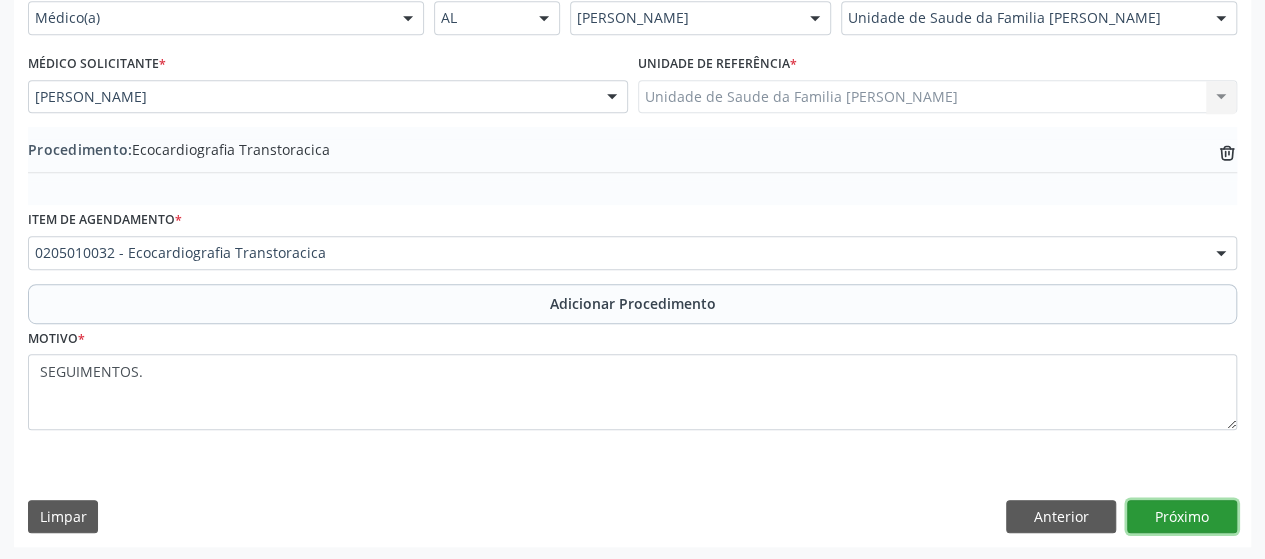 click on "Próximo" at bounding box center (1182, 517) 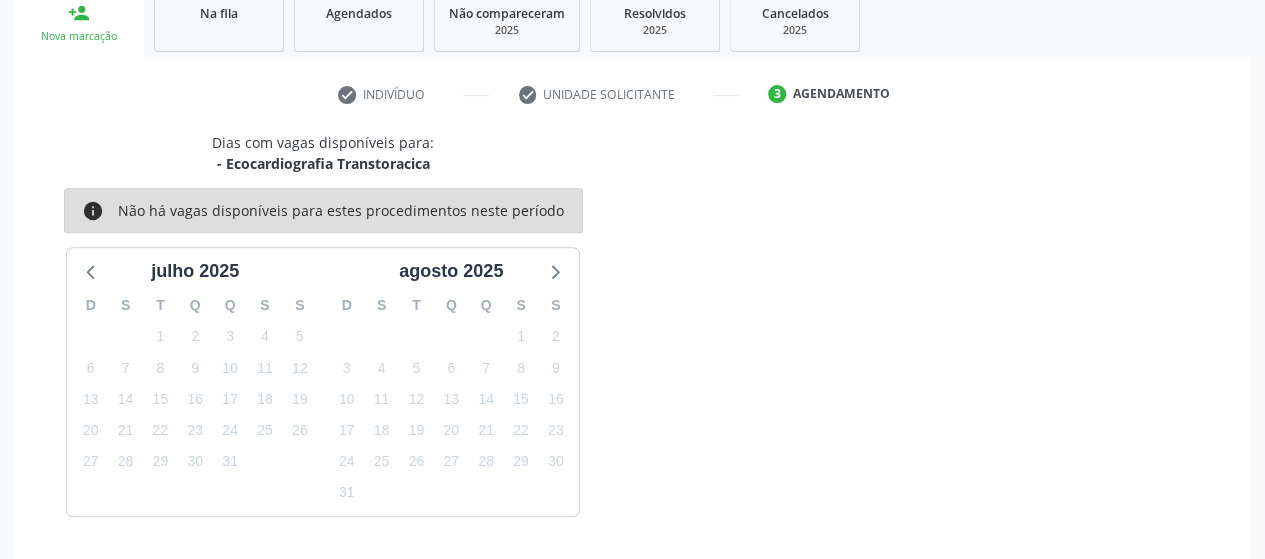 scroll, scrollTop: 396, scrollLeft: 0, axis: vertical 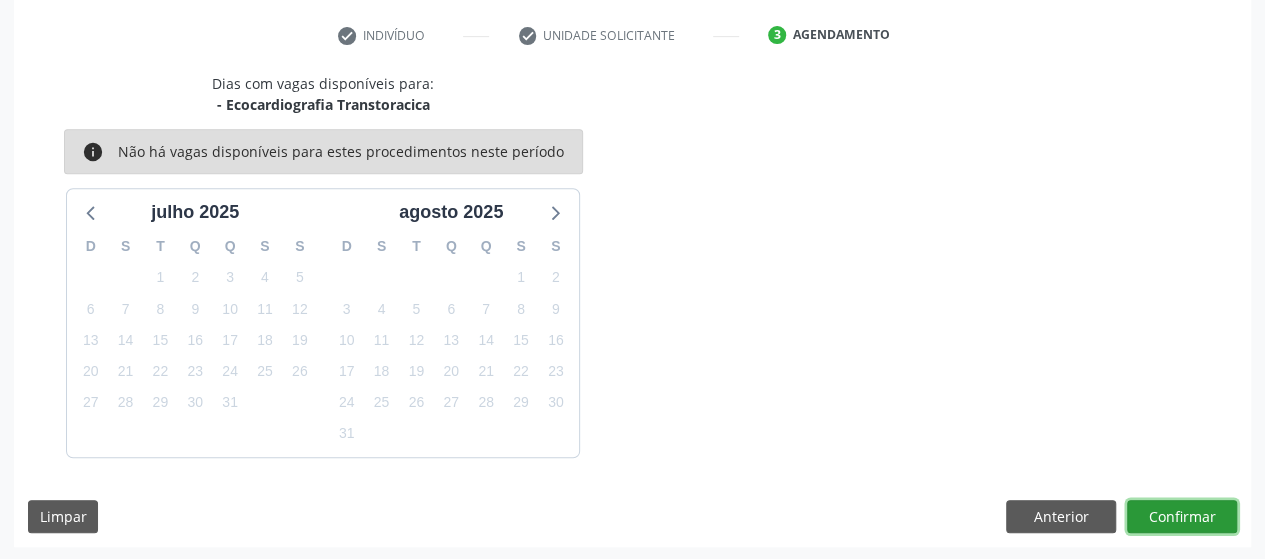 click on "Confirmar" at bounding box center [1182, 517] 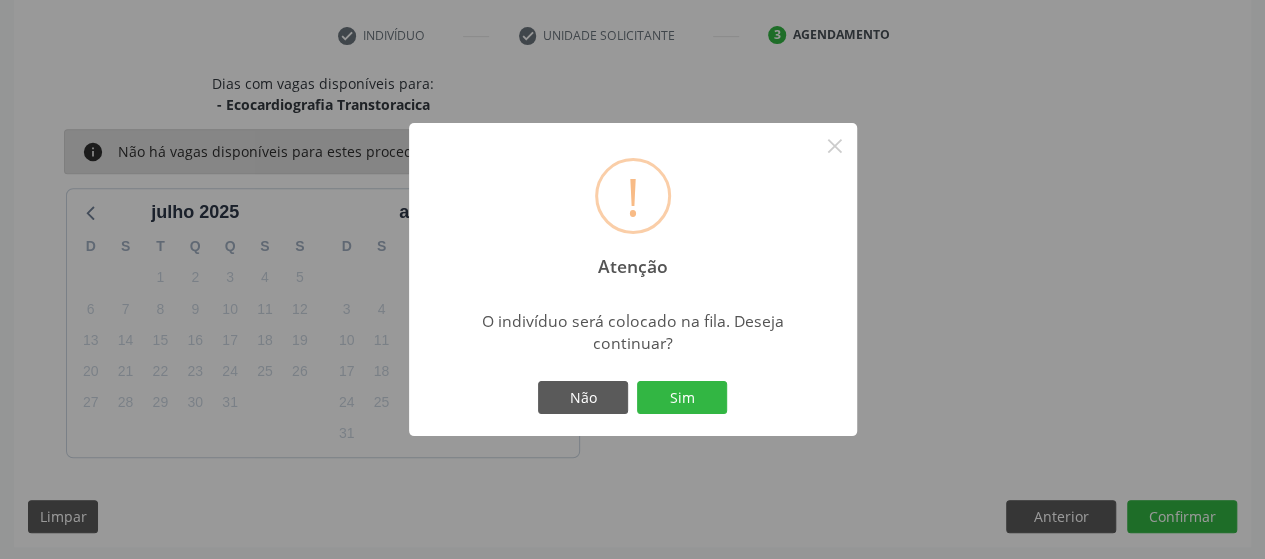 type 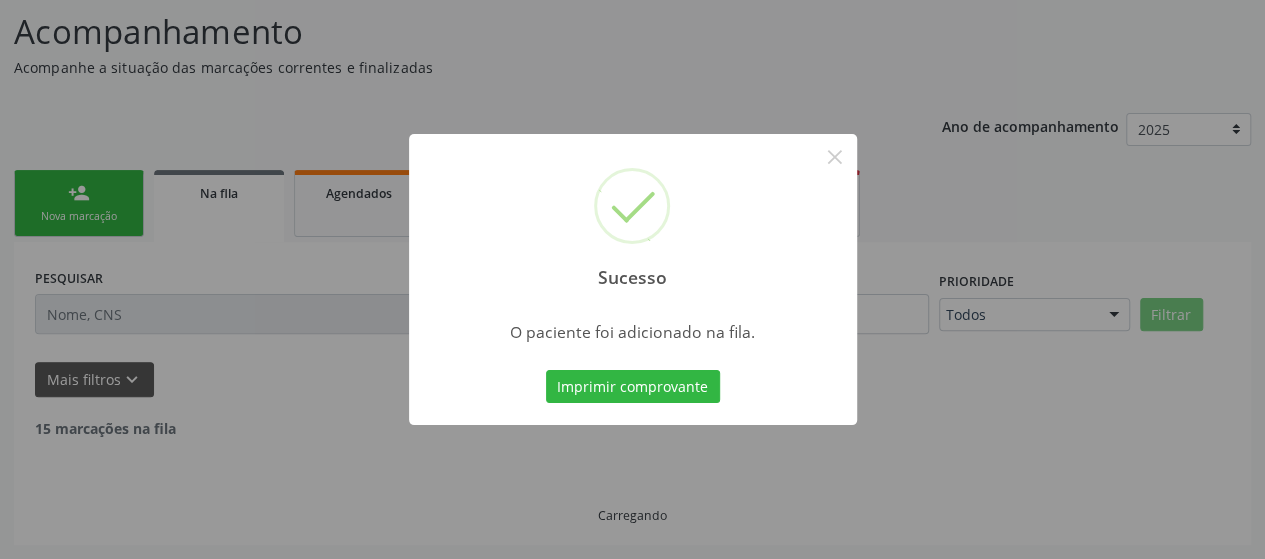 scroll, scrollTop: 134, scrollLeft: 0, axis: vertical 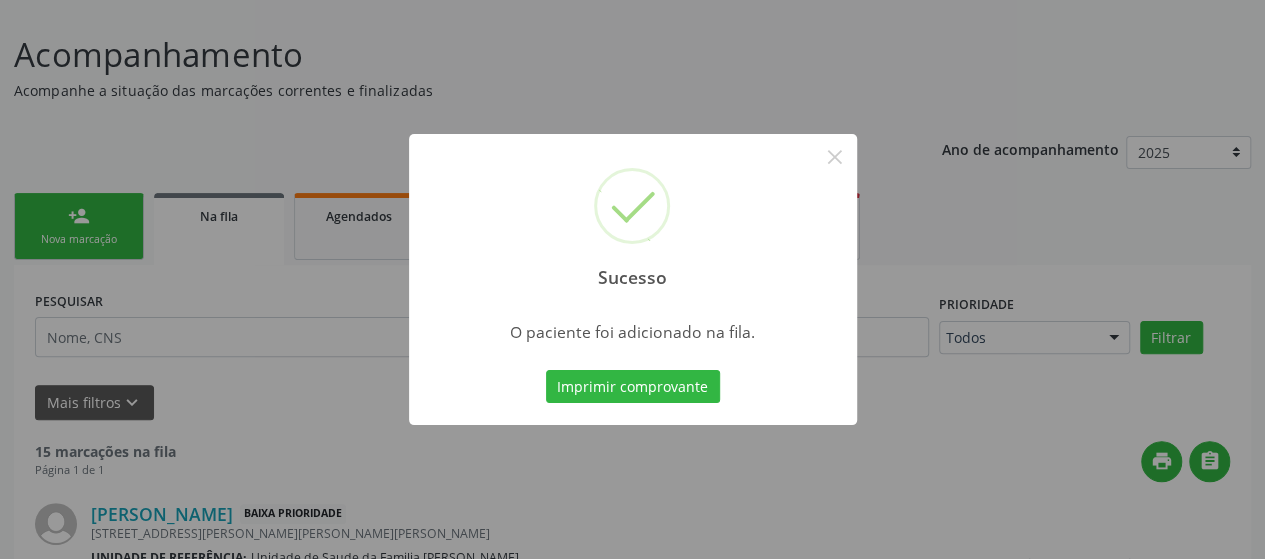 type 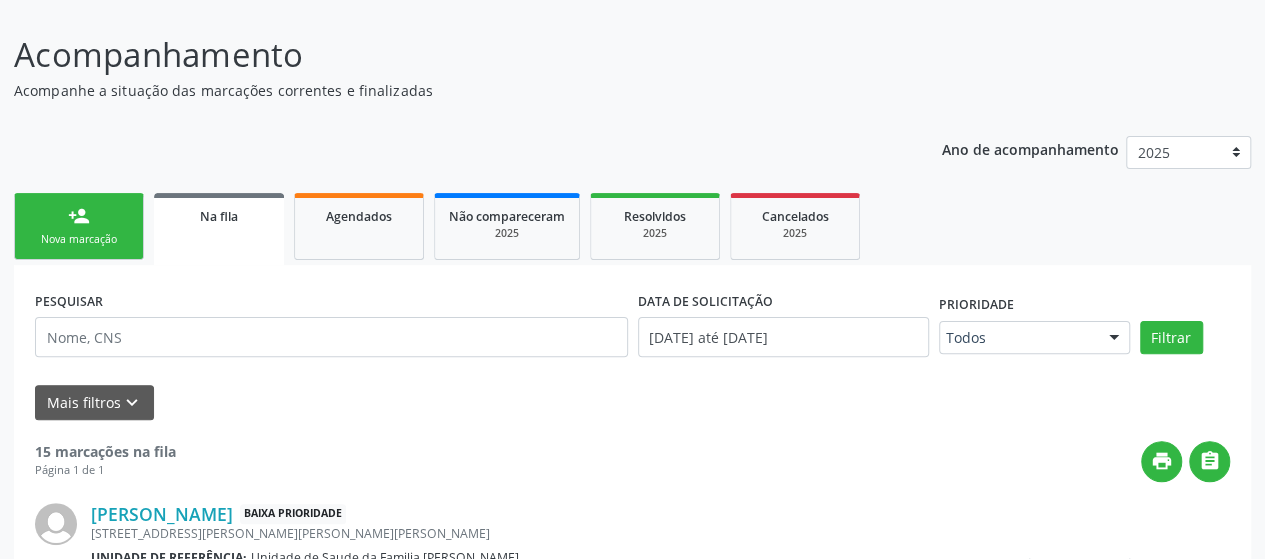 click on "person_add
Nova marcação" at bounding box center (79, 226) 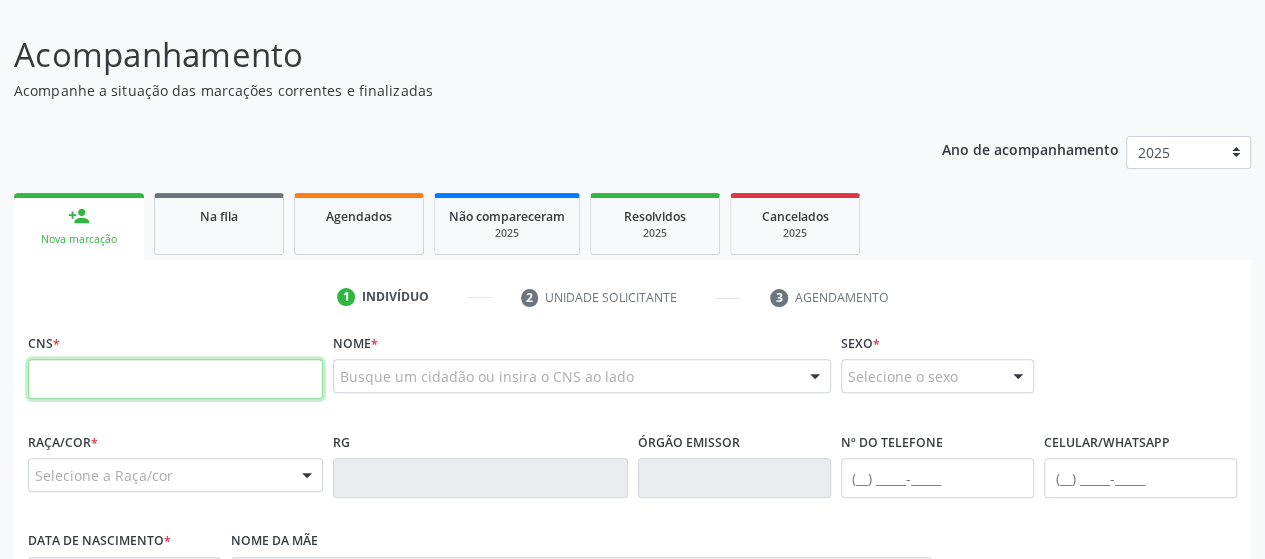 click at bounding box center (175, 379) 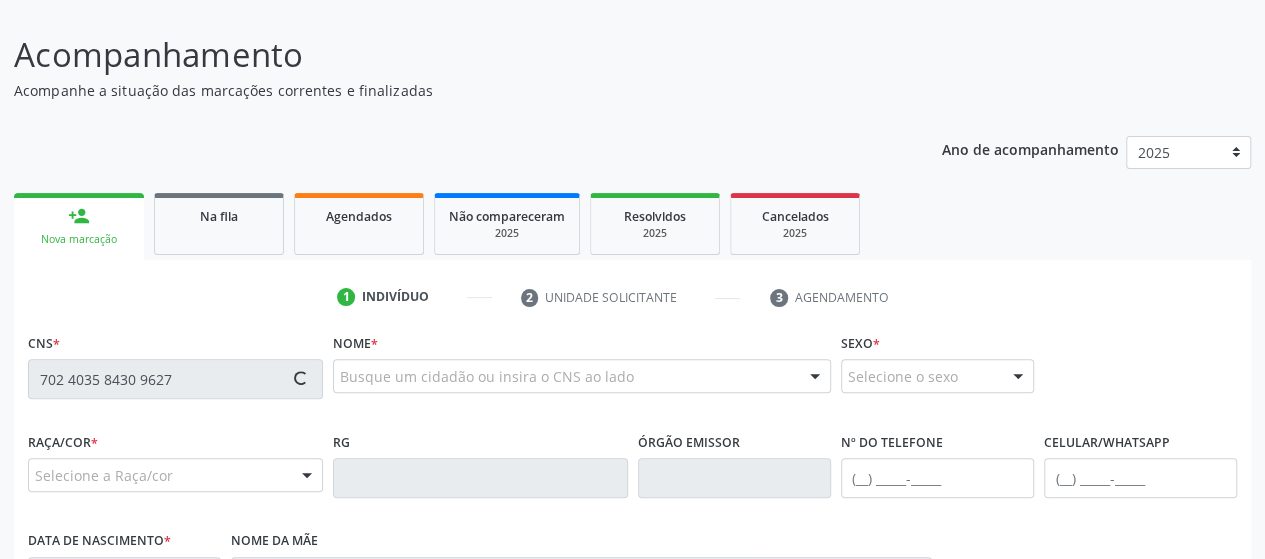 type on "702 4035 8430 9627" 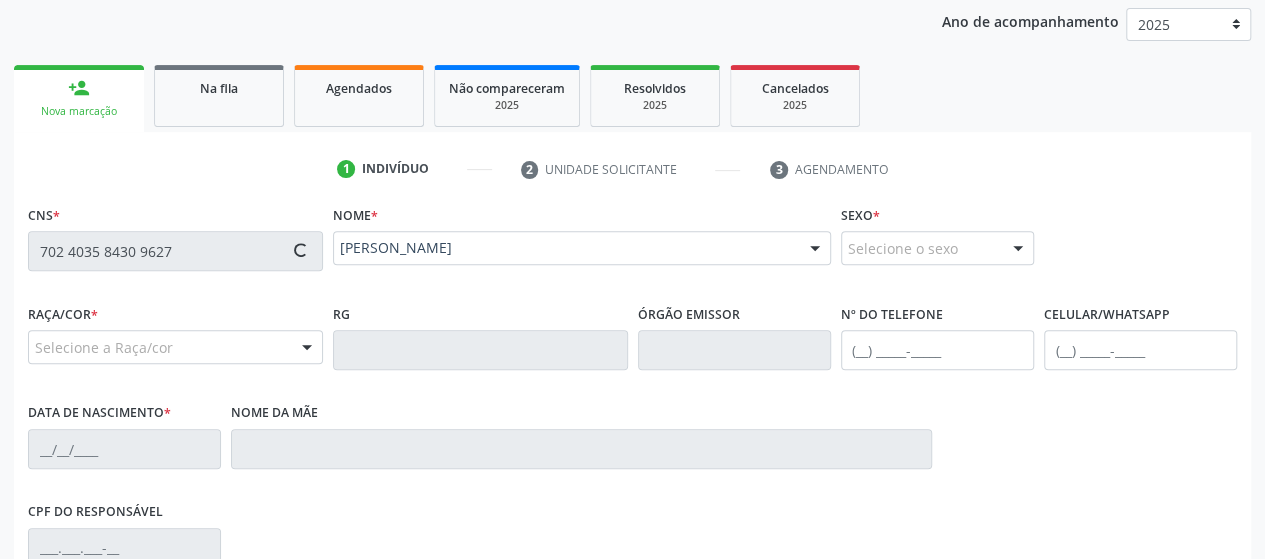 scroll, scrollTop: 329, scrollLeft: 0, axis: vertical 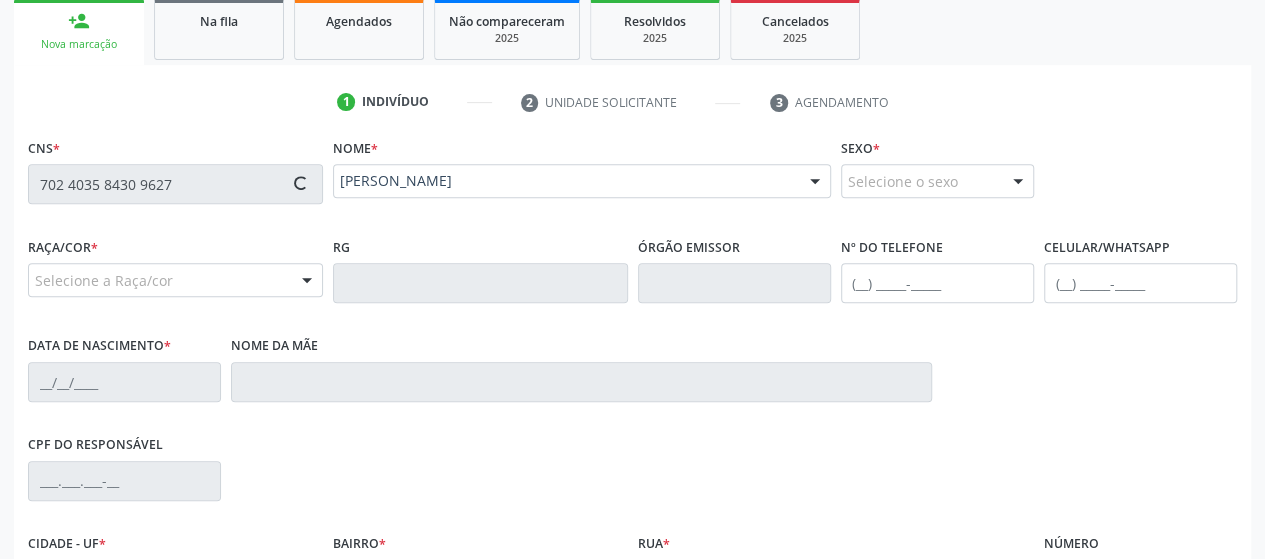 type on "[PHONE_NUMBER]" 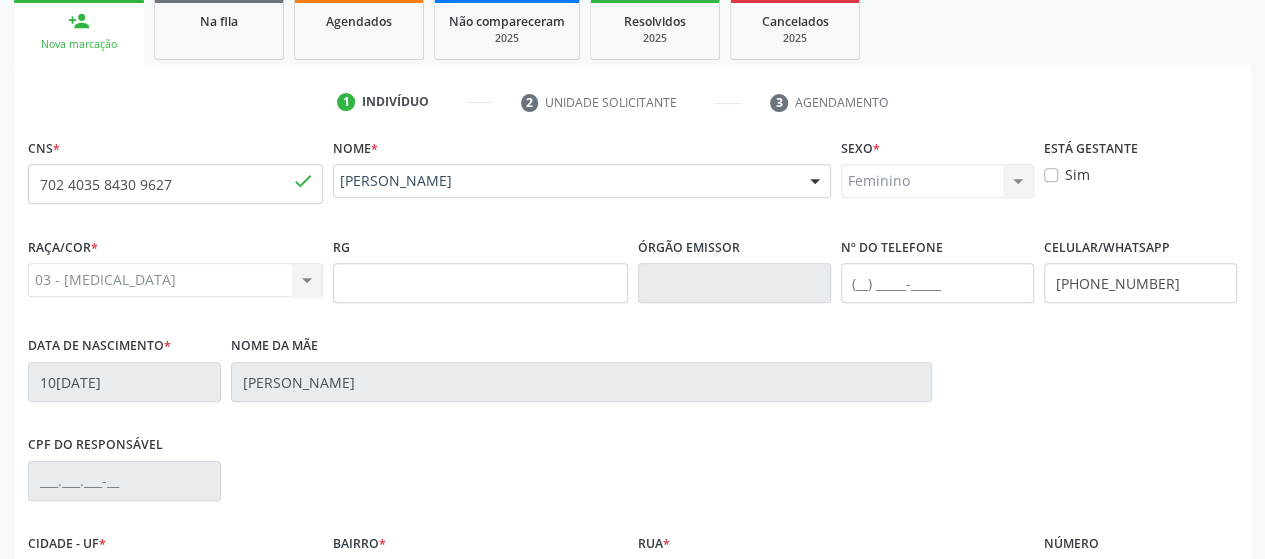 scroll, scrollTop: 552, scrollLeft: 0, axis: vertical 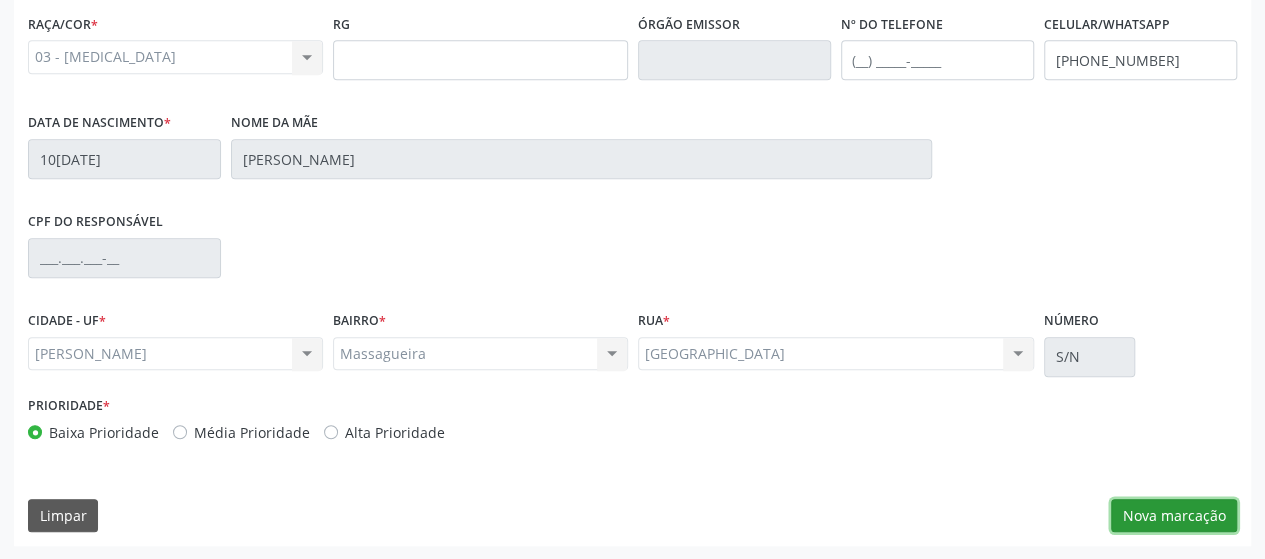 click on "Nova marcação" at bounding box center (1174, 516) 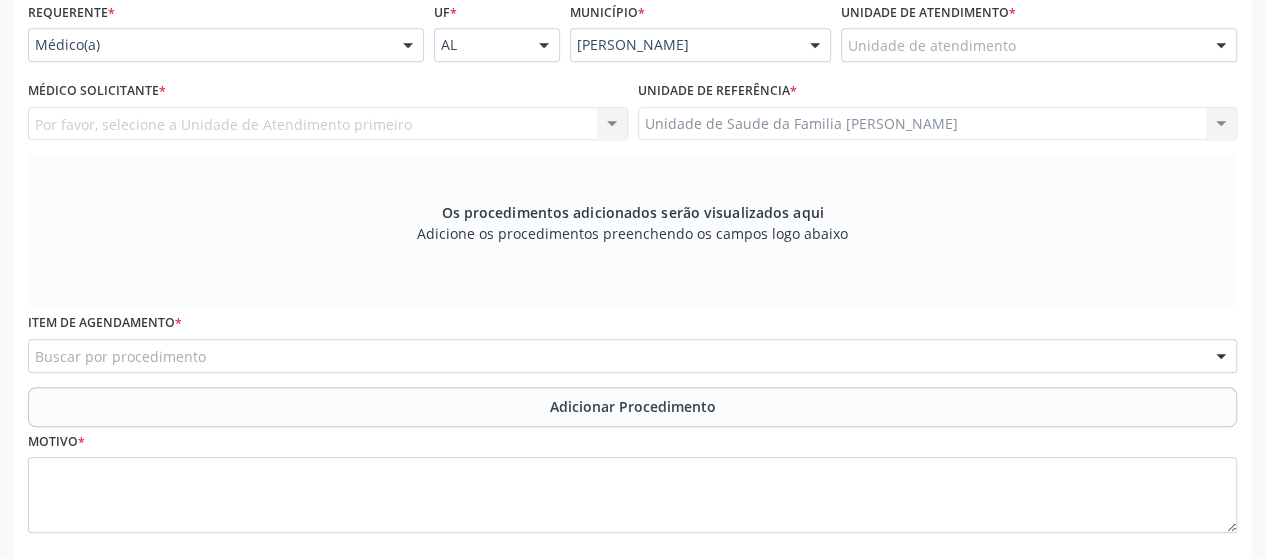 scroll, scrollTop: 310, scrollLeft: 0, axis: vertical 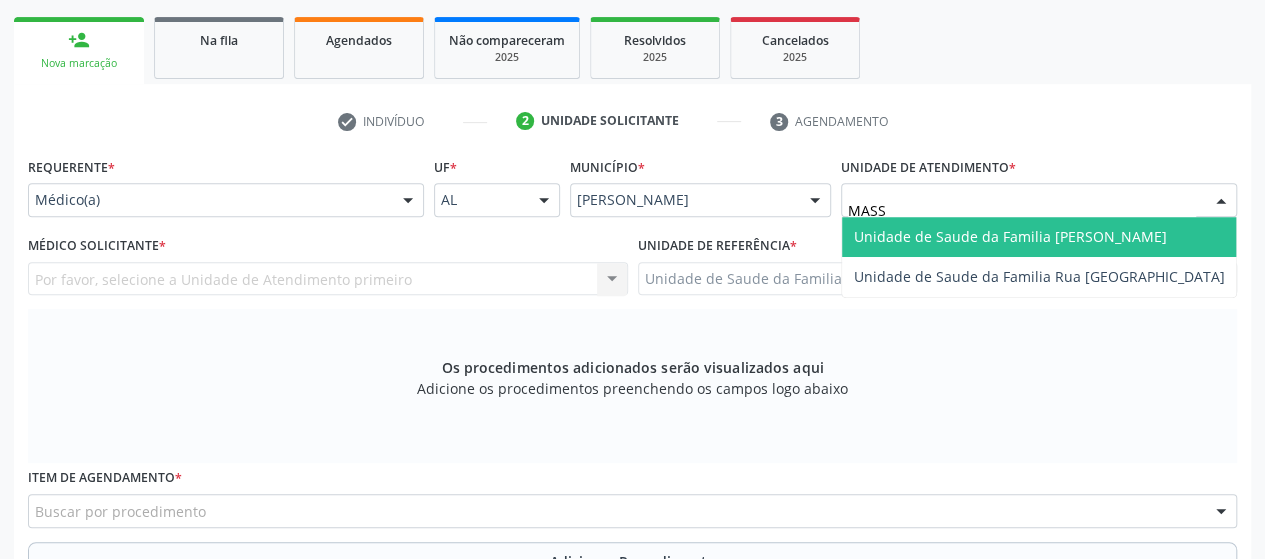 type on "MASSA" 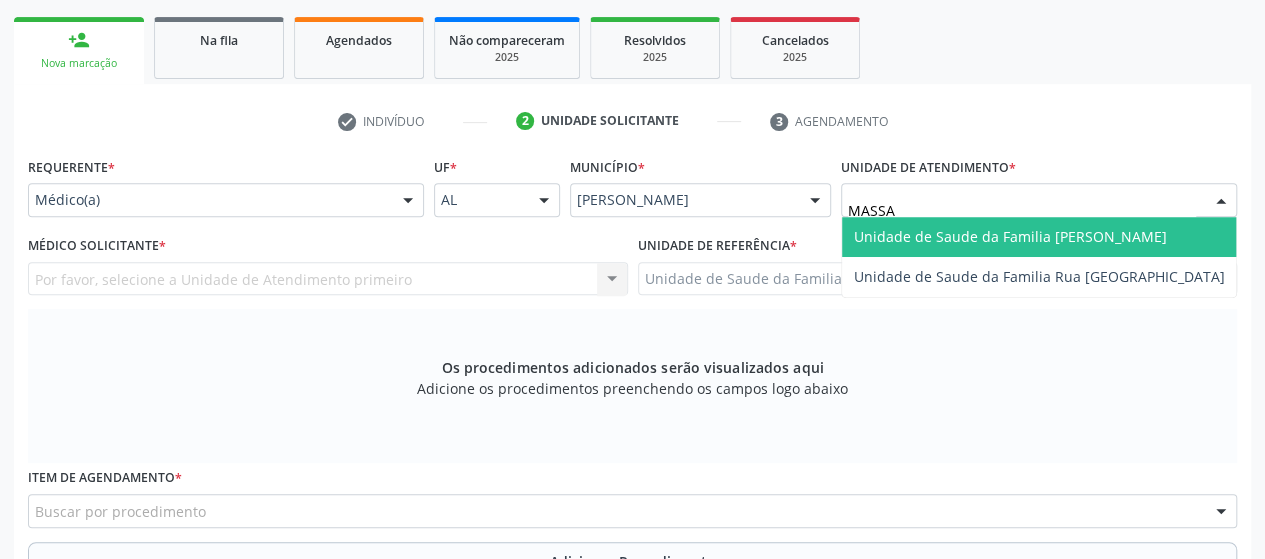 click on "Unidade de Saude da Familia [PERSON_NAME]" at bounding box center [1010, 236] 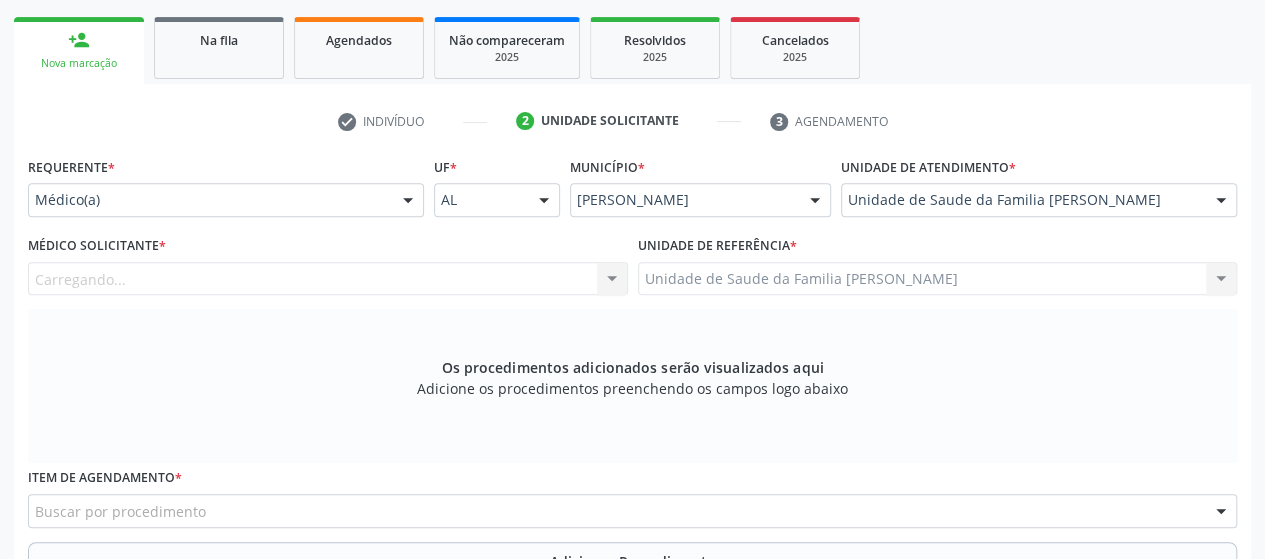 click on "Carregando...
Nenhum resultado encontrado para: "   "
Não há nenhuma opção para ser exibida." at bounding box center [328, 279] 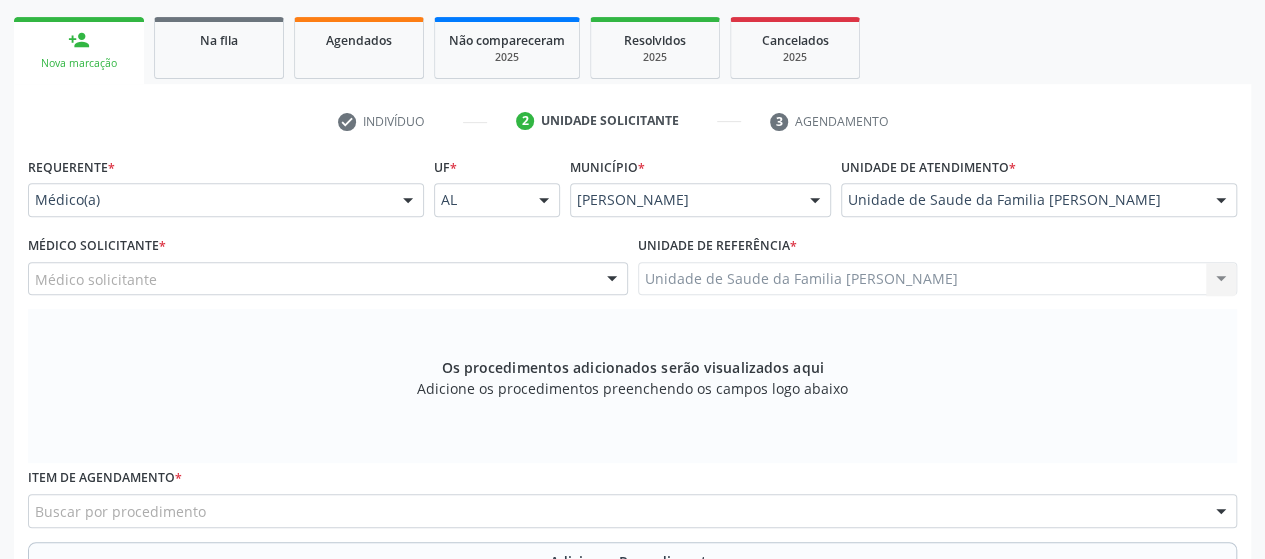 click on "Médico solicitante" at bounding box center [328, 279] 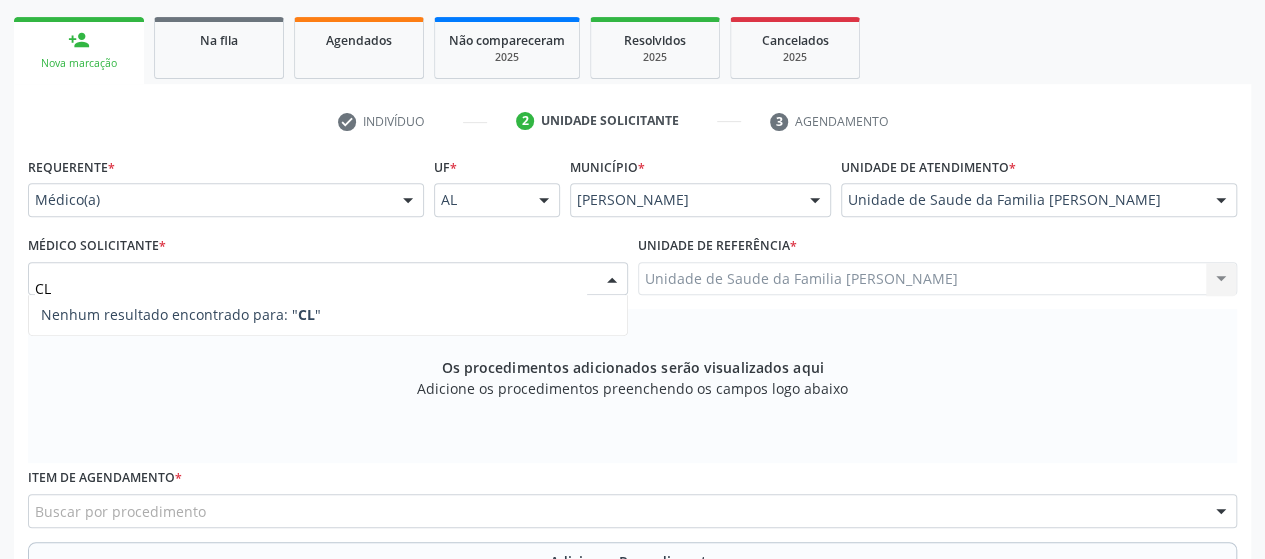 type on "C" 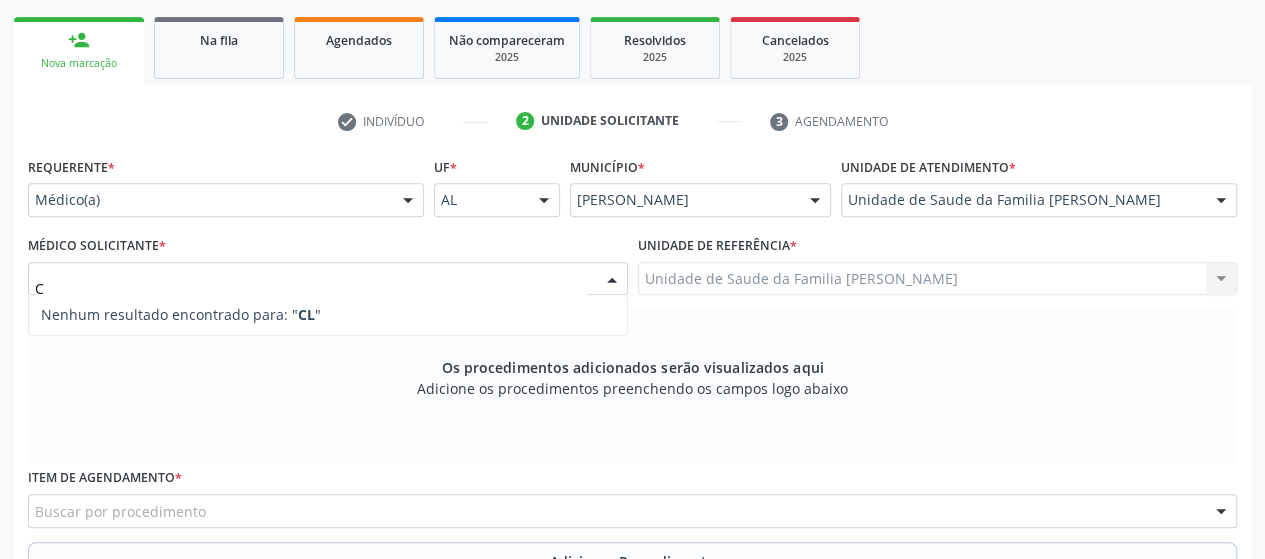type 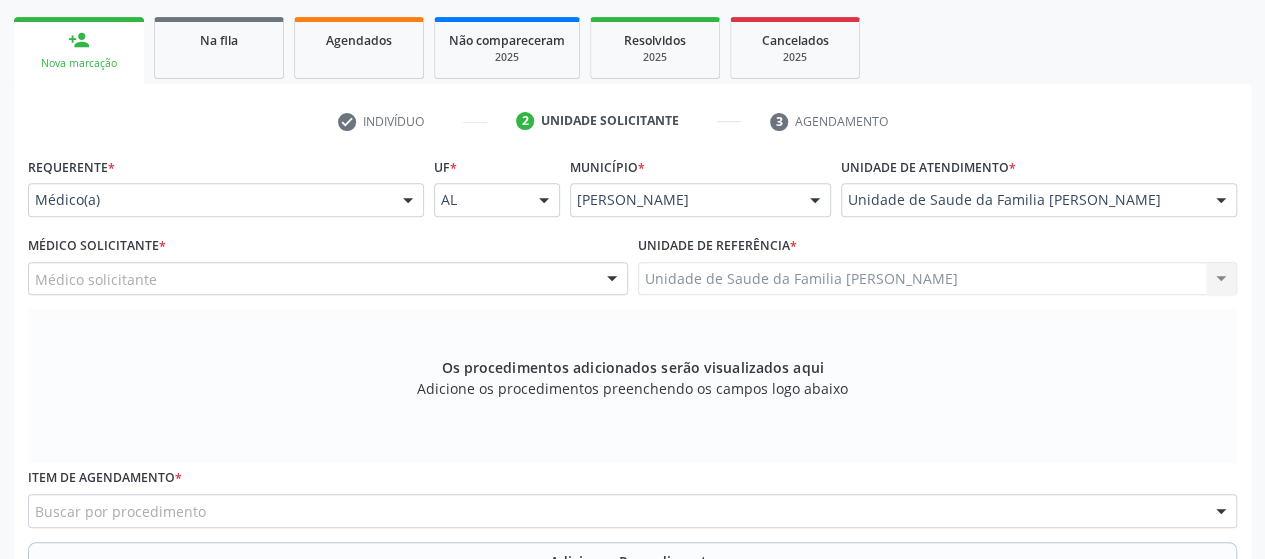 scroll, scrollTop: 568, scrollLeft: 0, axis: vertical 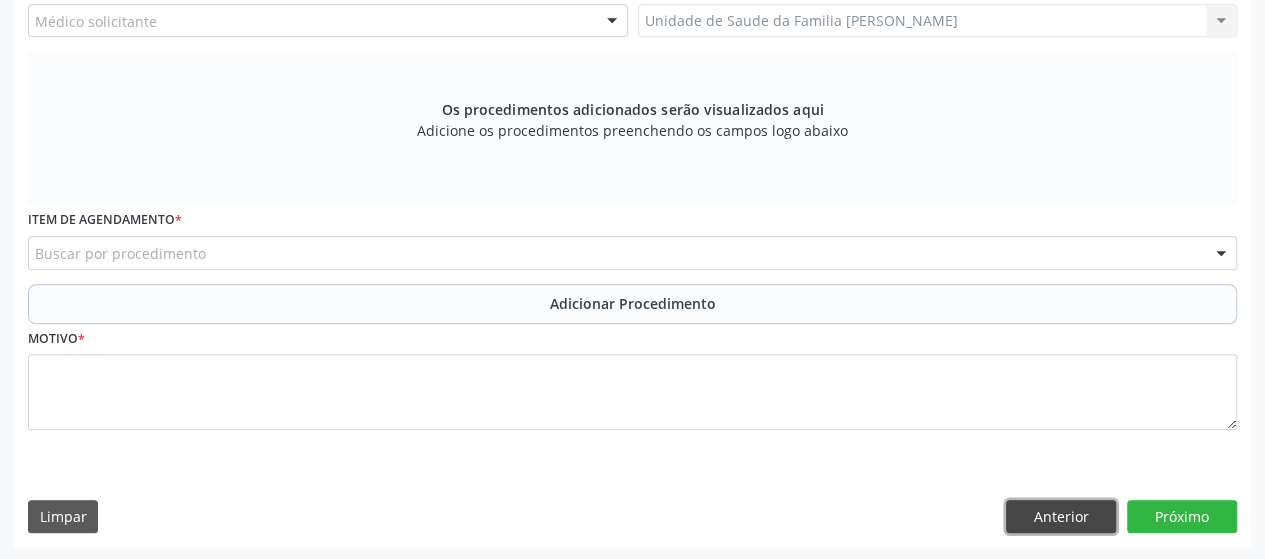 click on "Anterior" at bounding box center [1061, 517] 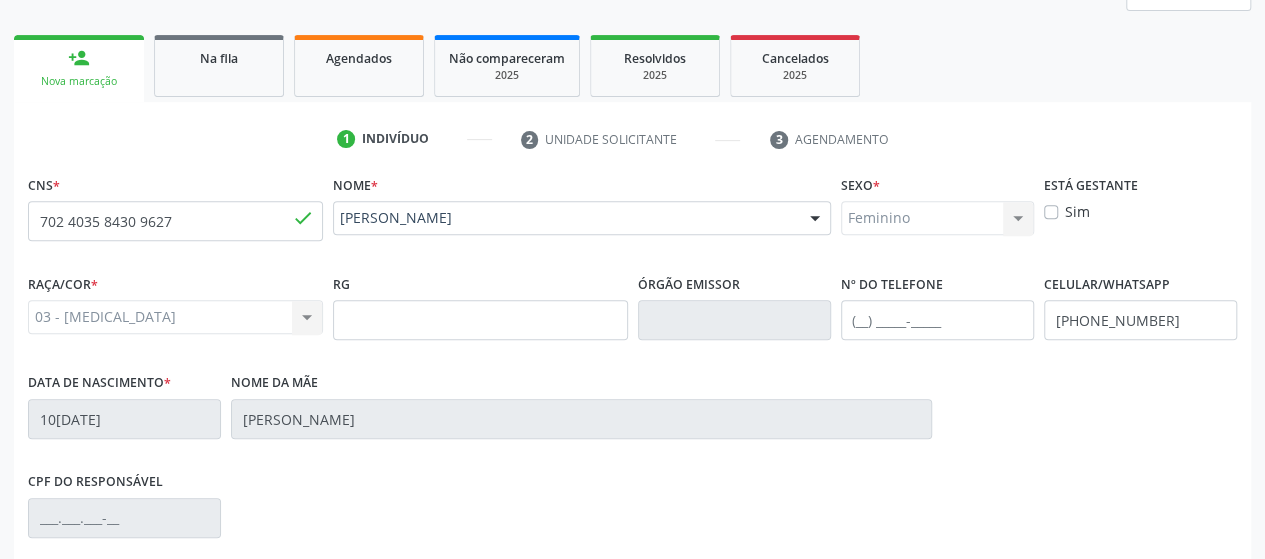 scroll, scrollTop: 295, scrollLeft: 0, axis: vertical 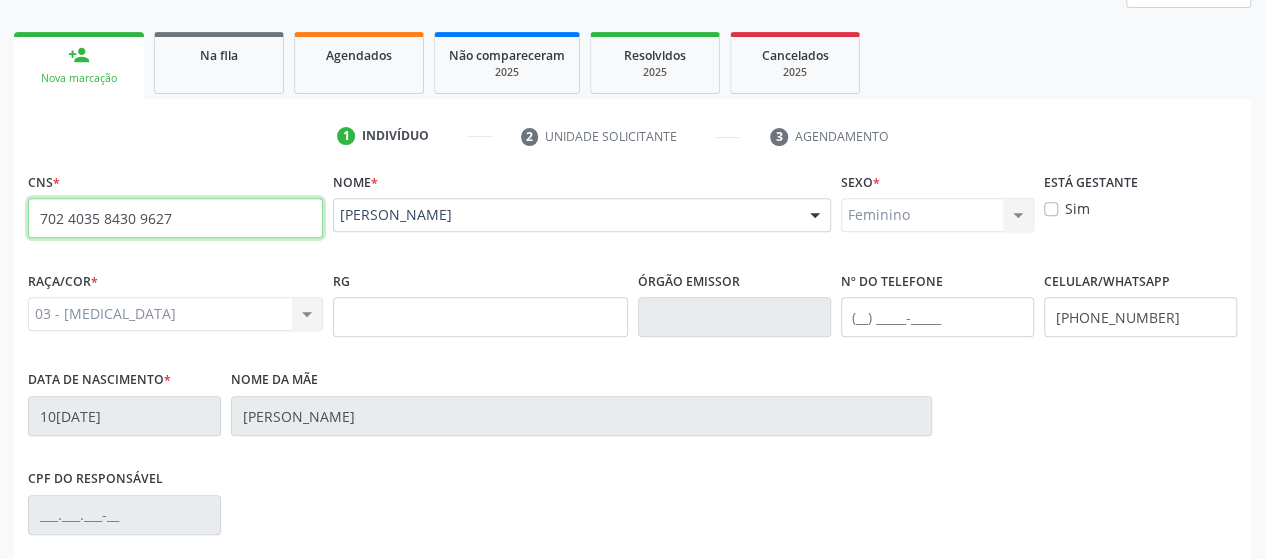 click on "702 4035 8430 9627" at bounding box center (175, 218) 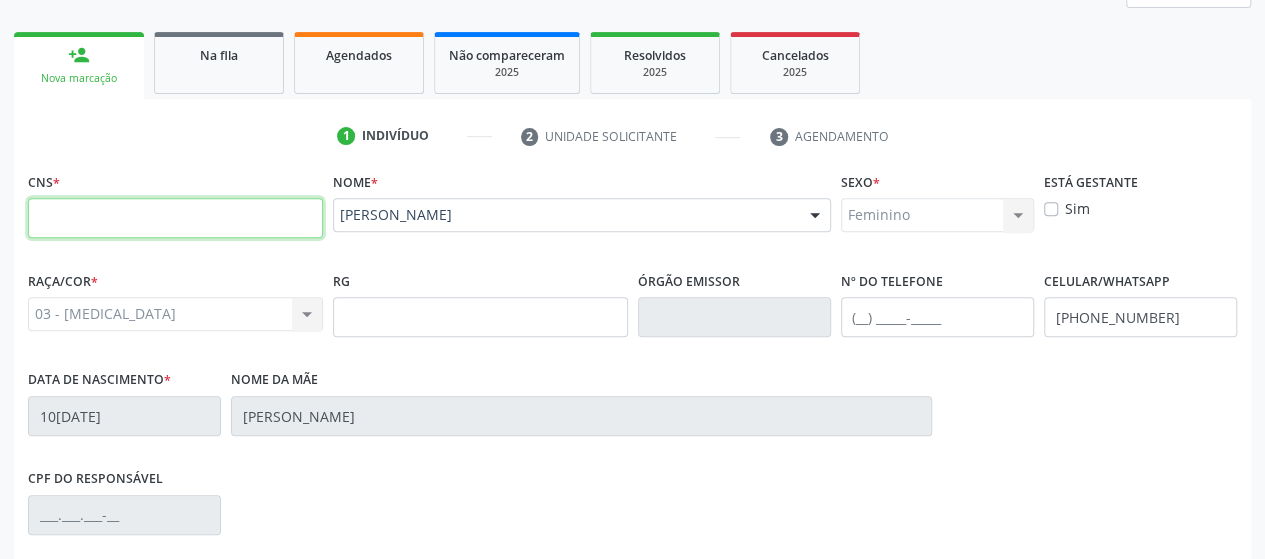 type 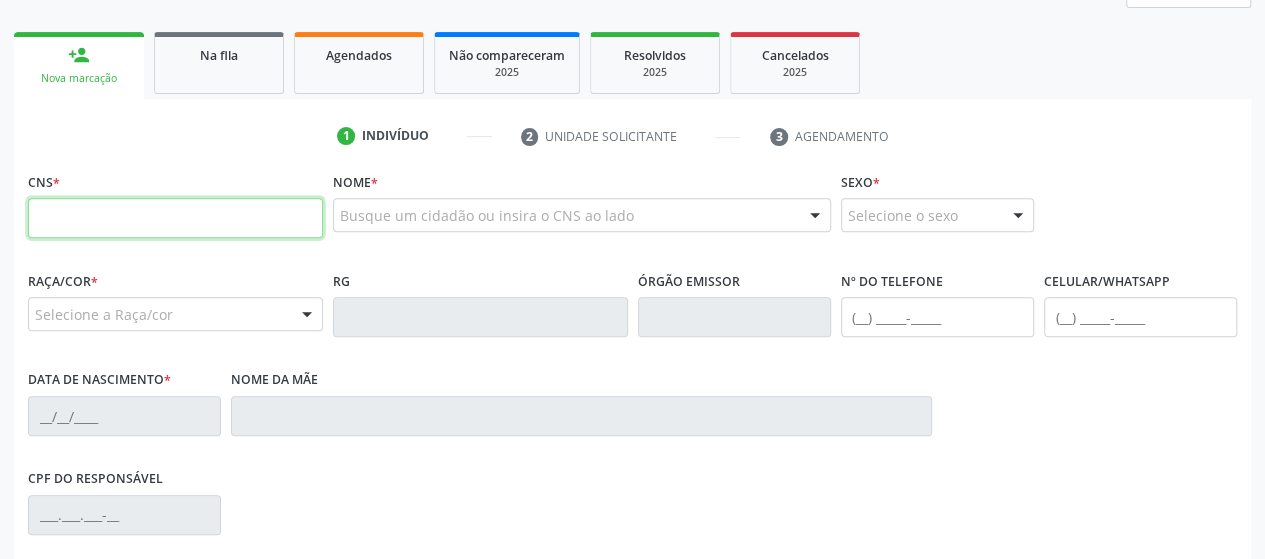 type 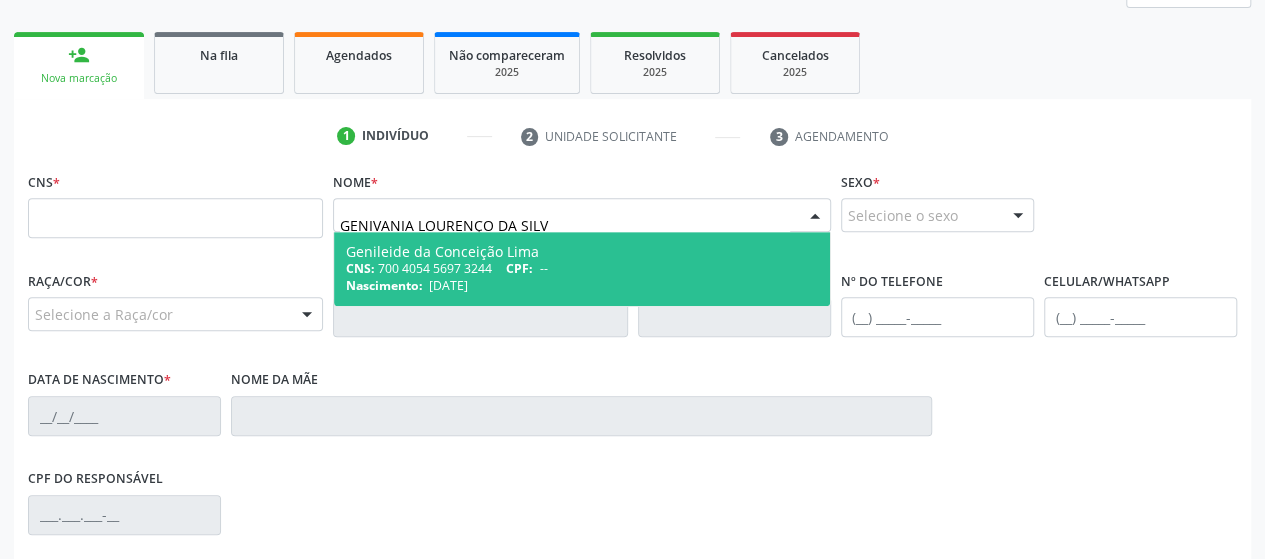 type on "GENIVANIA [PERSON_NAME]" 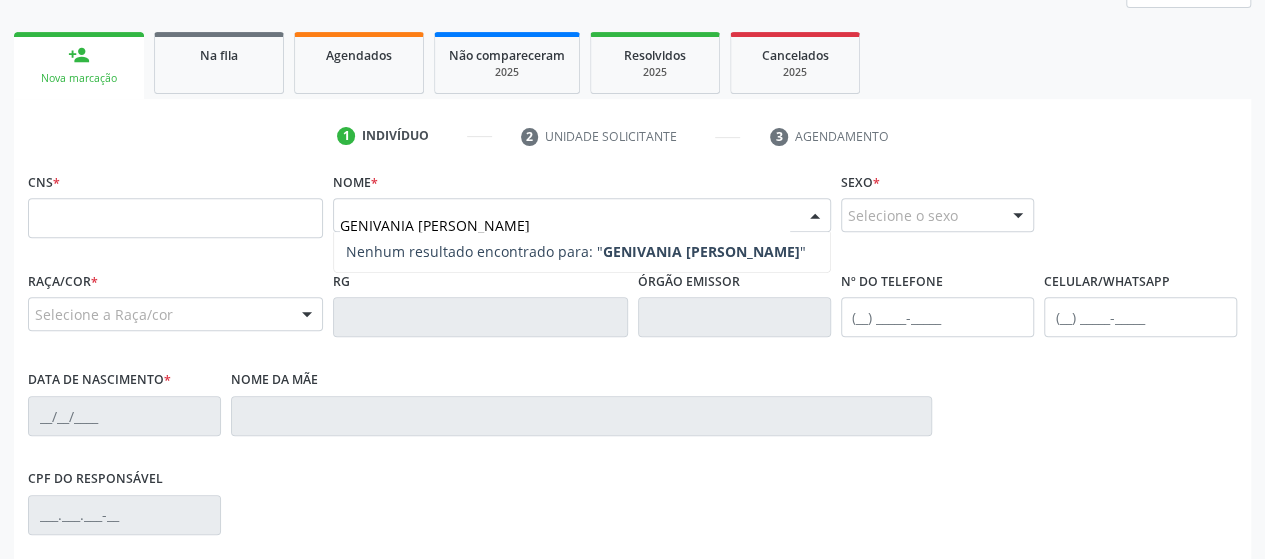click on "GENIVANIA [PERSON_NAME]" at bounding box center (565, 225) 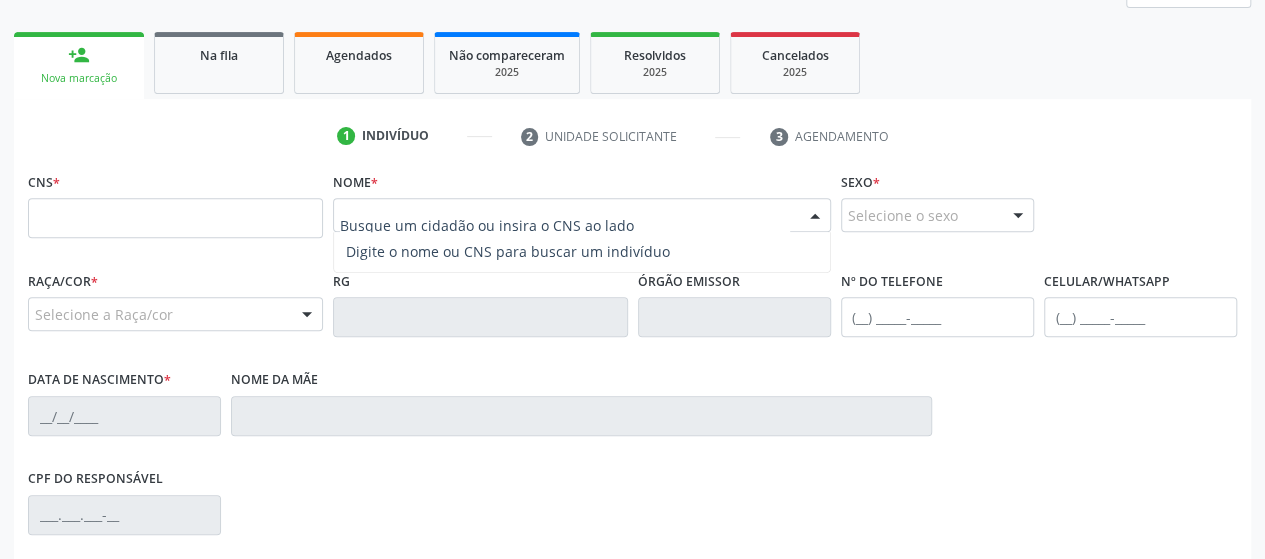 click at bounding box center (565, 225) 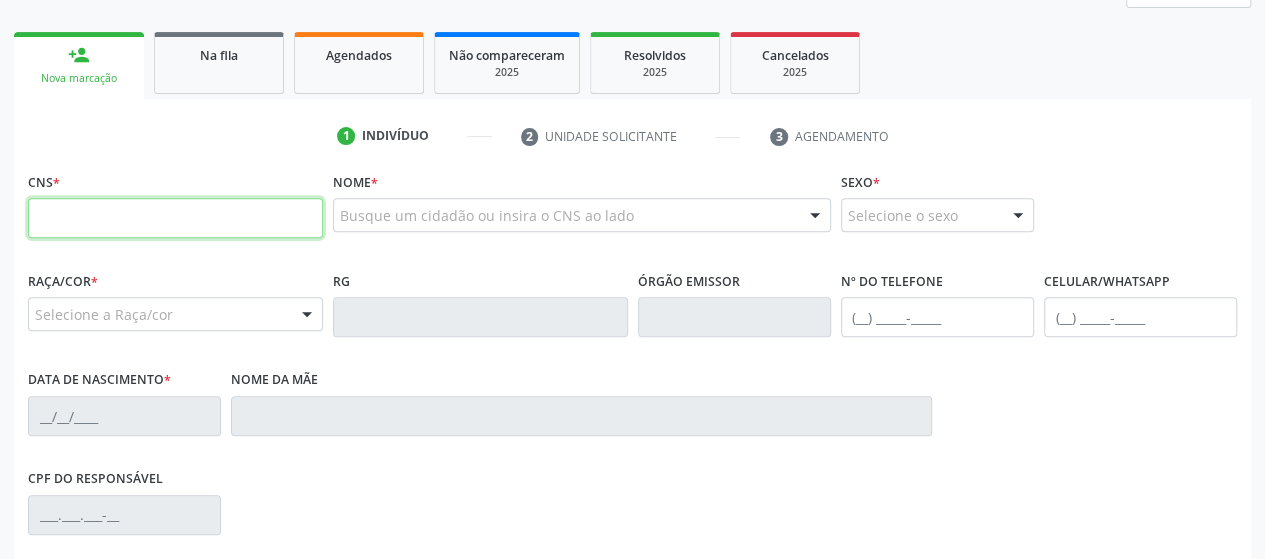 click at bounding box center (175, 218) 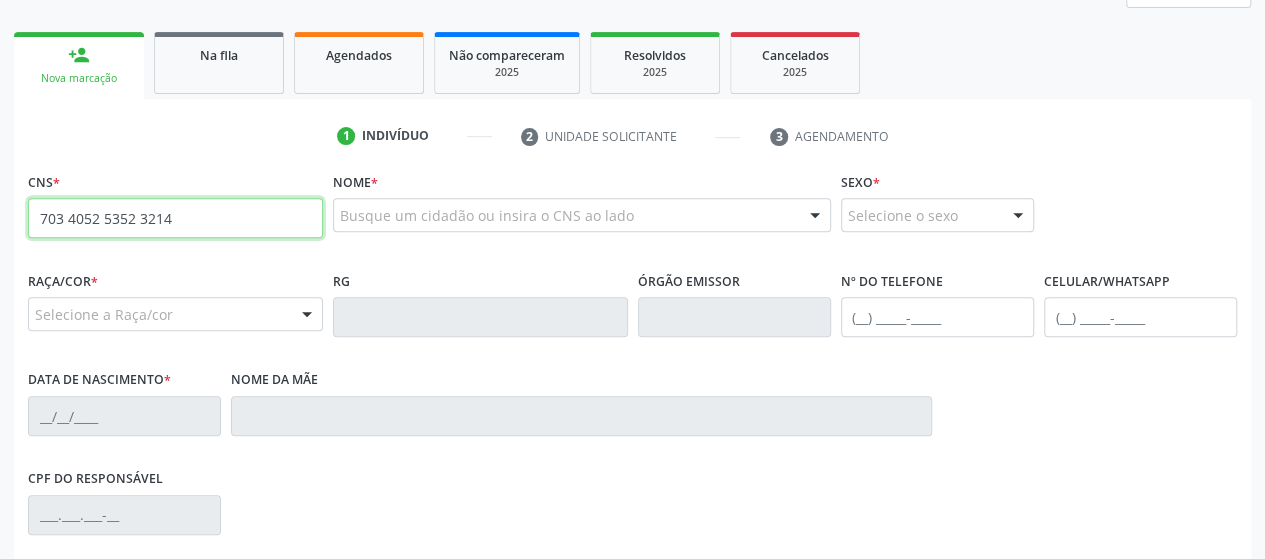 type on "703 4052 5352 3214" 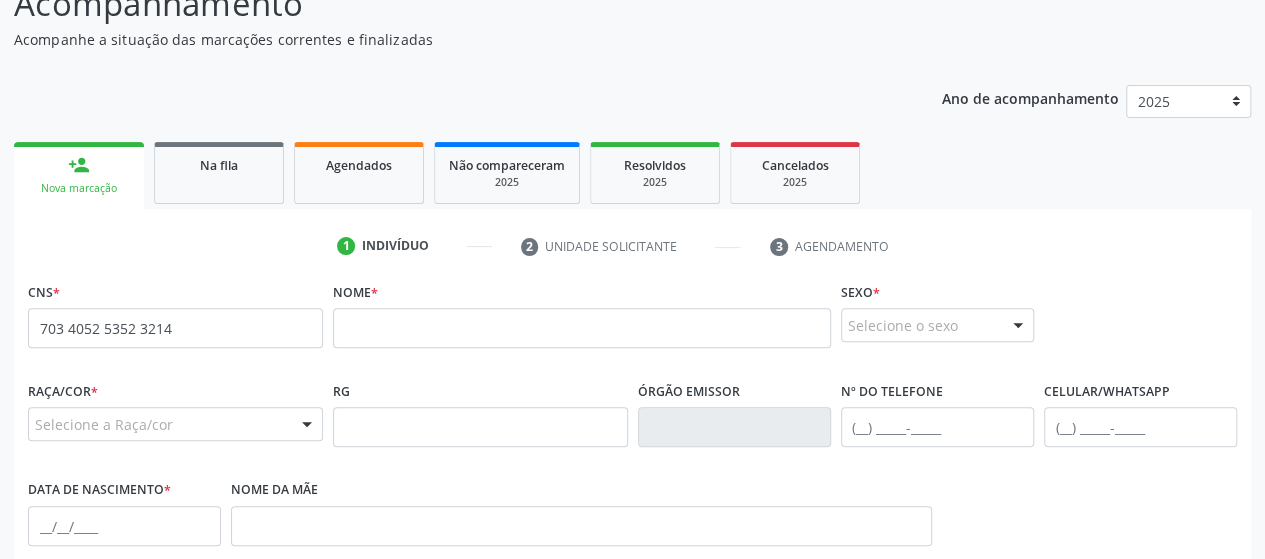 scroll, scrollTop: 186, scrollLeft: 0, axis: vertical 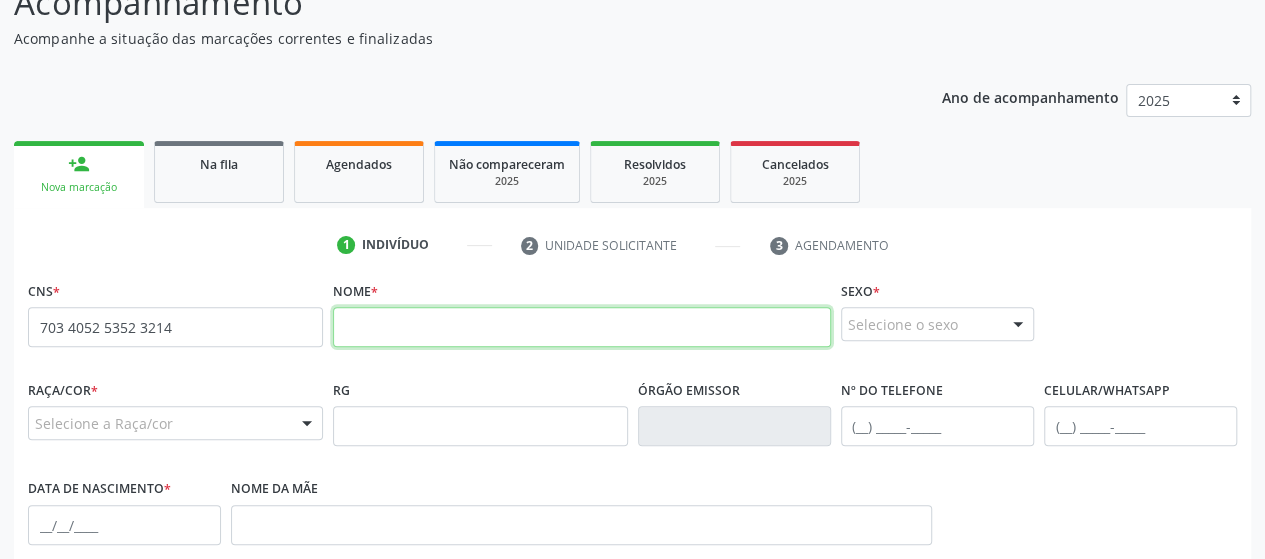 click at bounding box center (582, 327) 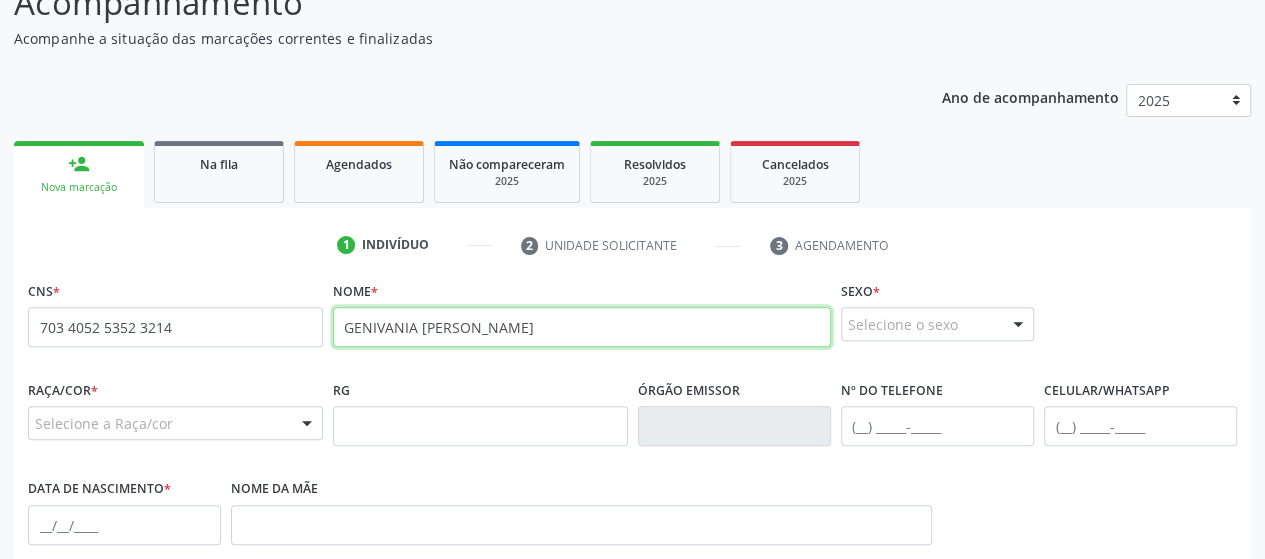 type on "GENIVANIA [PERSON_NAME]" 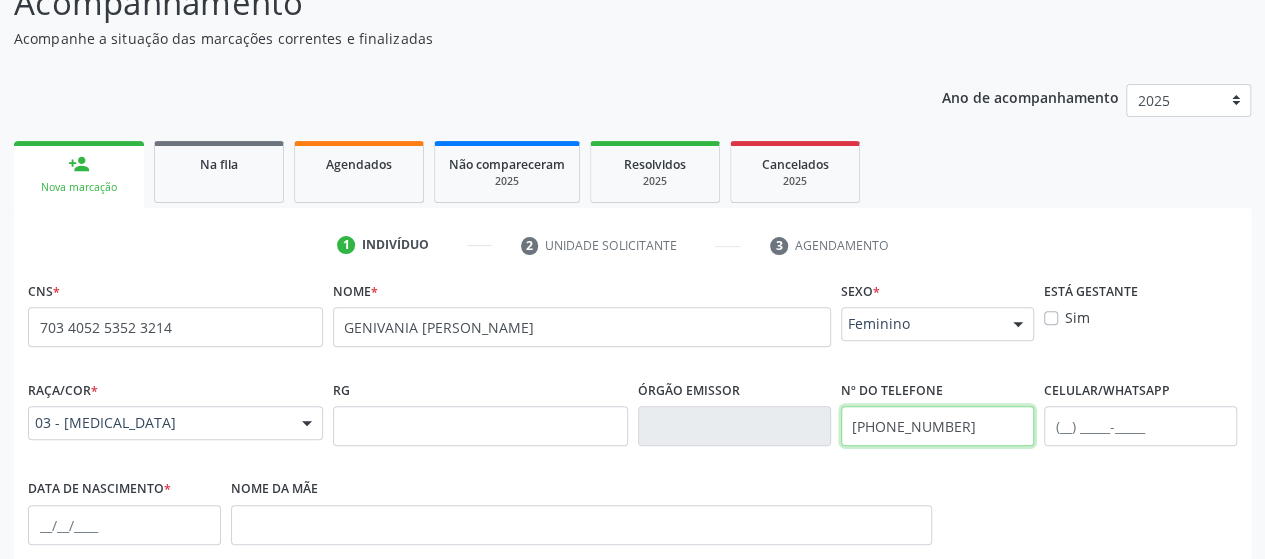 type on "[PHONE_NUMBER]" 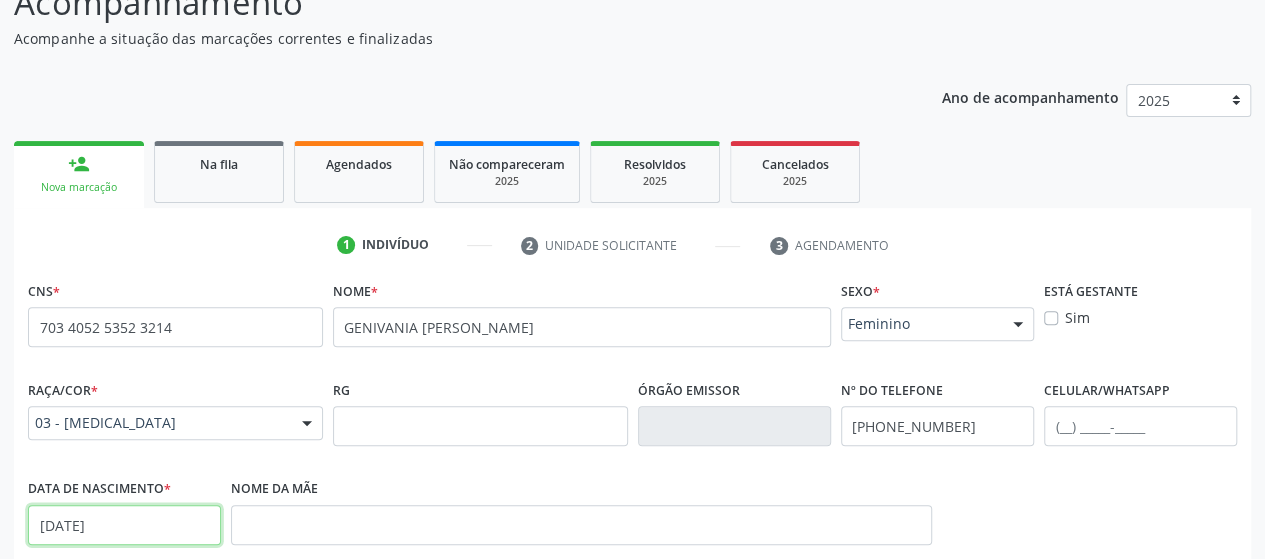 type on "[DATE]" 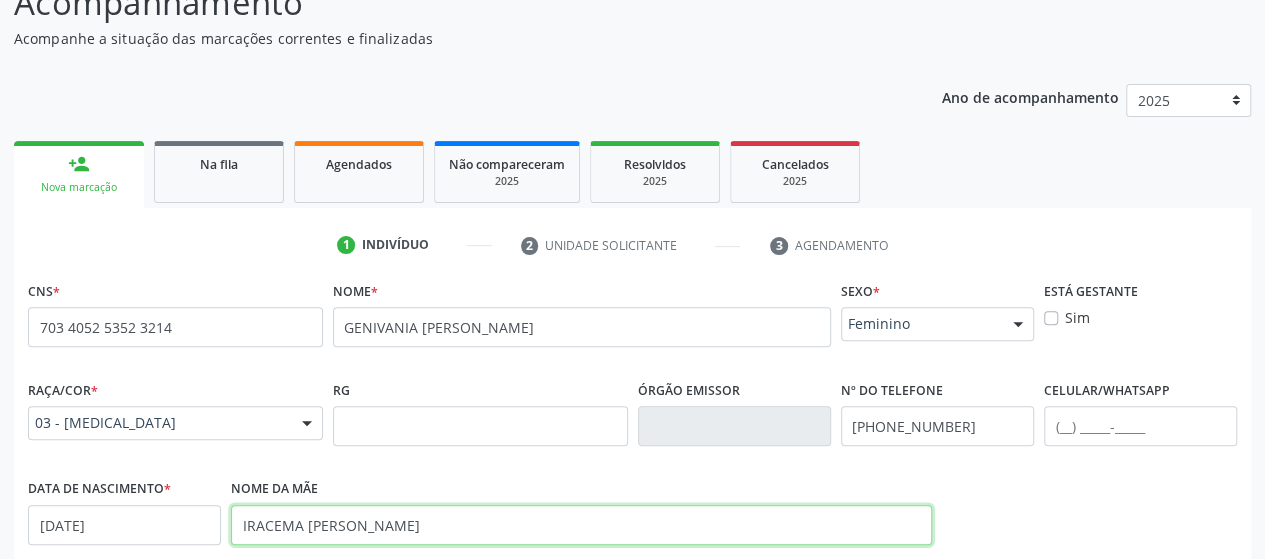 type on "IRACEMA [PERSON_NAME]" 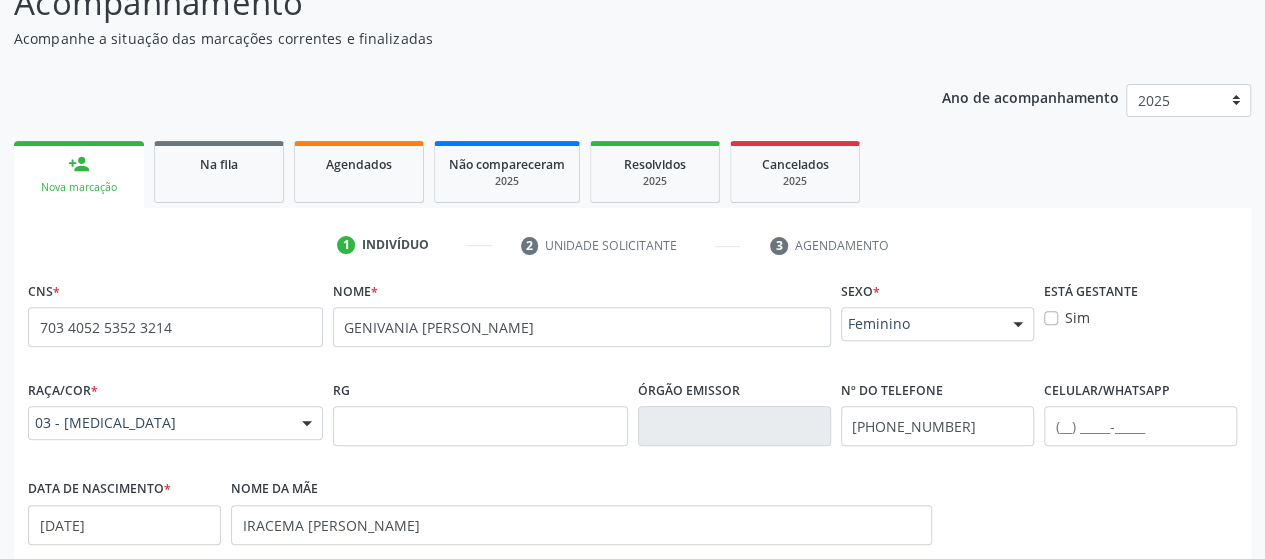 scroll, scrollTop: 529, scrollLeft: 0, axis: vertical 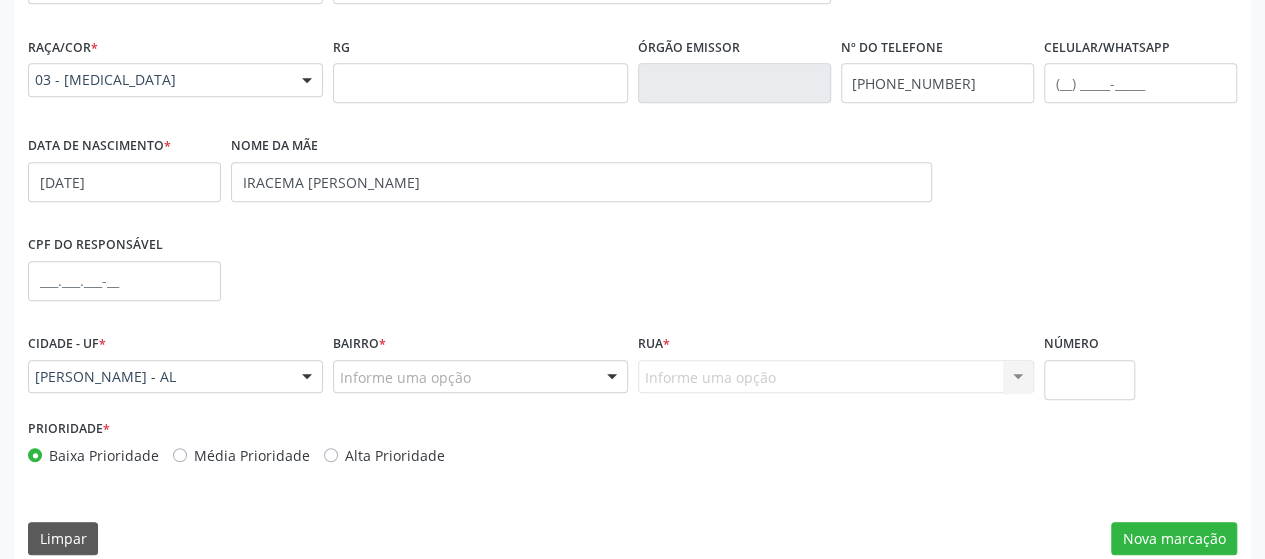 click on "Informe uma opção" at bounding box center [480, 377] 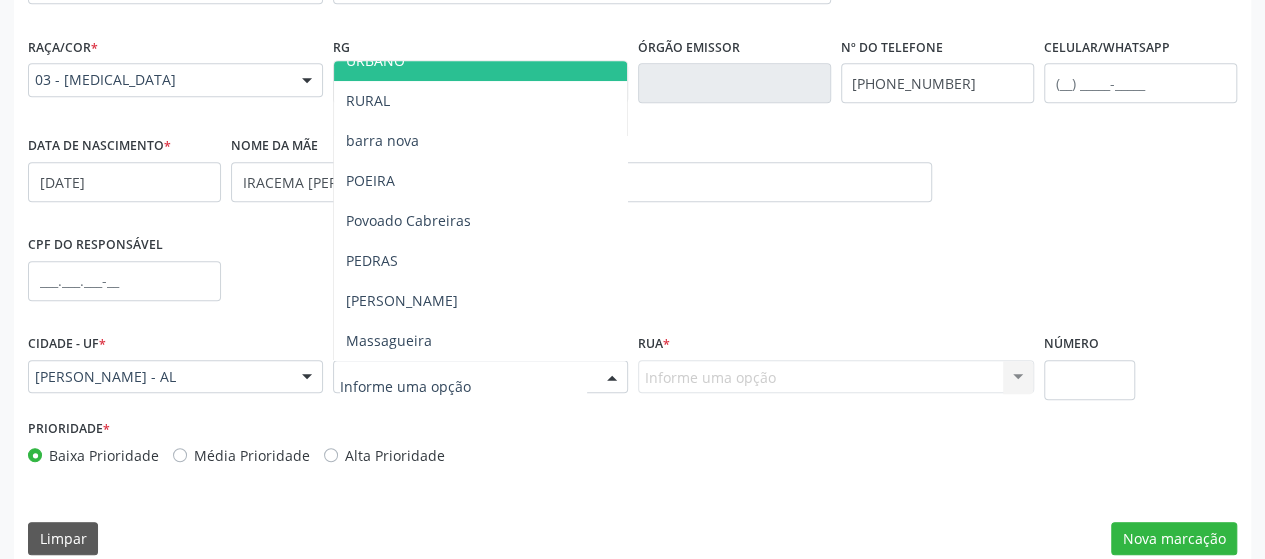 scroll, scrollTop: 220, scrollLeft: 0, axis: vertical 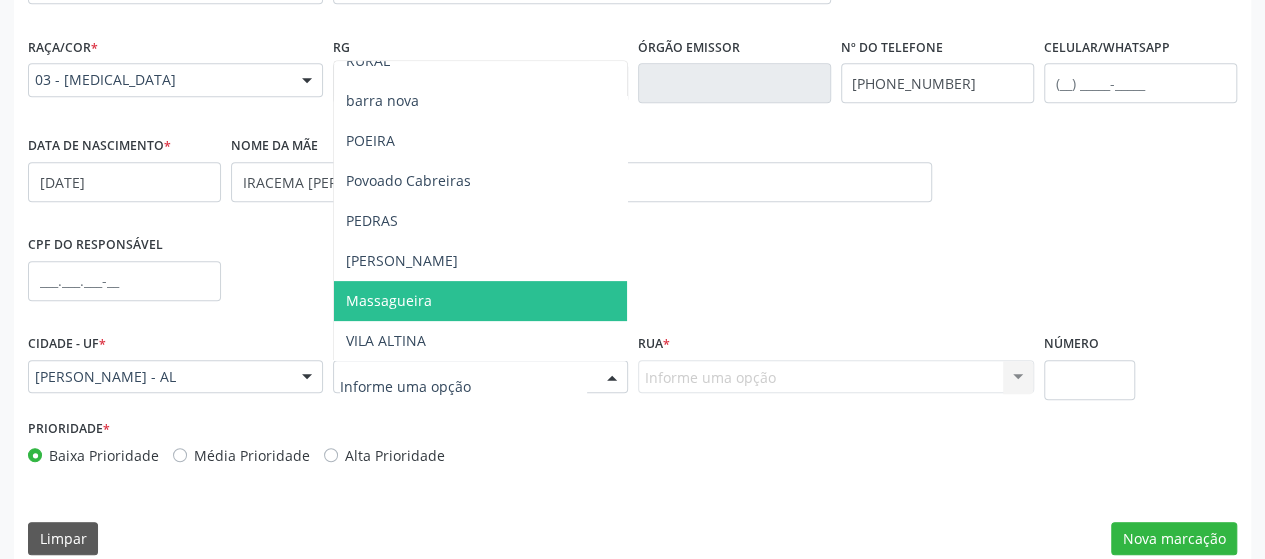 click on "Massagueira" at bounding box center [480, 301] 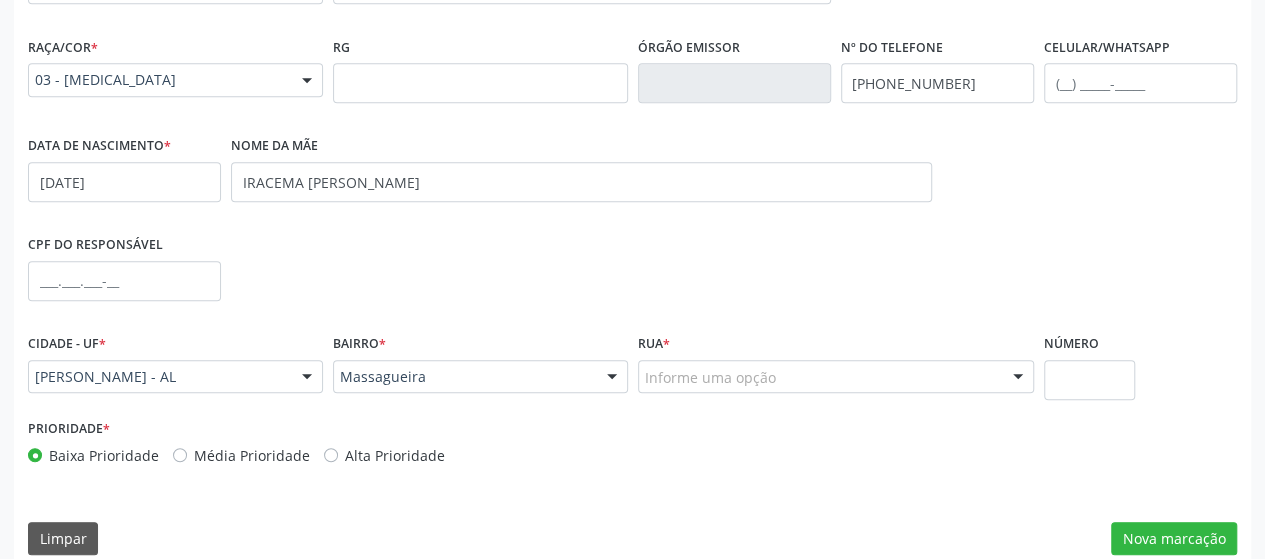 click on "Informe uma opção" at bounding box center [836, 377] 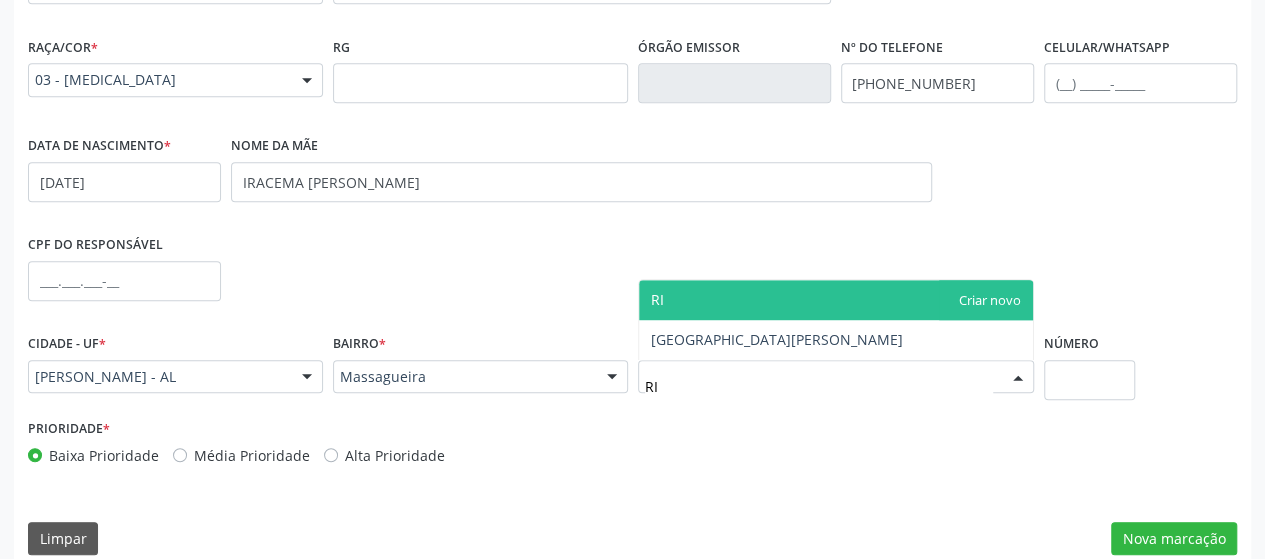 type on "R" 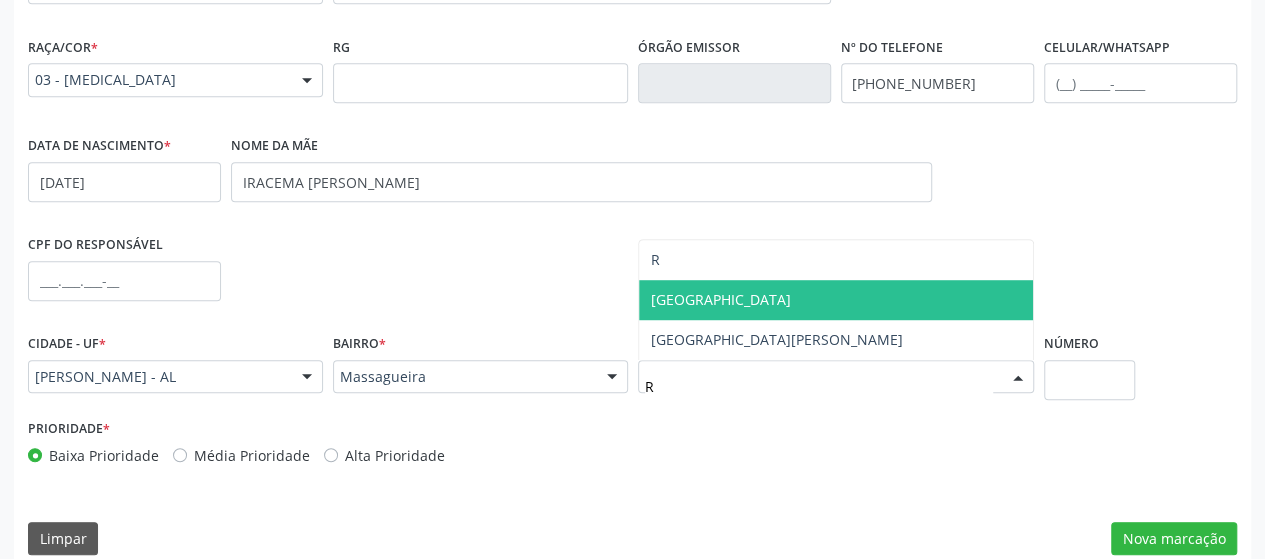 click on "[GEOGRAPHIC_DATA]" at bounding box center [721, 299] 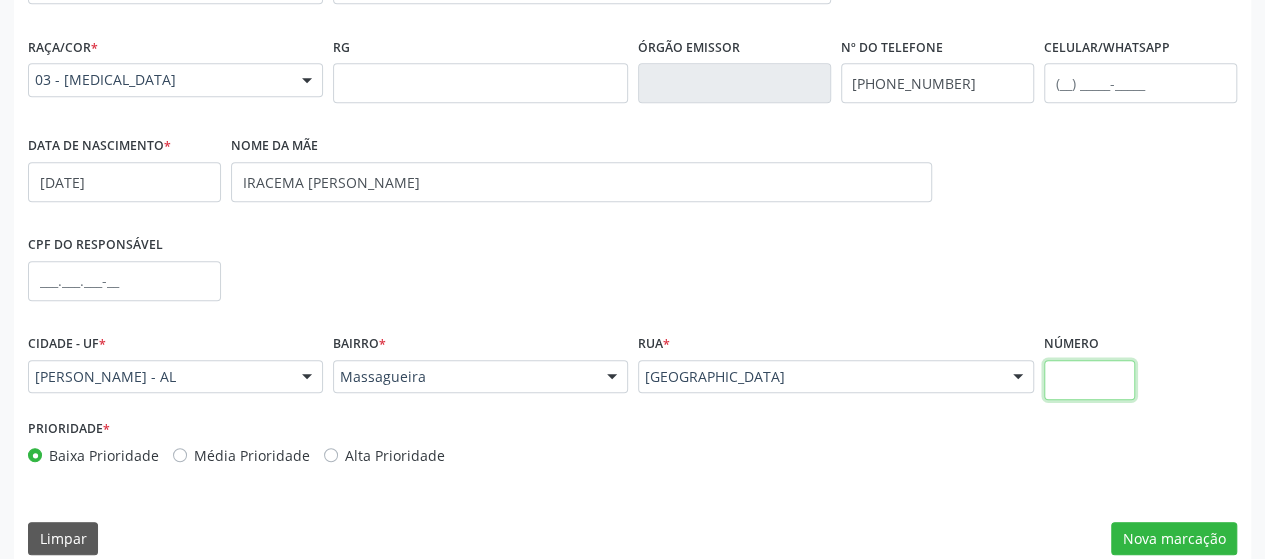 click at bounding box center [1090, 380] 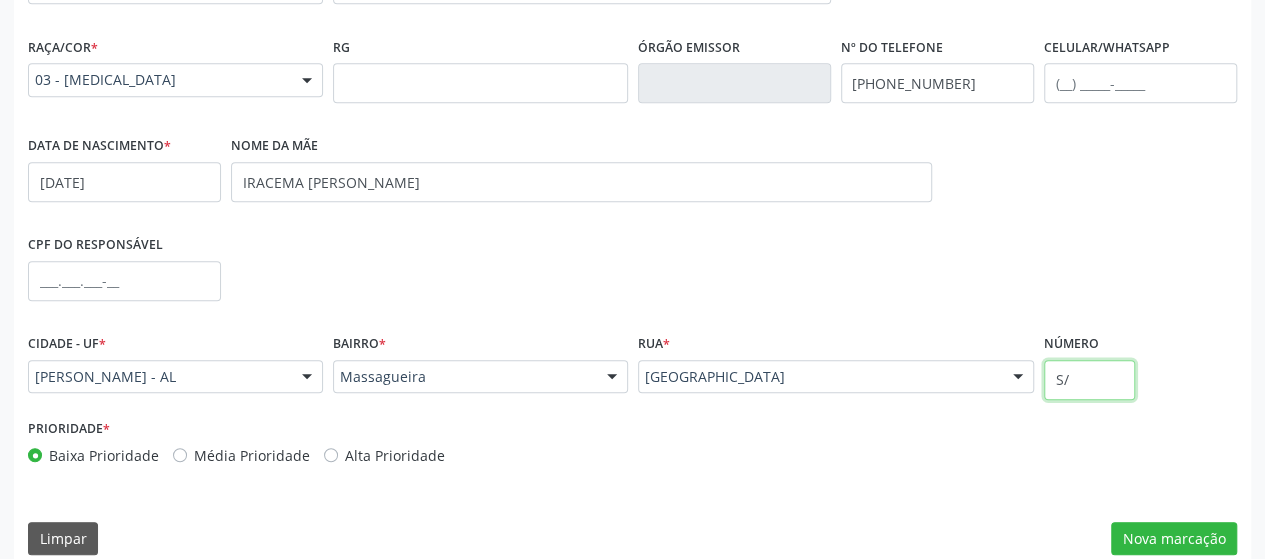 type on "S/N" 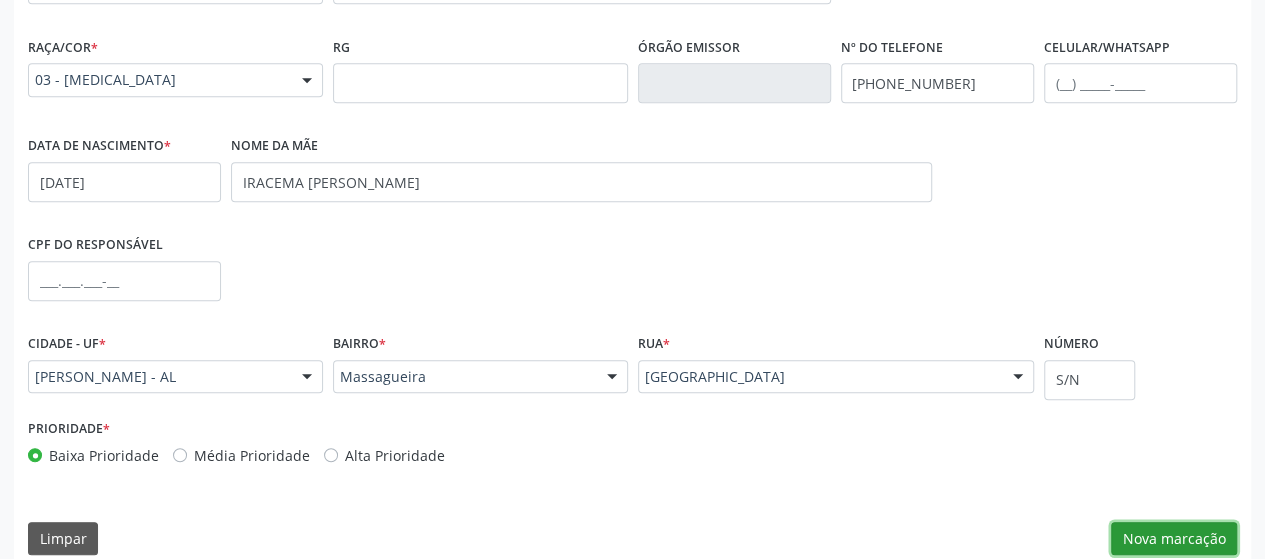 click on "Nova marcação" at bounding box center [1174, 539] 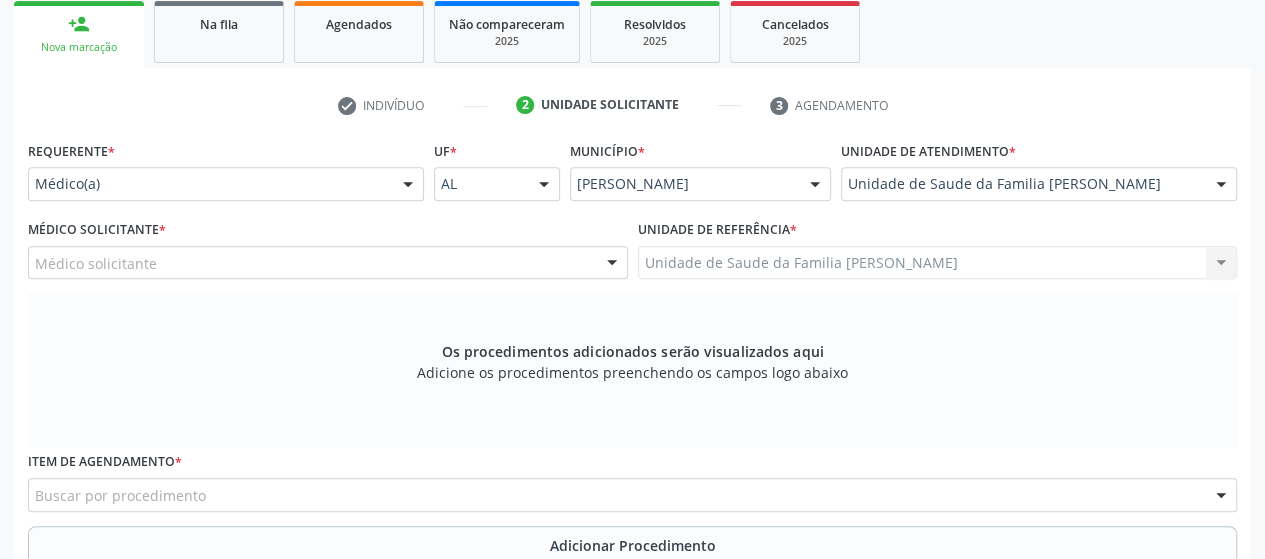 scroll, scrollTop: 323, scrollLeft: 0, axis: vertical 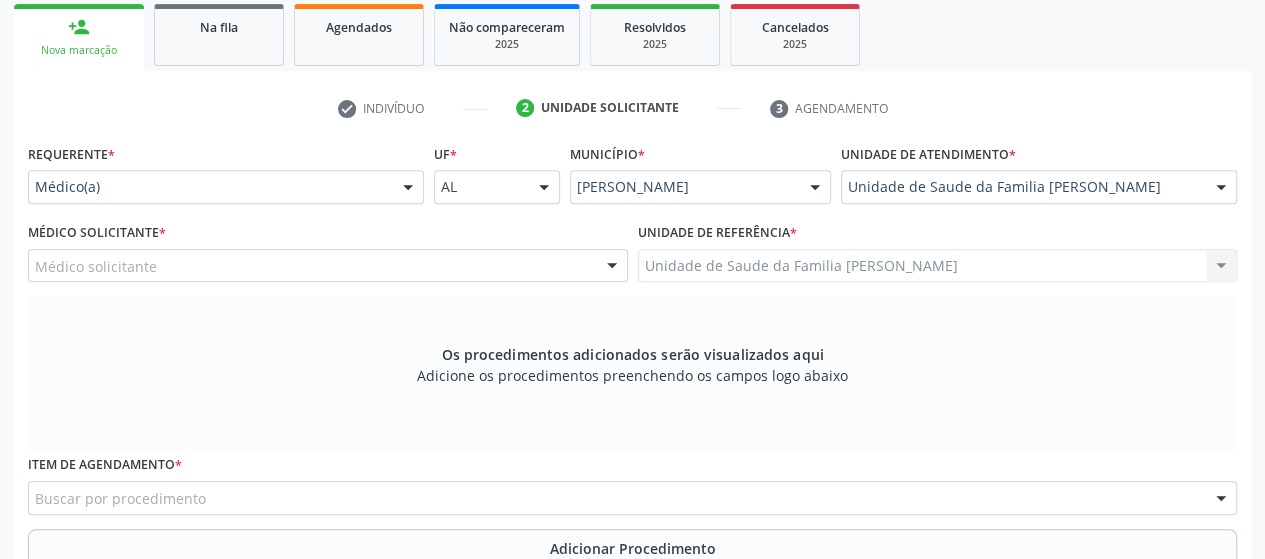 click on "Médico solicitante" at bounding box center (328, 266) 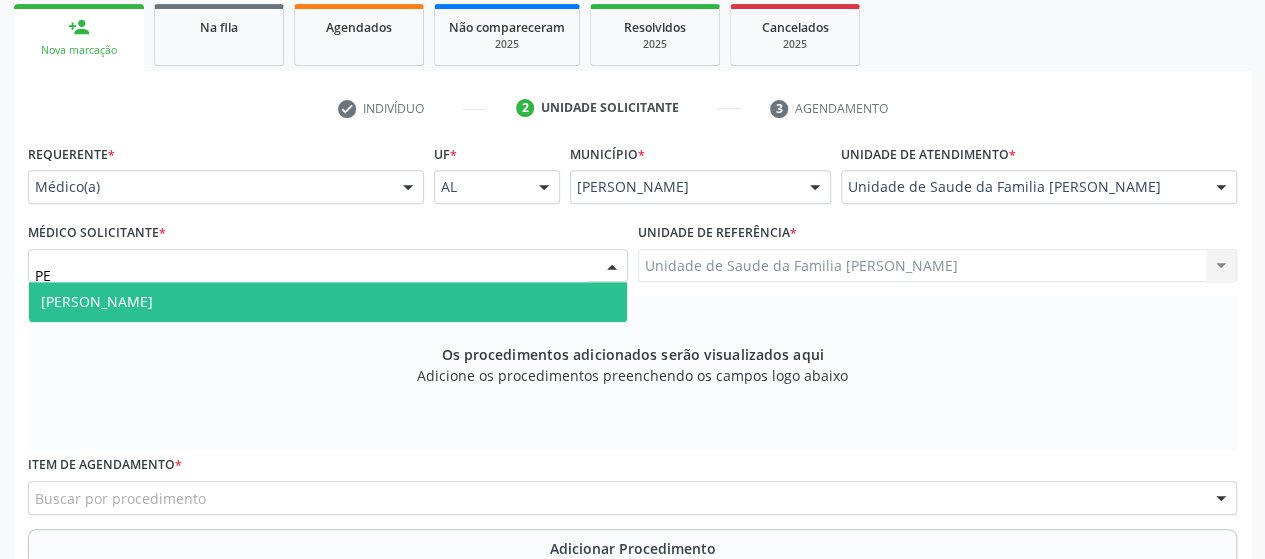 type on "PED" 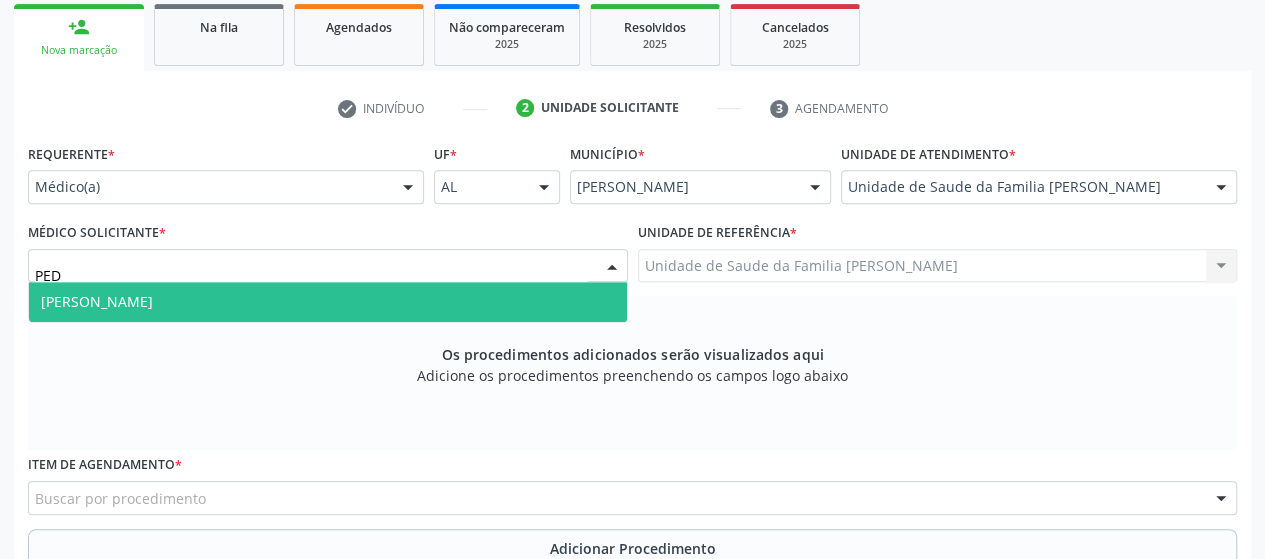 click on "[PERSON_NAME]" at bounding box center (328, 302) 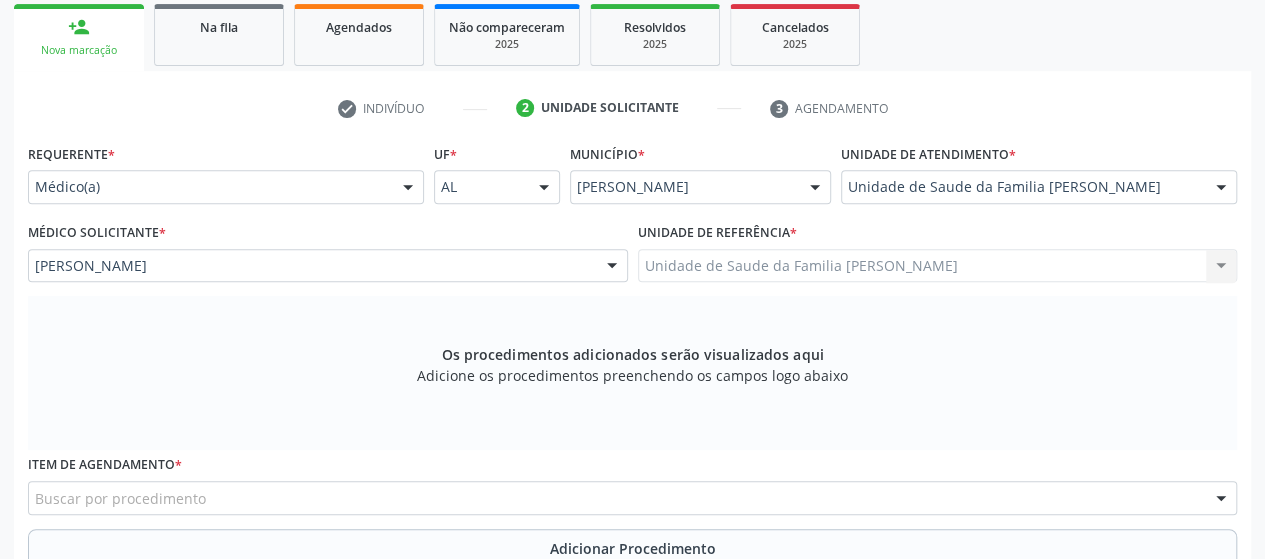 click on "Unidade de Saude da Familia Massagueira         Unidade de Saude da Familia Massagueira
Nenhum resultado encontrado para: "   "
Não há nenhuma opção para ser exibida." at bounding box center [938, 266] 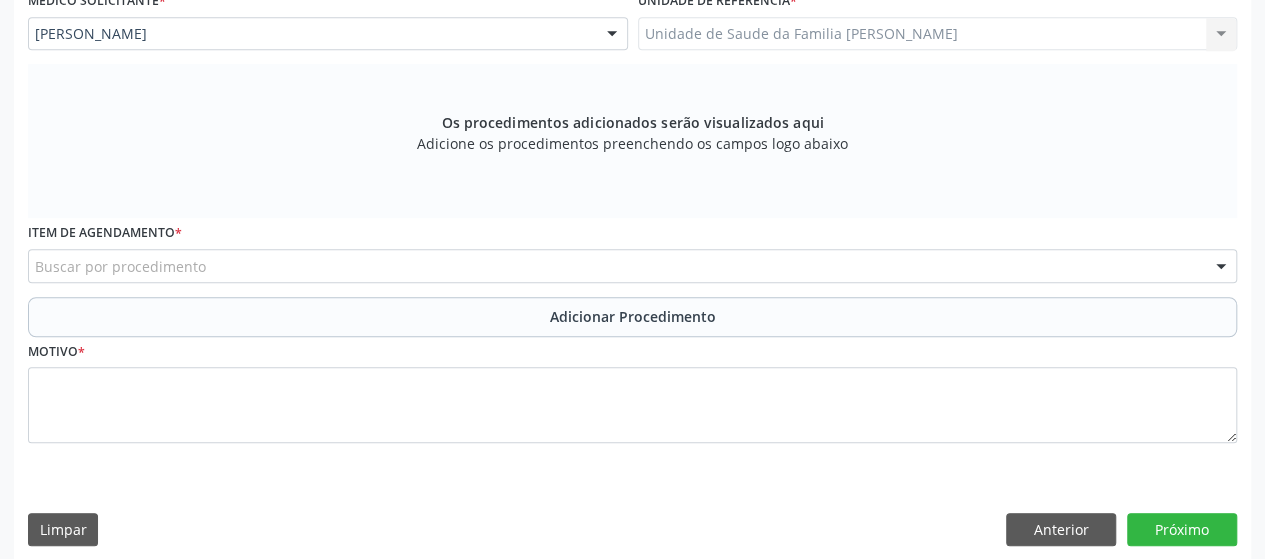 click on "Buscar por procedimento" at bounding box center (632, 266) 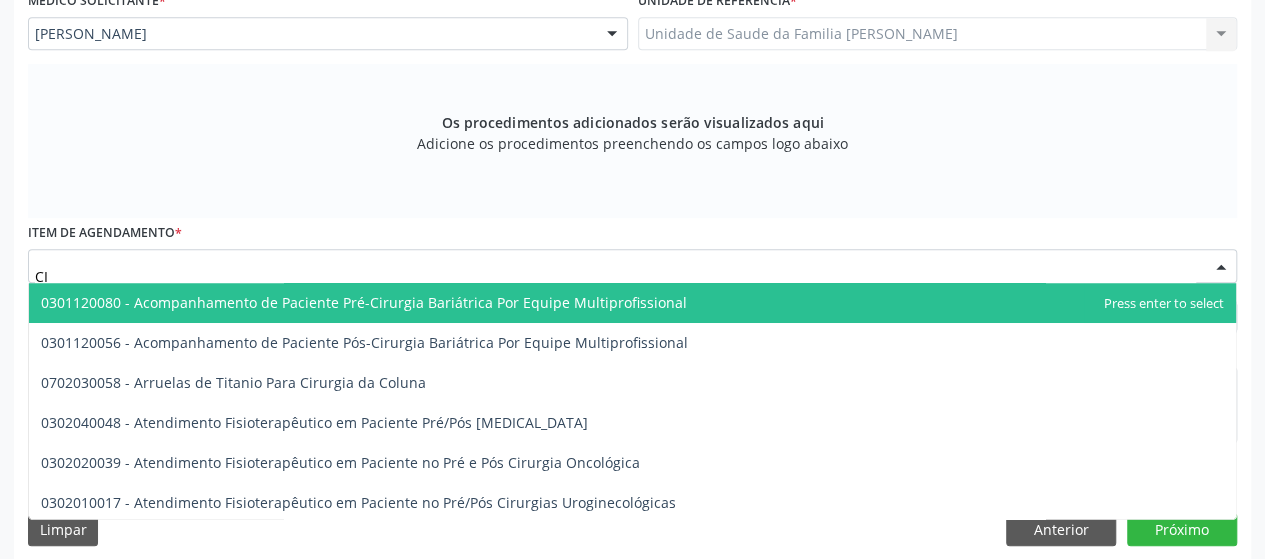 type on "C" 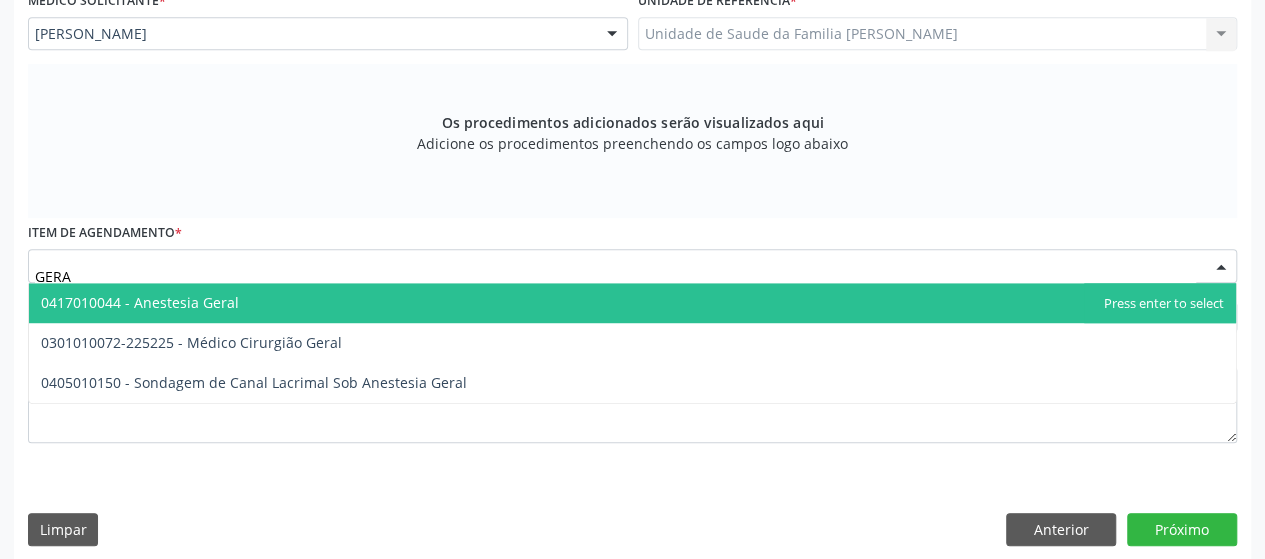 type on "GERAL" 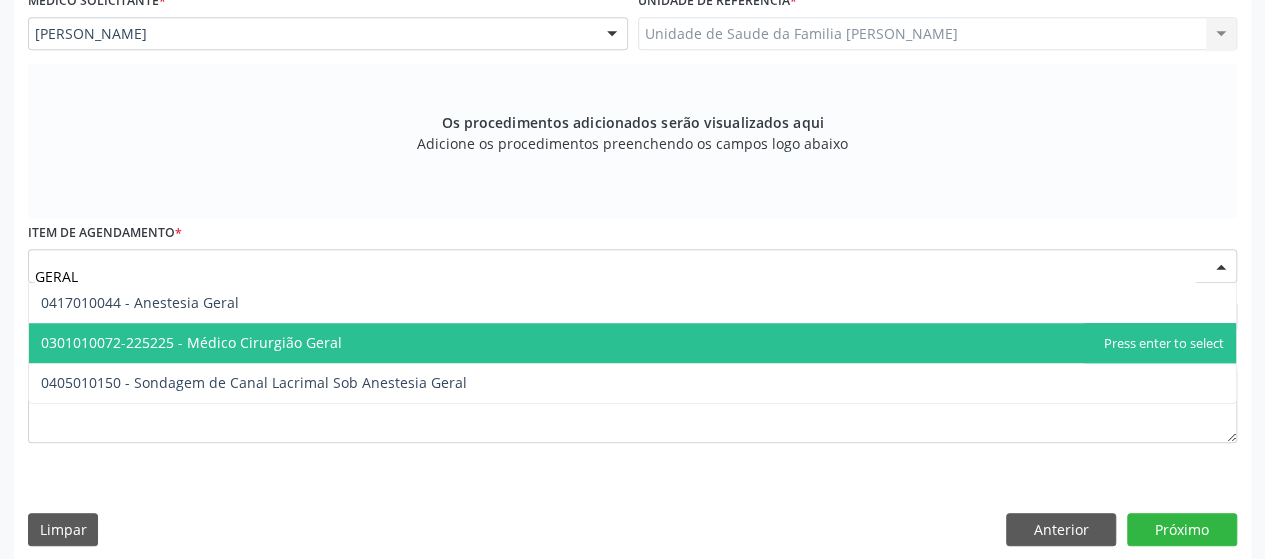 click on "0301010072-225225 - Médico Cirurgião Geral" at bounding box center (632, 343) 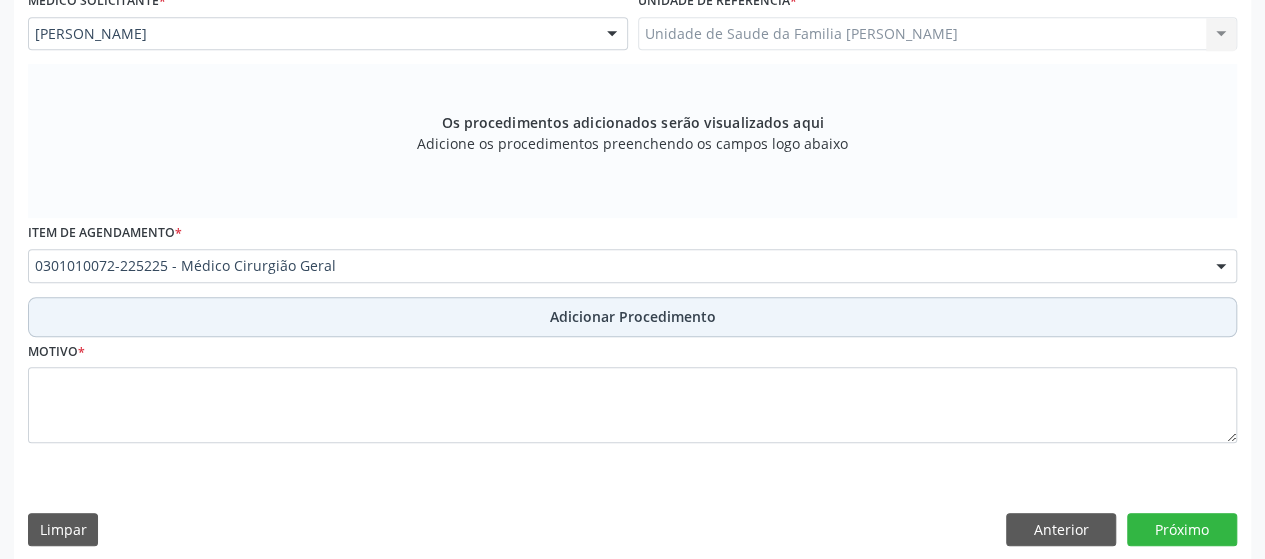 click on "Adicionar Procedimento" at bounding box center (632, 317) 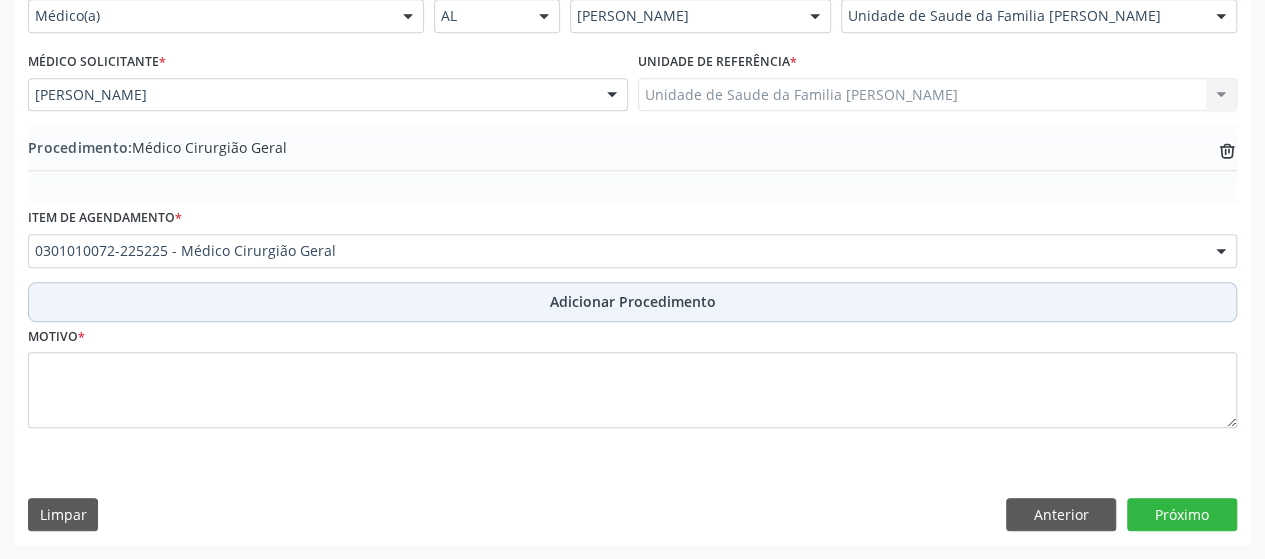 scroll, scrollTop: 492, scrollLeft: 0, axis: vertical 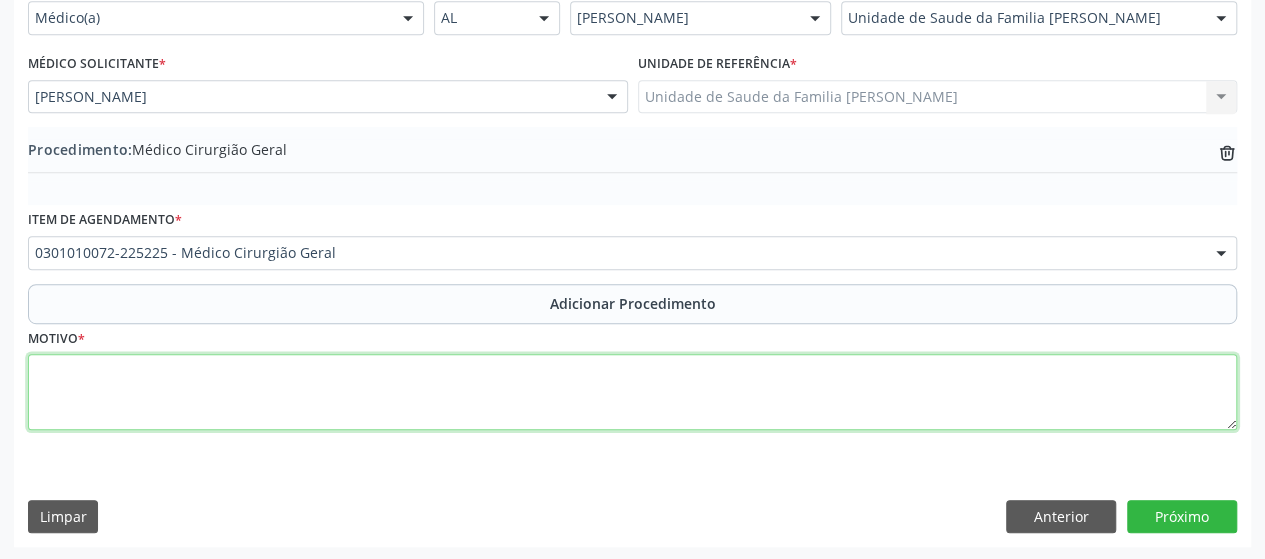 click at bounding box center [632, 392] 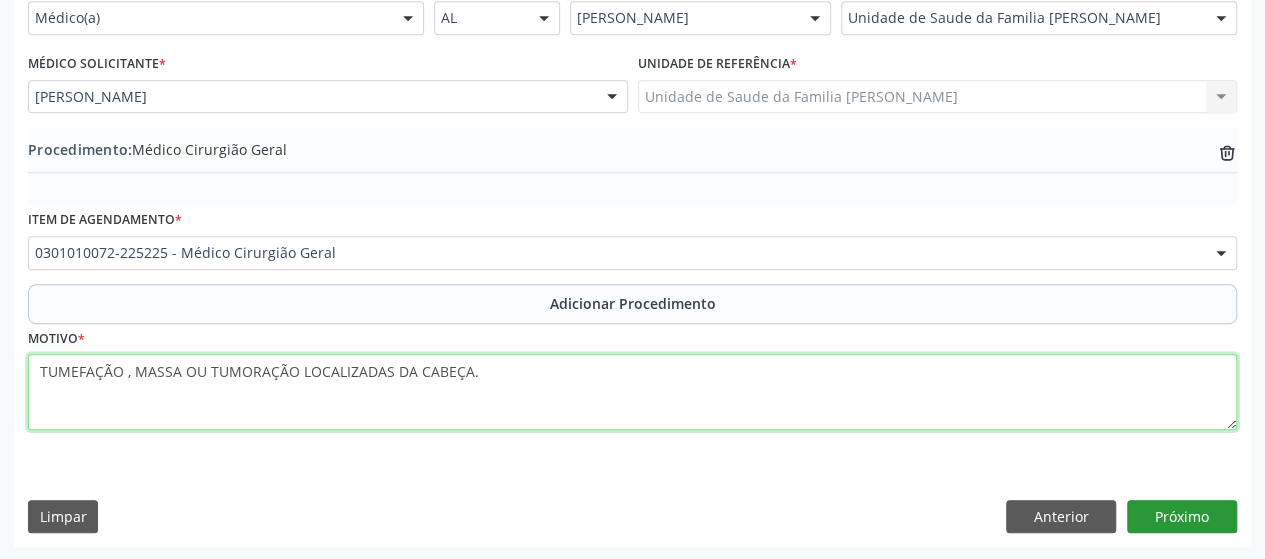 type on "TUMEFAÇÃO , MASSA OU TUMORAÇÃO LOCALIZADAS DA CABEÇA." 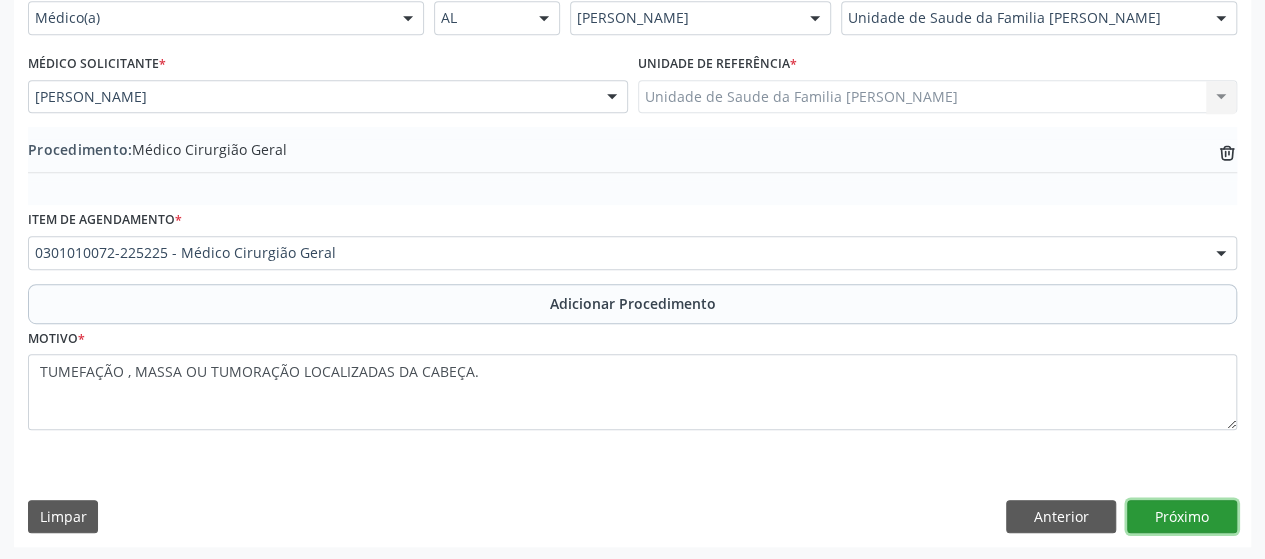 click on "Próximo" at bounding box center [1182, 517] 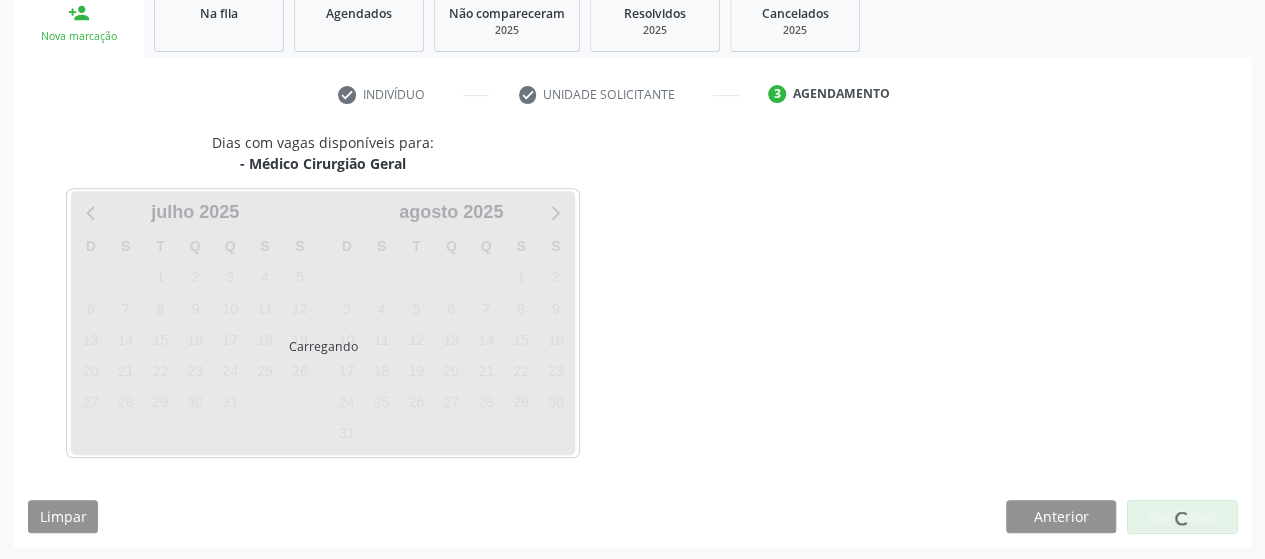 scroll, scrollTop: 396, scrollLeft: 0, axis: vertical 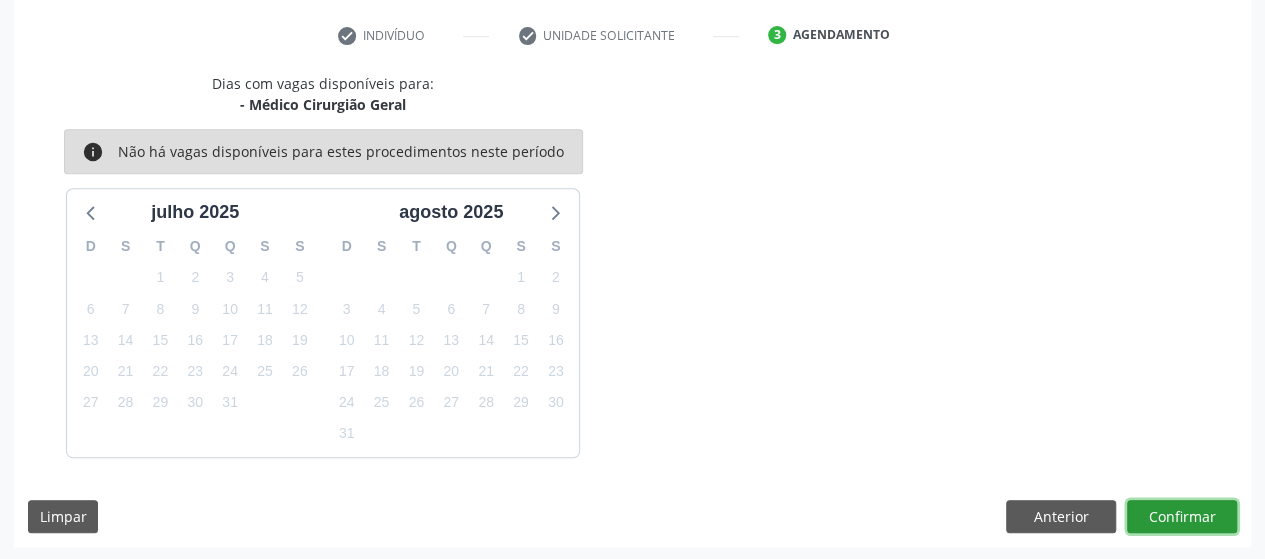 click on "Confirmar" at bounding box center [1182, 517] 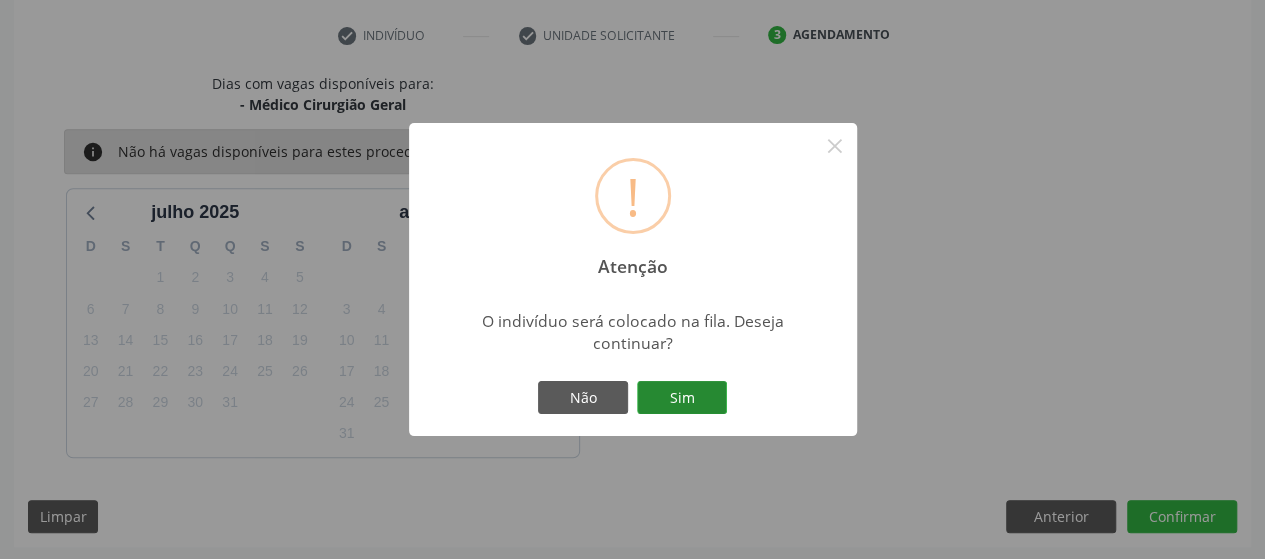 click on "Sim" at bounding box center (682, 398) 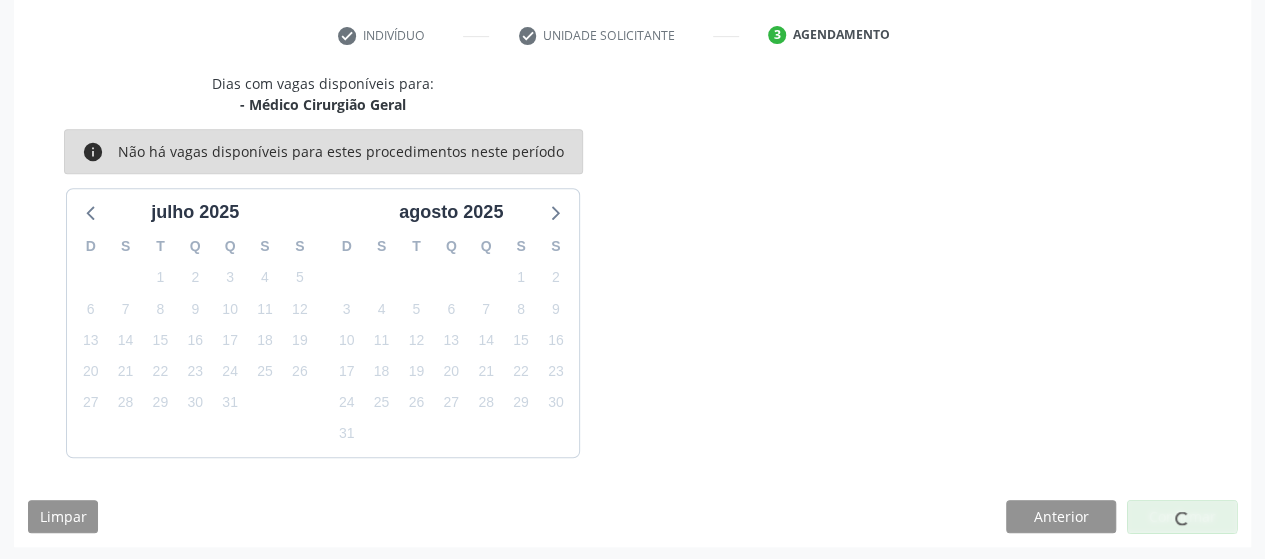 scroll, scrollTop: 134, scrollLeft: 0, axis: vertical 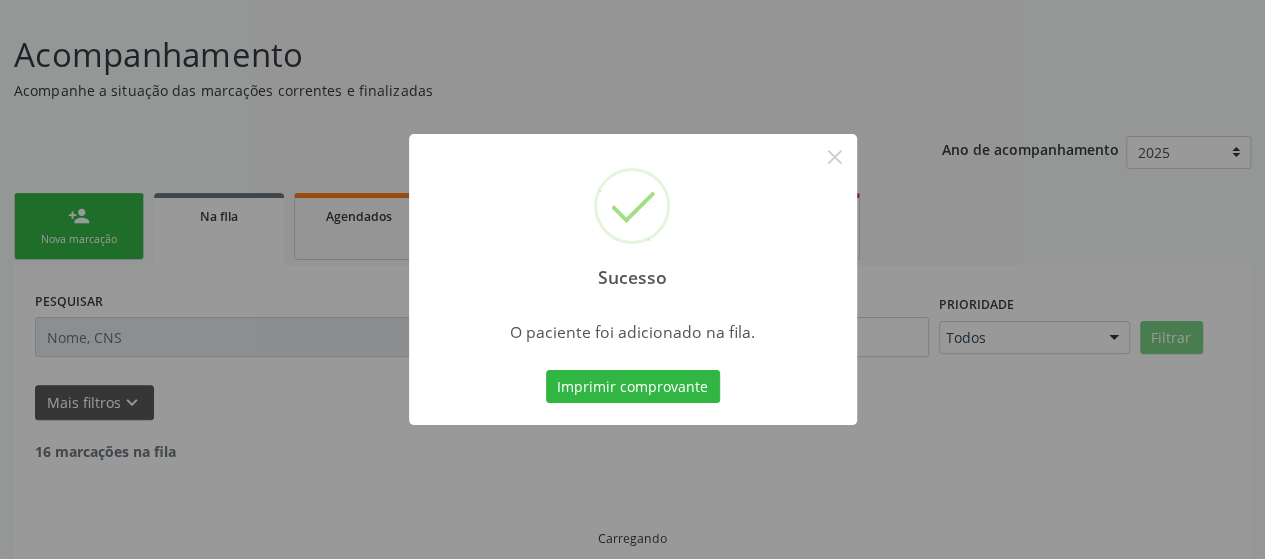 click on "Imprimir comprovante" at bounding box center (633, 387) 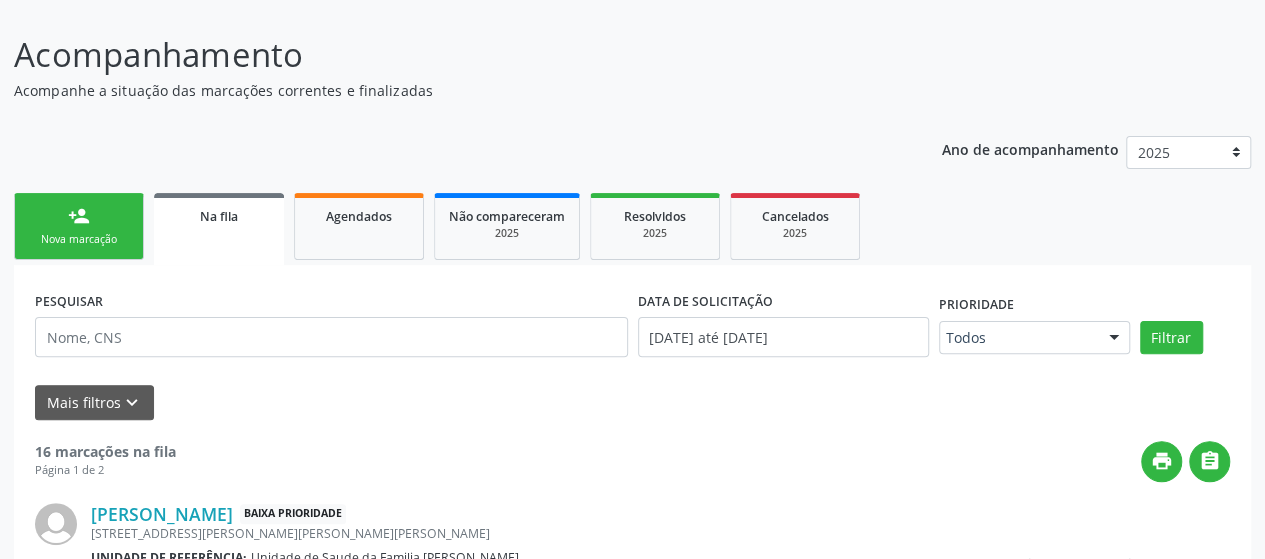 click on "Sucesso × O paciente foi adicionado na fila. Imprimir comprovante Cancel" at bounding box center (632, 279) 